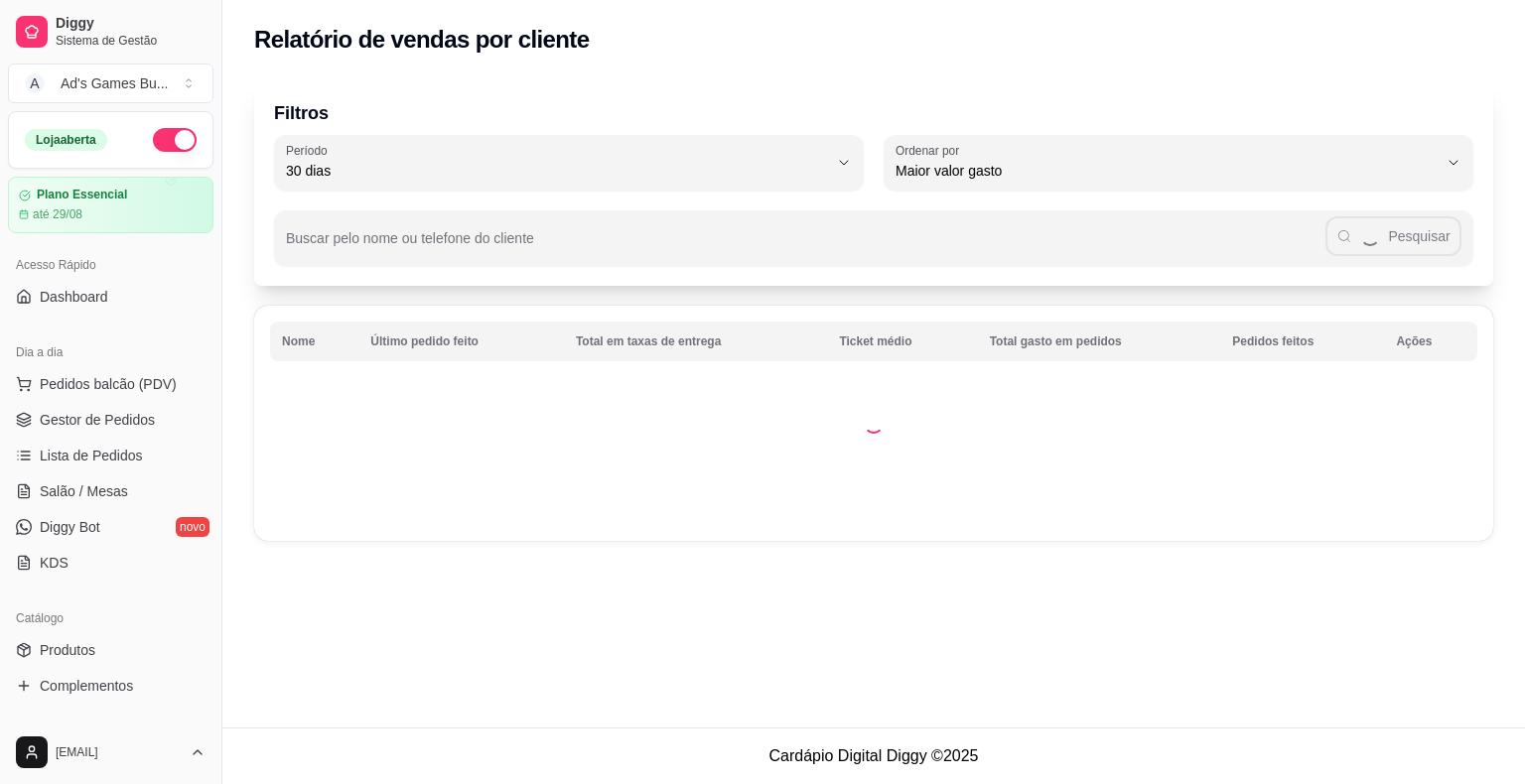 select on "30" 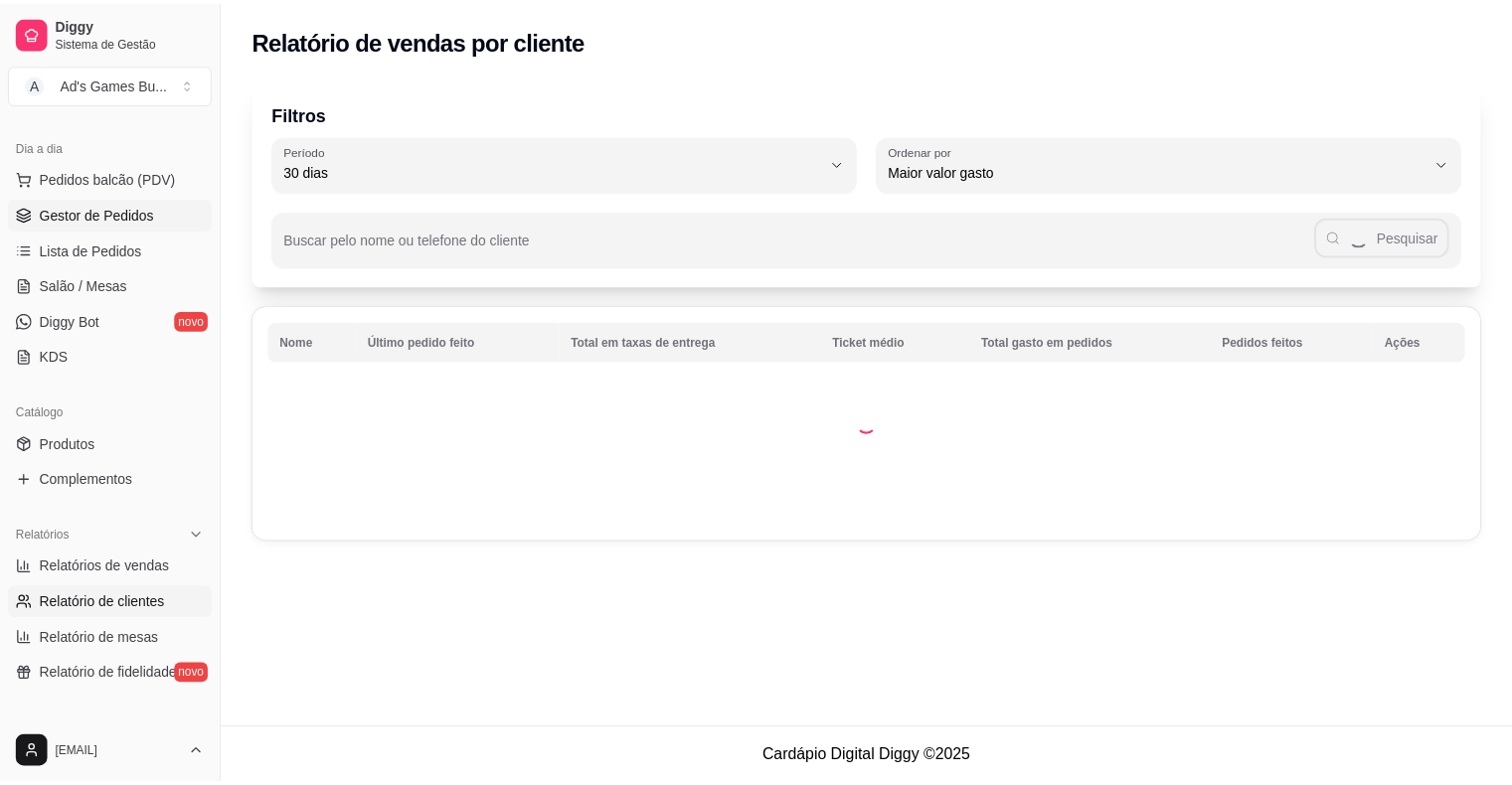 scroll, scrollTop: 199, scrollLeft: 0, axis: vertical 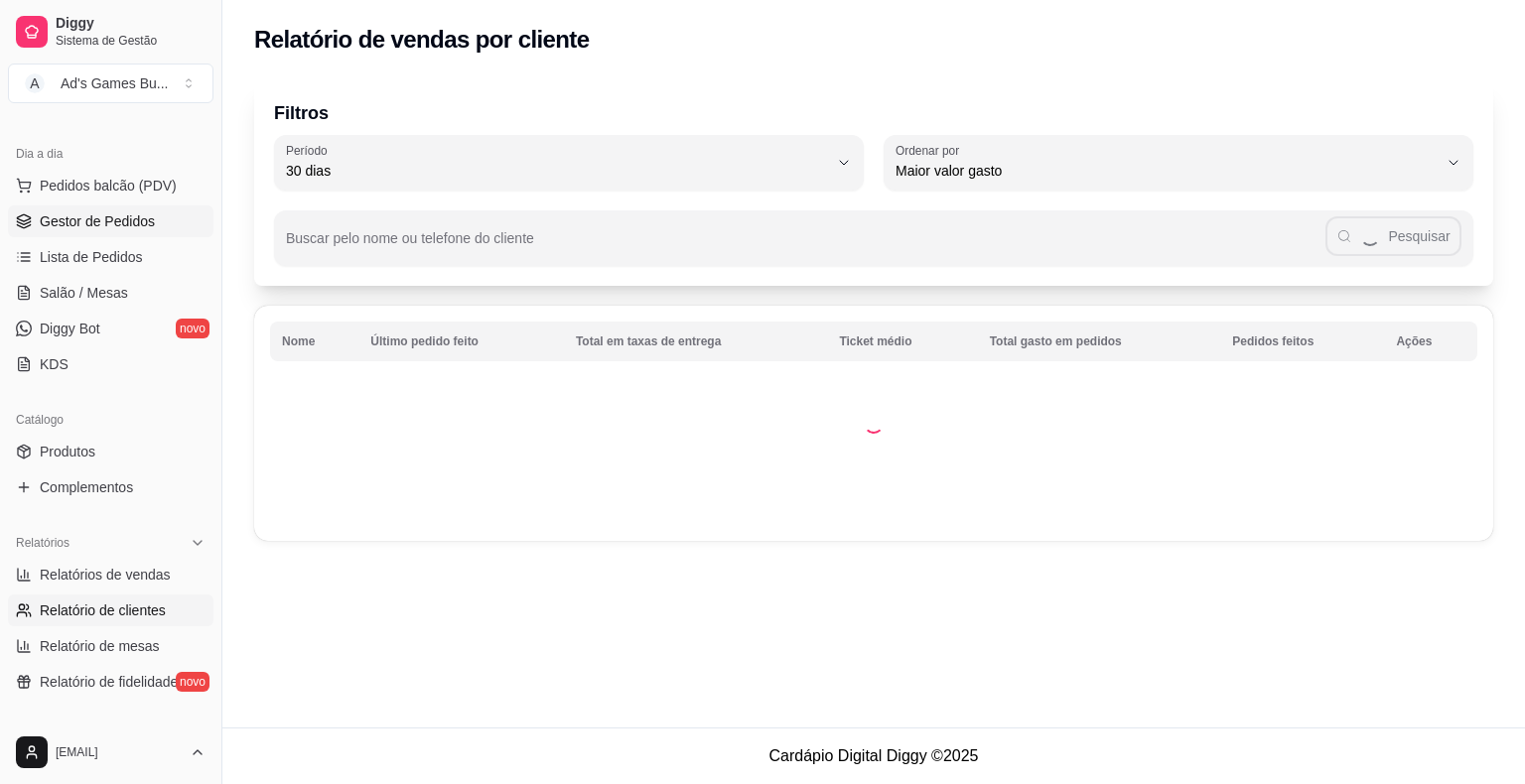 click on "Gestor de Pedidos" at bounding box center (97, 221) 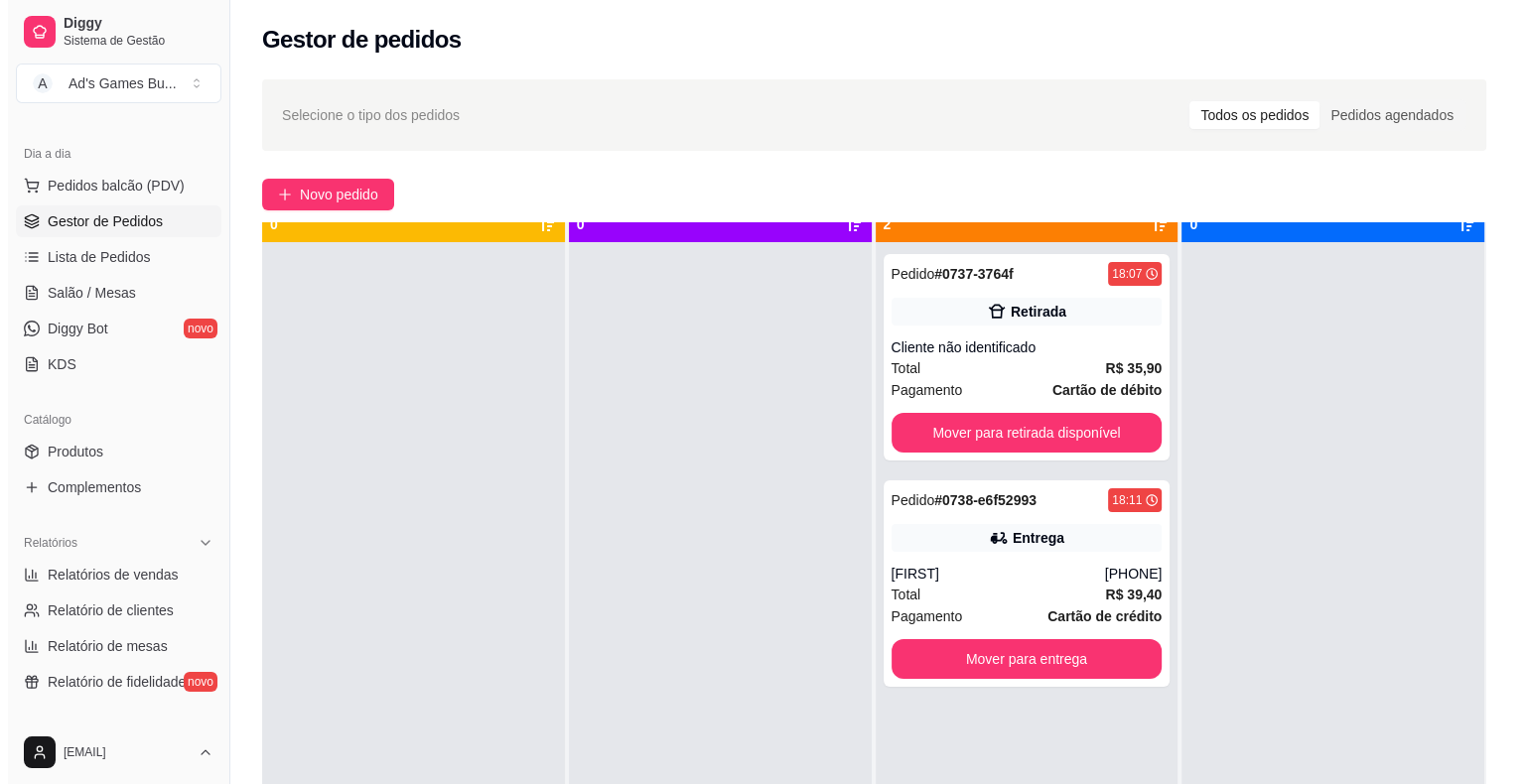 scroll, scrollTop: 56, scrollLeft: 0, axis: vertical 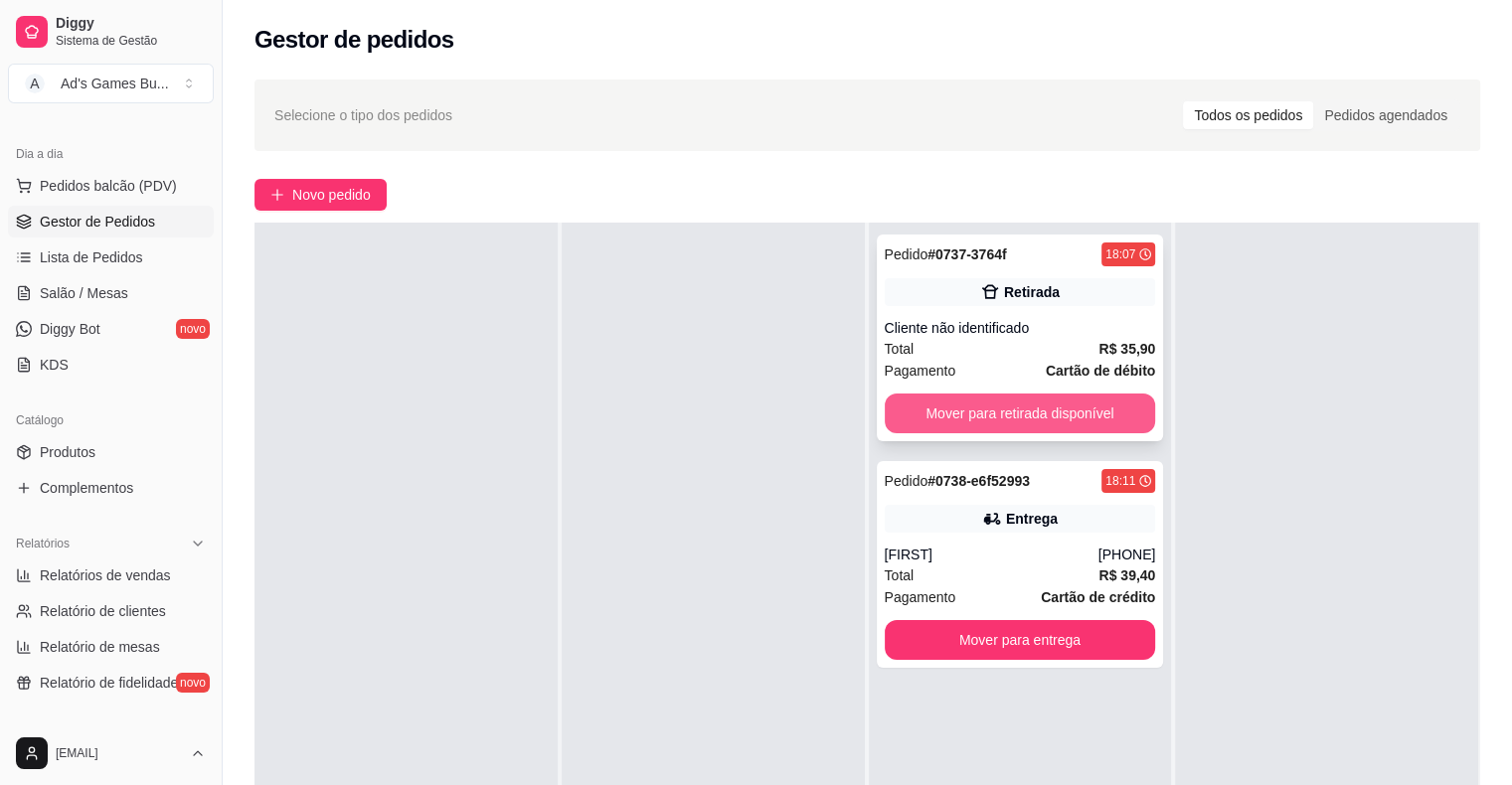 click on "Mover para retirada disponível" at bounding box center [1020, 413] 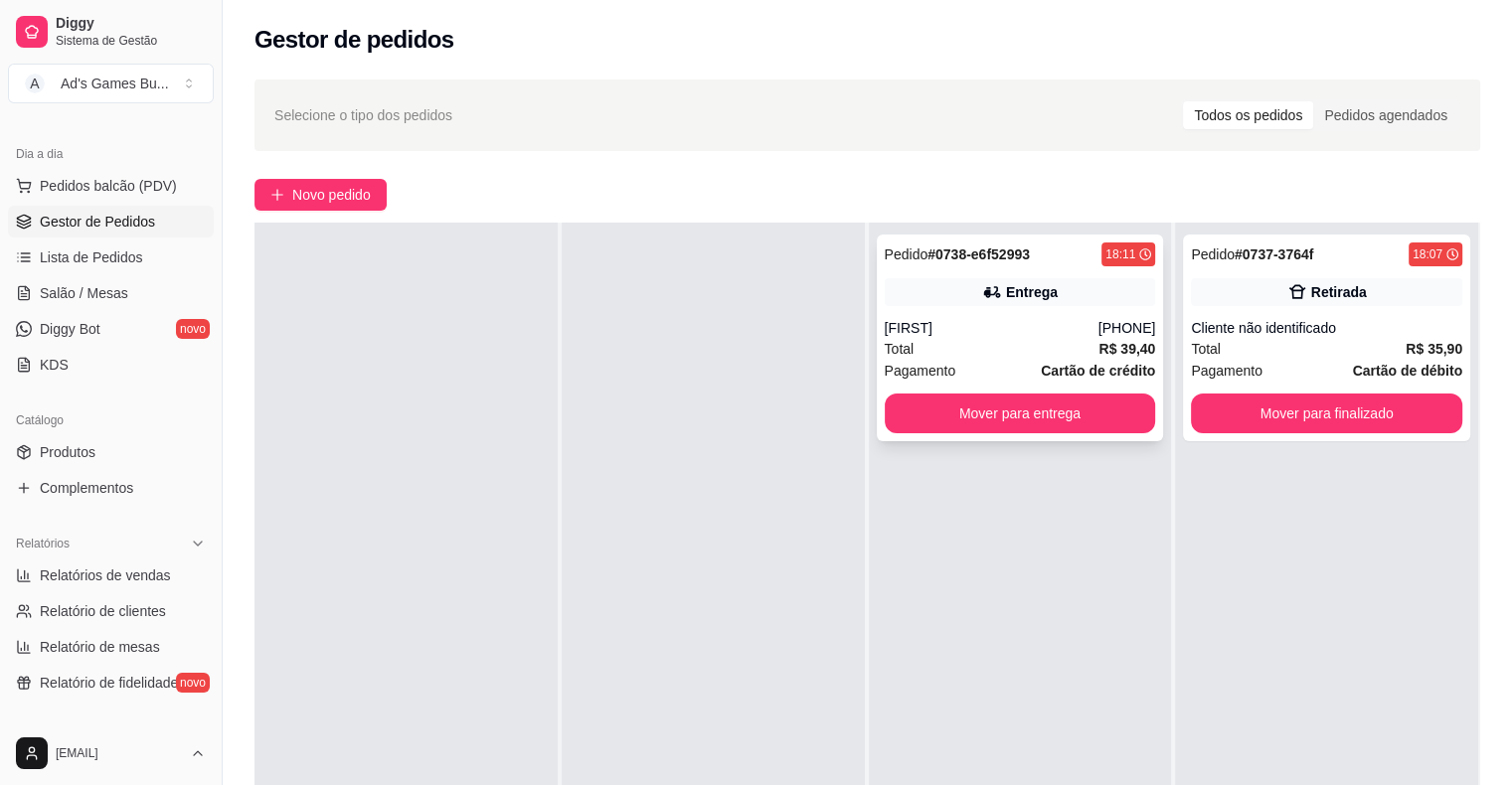 click on "[FIRST]" at bounding box center (991, 328) 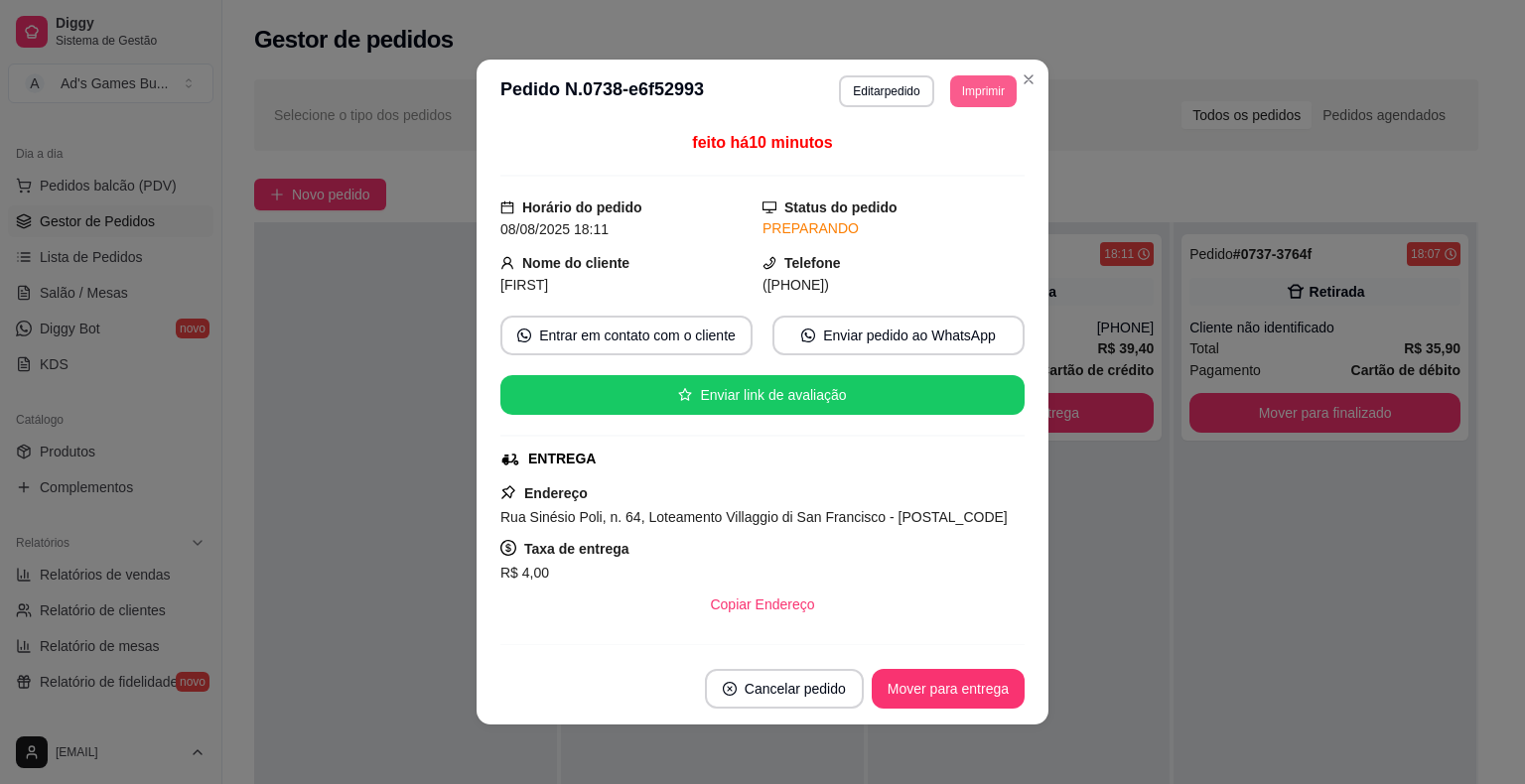 click on "Imprimir" at bounding box center (983, 91) 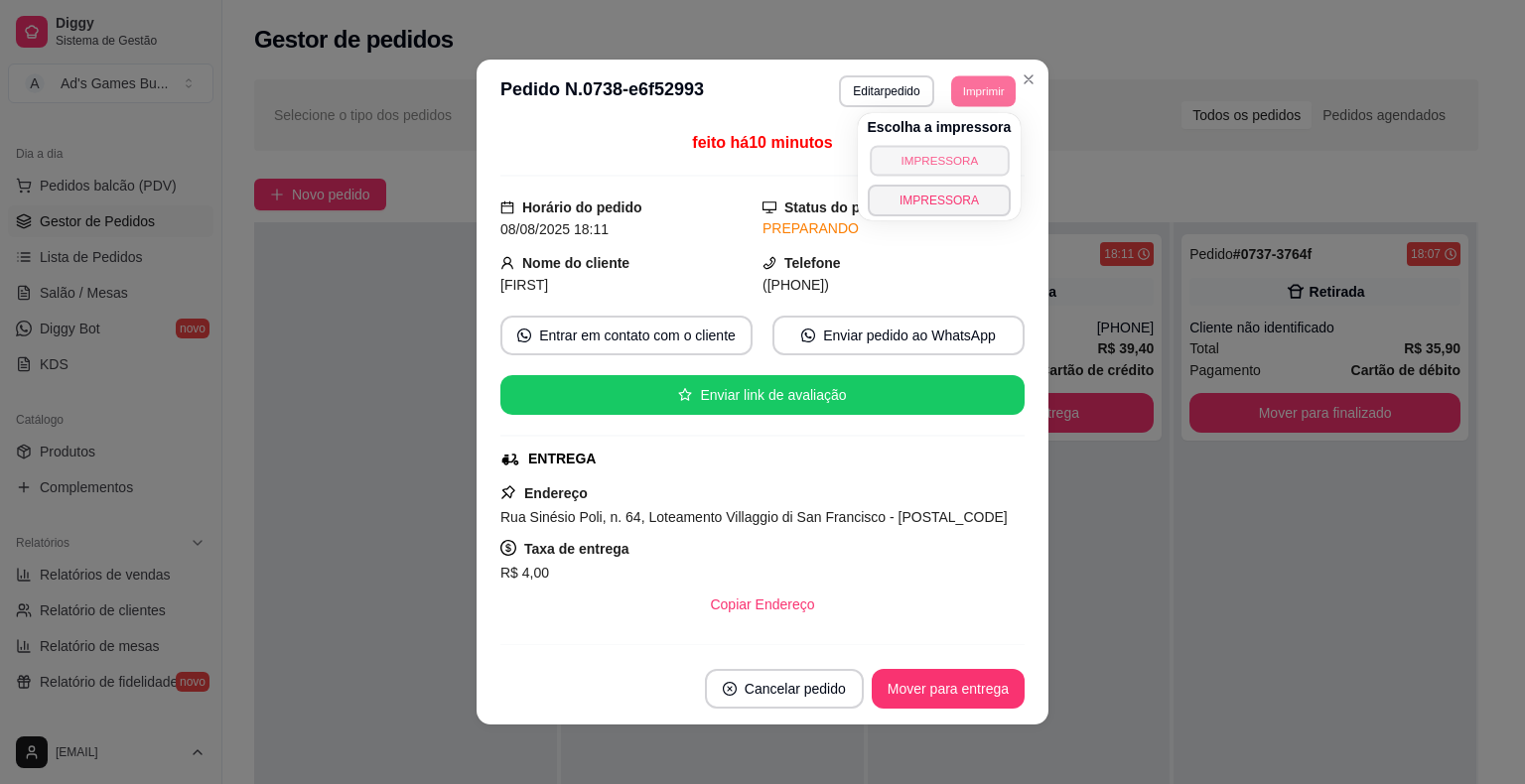 click on "IMPRESSORA" at bounding box center [939, 160] 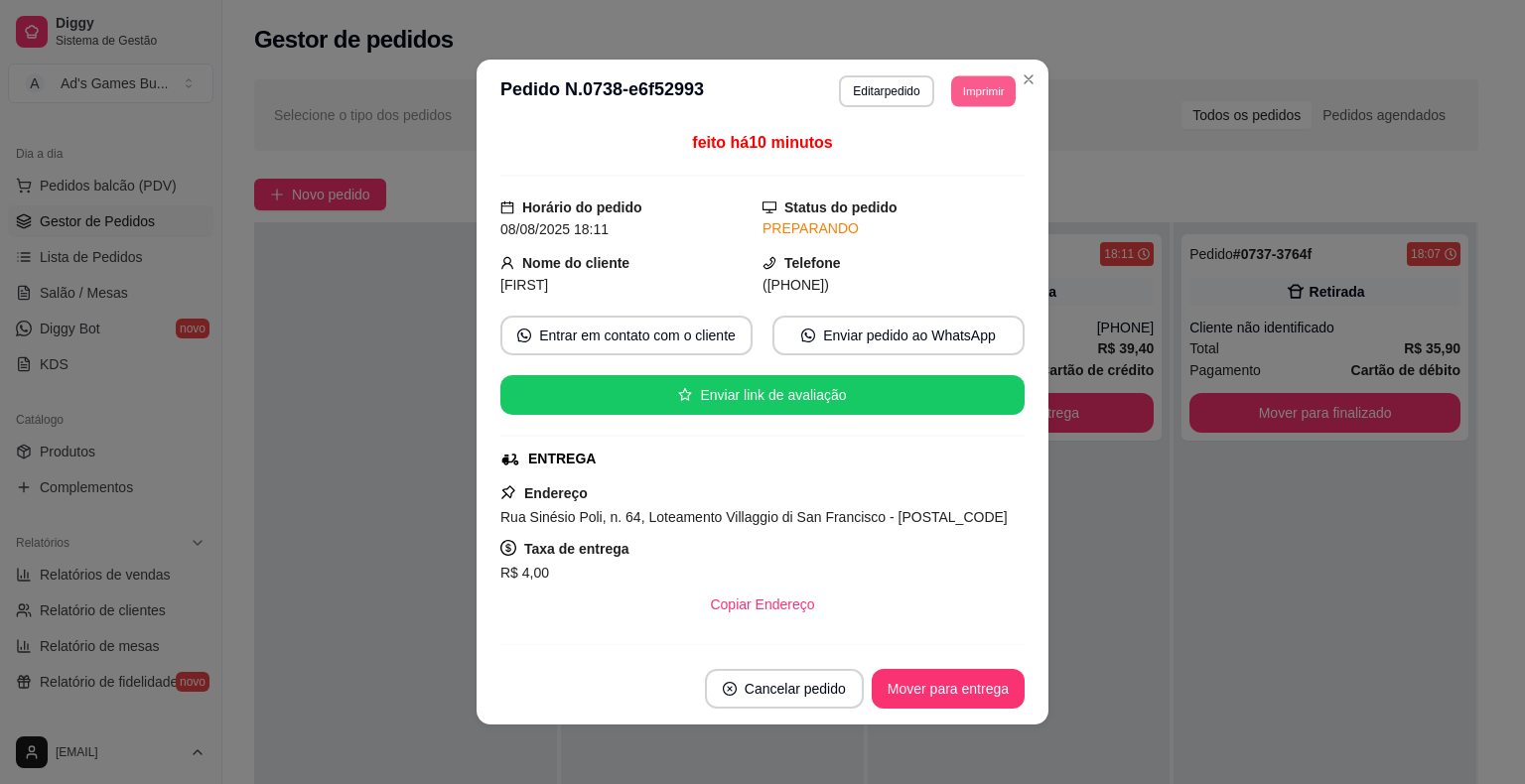 click on "Imprimir" at bounding box center (983, 90) 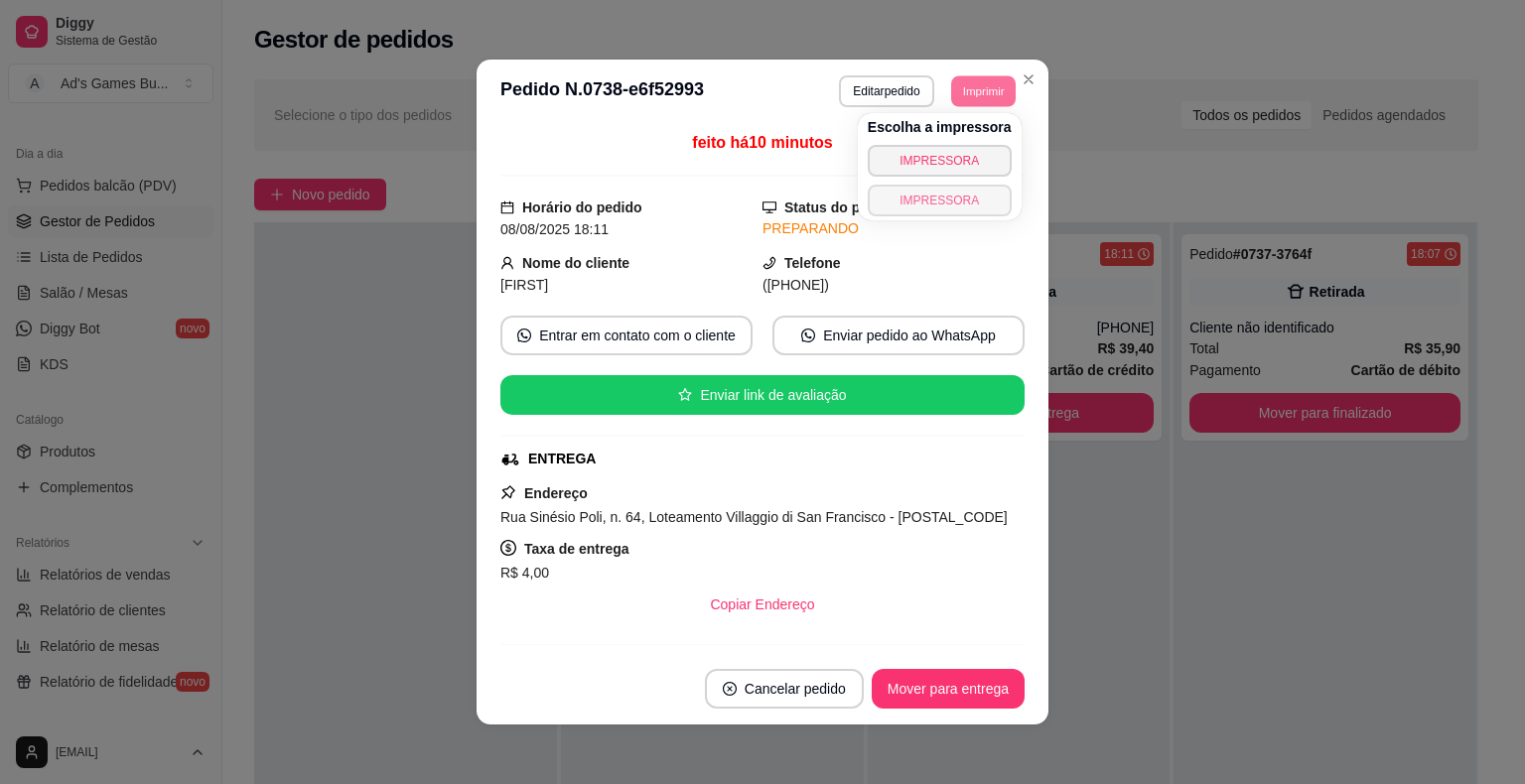 click on "IMPRESSORA" at bounding box center (939, 200) 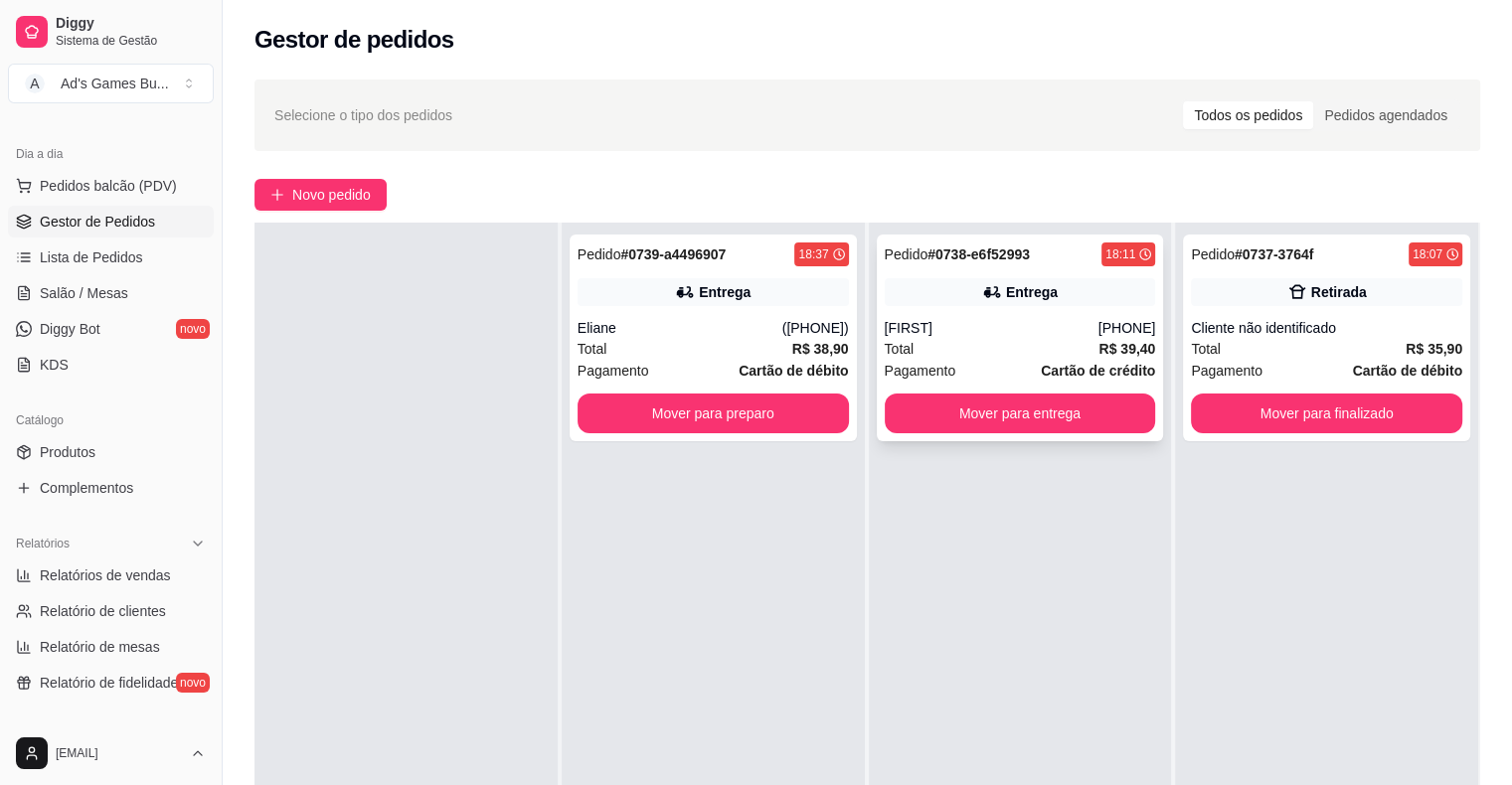 click on "Mover para entrega" at bounding box center [1020, 413] 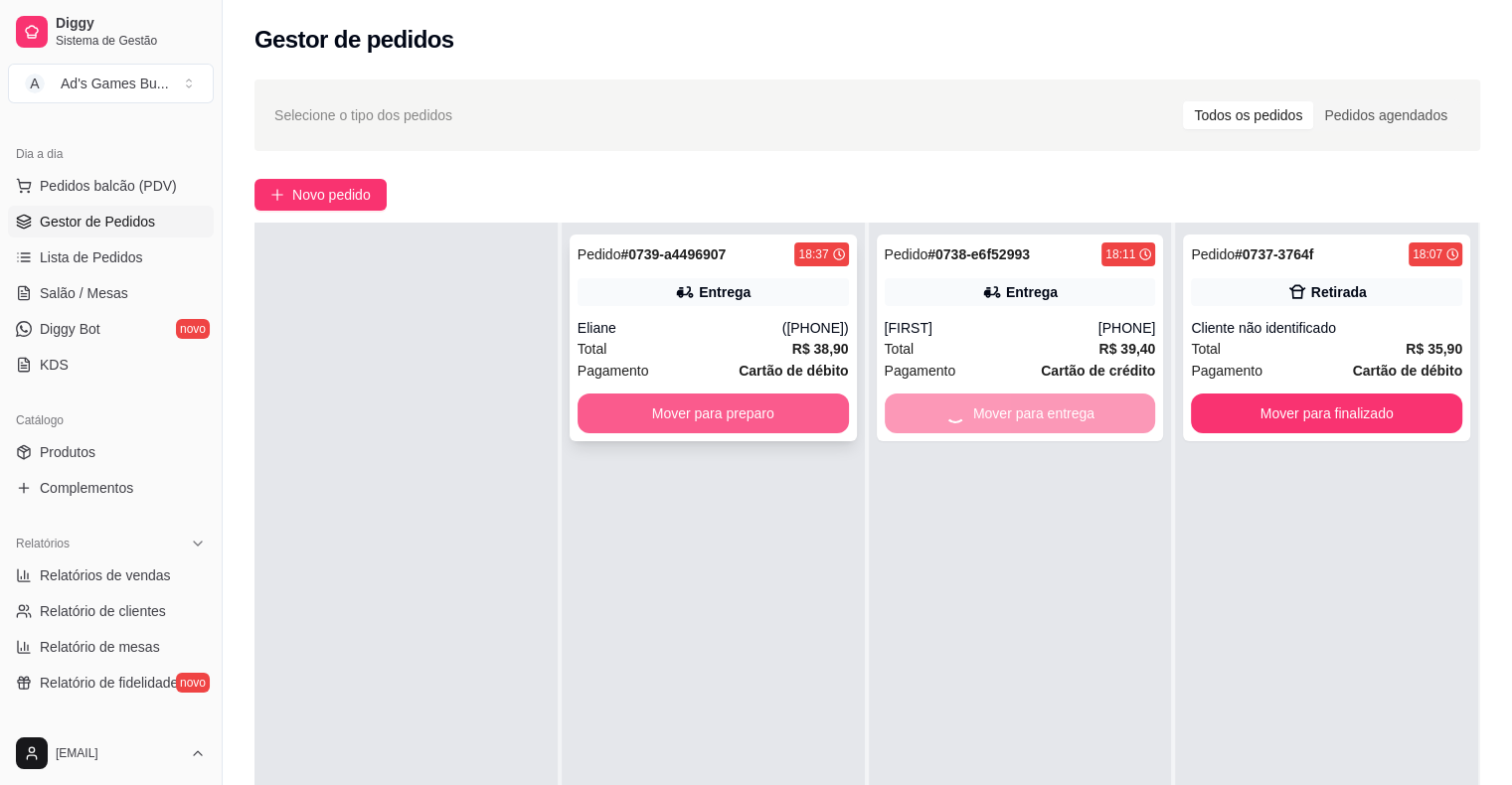 click on "Mover para preparo" at bounding box center (713, 413) 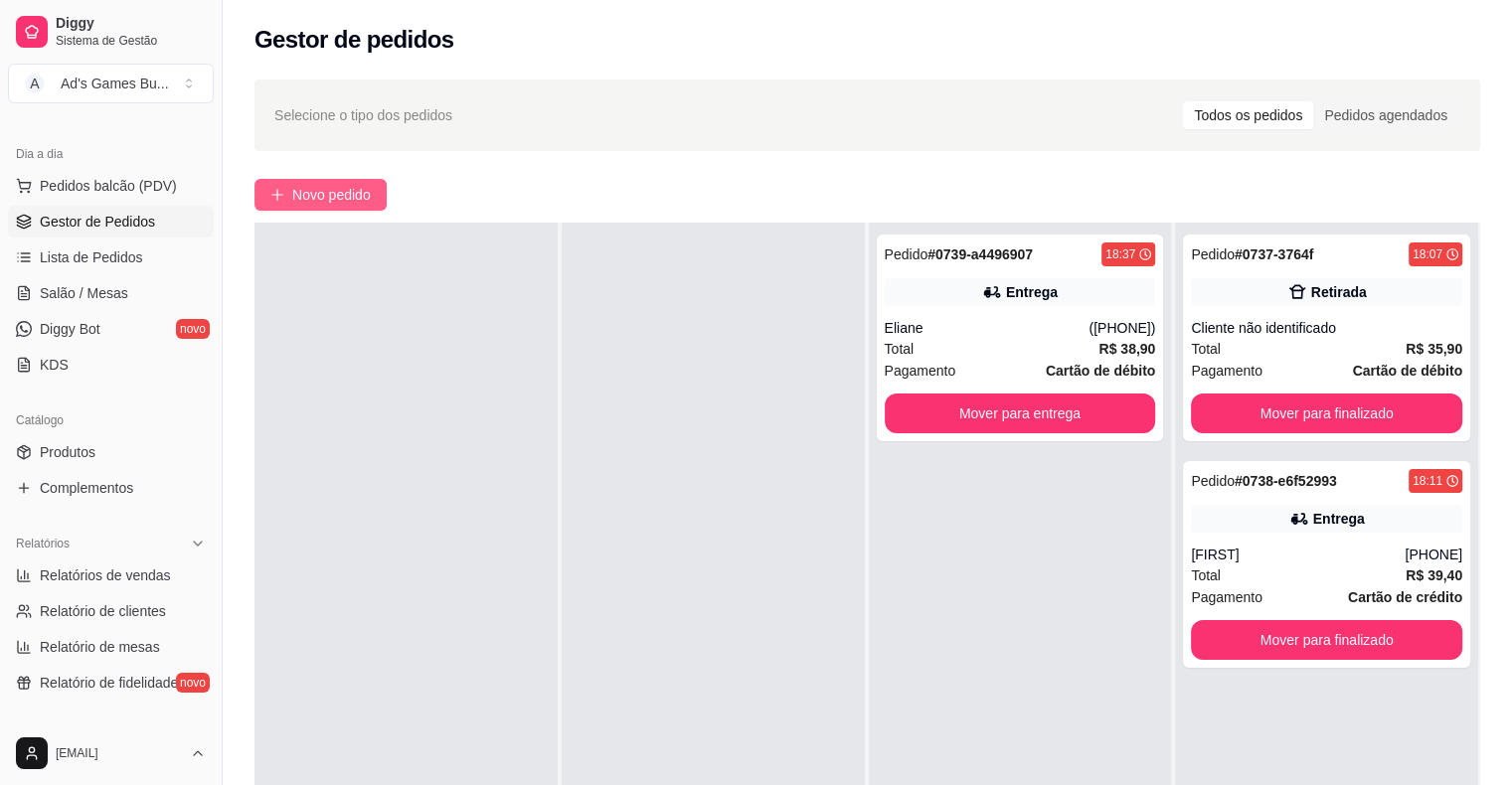 click on "Novo pedido" at bounding box center [331, 195] 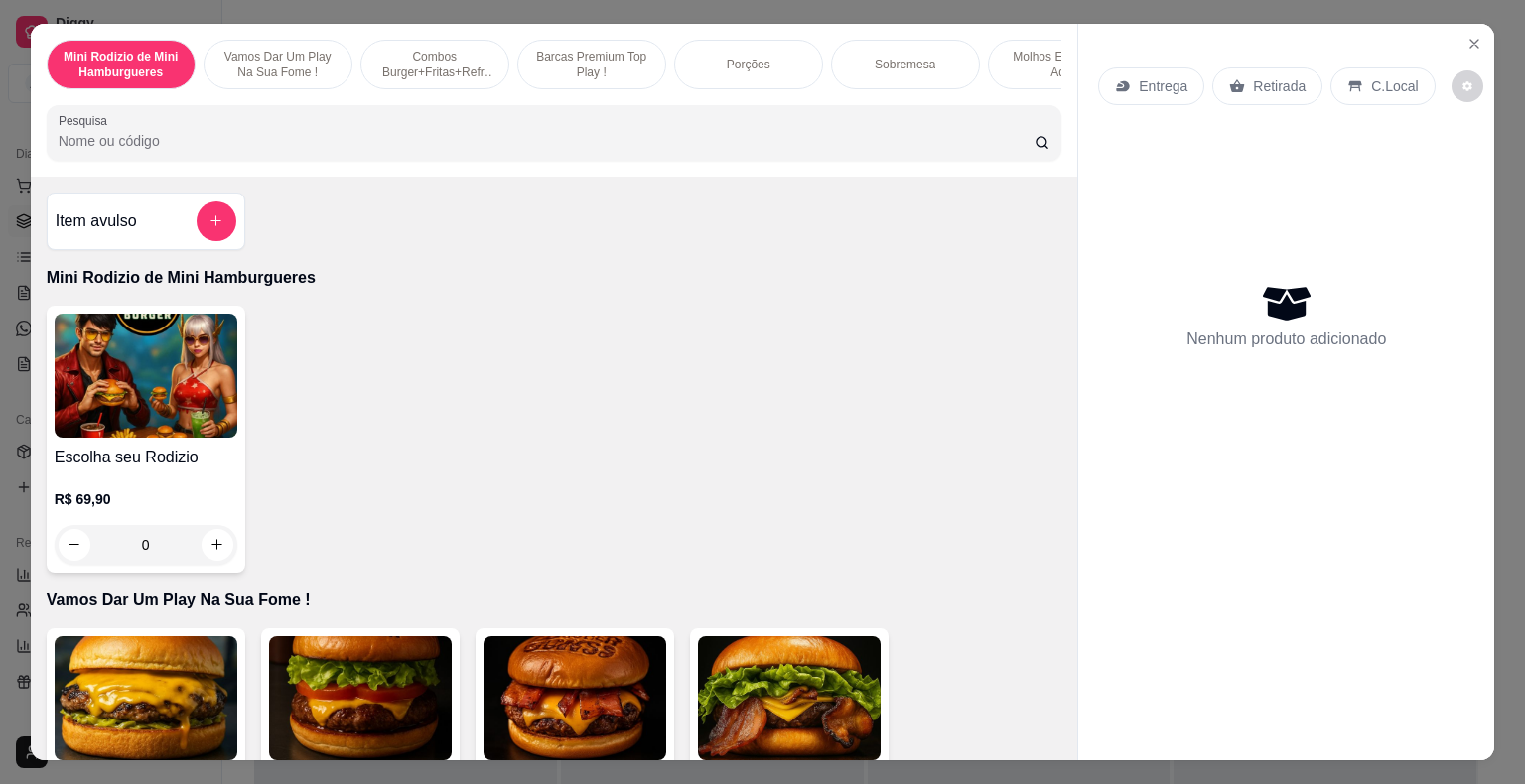 scroll, scrollTop: 397, scrollLeft: 0, axis: vertical 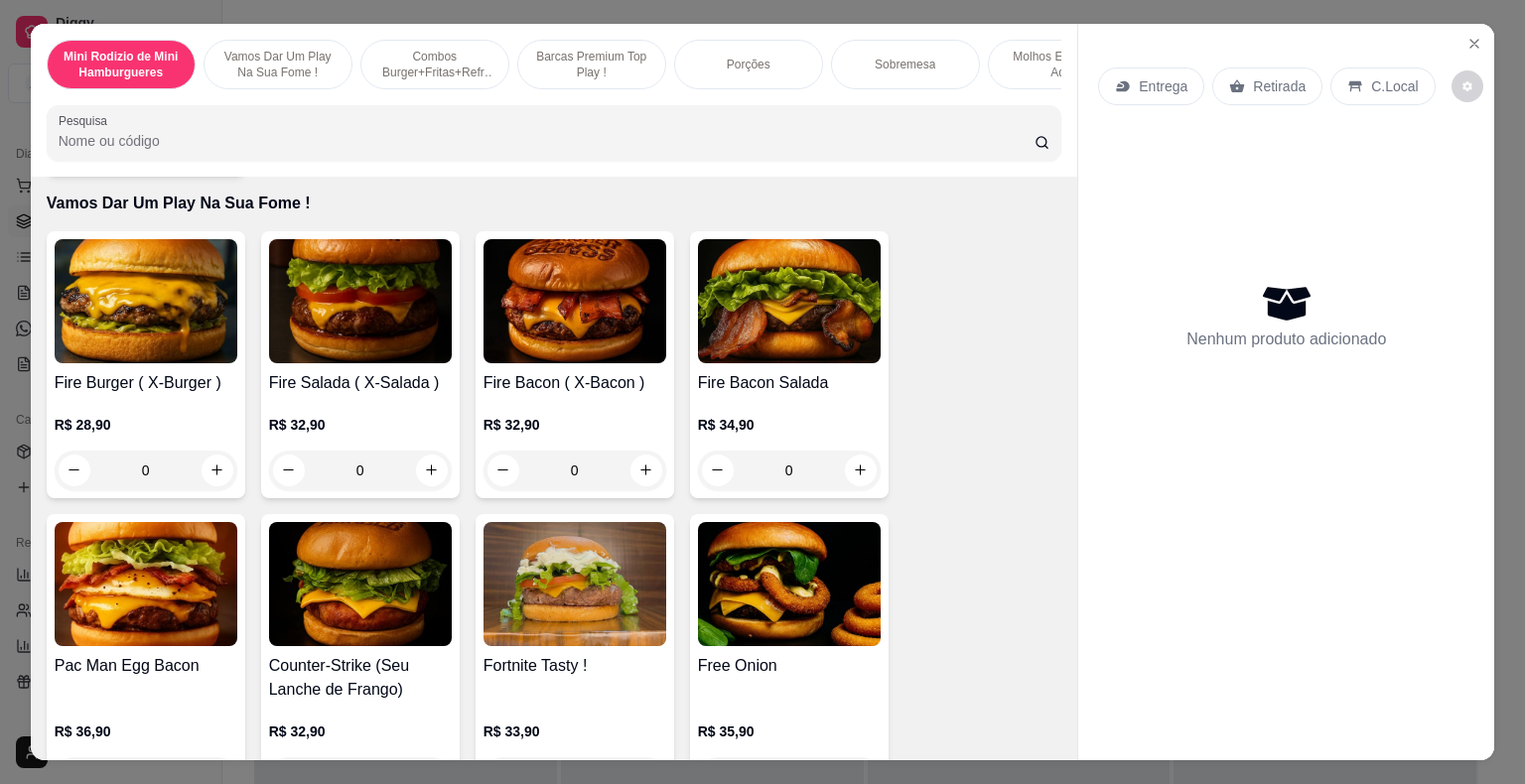 click on "0" at bounding box center [575, 470] 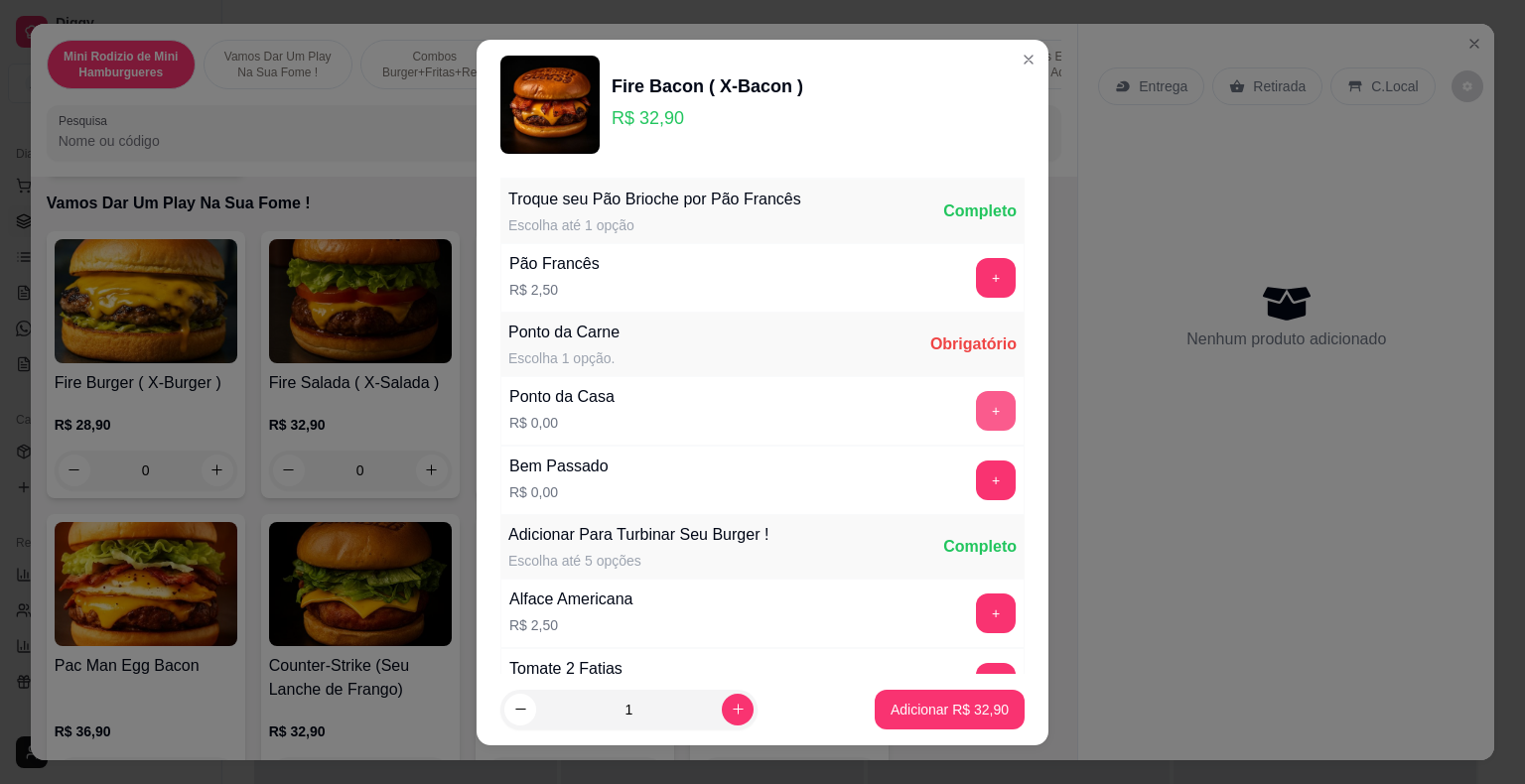 click on "+" at bounding box center [996, 411] 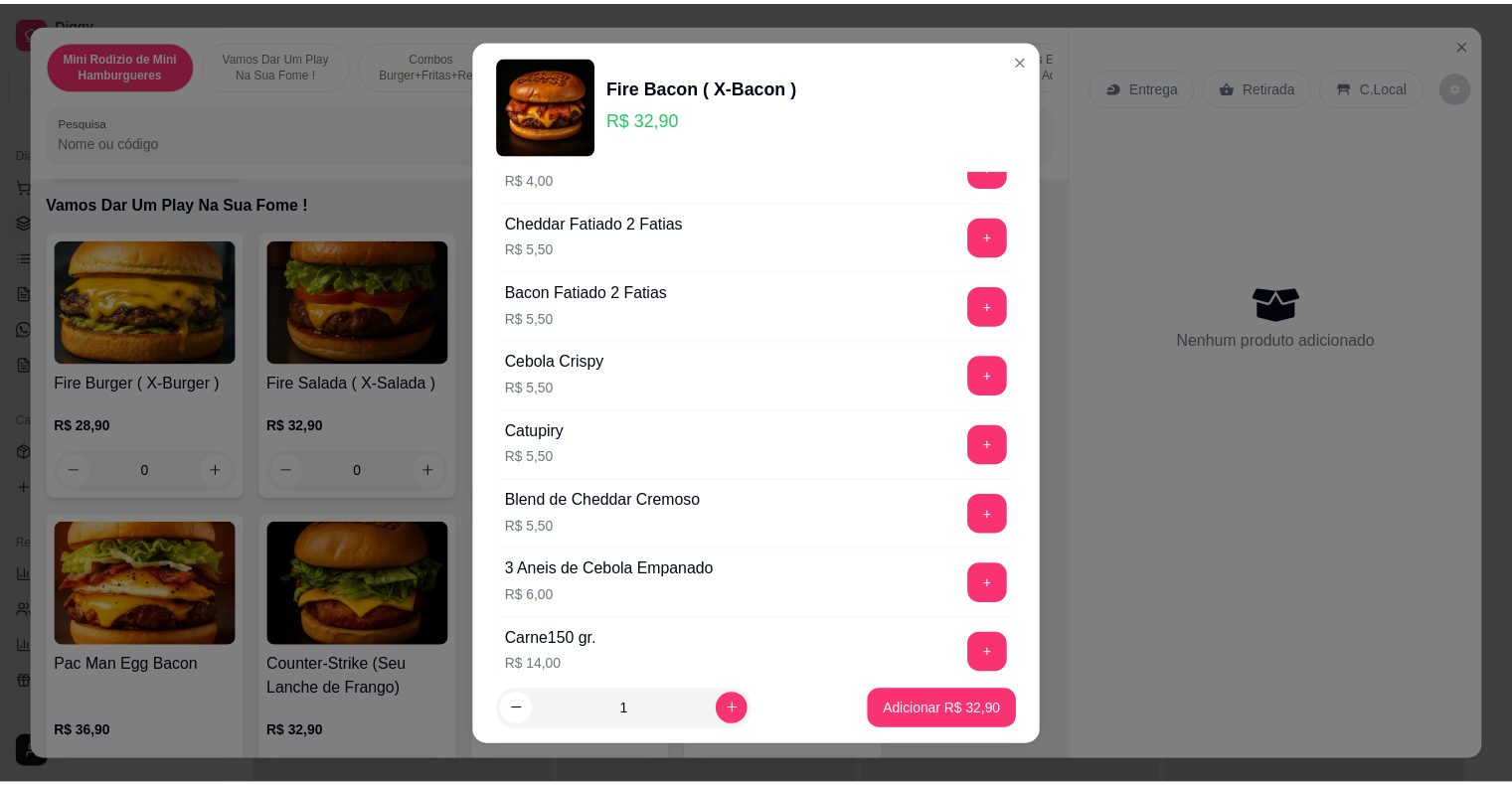 scroll, scrollTop: 1153, scrollLeft: 0, axis: vertical 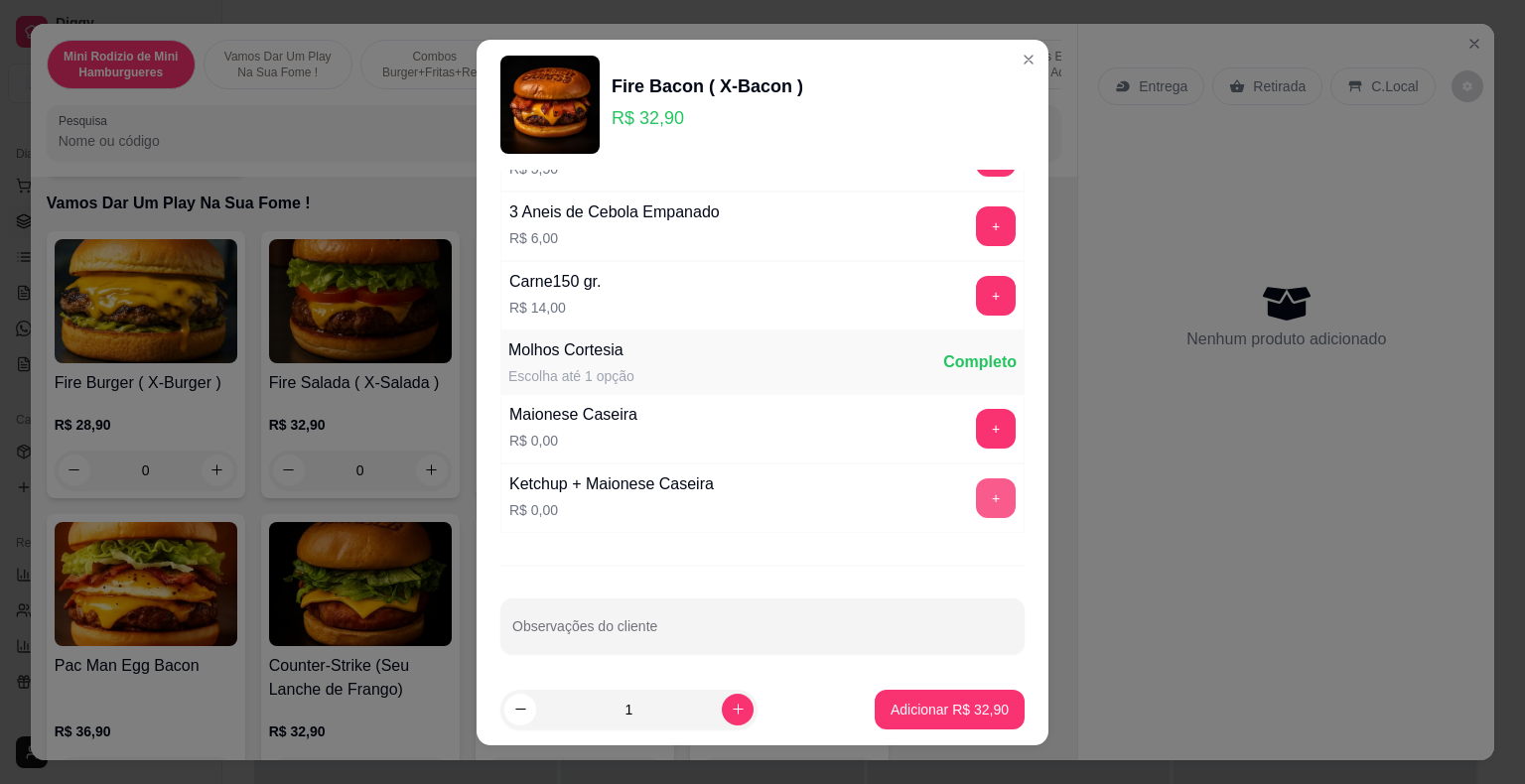 click on "+" at bounding box center [996, 498] 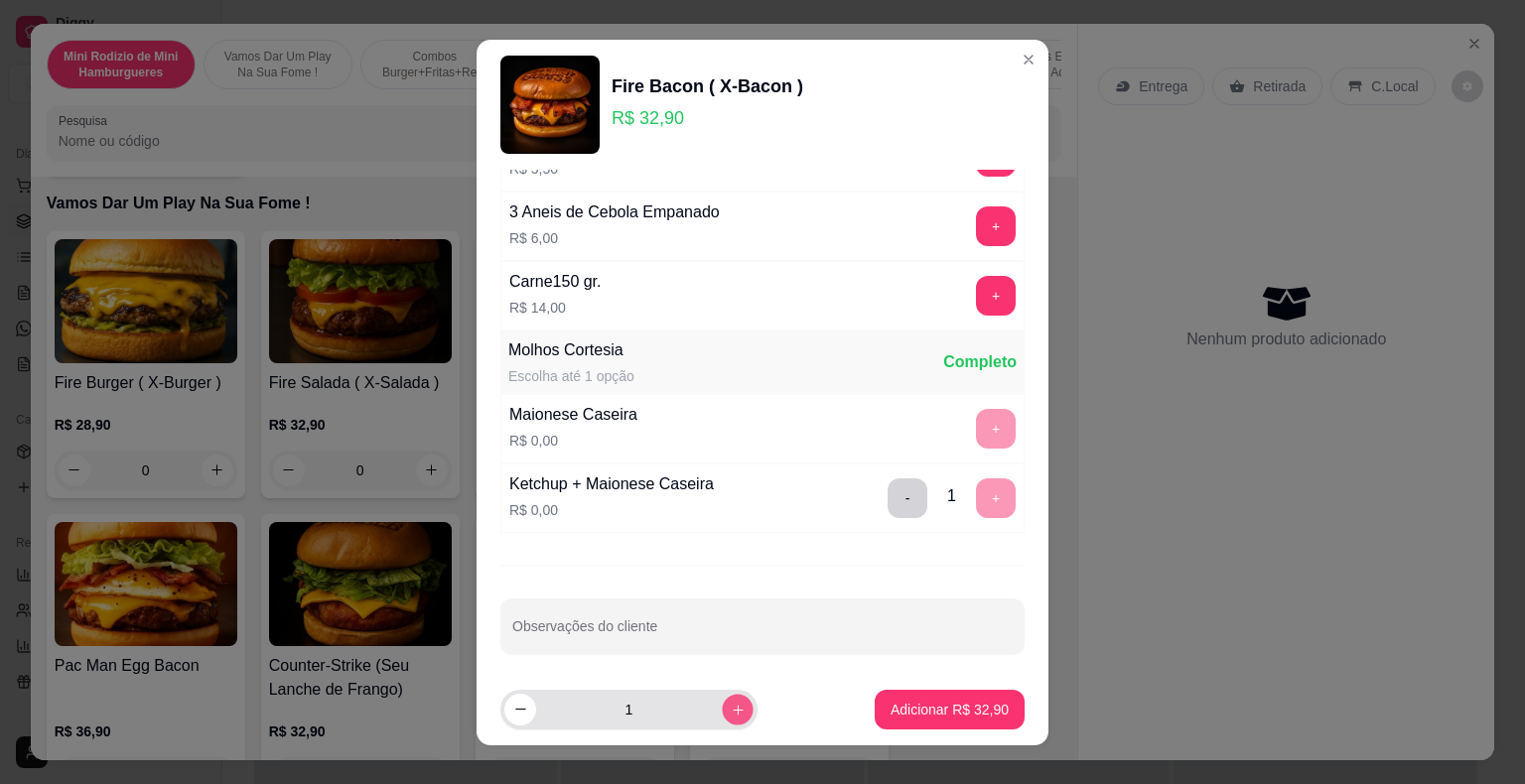 click 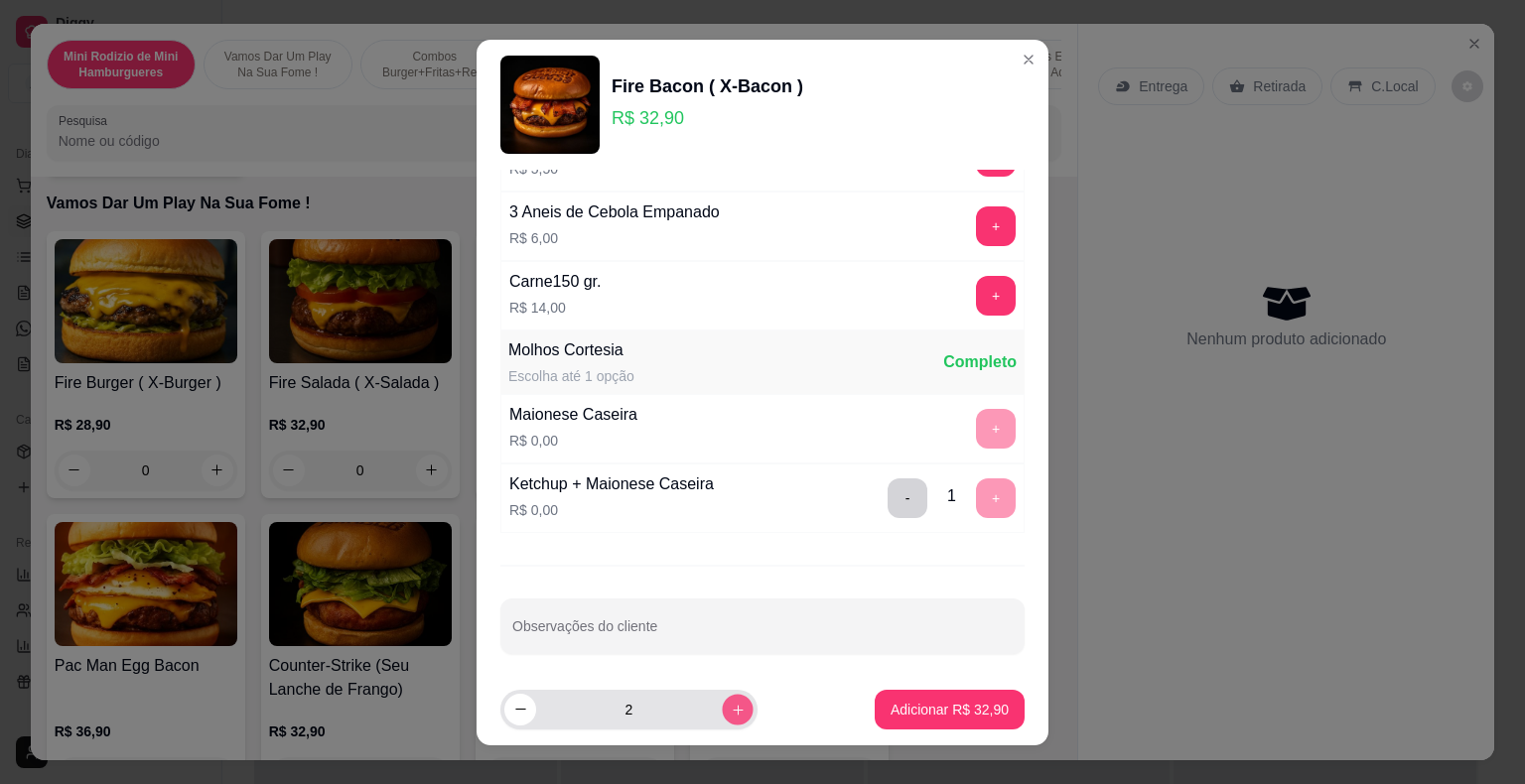 click 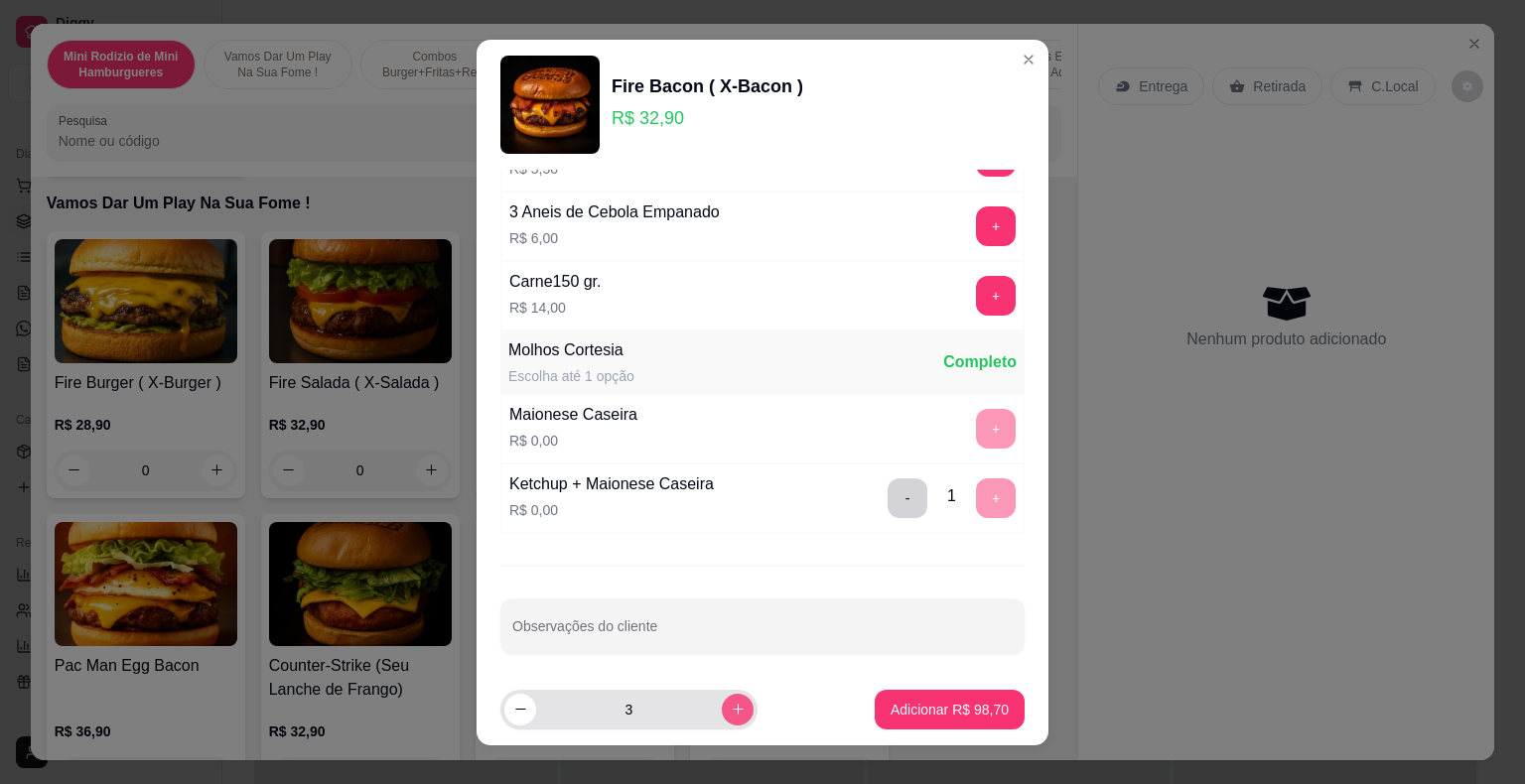 click 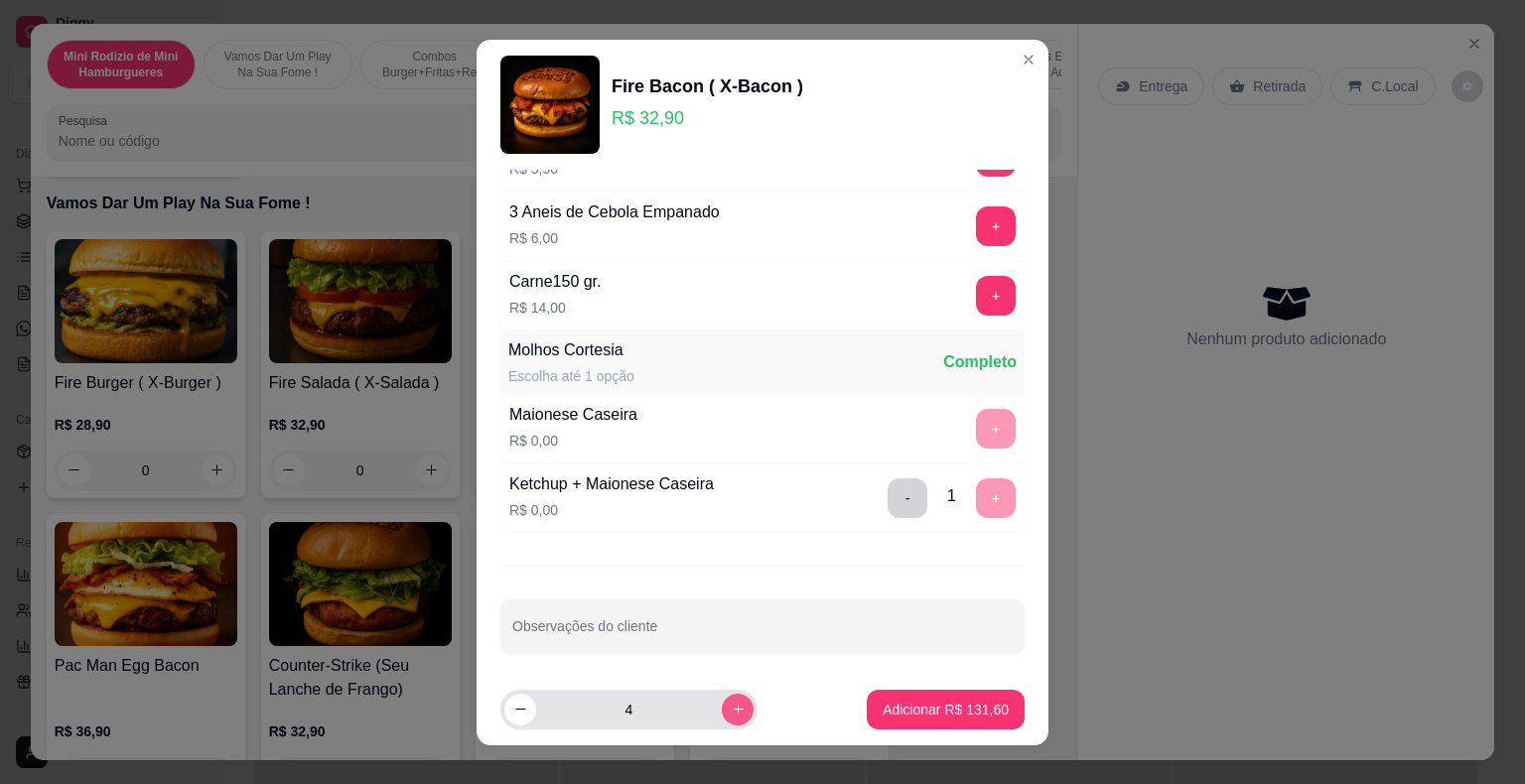 click at bounding box center [738, 710] 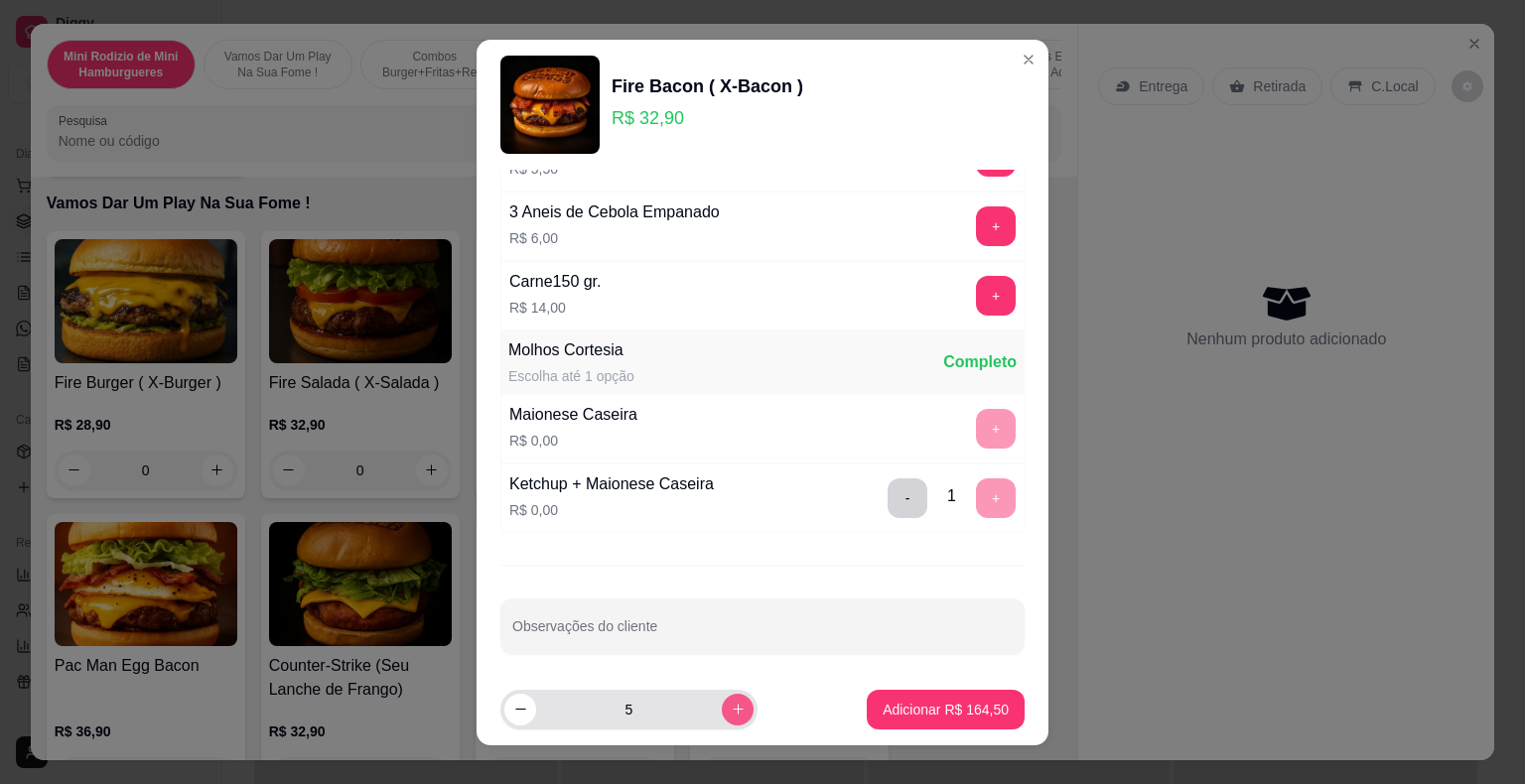 click at bounding box center [738, 710] 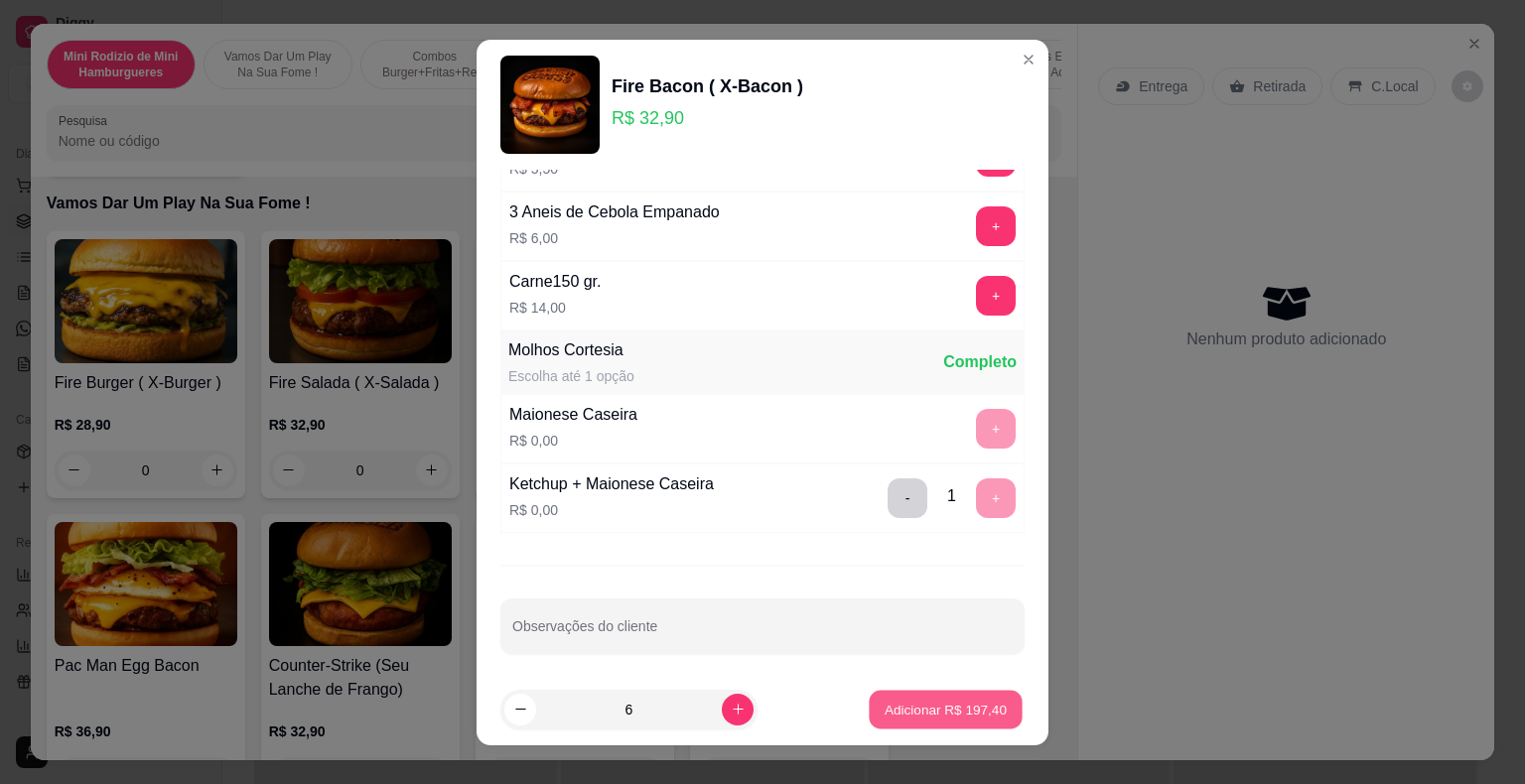 click on "Adicionar R$ 197,40" at bounding box center (946, 709) 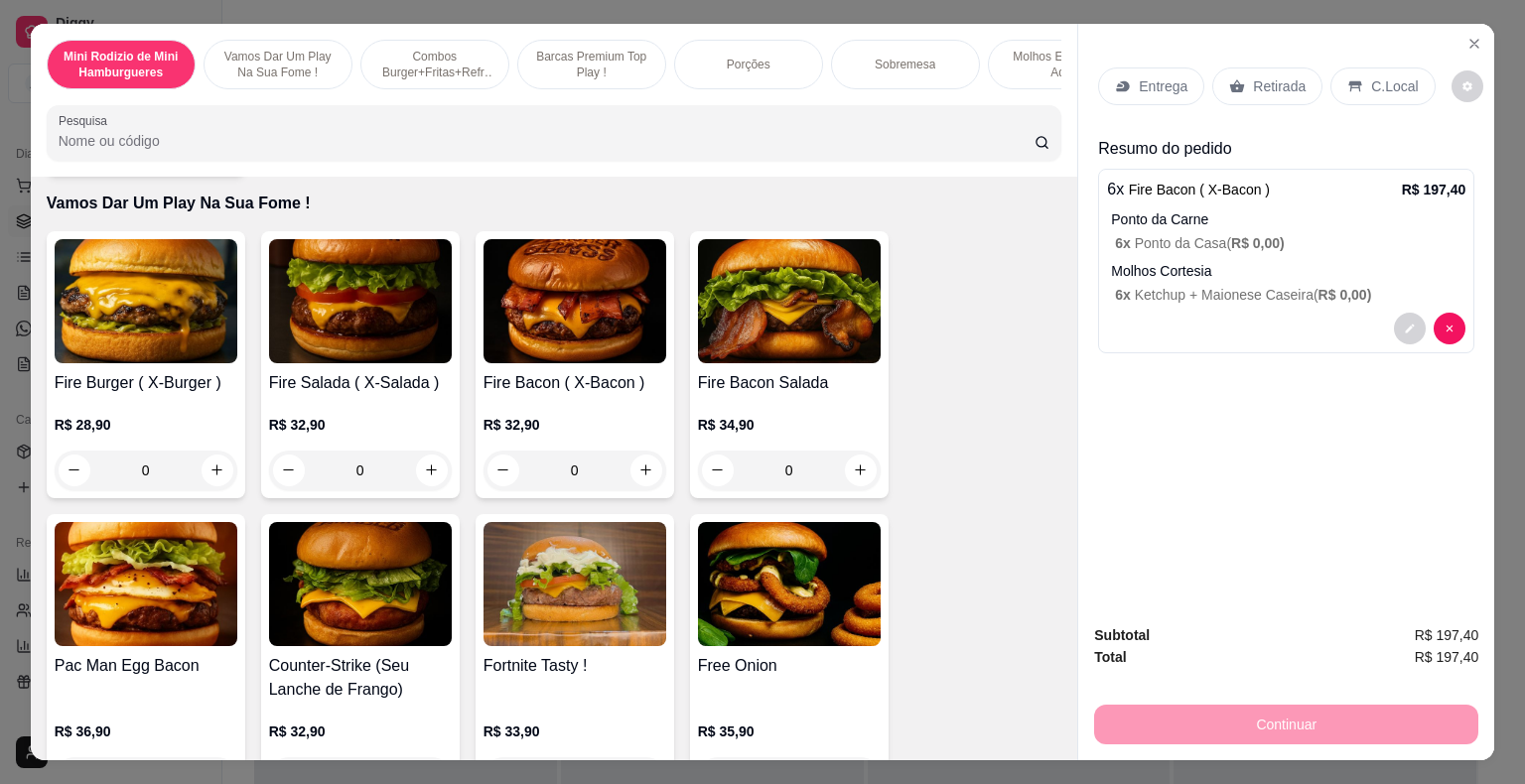 click on "Retirada" at bounding box center (1279, 86) 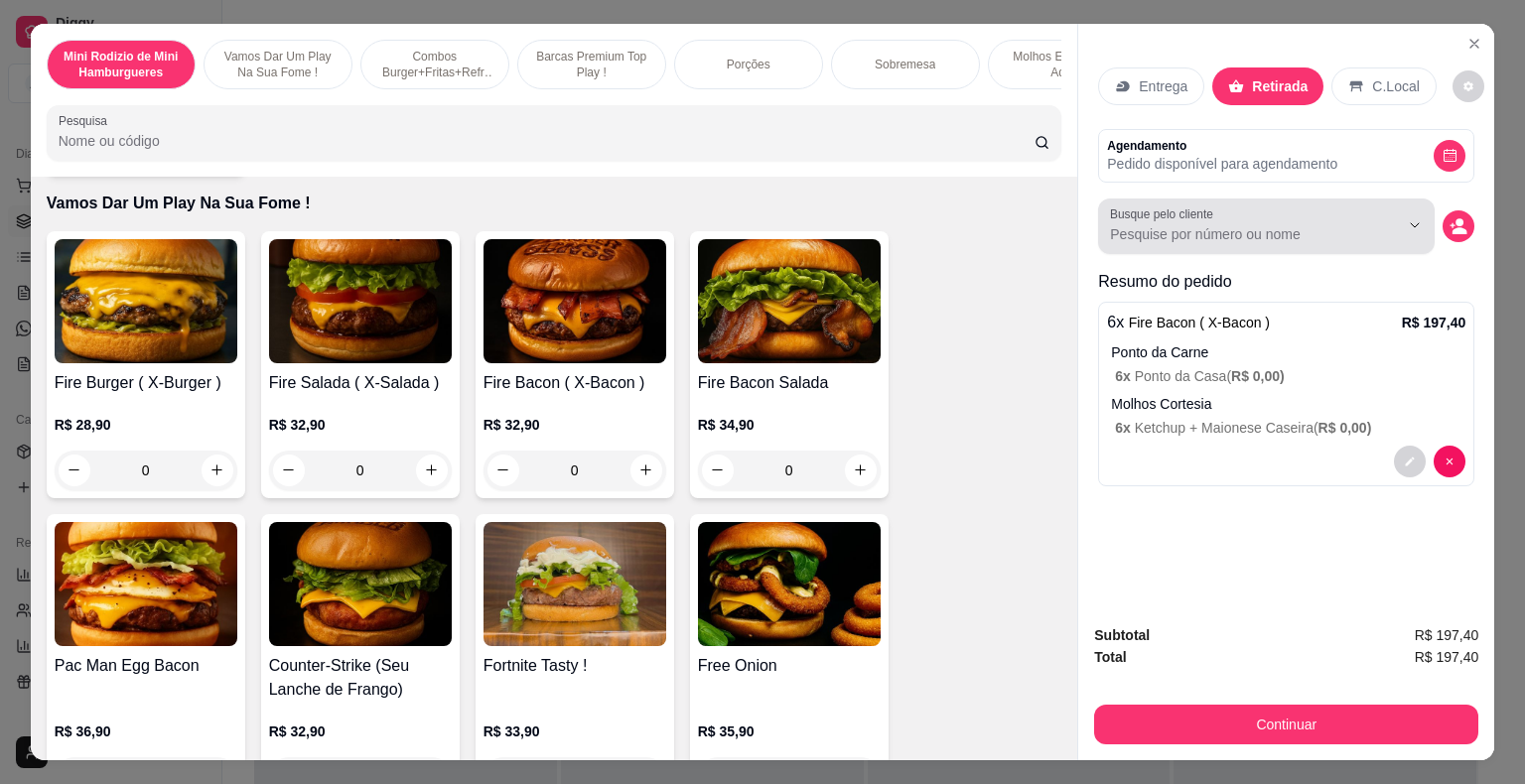 click on "Busque pelo cliente" at bounding box center [1238, 234] 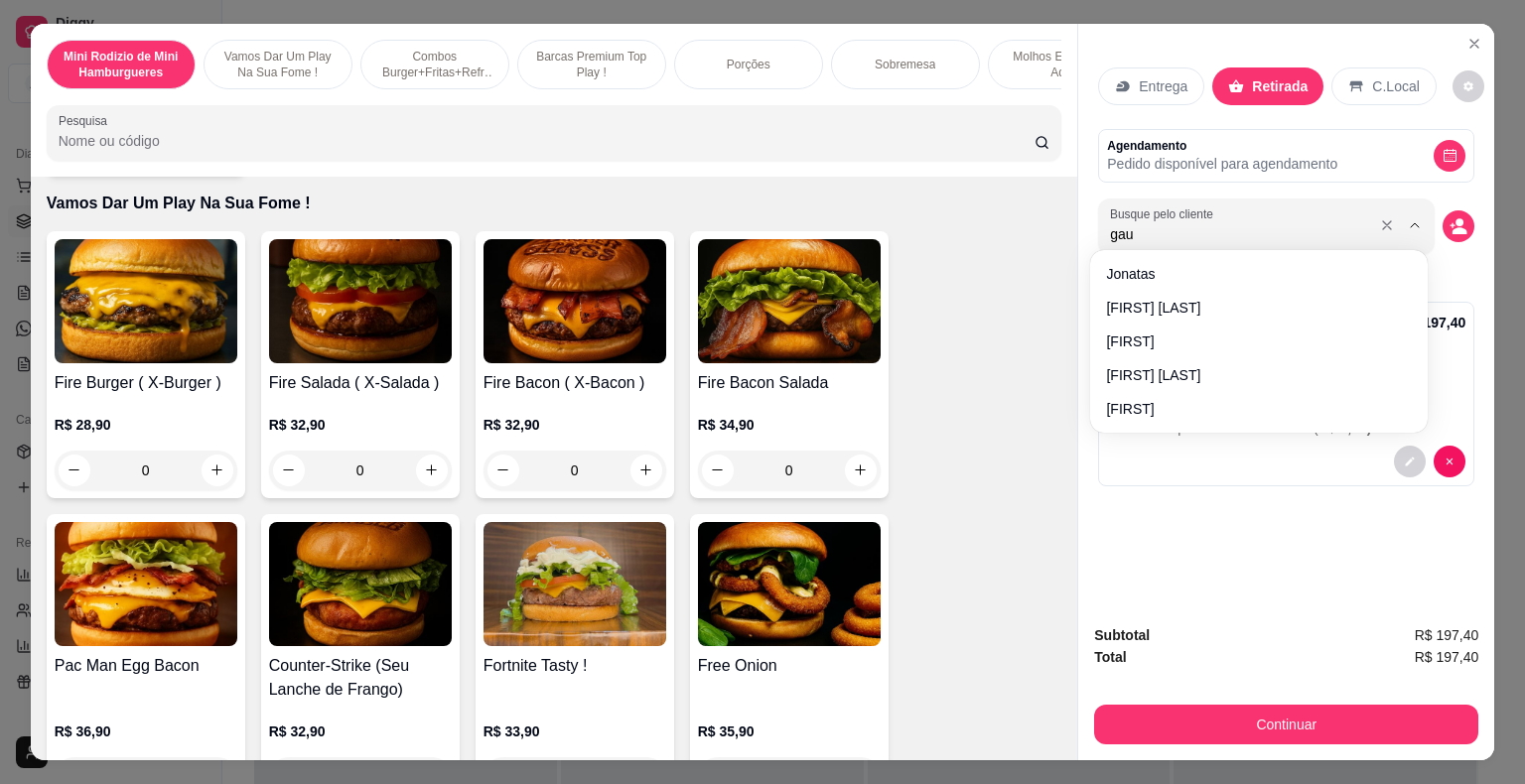 type on "gauc" 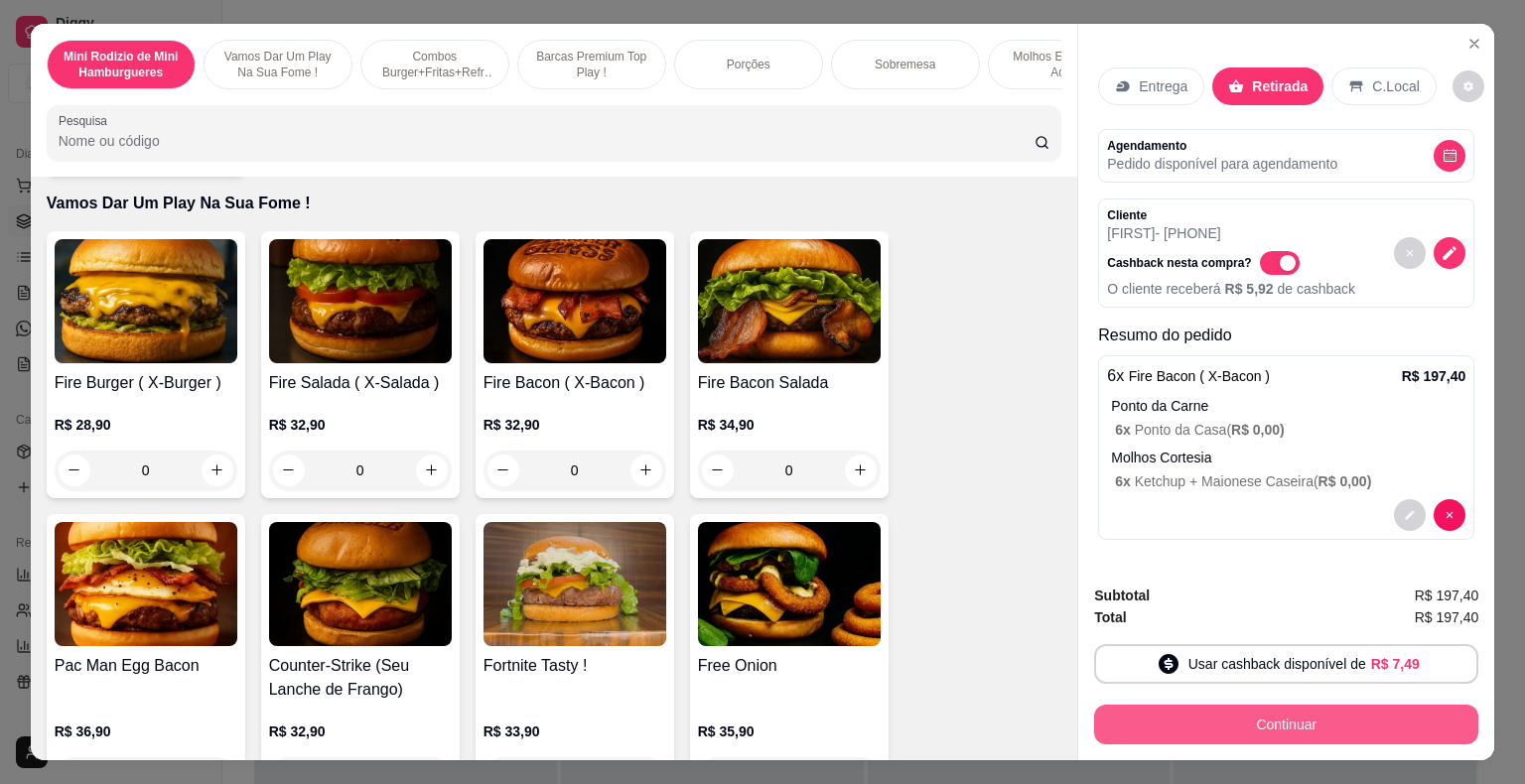 click on "Continuar" at bounding box center [1286, 724] 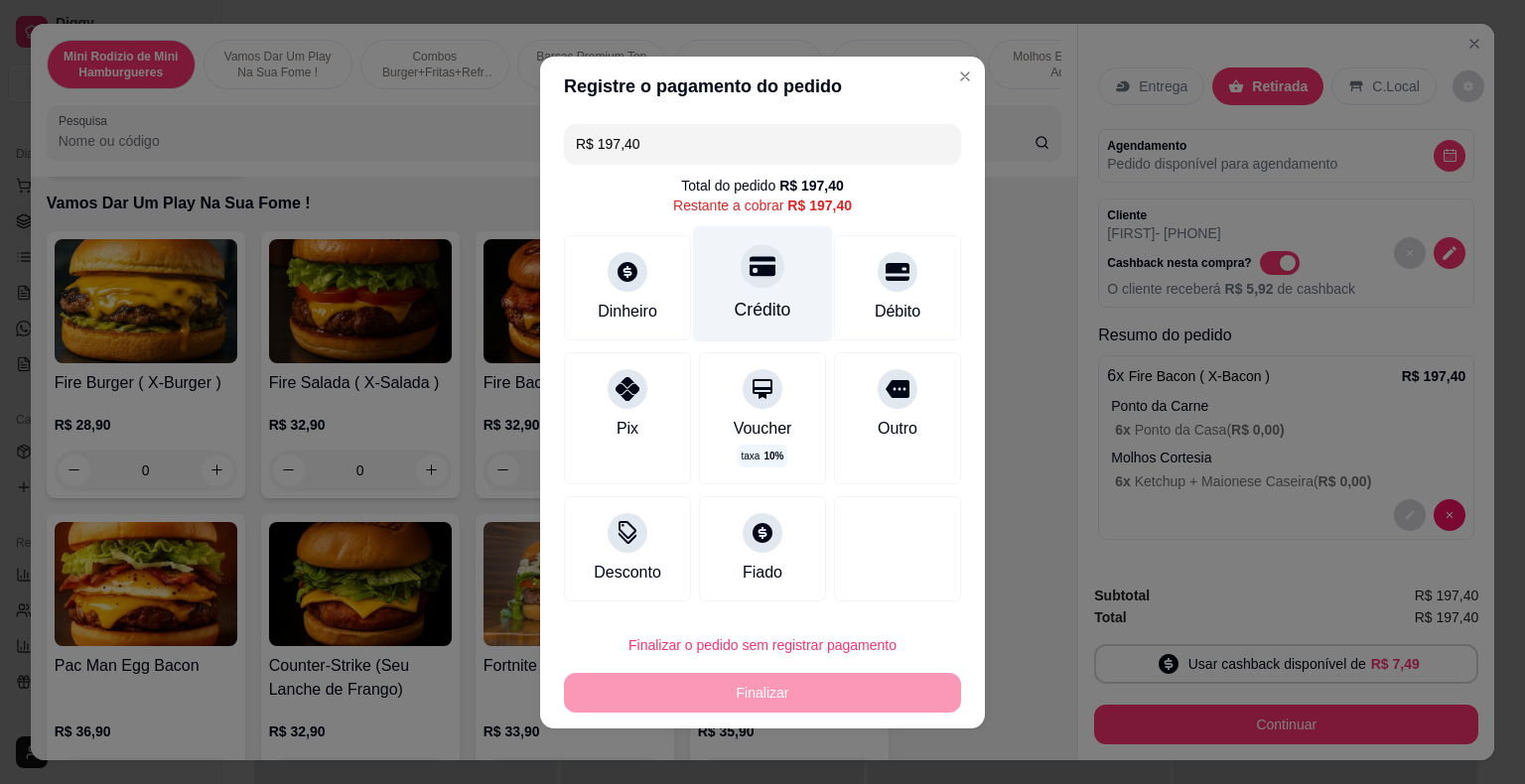 click on "Crédito" at bounding box center [762, 310] 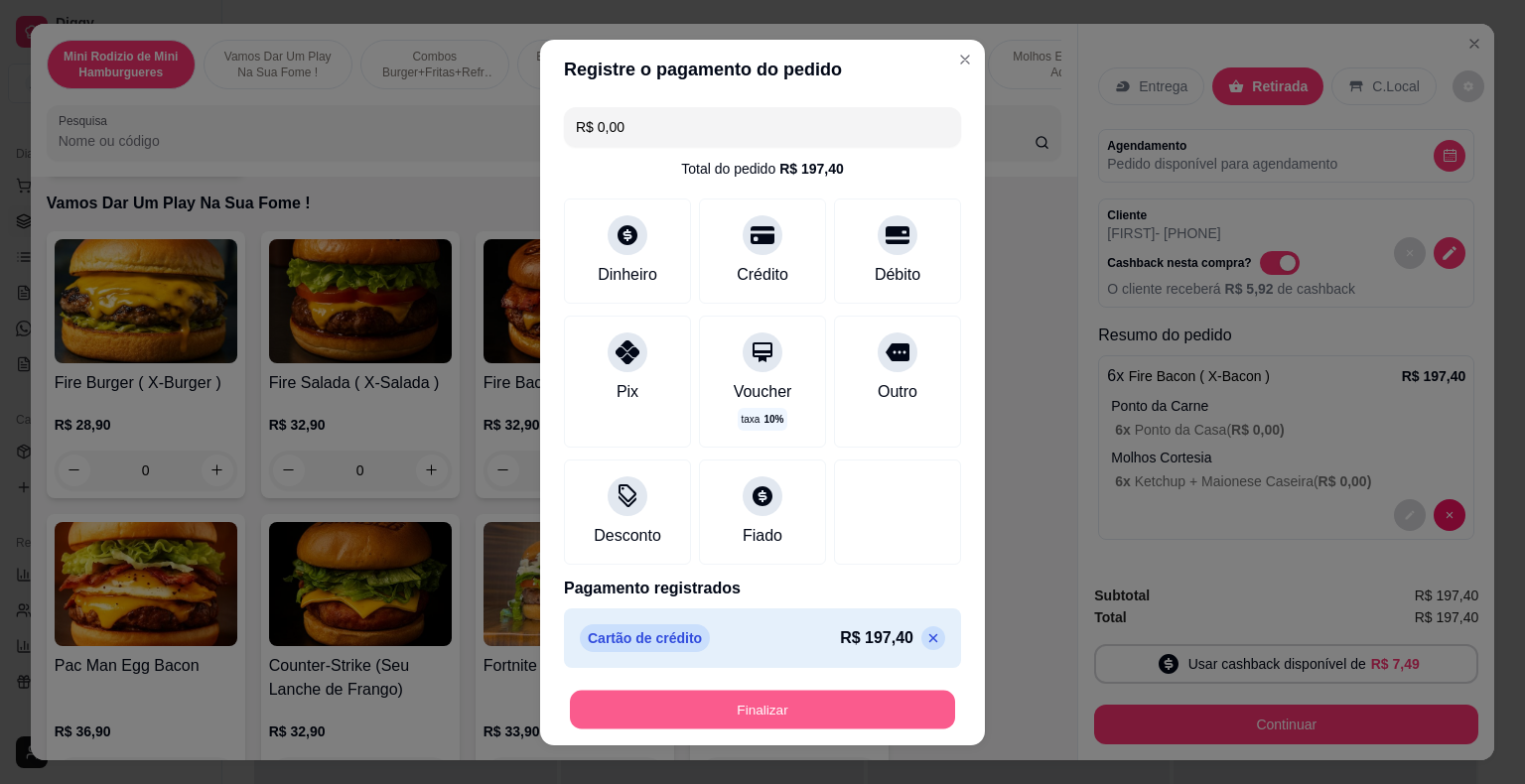 click on "Finalizar" at bounding box center (762, 709) 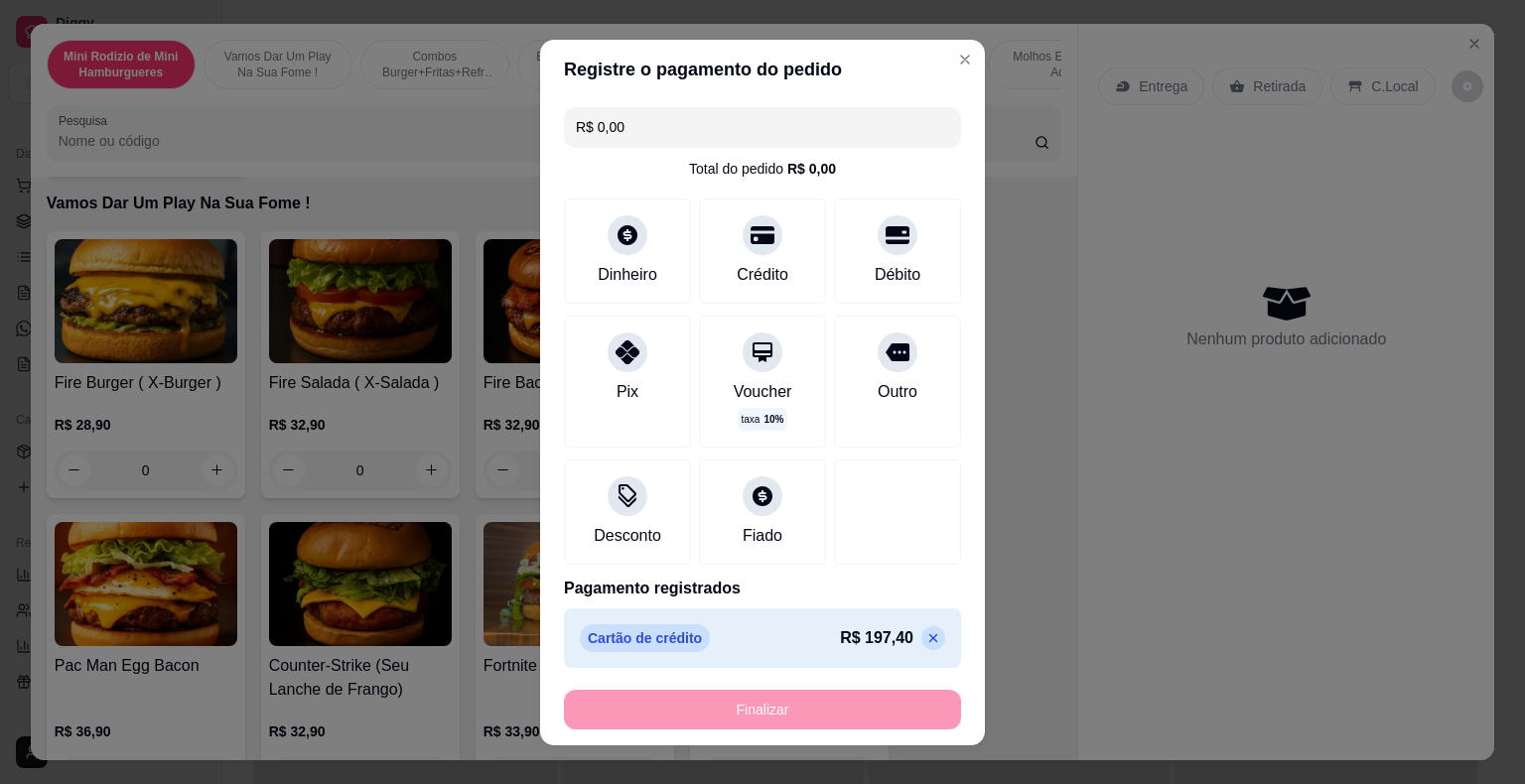 type on "-R$ 197,40" 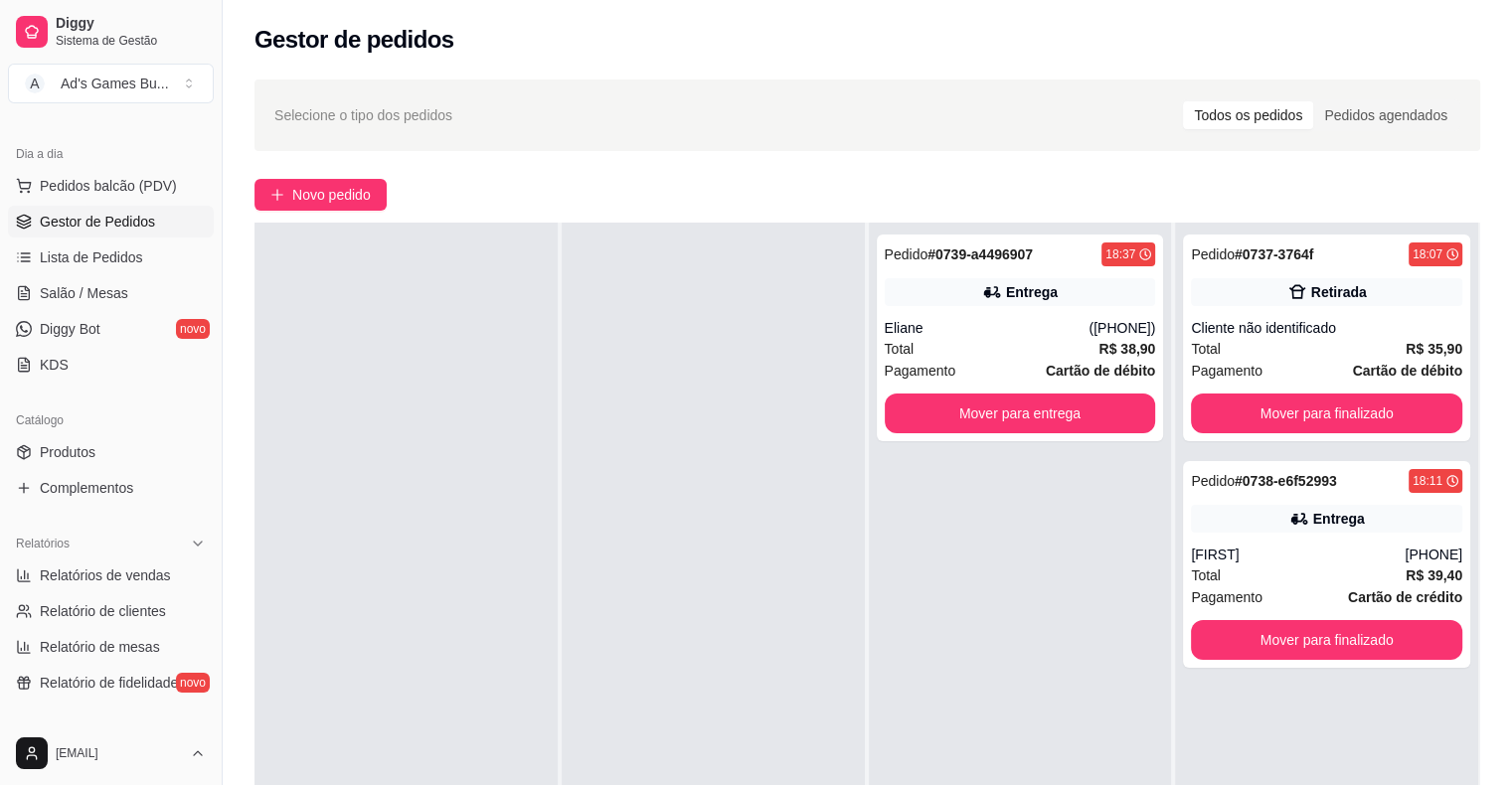 click on "Selecione o tipo dos pedidos Todos os pedidos Pedidos agendados Novo pedido Pendente 0 Aceito 0 Preparando 1 Pedido # [ORDER_ID] 18:37 Entrega [NAME] ([PHONE]) Total R$ 38,90 Pagamento Cartão de débito Mover para entrega Em entrega 2 Pedido # [ORDER_ID] 18:07 Retirada Cliente não identificado Total R$ 35,90 Pagamento Cartão de débito Mover para finalizado Pedido # [ORDER_ID] 18:11 Entrega [NAME] ([PHONE]) Total R$ 39,40 Pagamento Cartão de crédito Mover para finalizado" at bounding box center (867, 550) 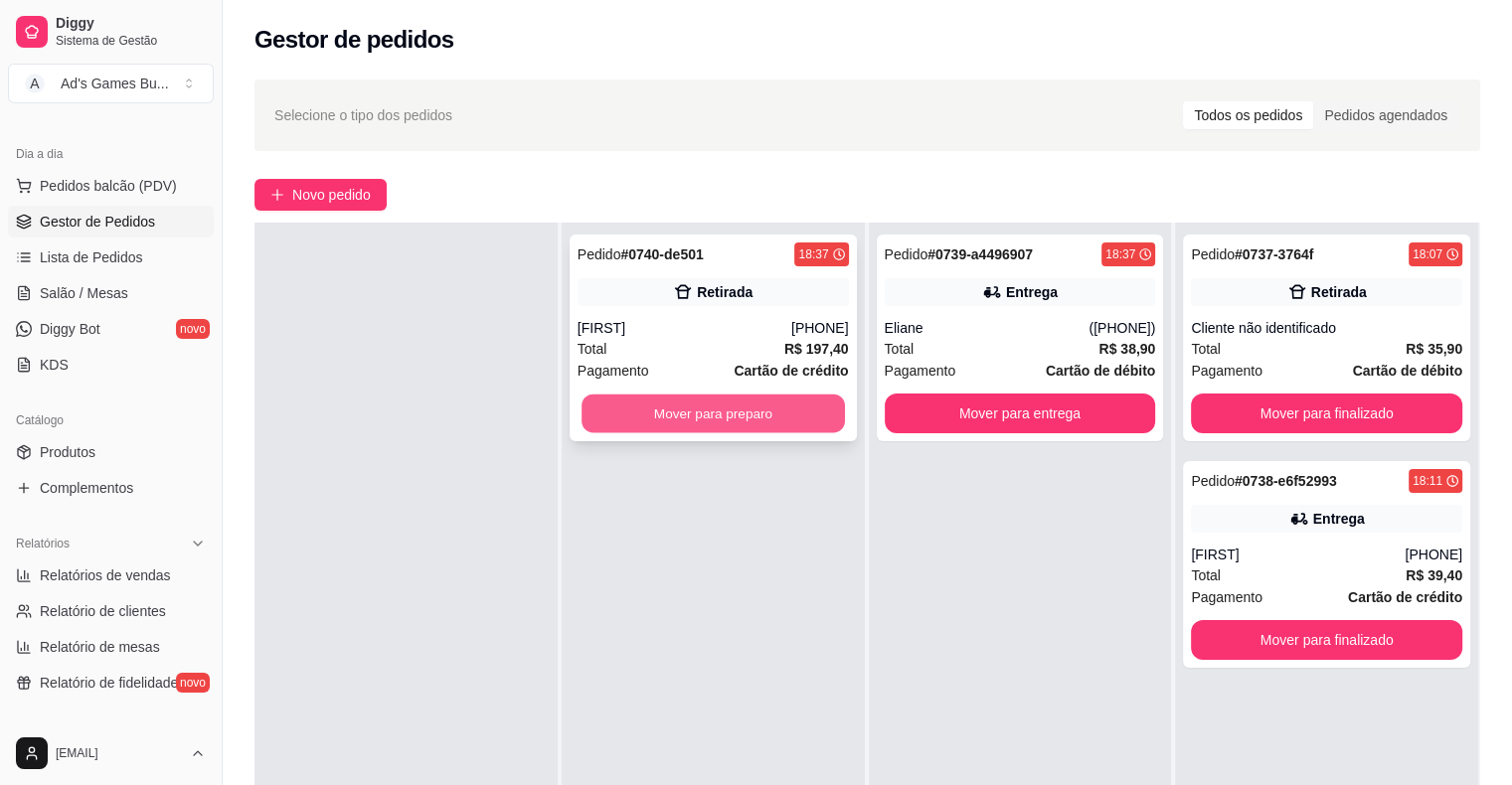click on "Mover para preparo" at bounding box center (713, 413) 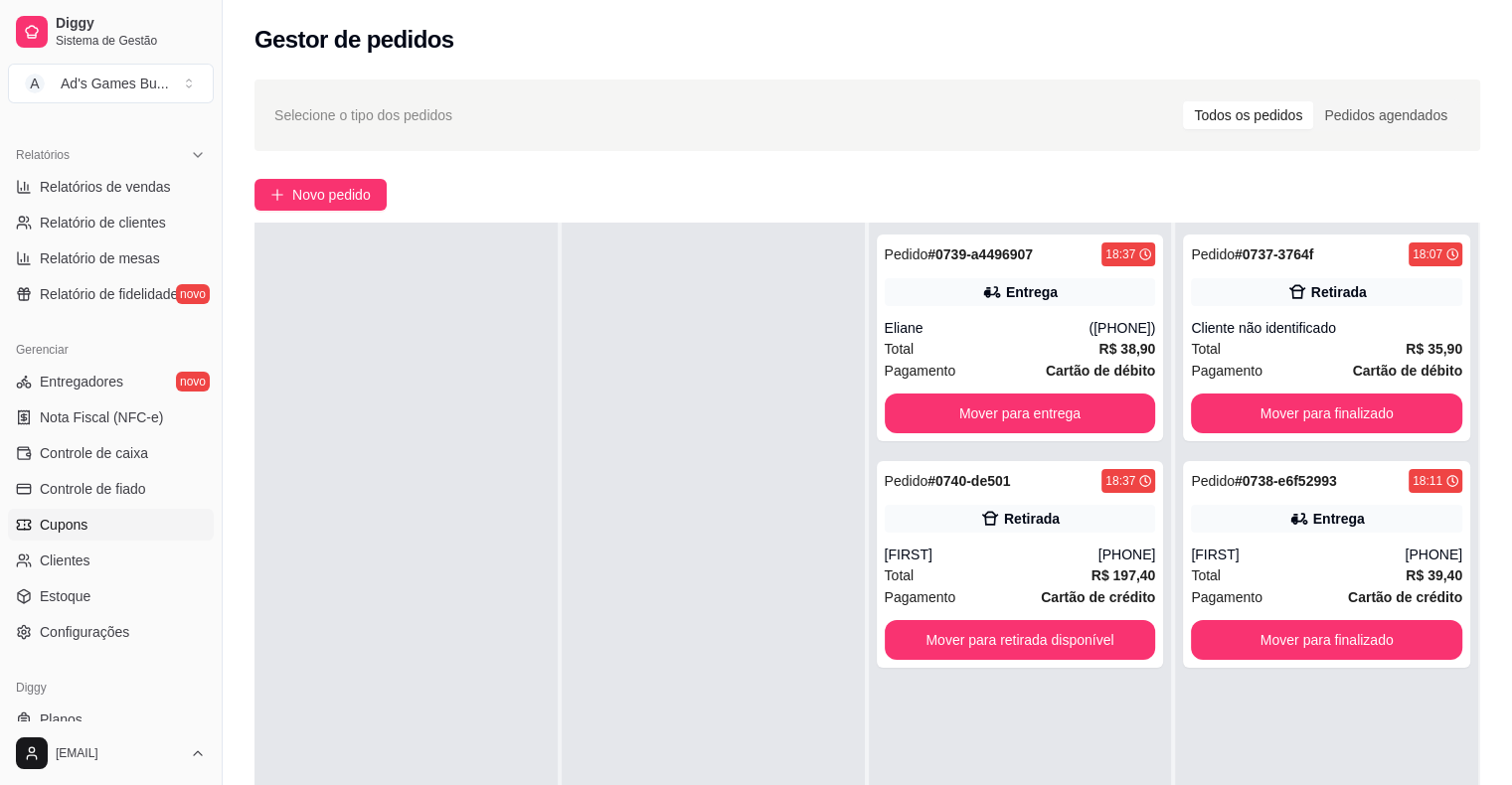 scroll, scrollTop: 644, scrollLeft: 0, axis: vertical 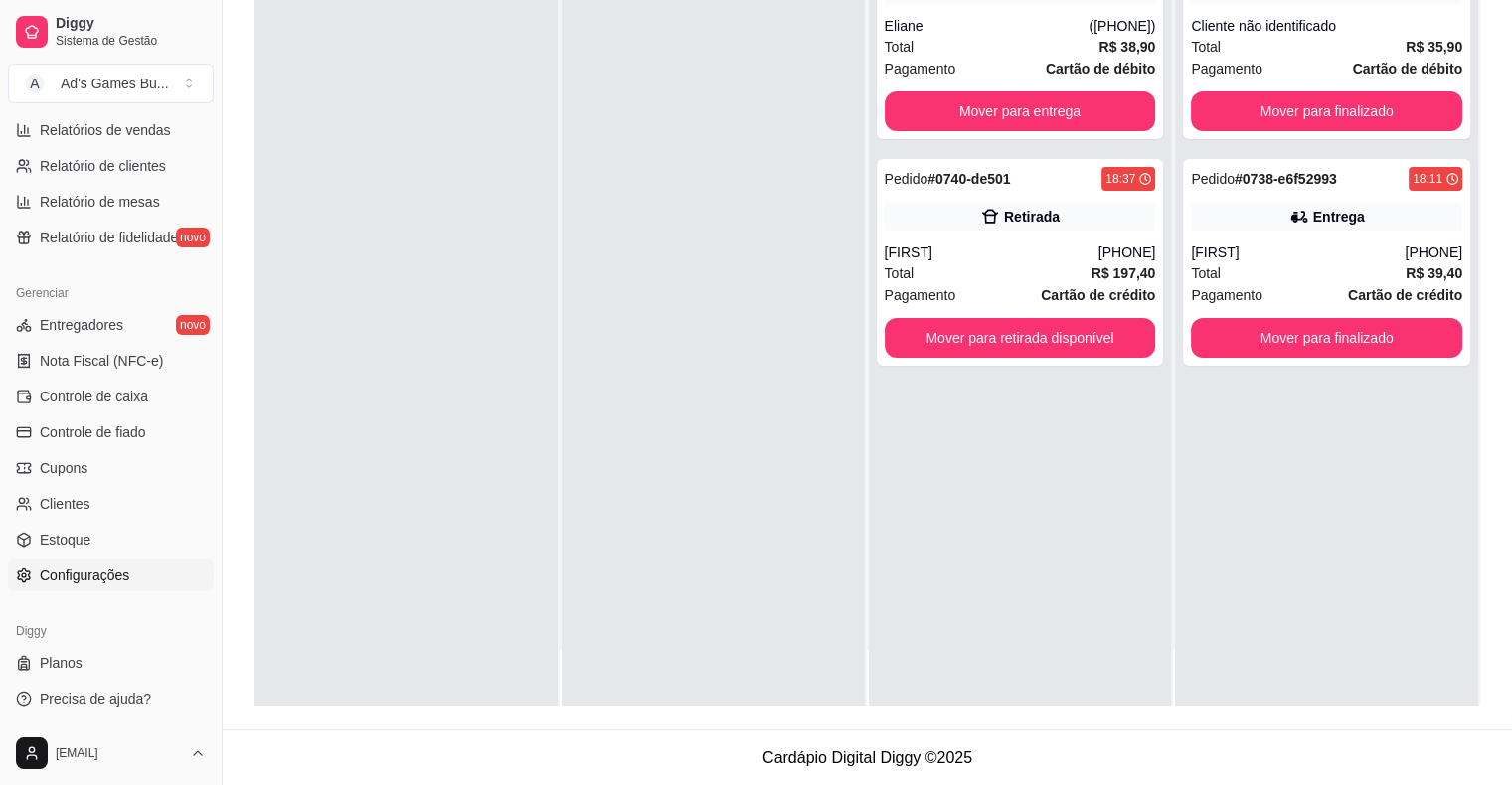 click on "Configurações" at bounding box center (110, 575) 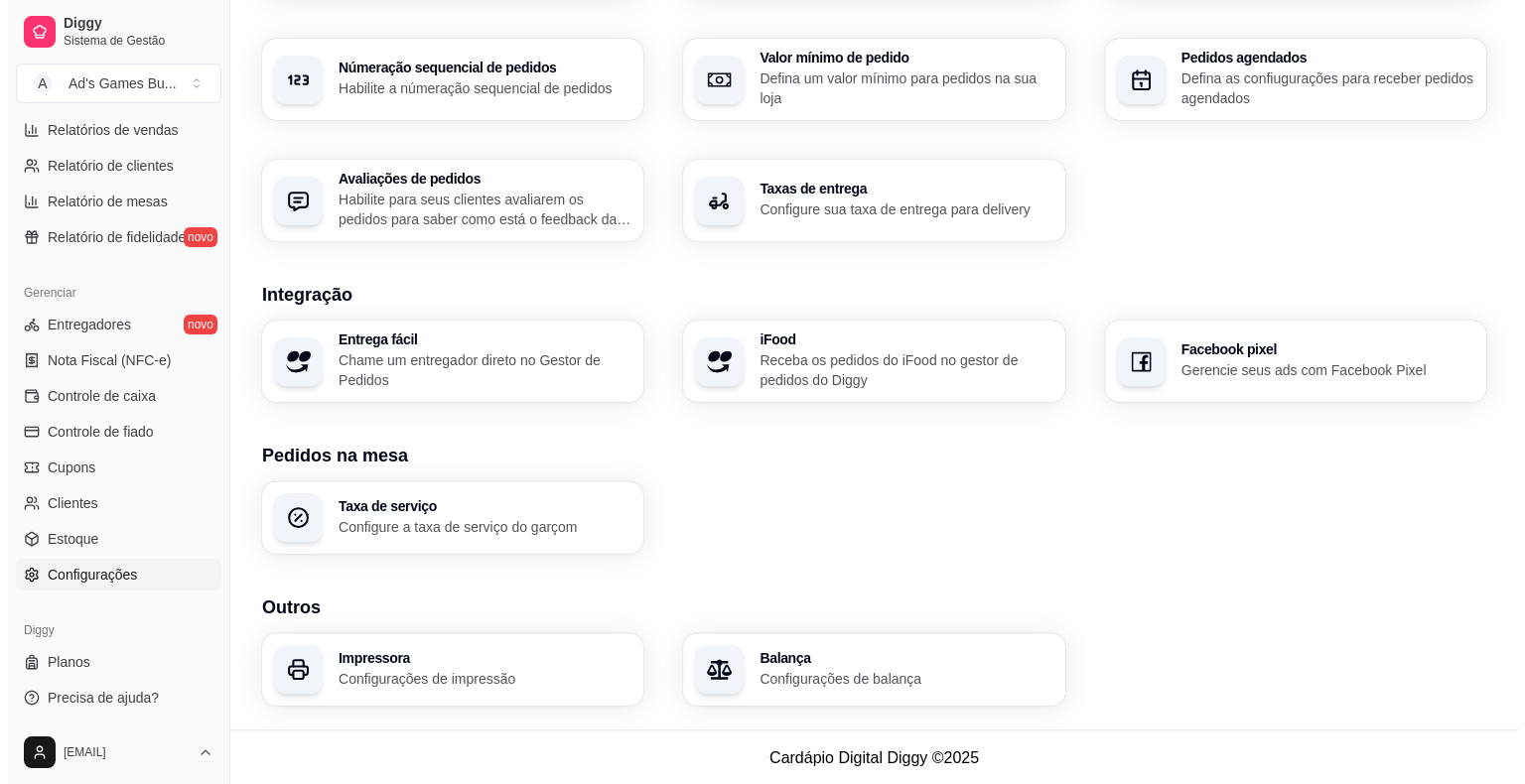 scroll, scrollTop: 605, scrollLeft: 0, axis: vertical 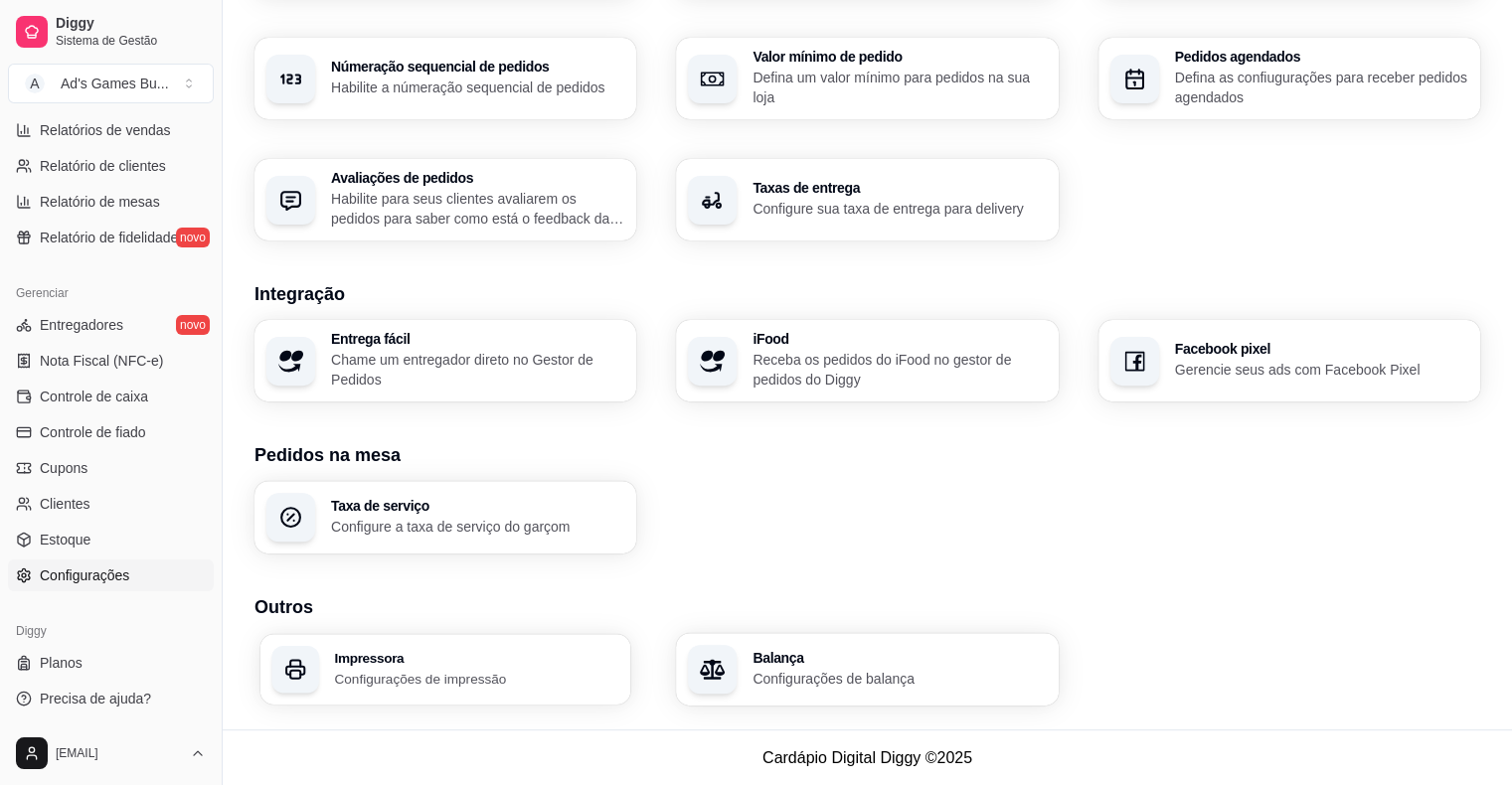 click on "Impressora" at bounding box center (476, 658) 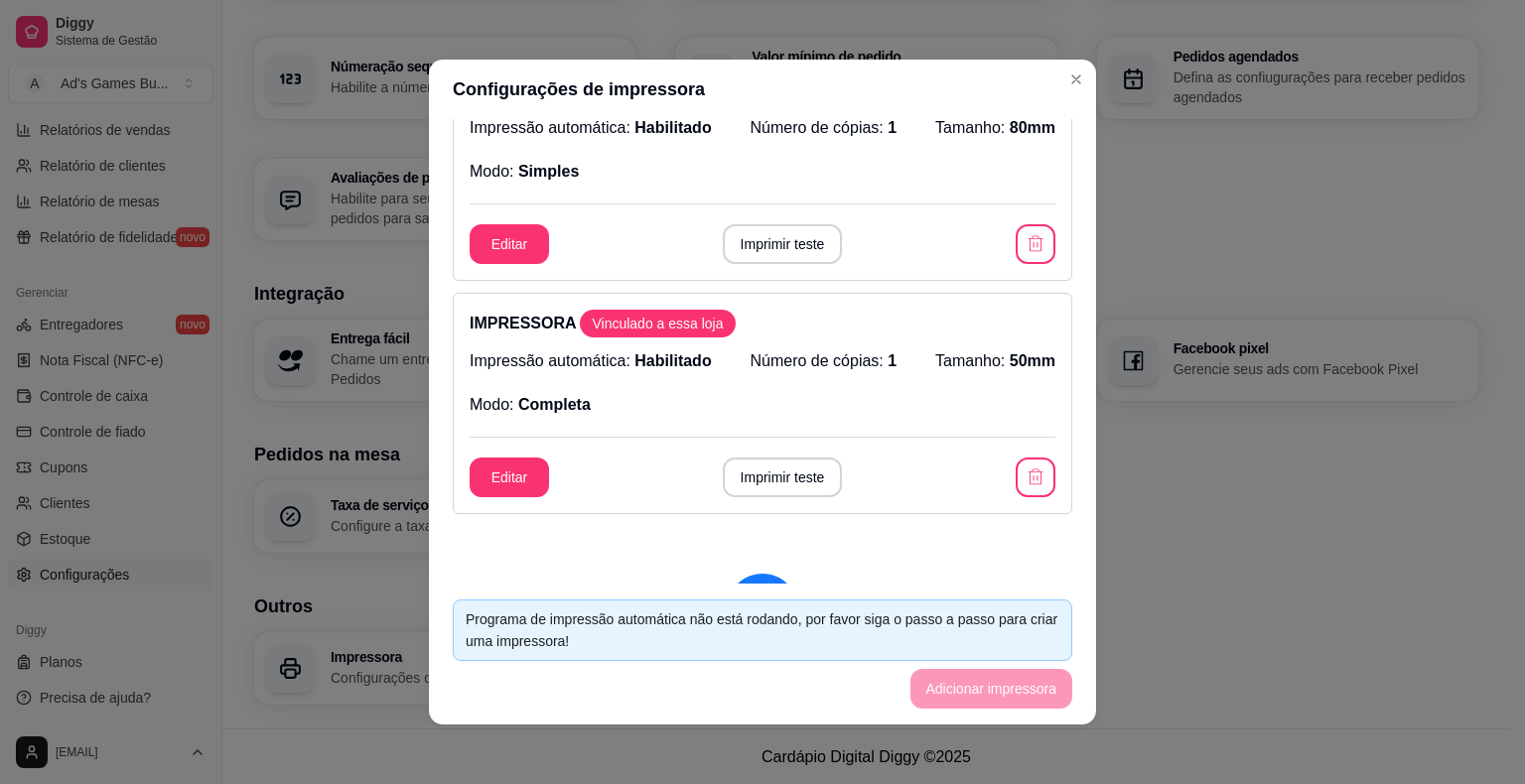 scroll, scrollTop: 99, scrollLeft: 0, axis: vertical 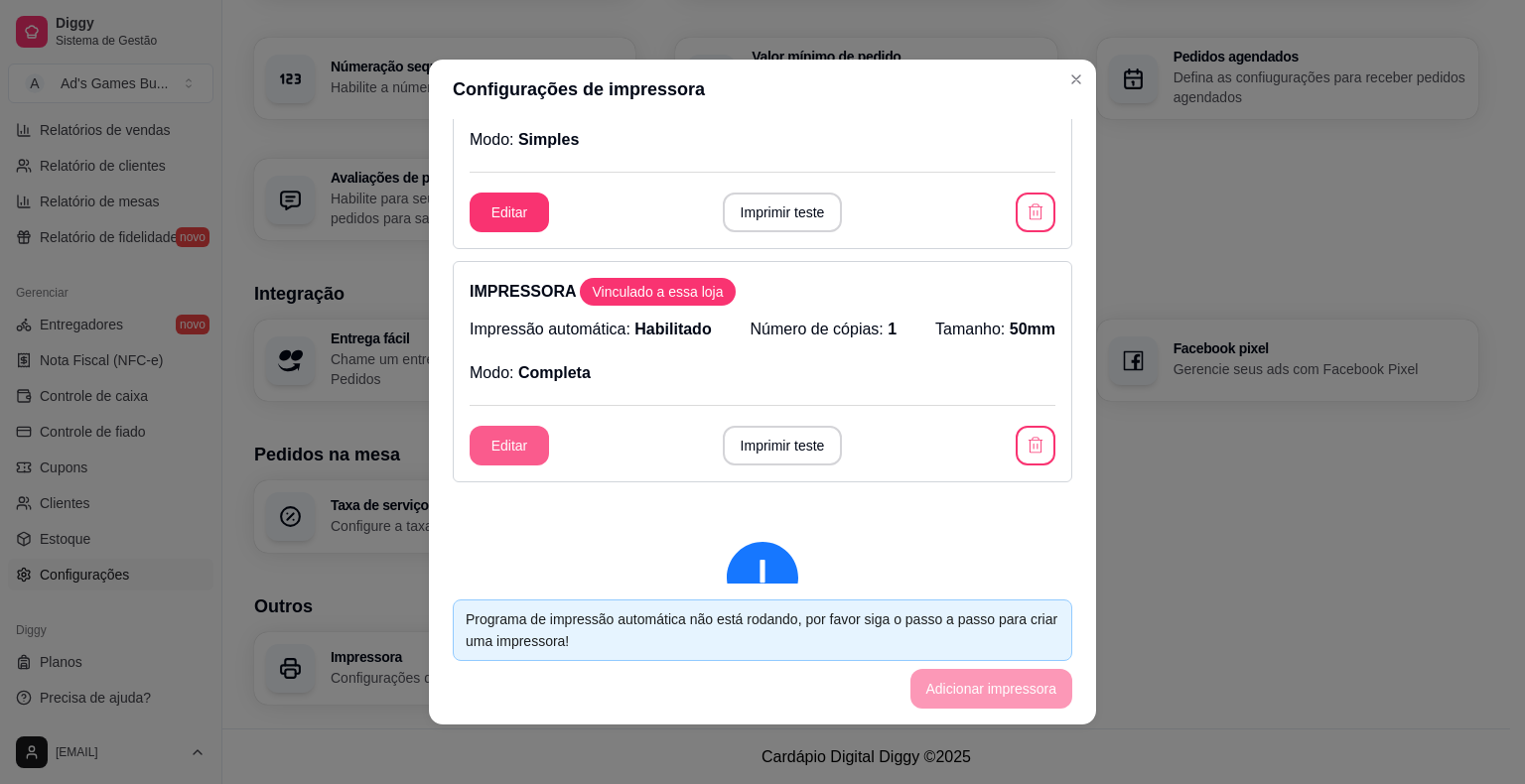 click on "Editar" at bounding box center [509, 446] 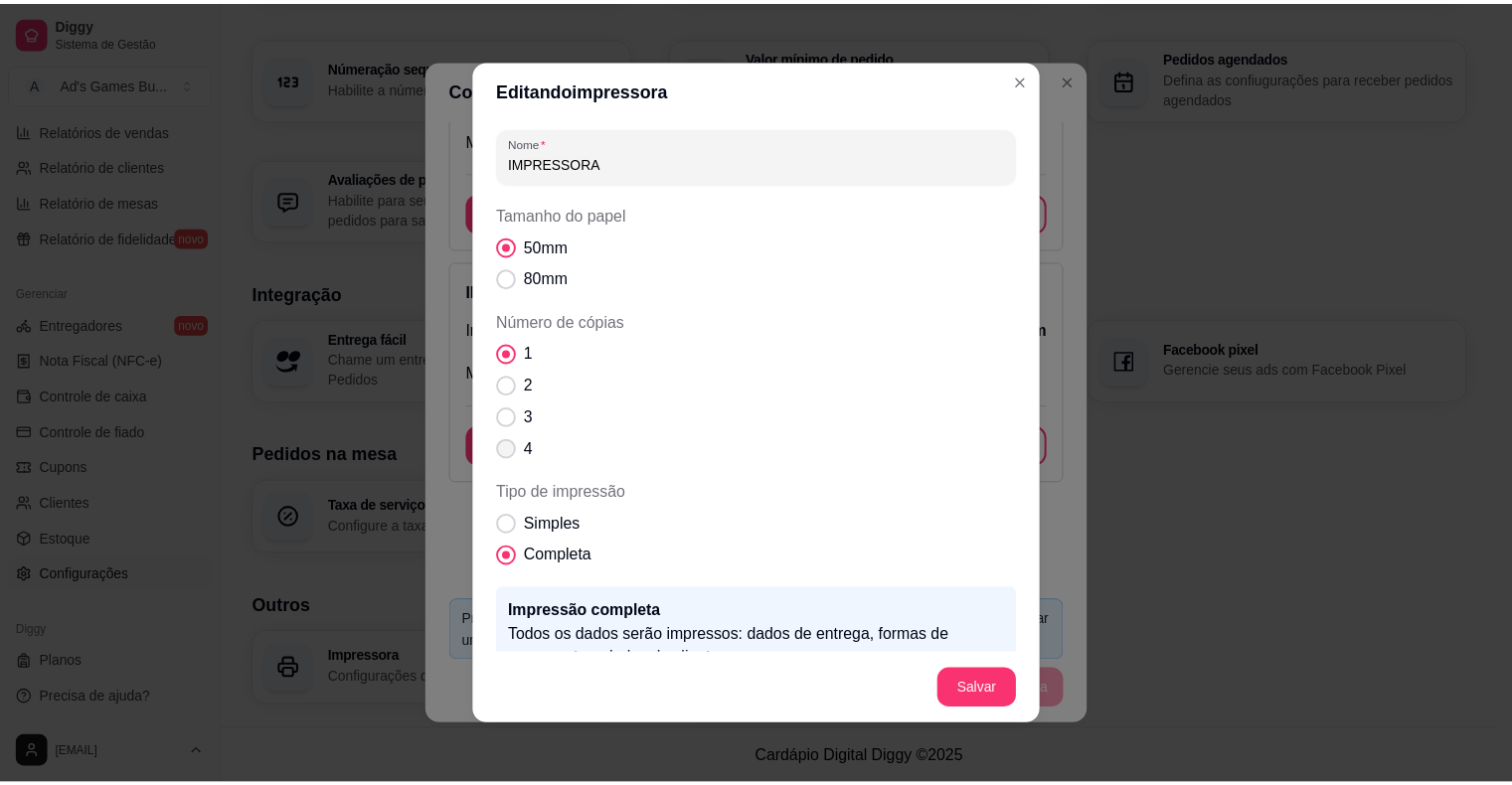 scroll, scrollTop: 114, scrollLeft: 0, axis: vertical 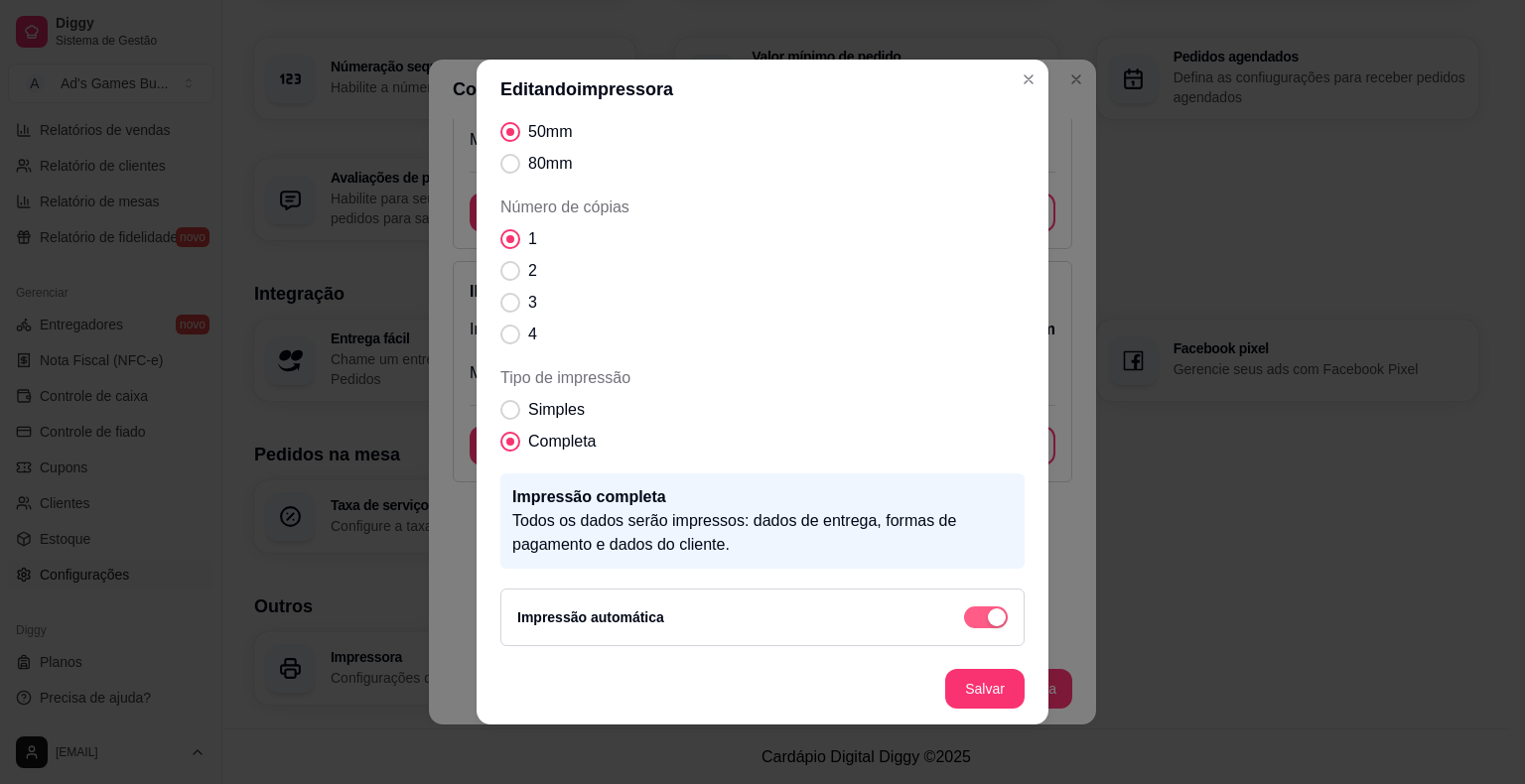 click at bounding box center (997, 617) 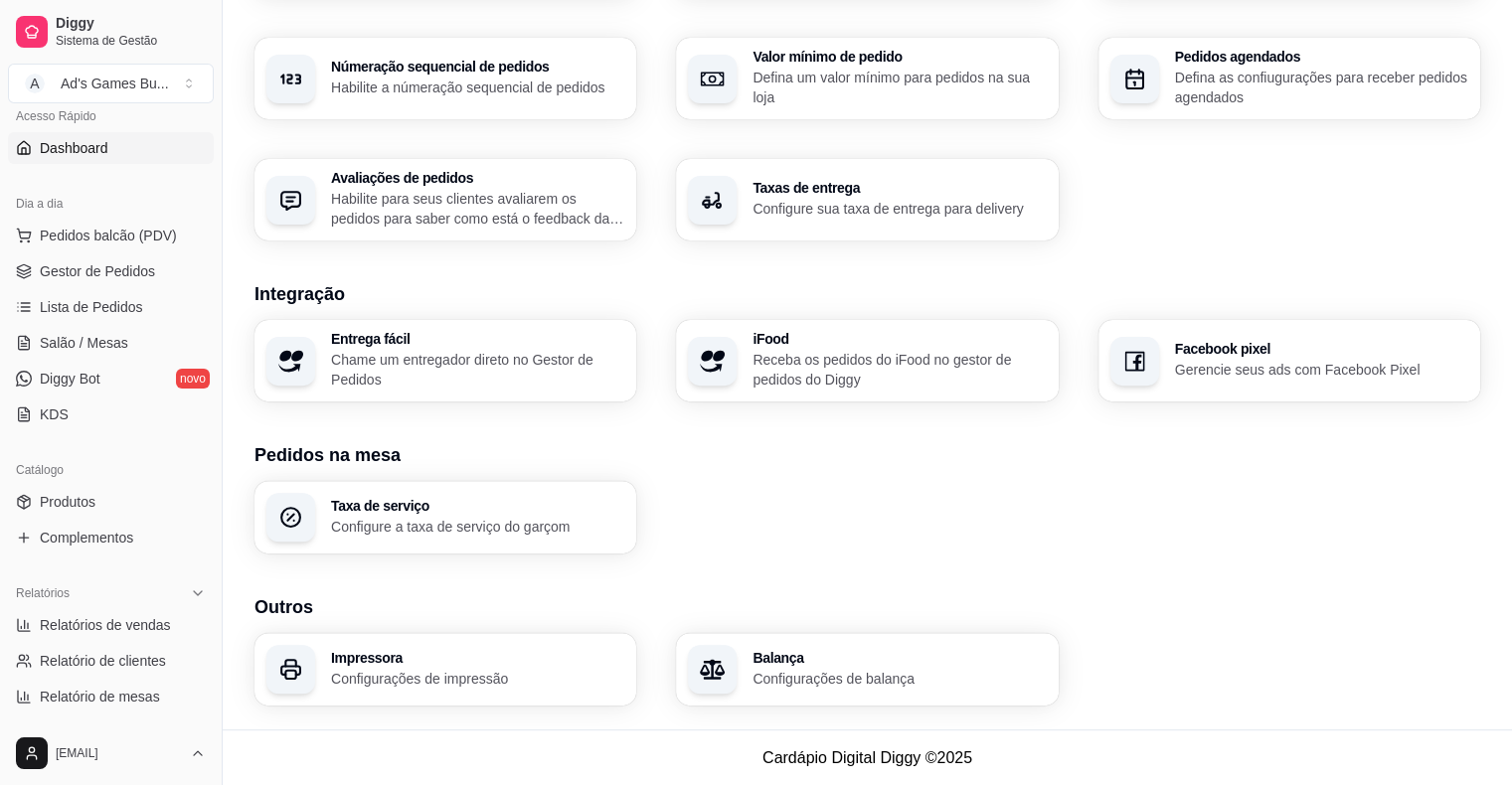 scroll, scrollTop: 48, scrollLeft: 0, axis: vertical 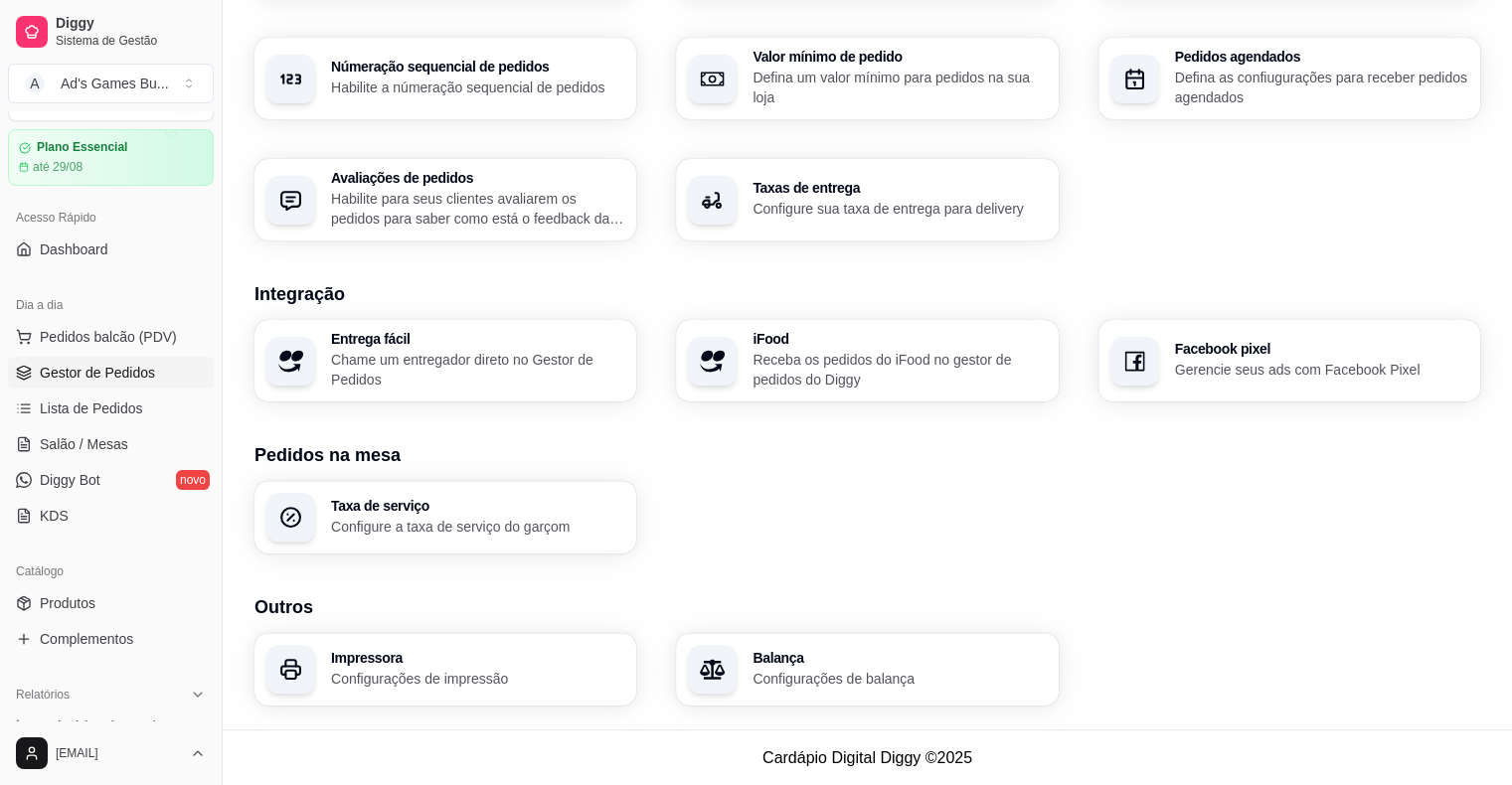click on "Gestor de Pedidos" at bounding box center (110, 373) 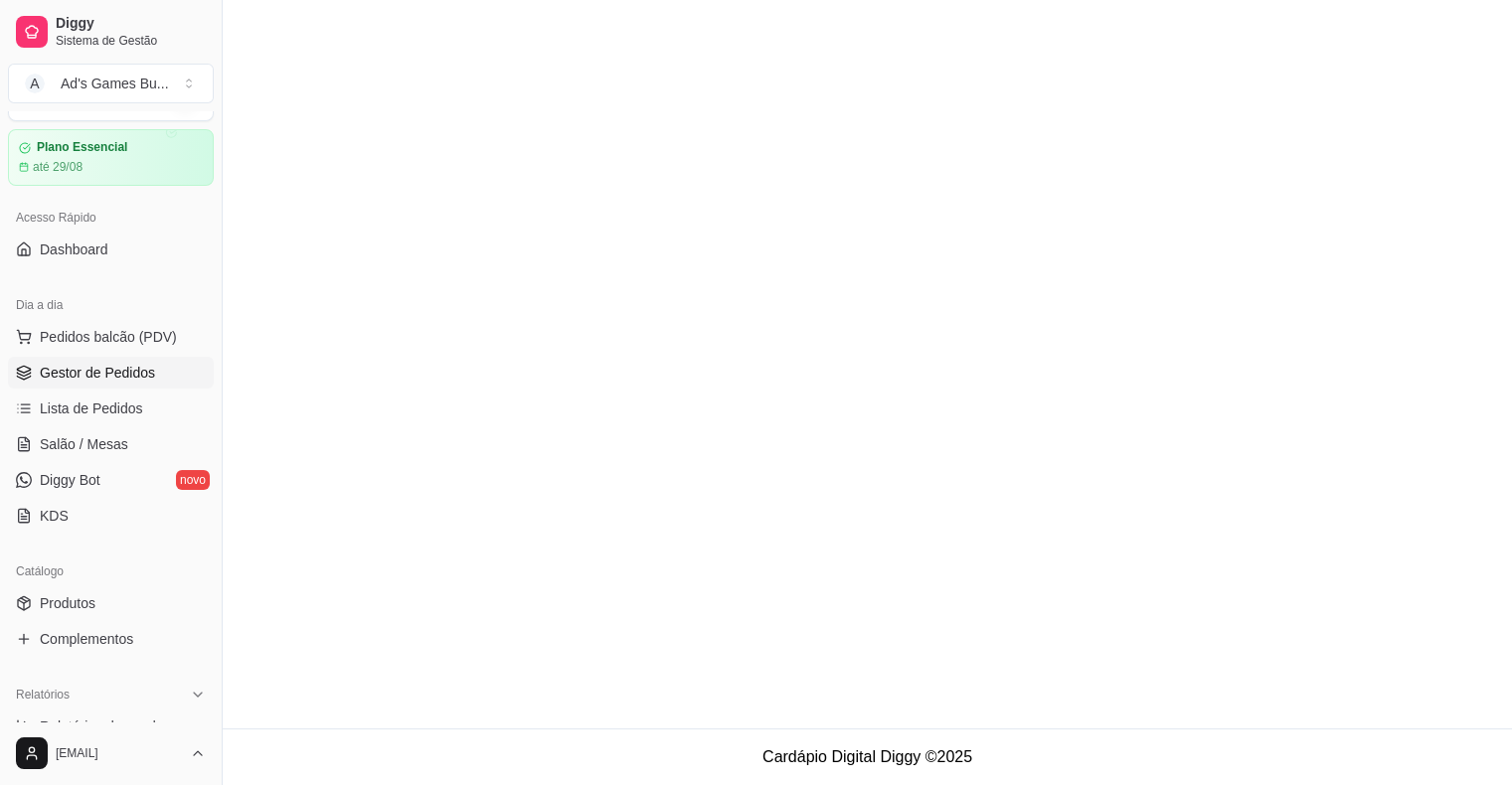 scroll, scrollTop: 0, scrollLeft: 0, axis: both 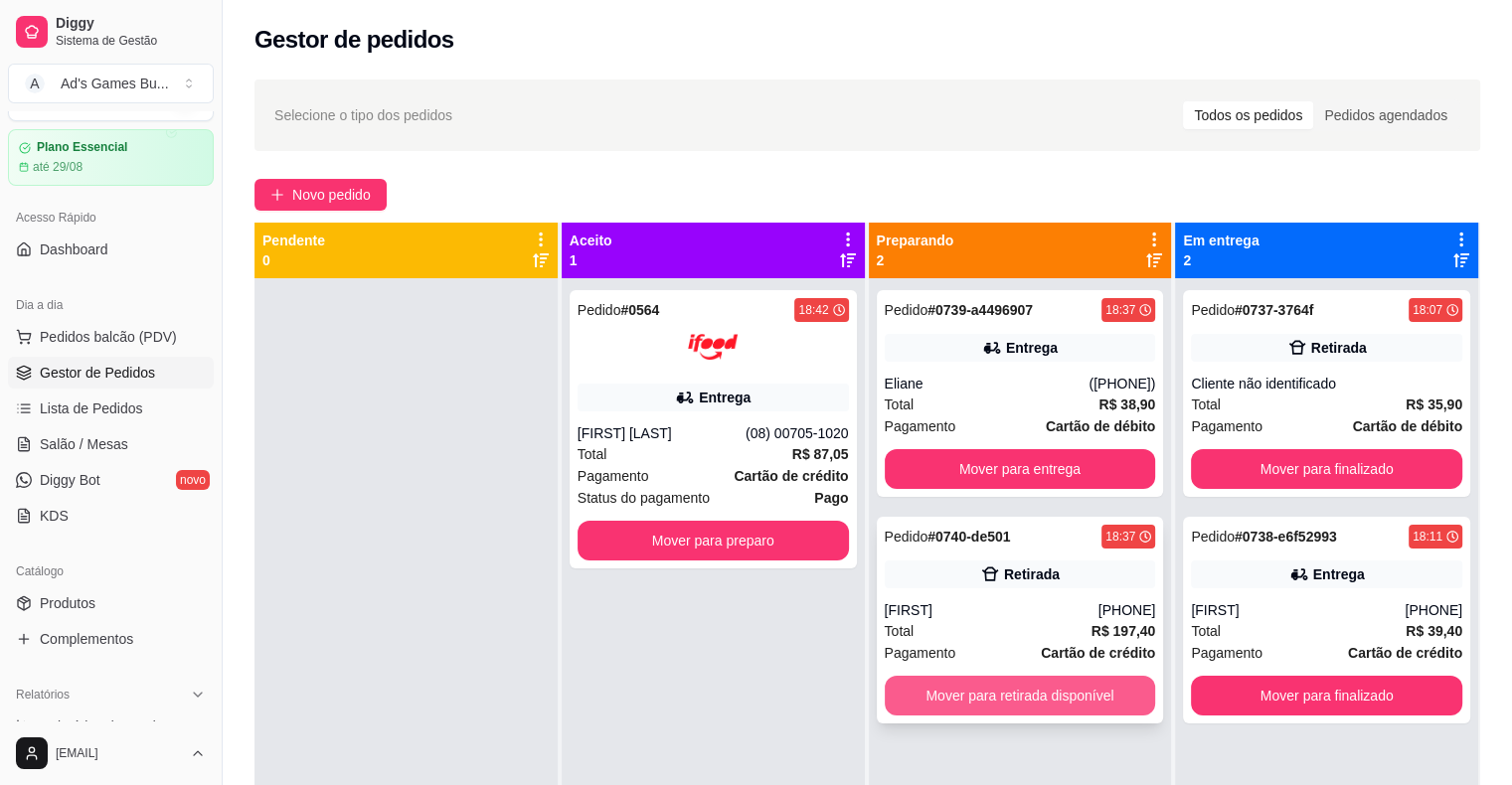 click on "Mover para retirada disponível" at bounding box center [1020, 696] 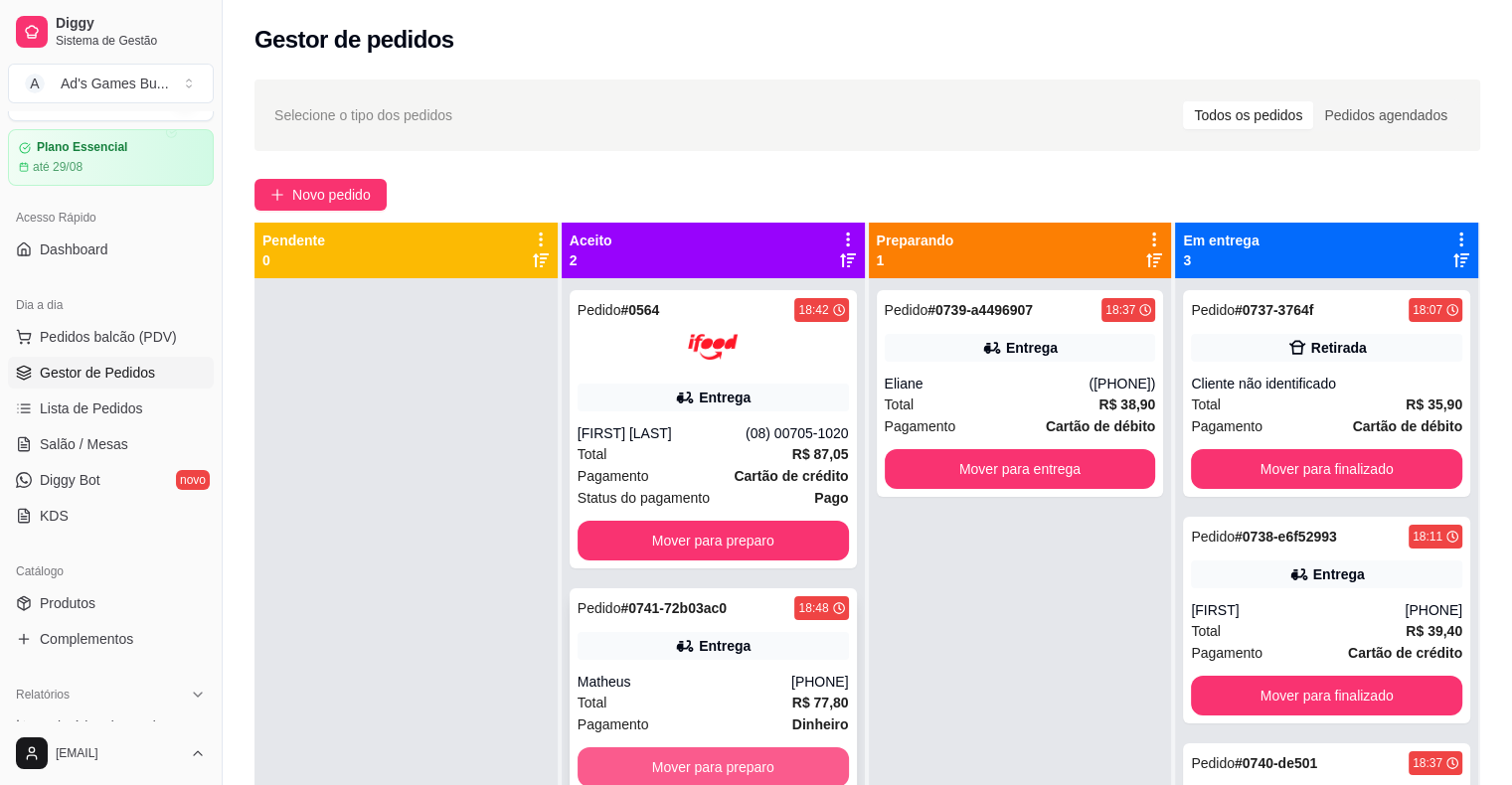 click on "Mover para preparo" at bounding box center (713, 767) 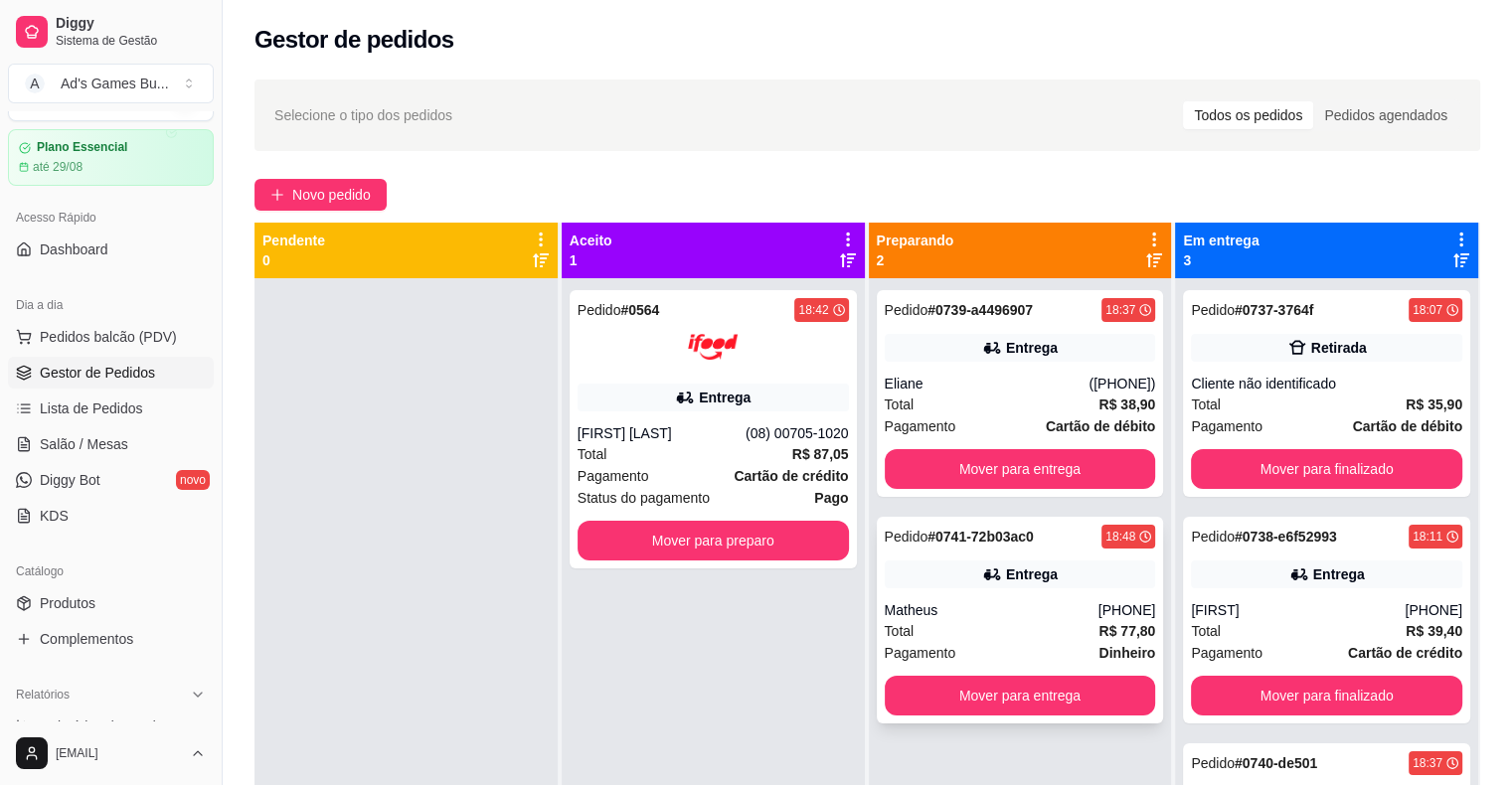 click on "Entrega" at bounding box center [1020, 574] 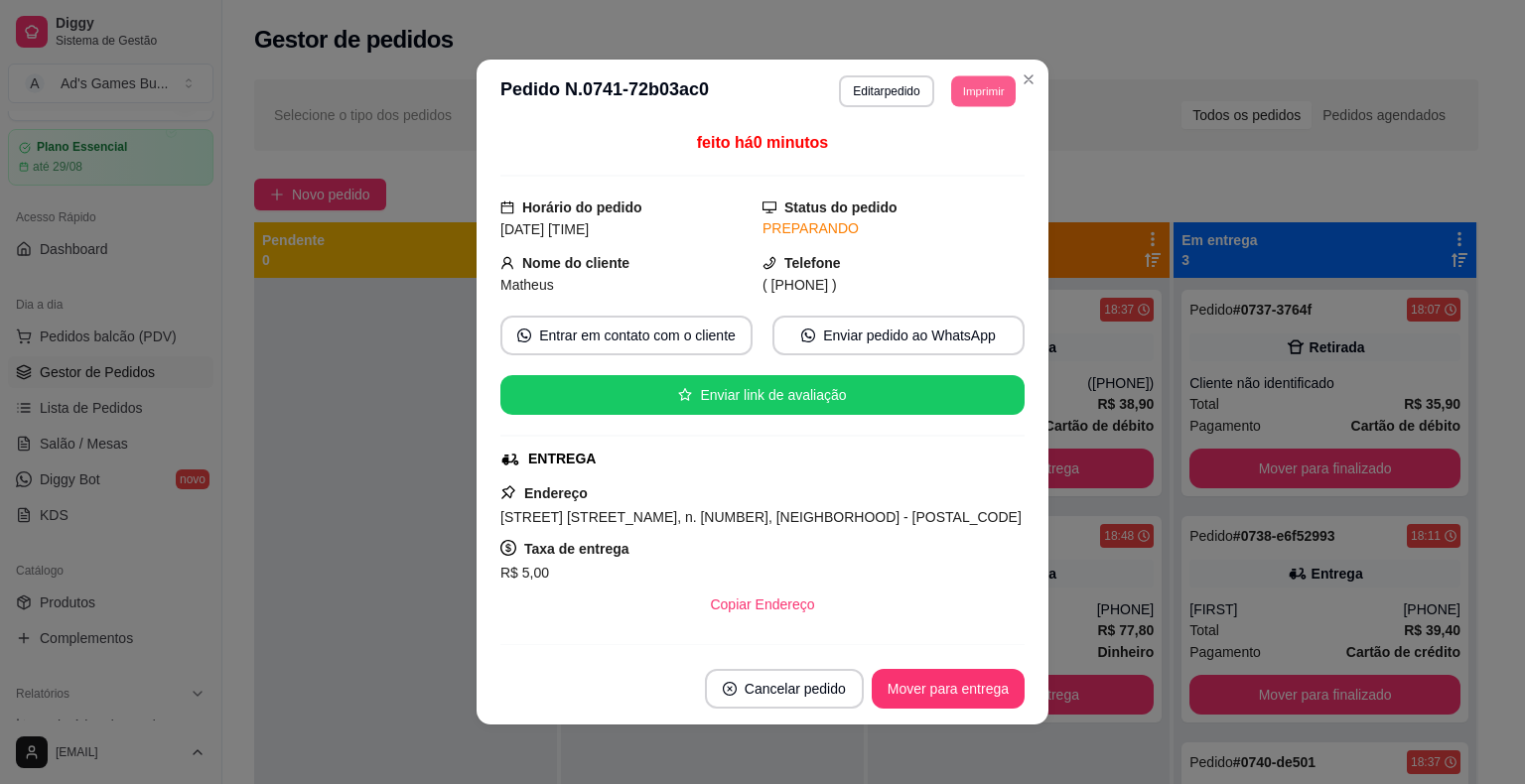 click on "Imprimir" at bounding box center [983, 90] 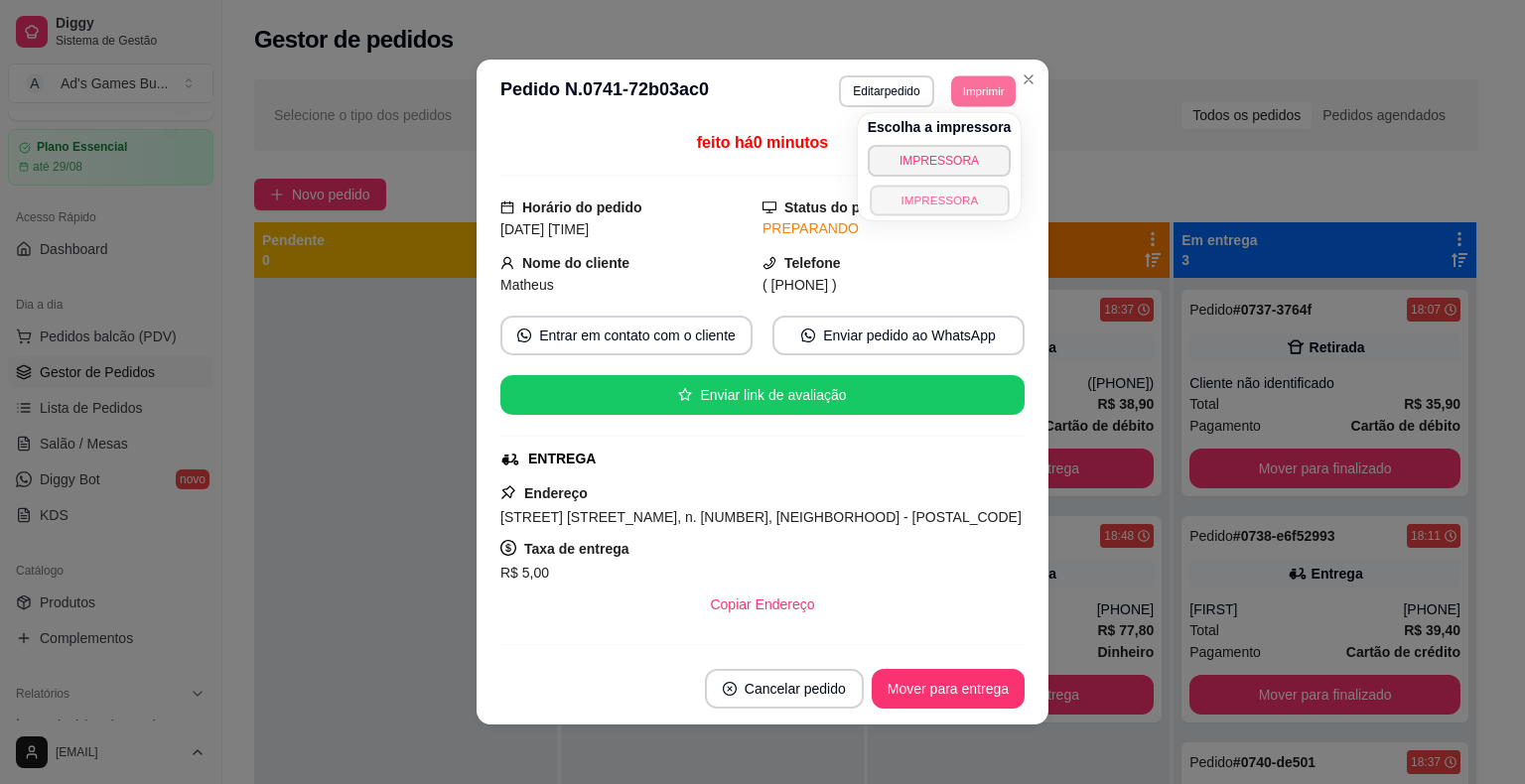 click on "IMPRESSORA" at bounding box center (939, 199) 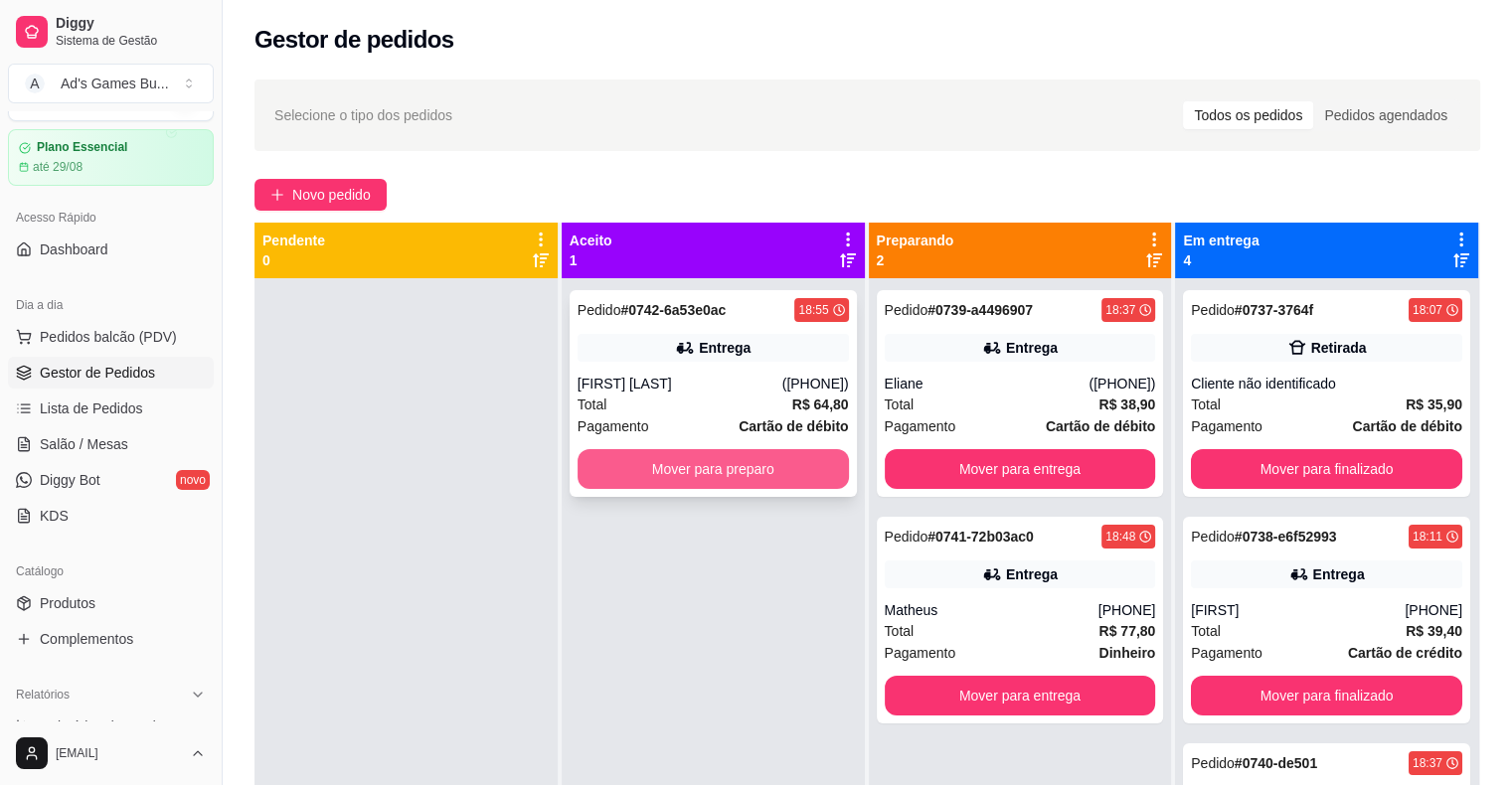 click on "Mover para preparo" at bounding box center (713, 469) 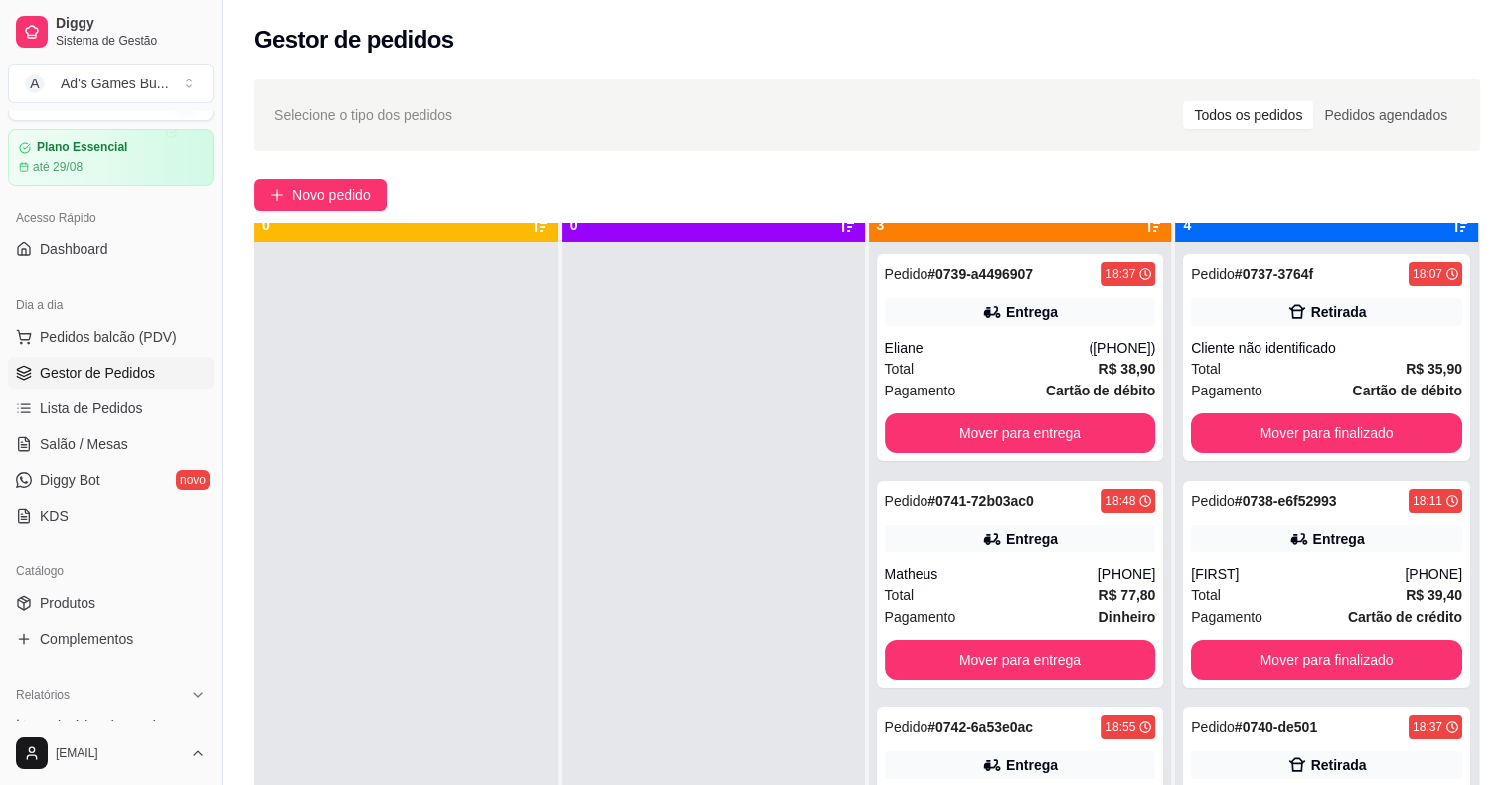 scroll, scrollTop: 56, scrollLeft: 0, axis: vertical 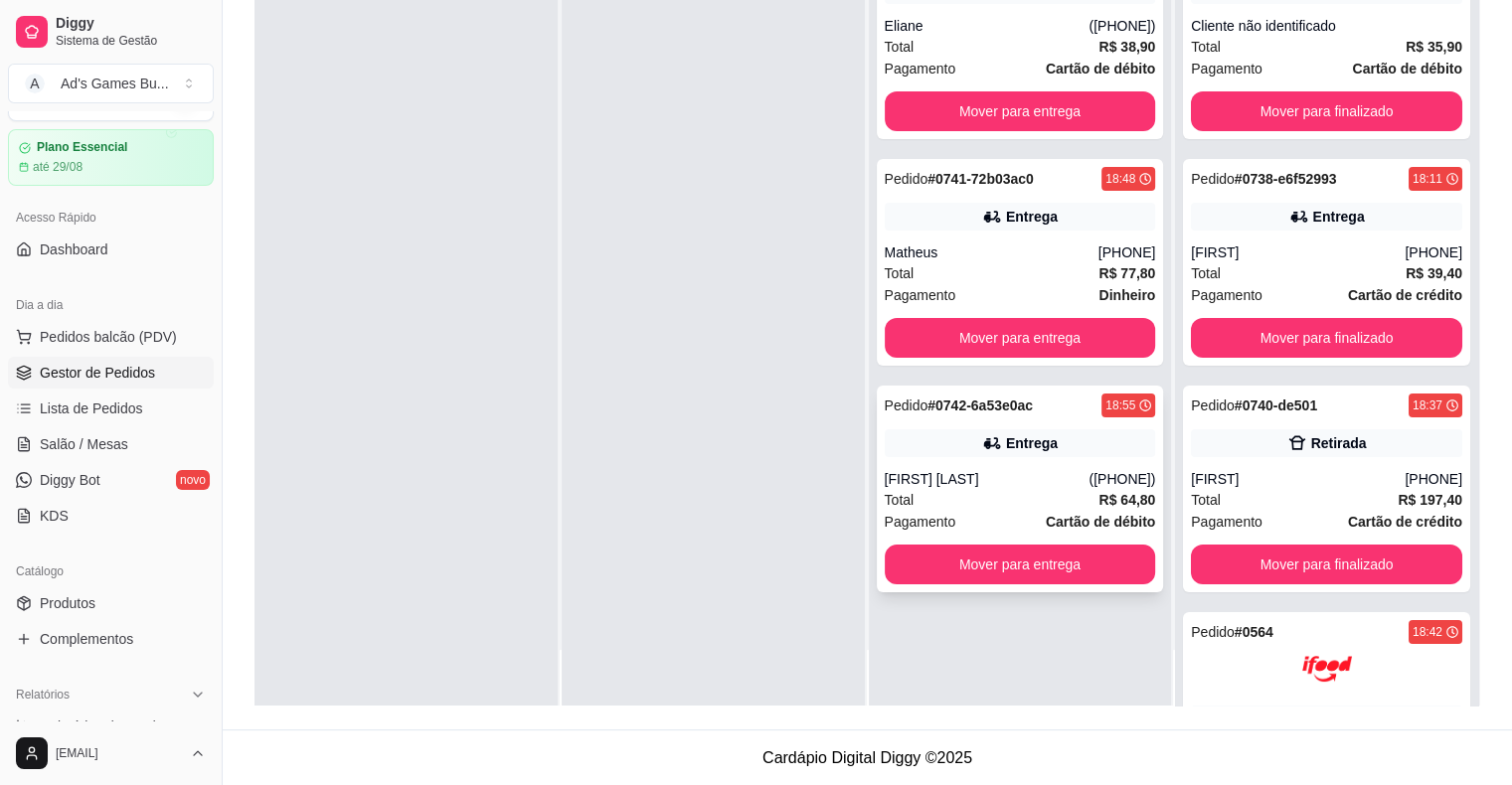 click on "Pagamento Cartão de débito" at bounding box center (1020, 522) 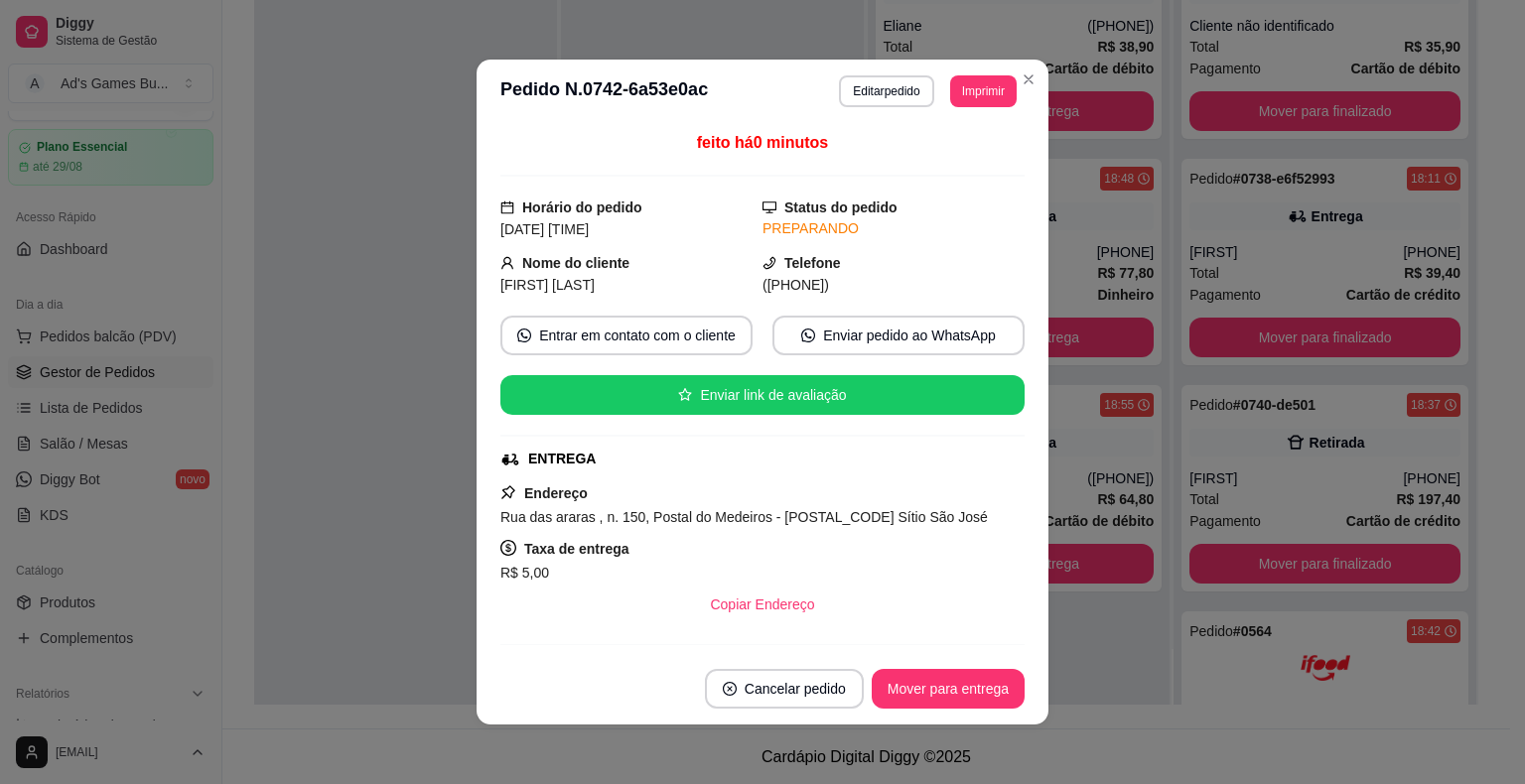 click on "Imprimir" at bounding box center [983, 91] 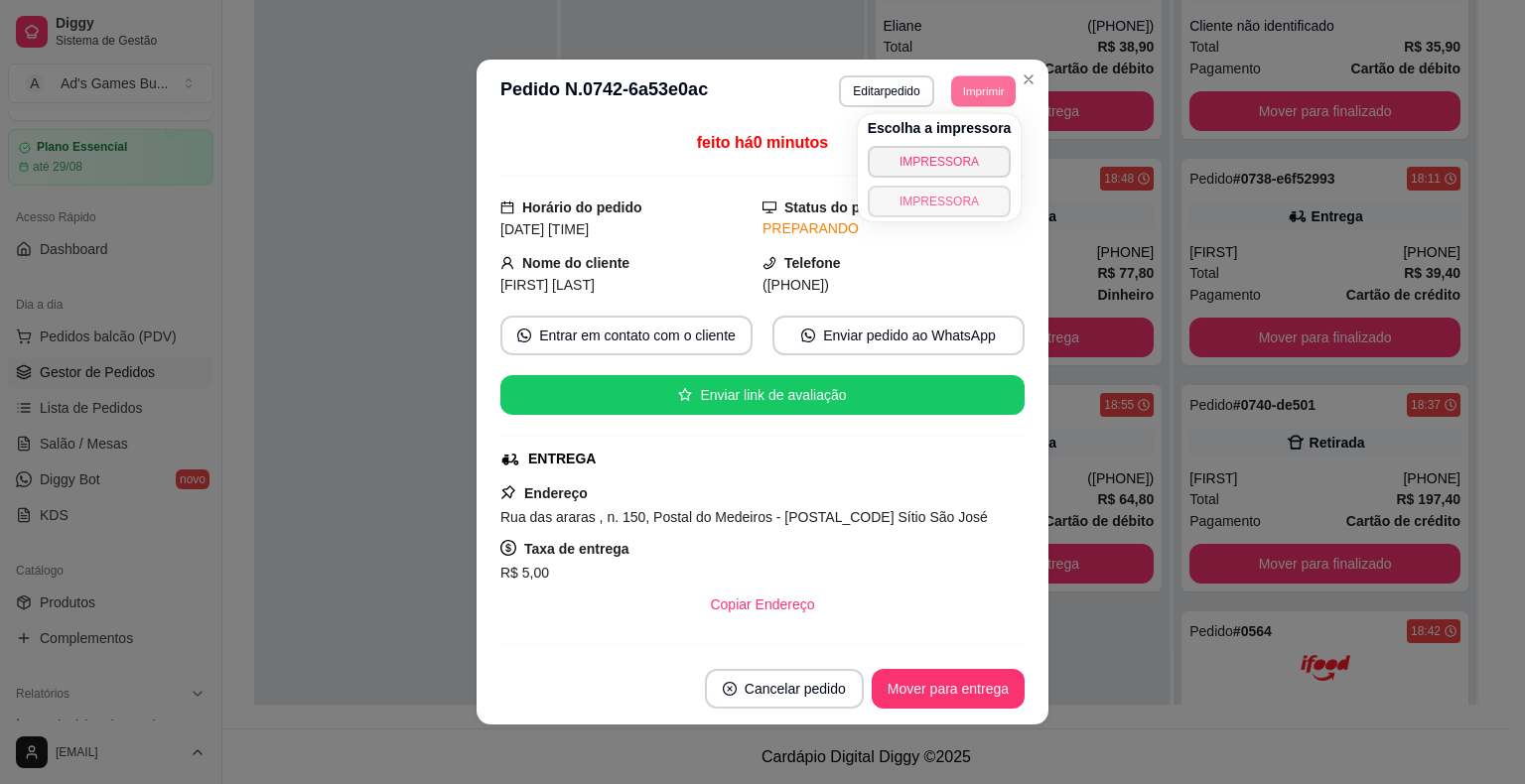 click on "IMPRESSORA" at bounding box center (939, 201) 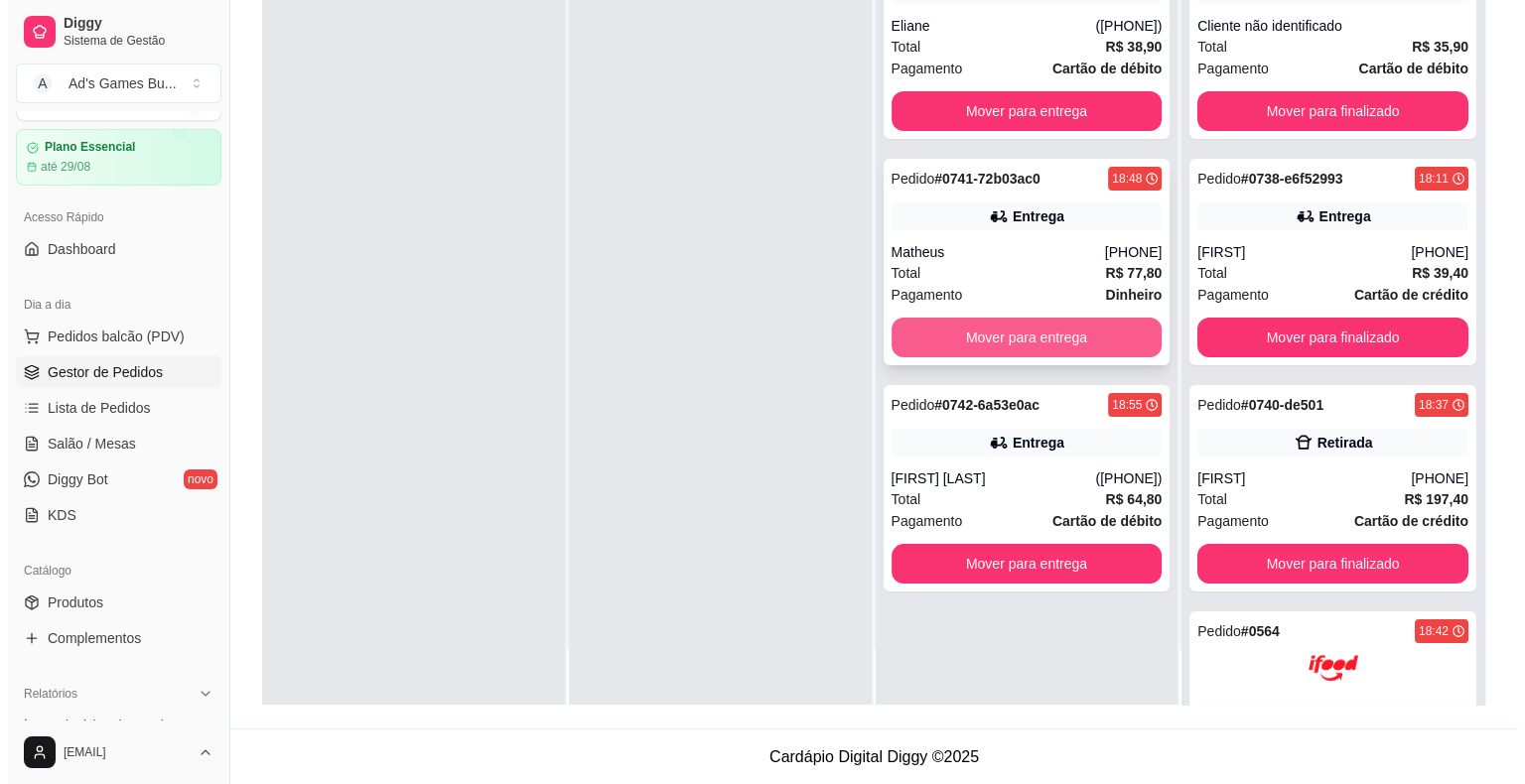 scroll, scrollTop: 0, scrollLeft: 0, axis: both 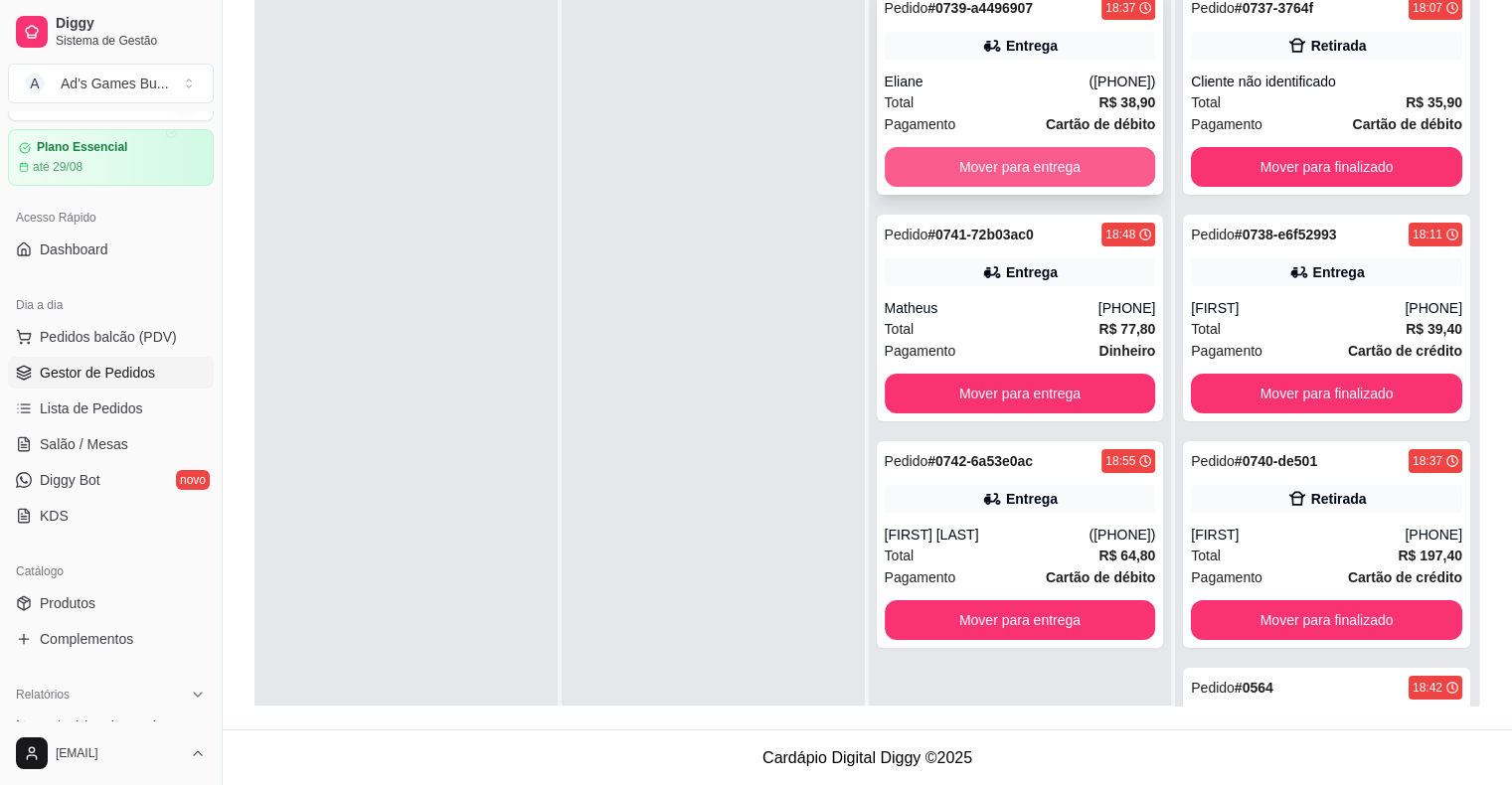 click on "Mover para entrega" at bounding box center (1020, 167) 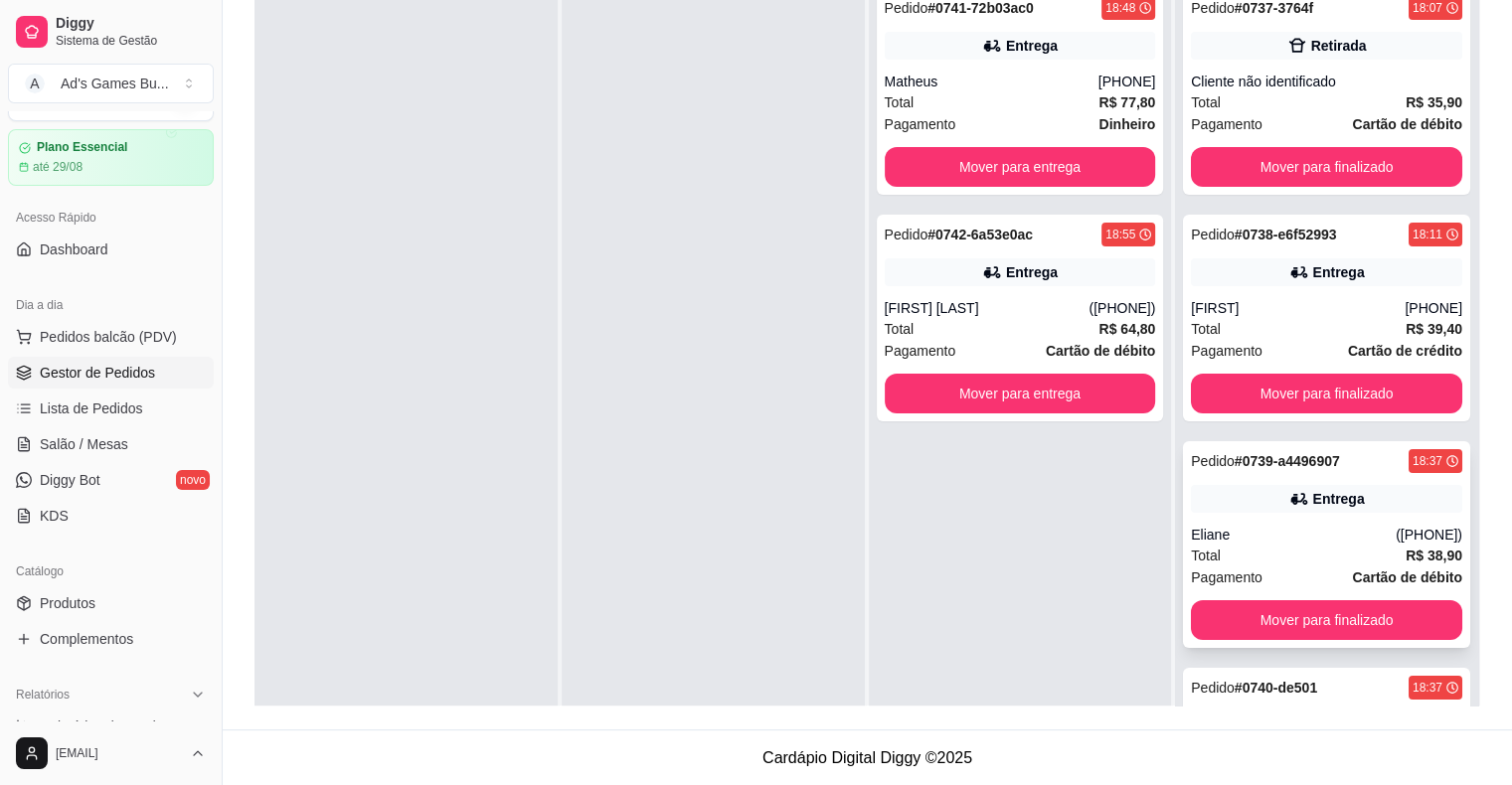 click on "Pagamento Cartão de débito" at bounding box center (1326, 577) 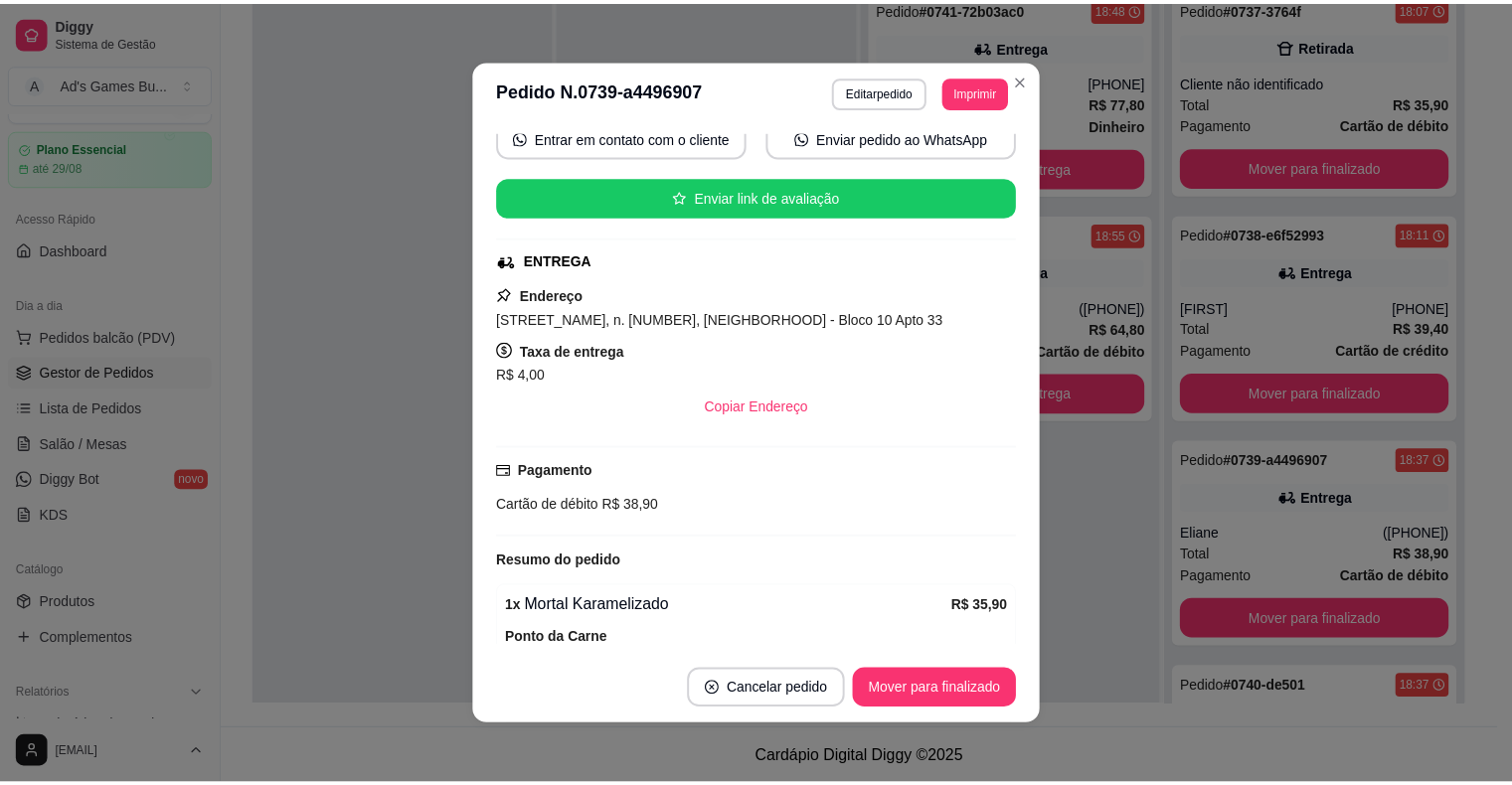 scroll, scrollTop: 0, scrollLeft: 0, axis: both 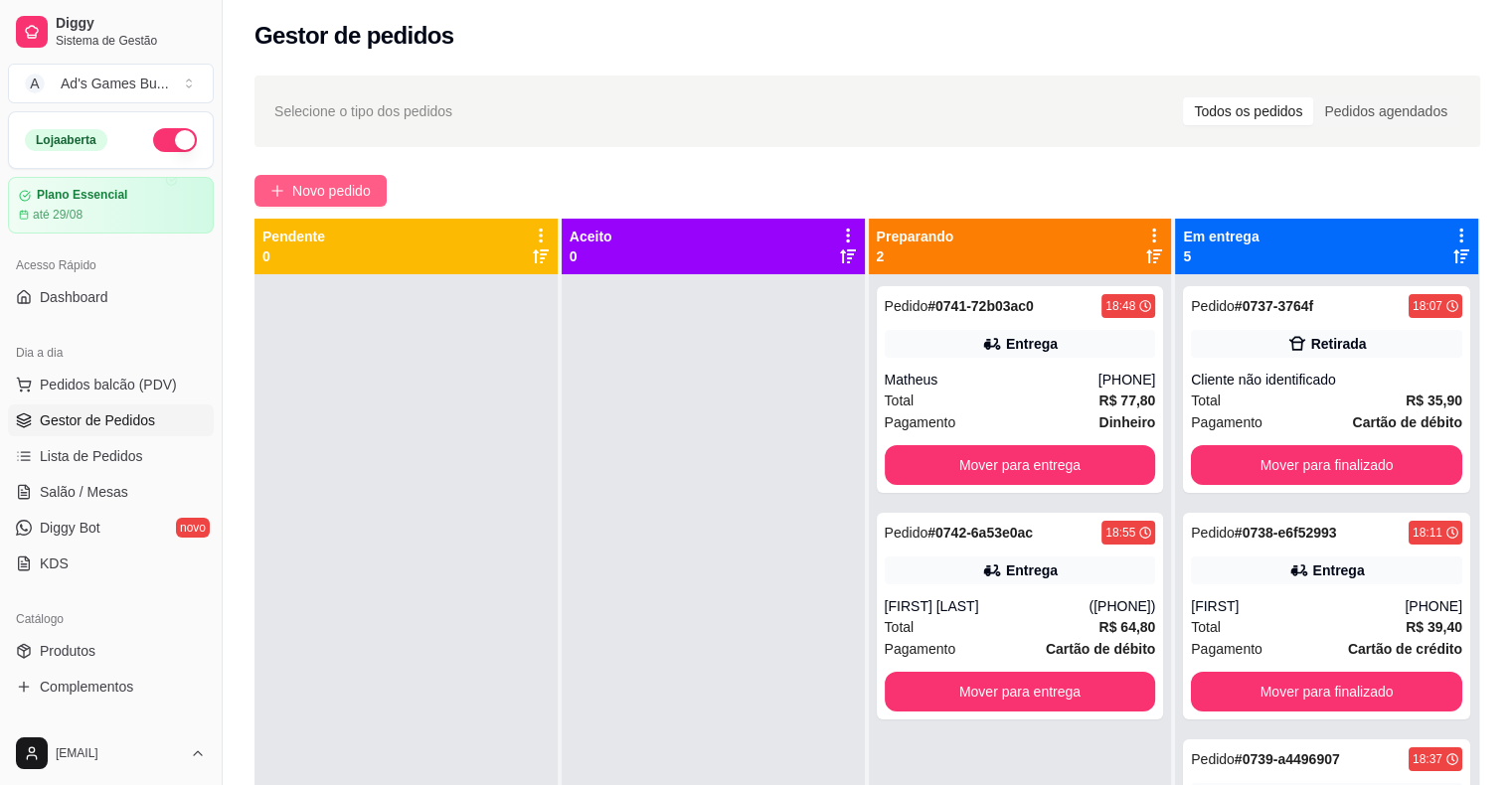 click 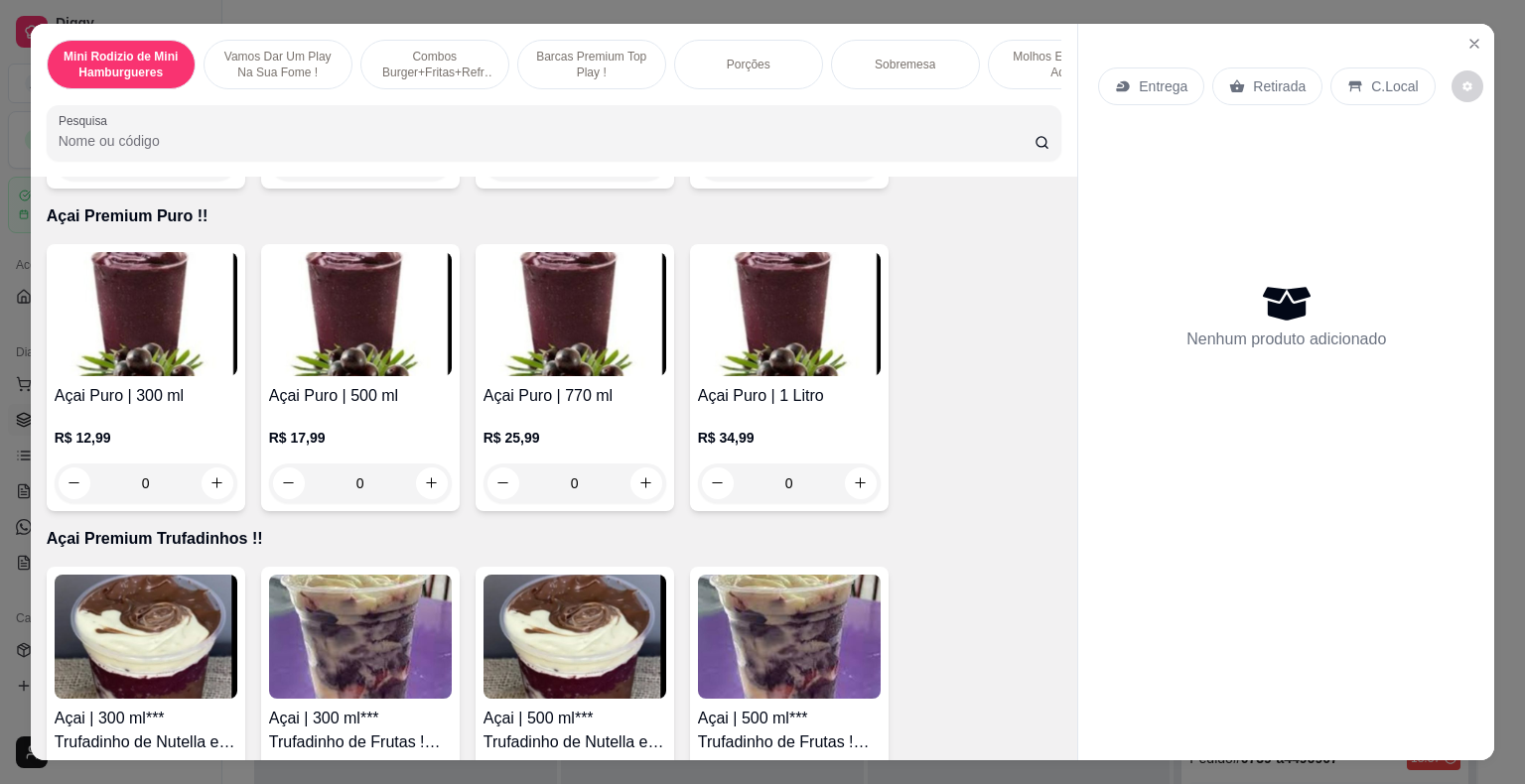 scroll, scrollTop: 8745, scrollLeft: 0, axis: vertical 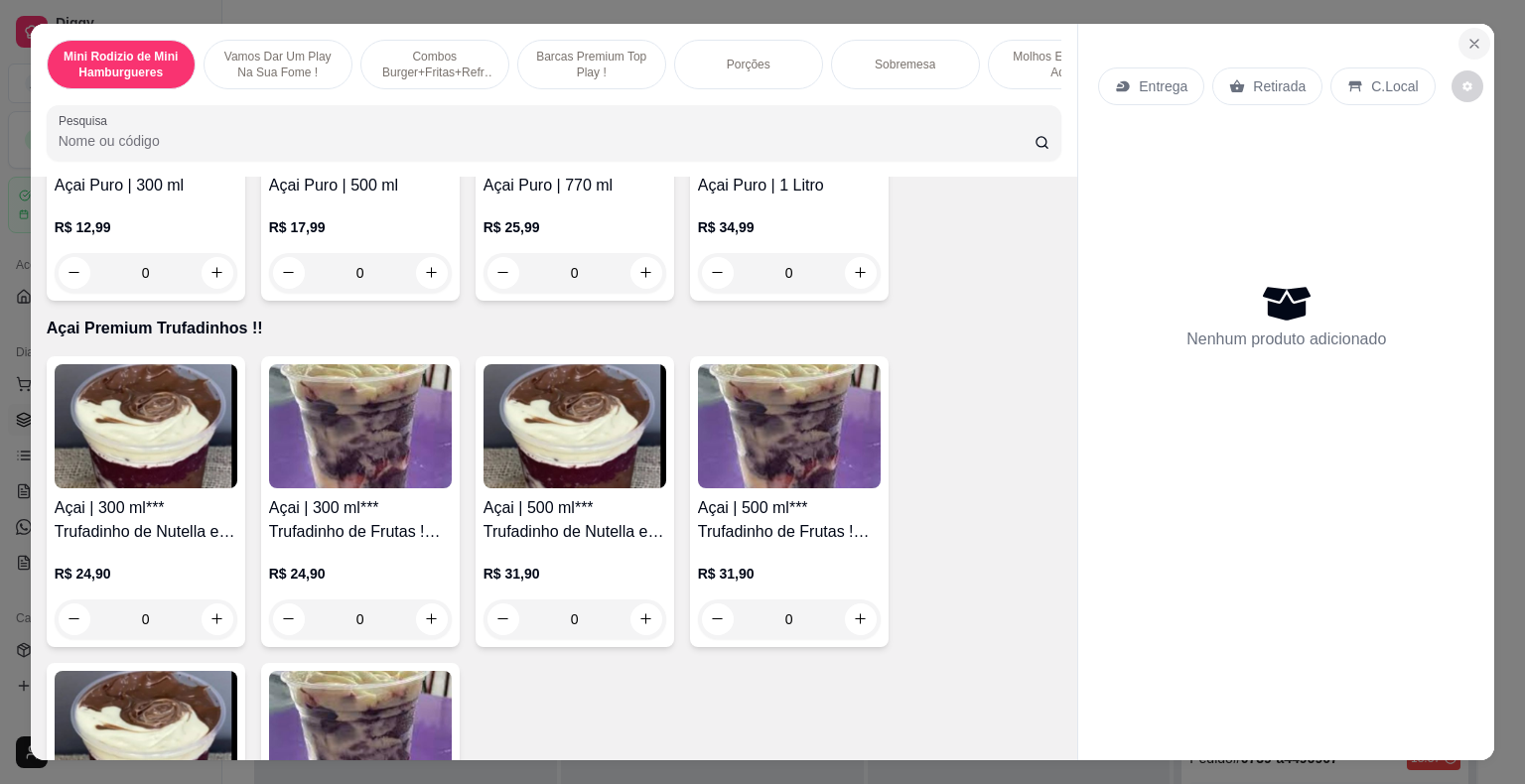 click 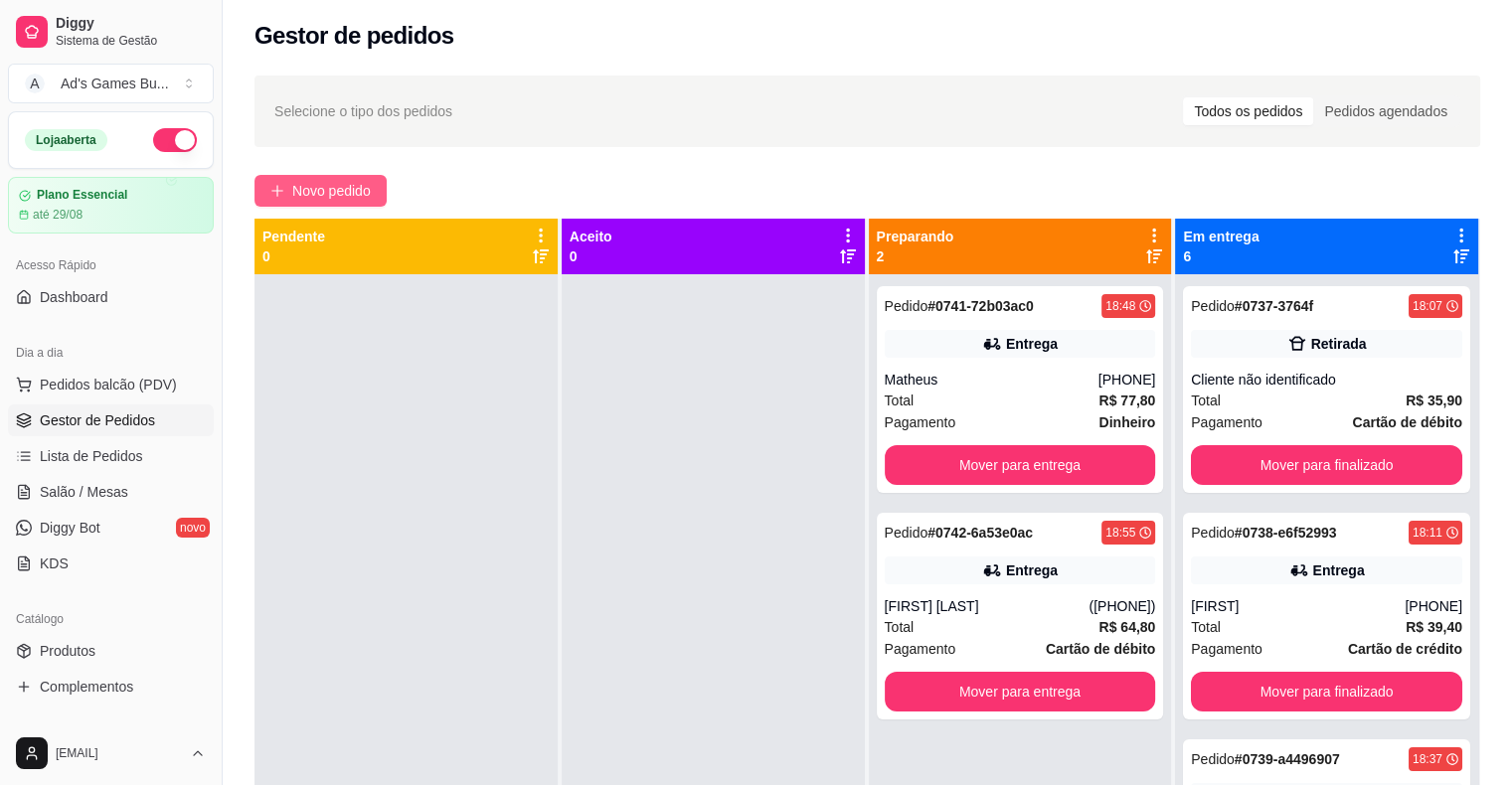 click on "Novo pedido" at bounding box center (331, 191) 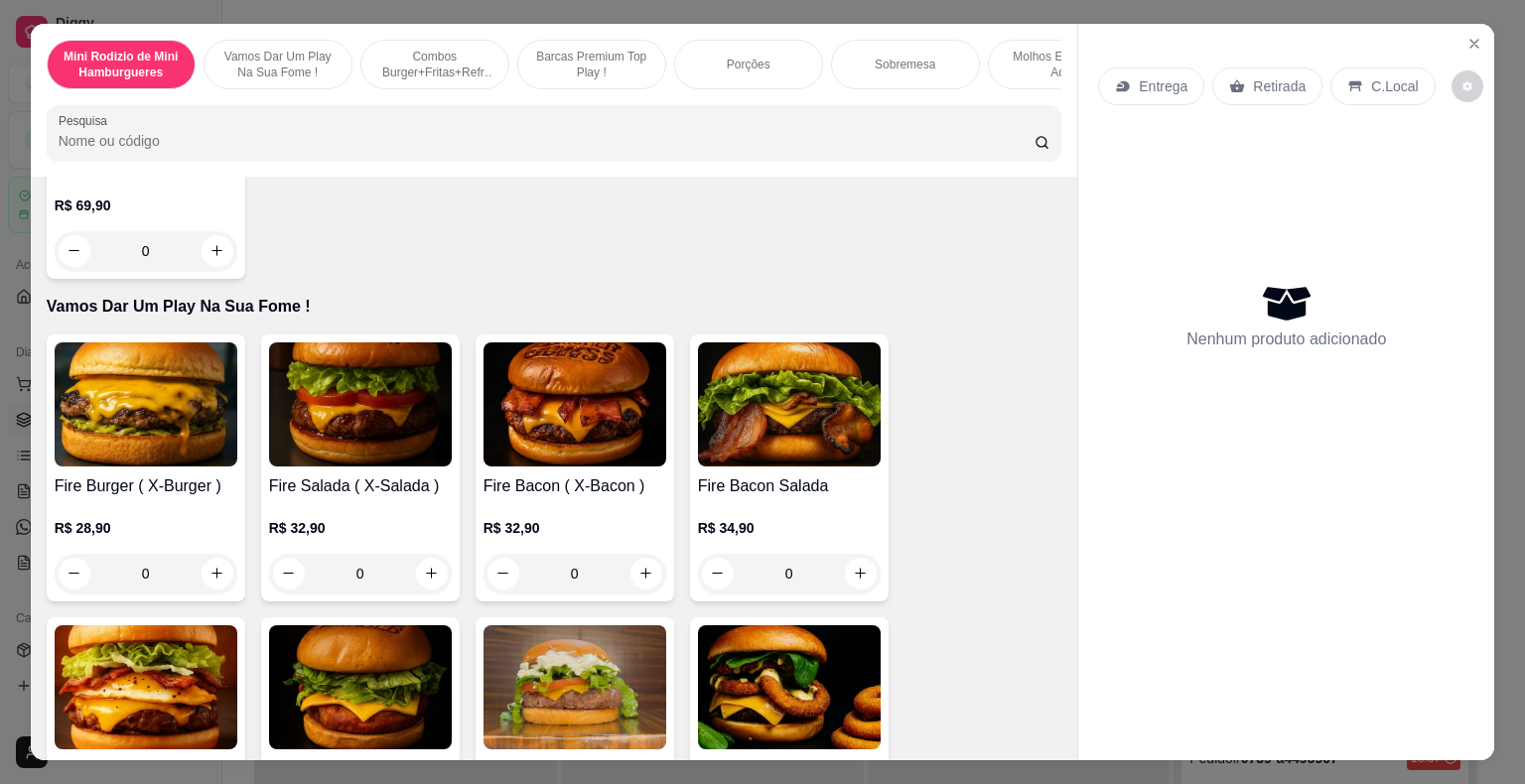 scroll, scrollTop: 298, scrollLeft: 0, axis: vertical 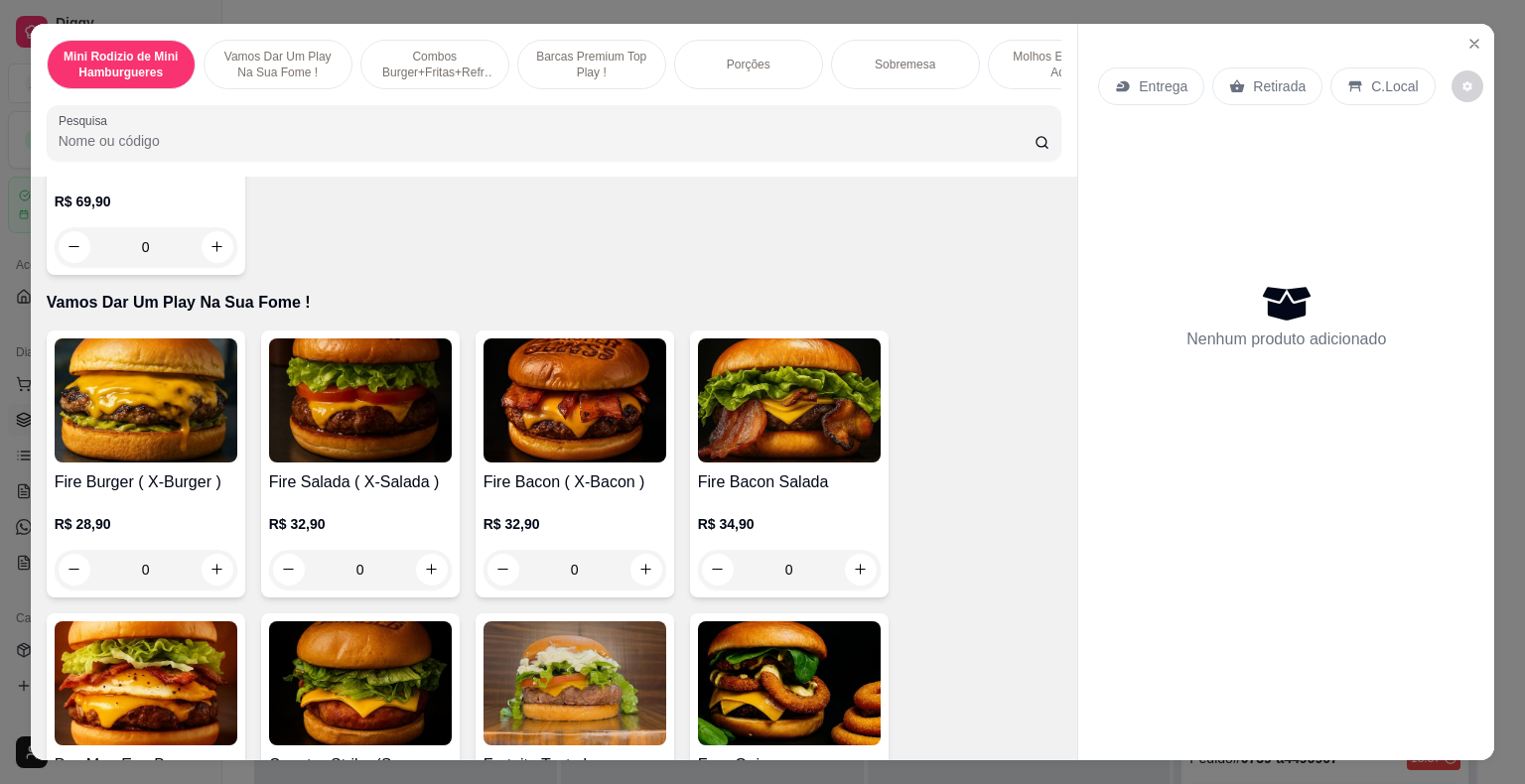 click on "0" at bounding box center (146, 570) 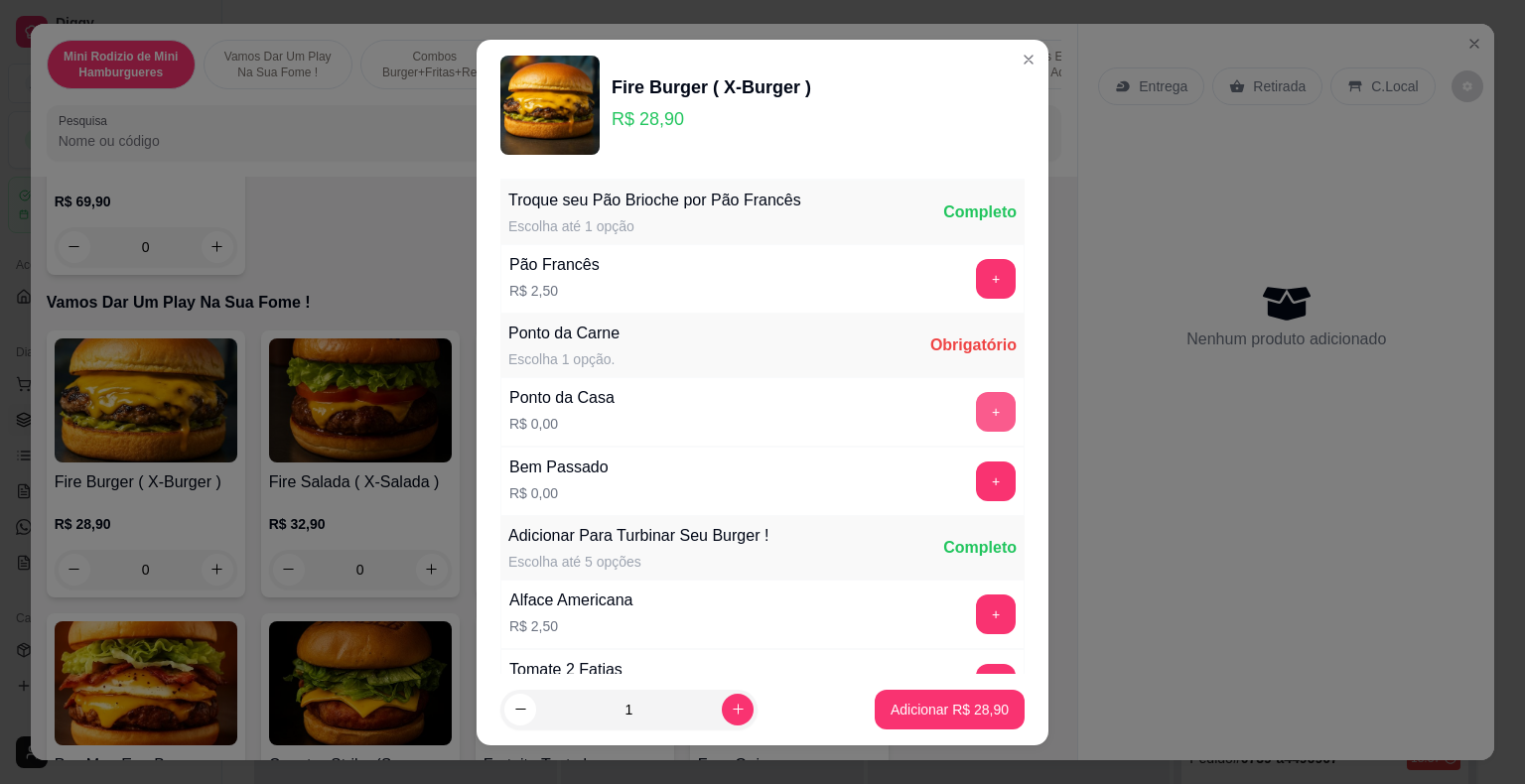 click on "+" at bounding box center (996, 412) 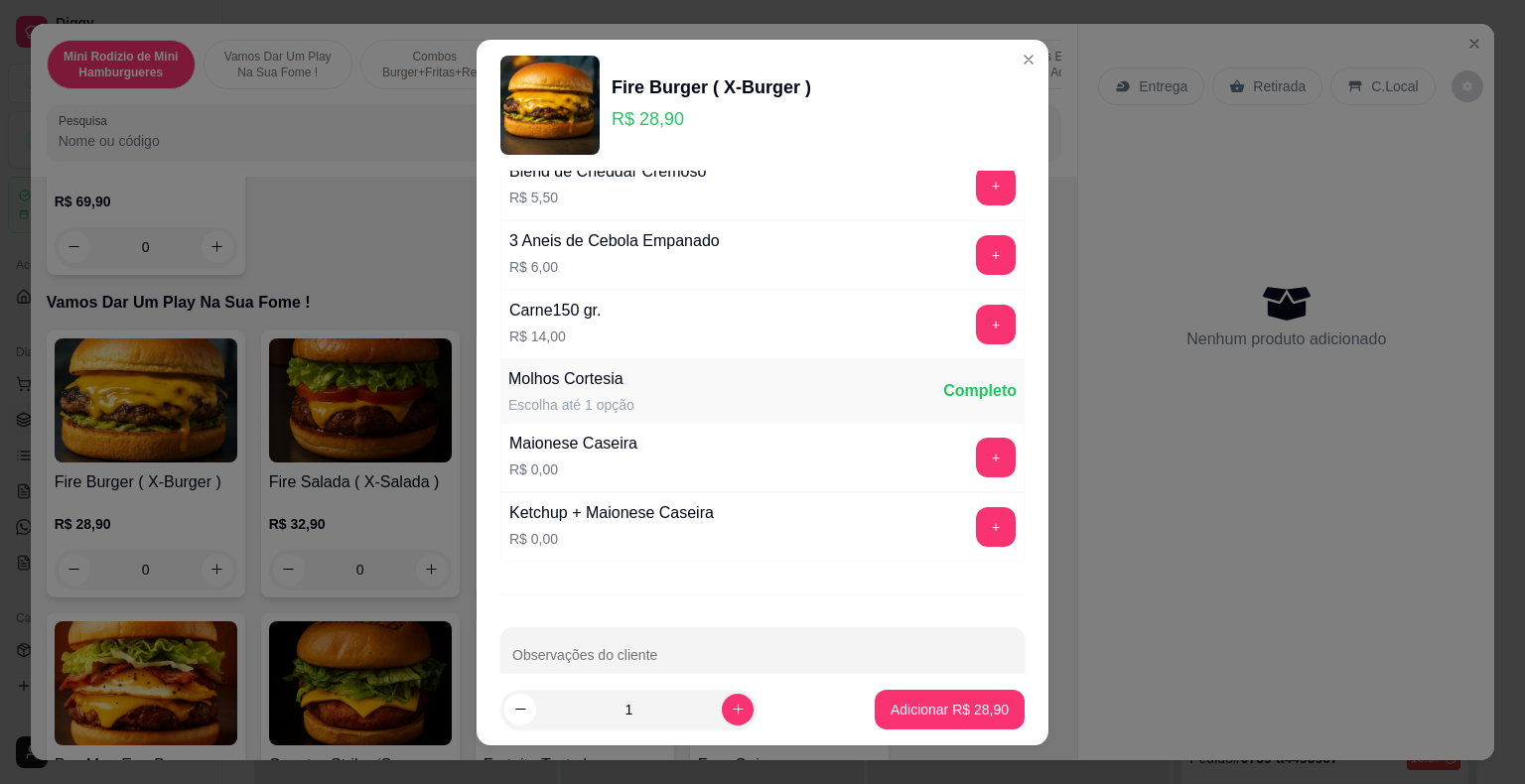 scroll, scrollTop: 1151, scrollLeft: 0, axis: vertical 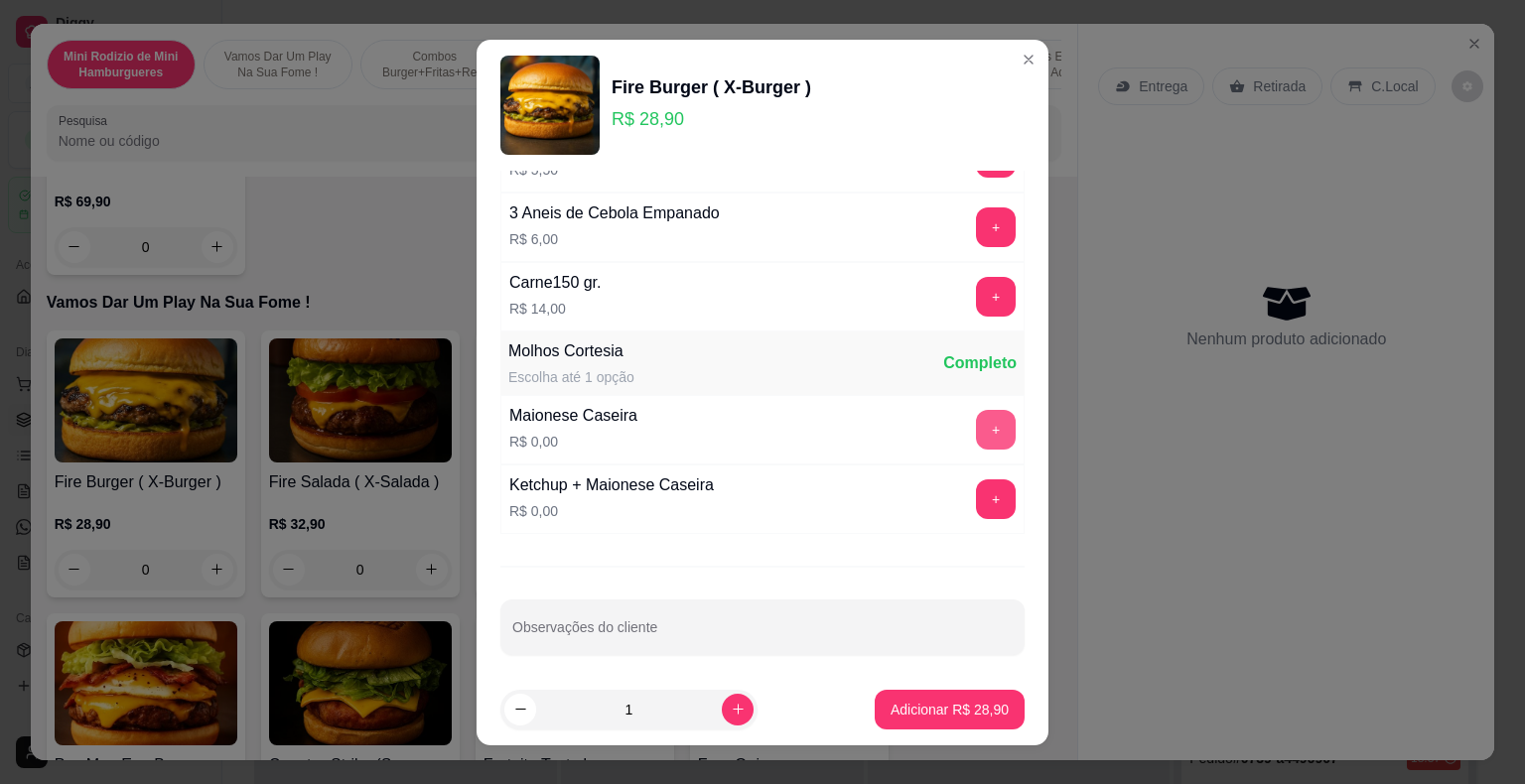 click on "+" at bounding box center (996, 430) 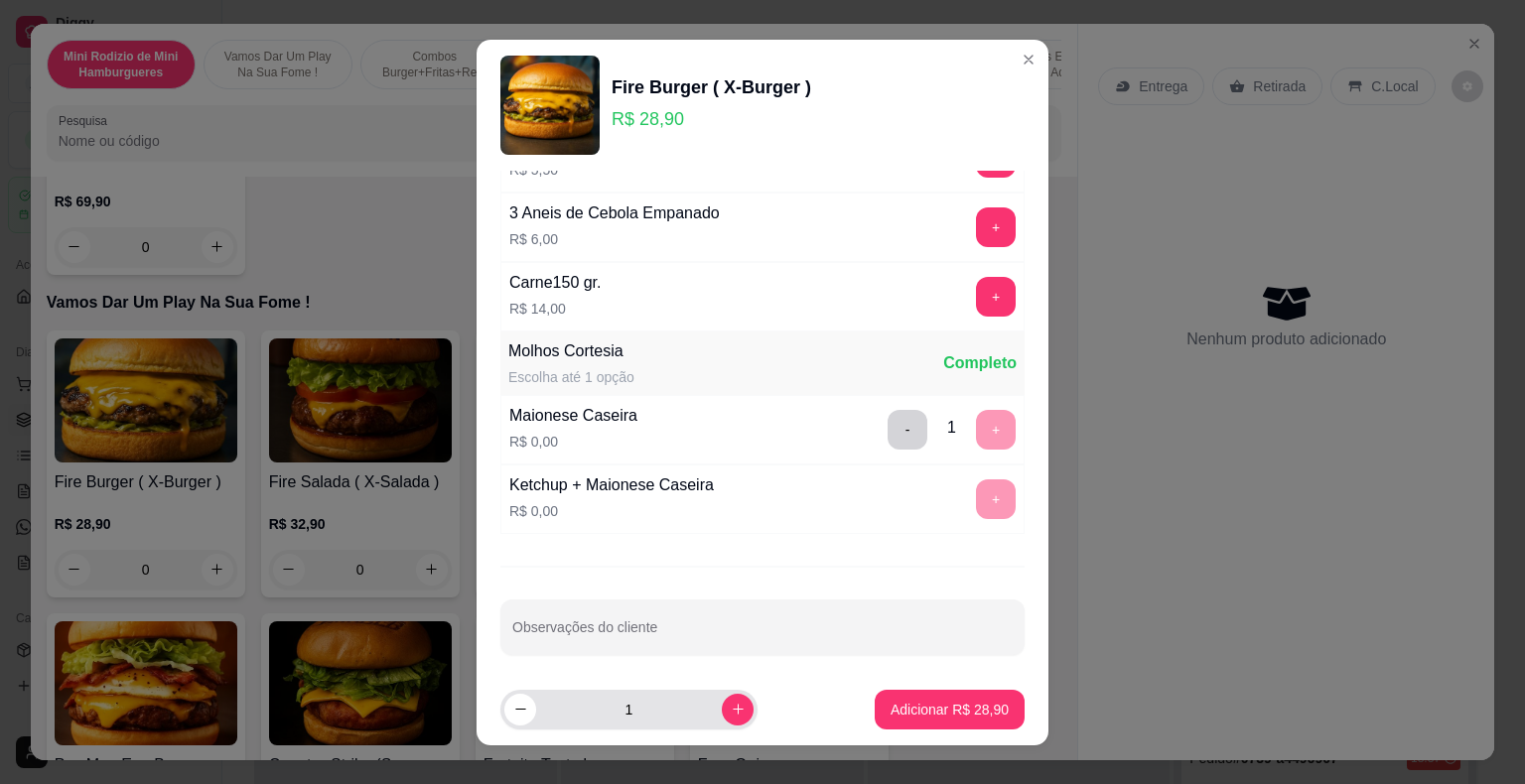 click 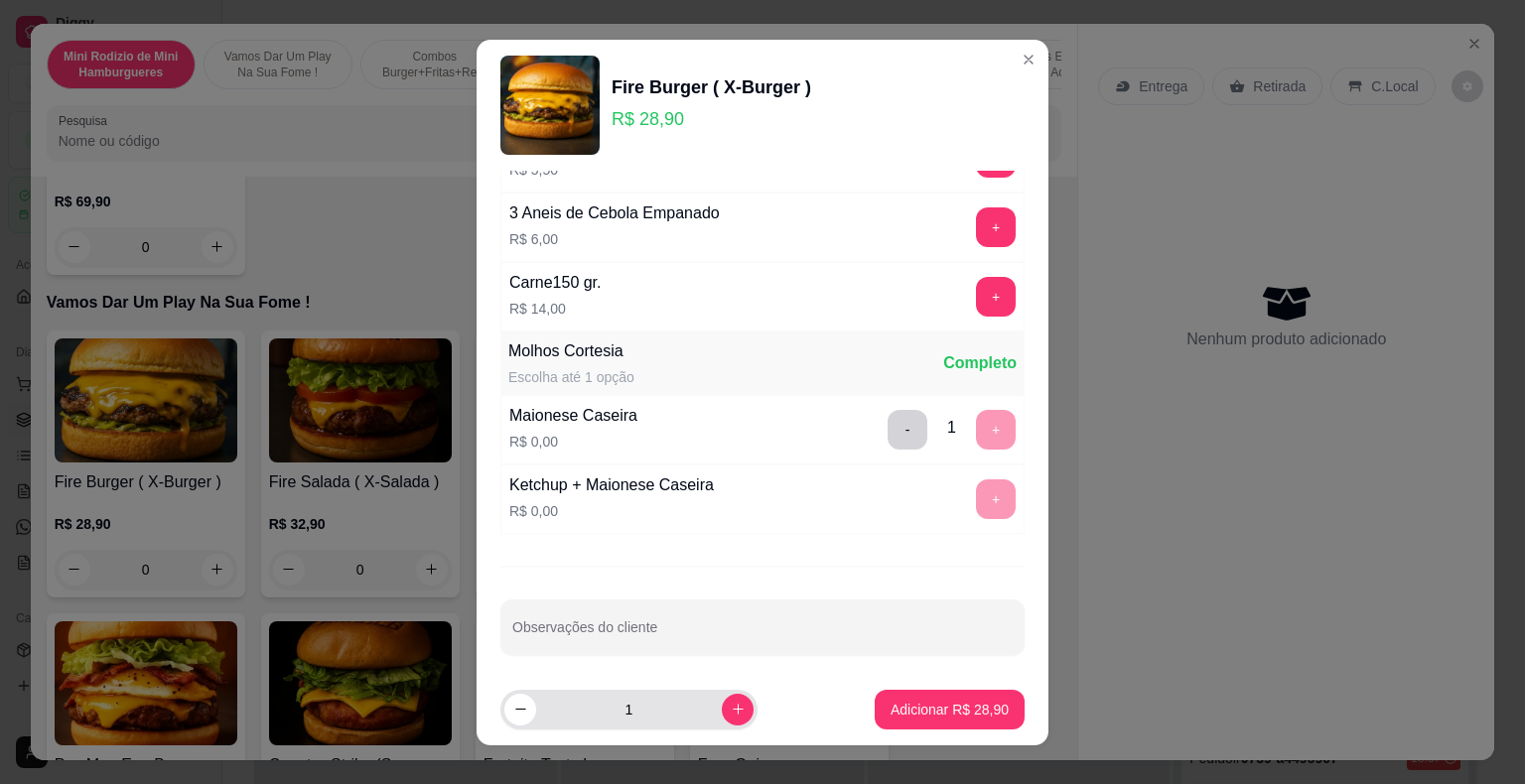 type on "2" 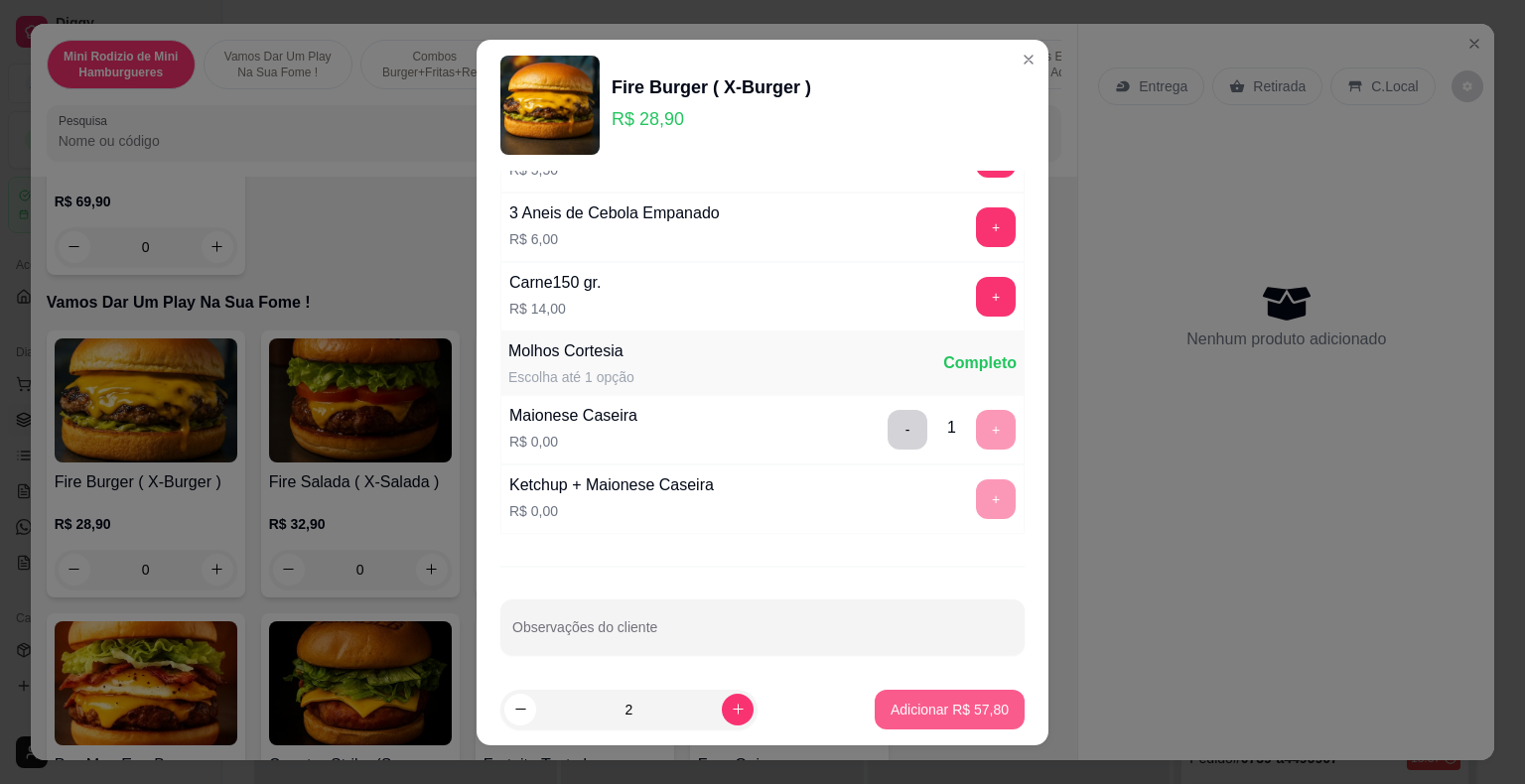 click on "Adicionar   R$ 57,80" at bounding box center [949, 710] 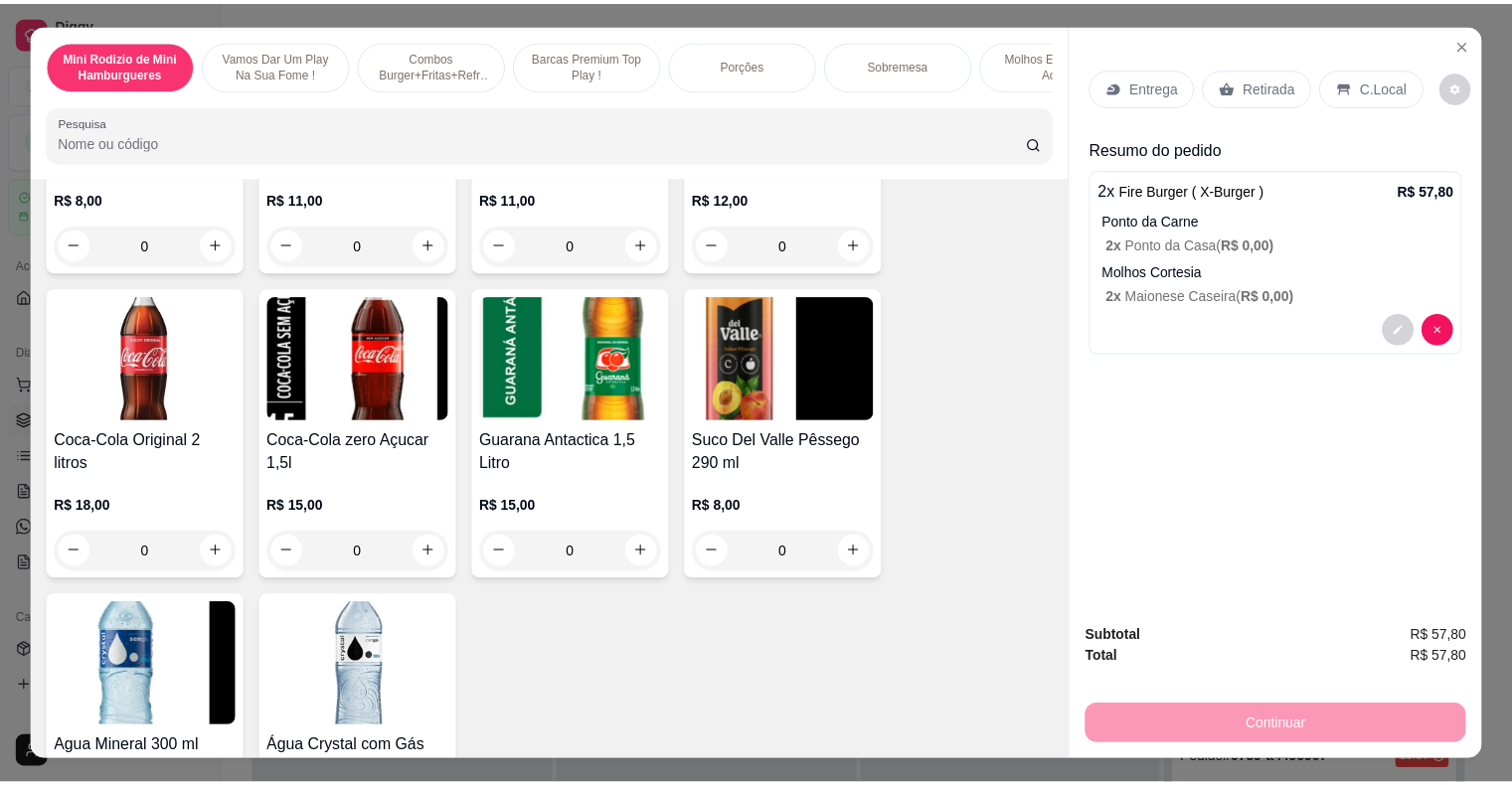 scroll, scrollTop: 6658, scrollLeft: 0, axis: vertical 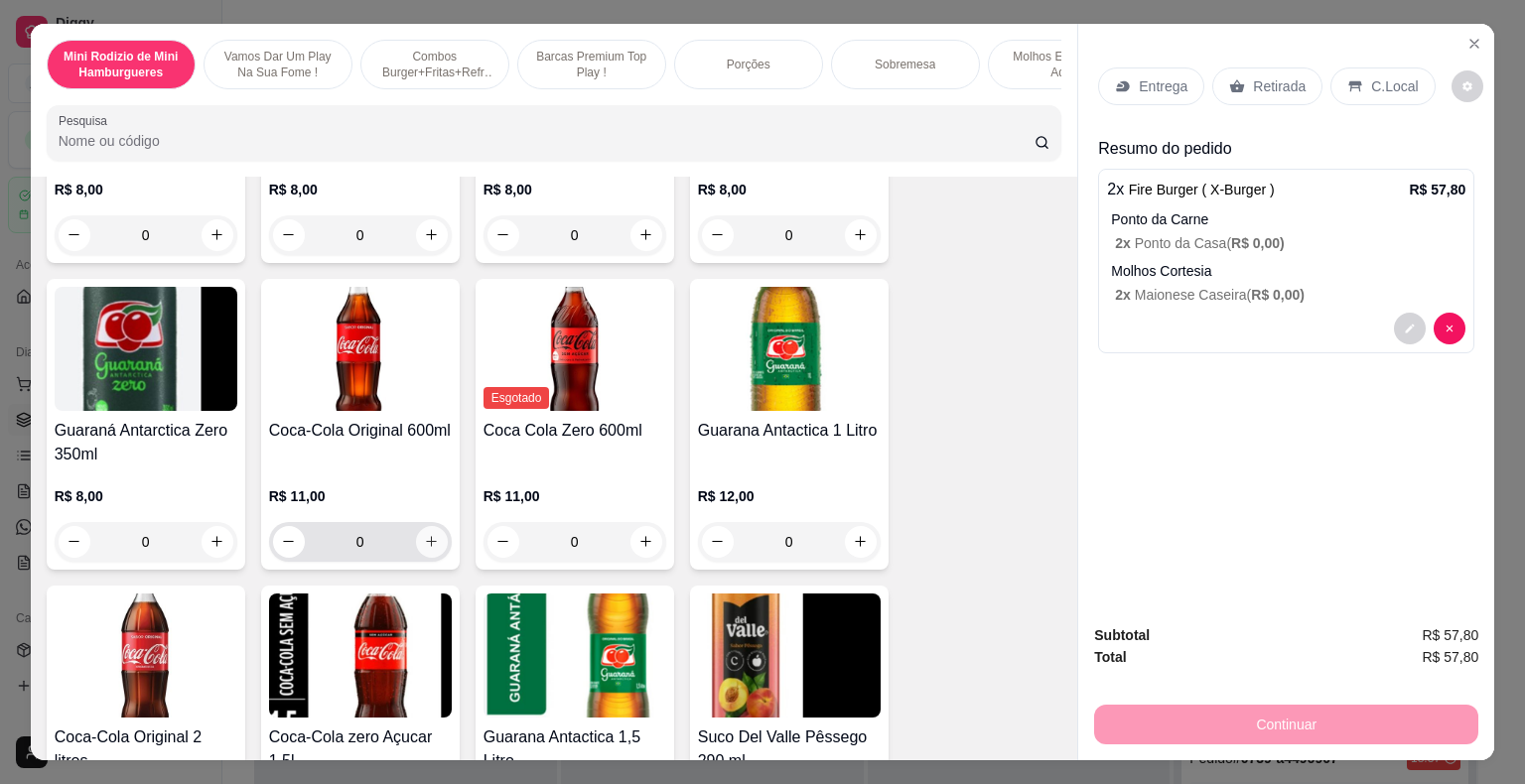 click 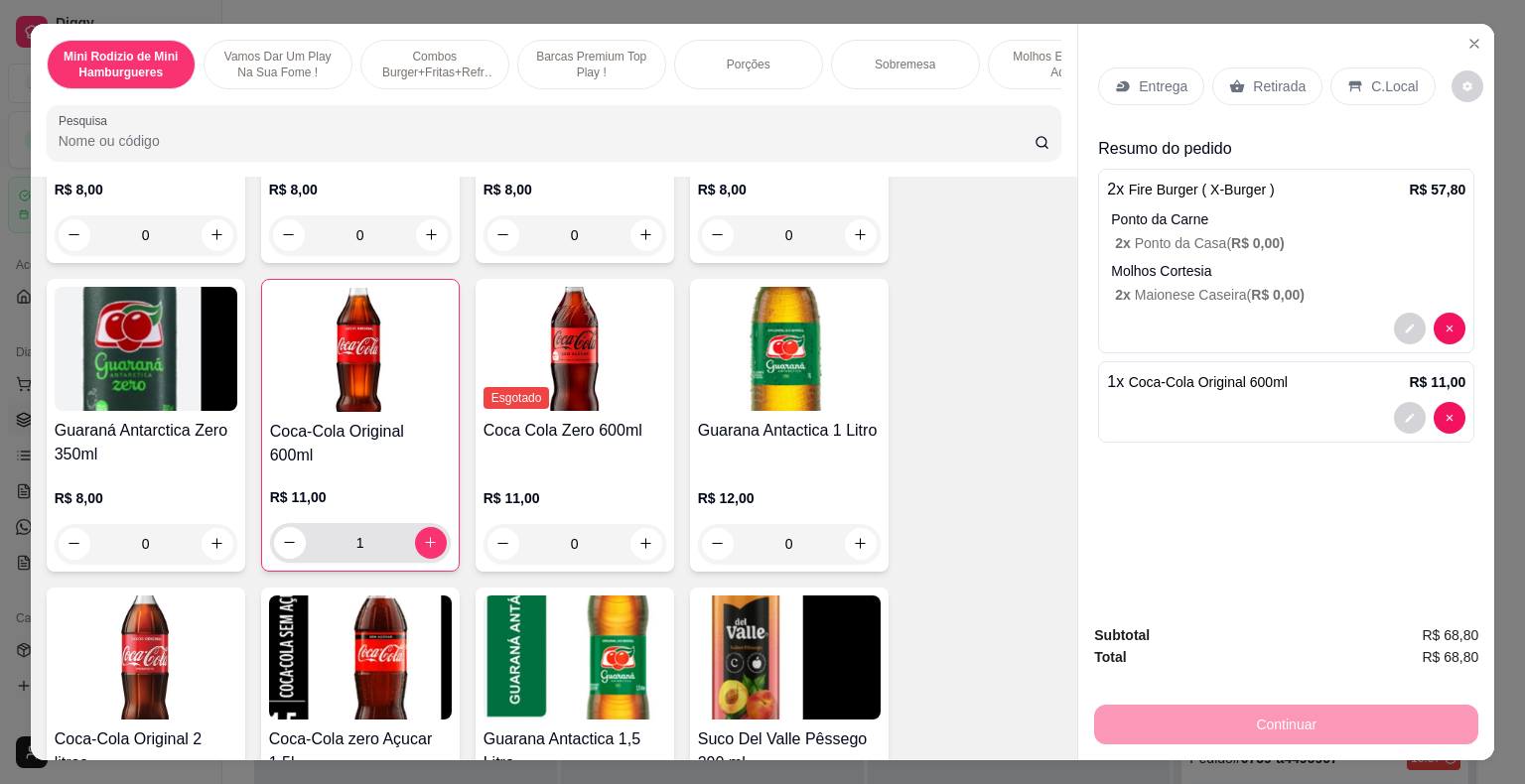 click 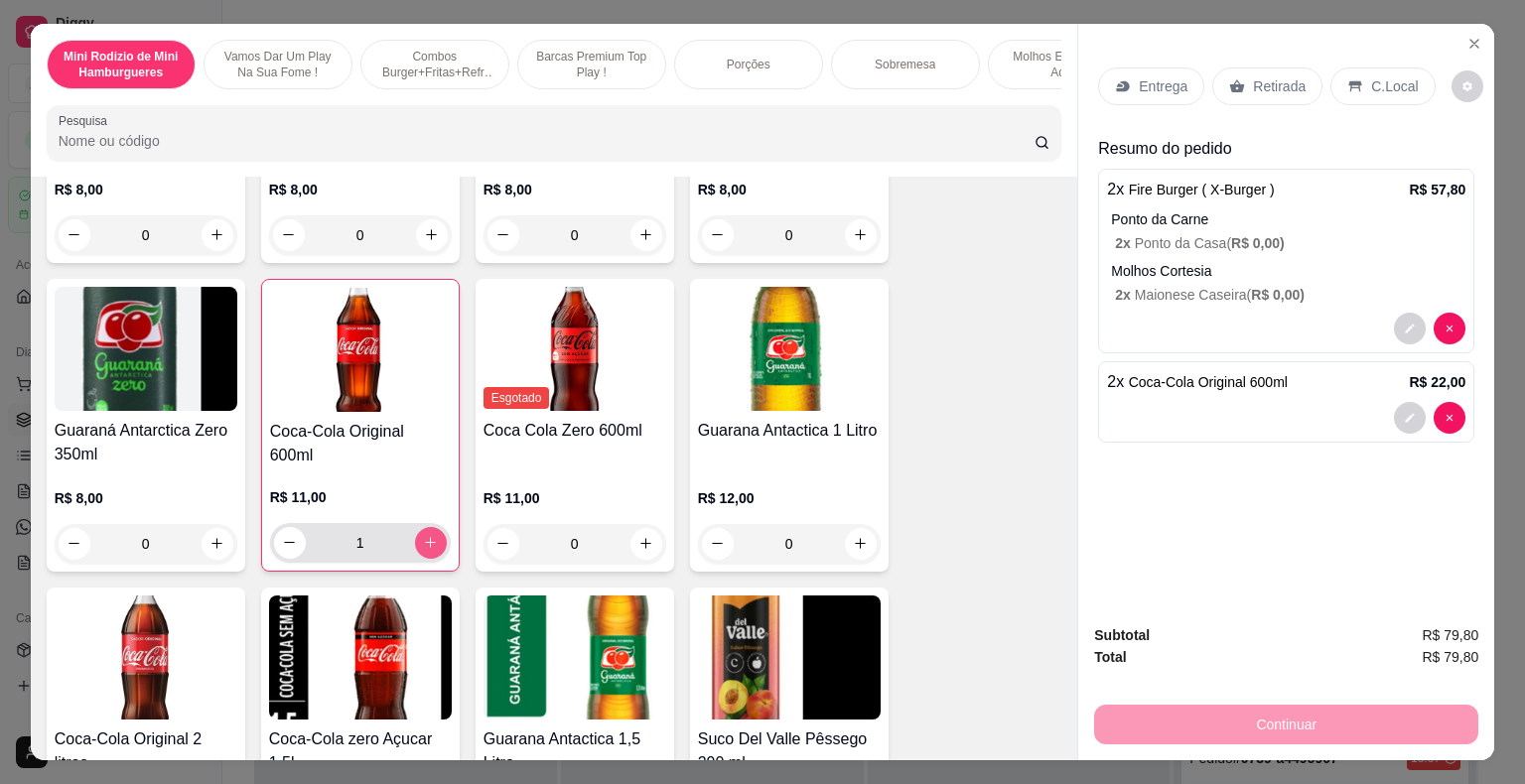type on "2" 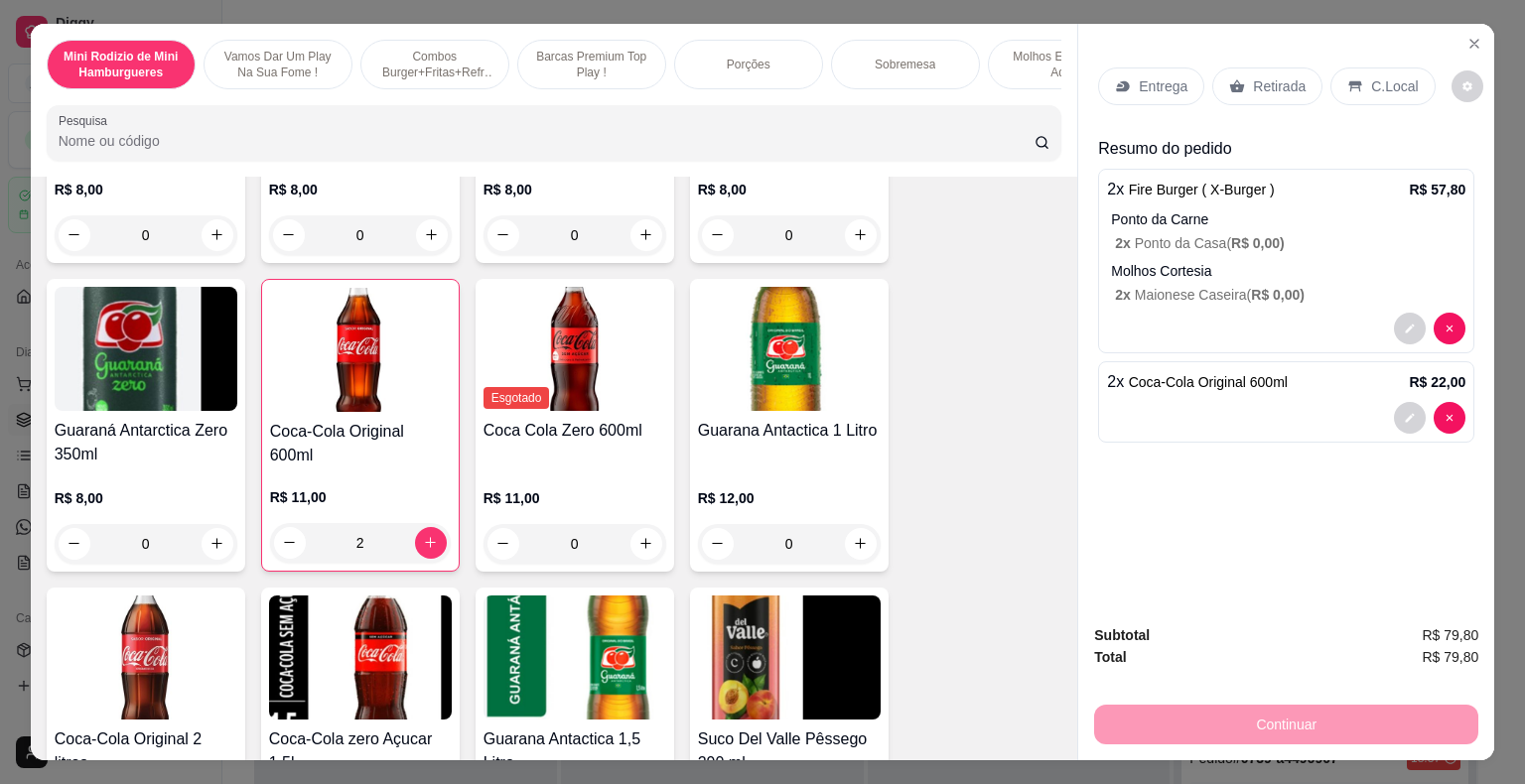 click on "C.Local" at bounding box center (1382, 86) 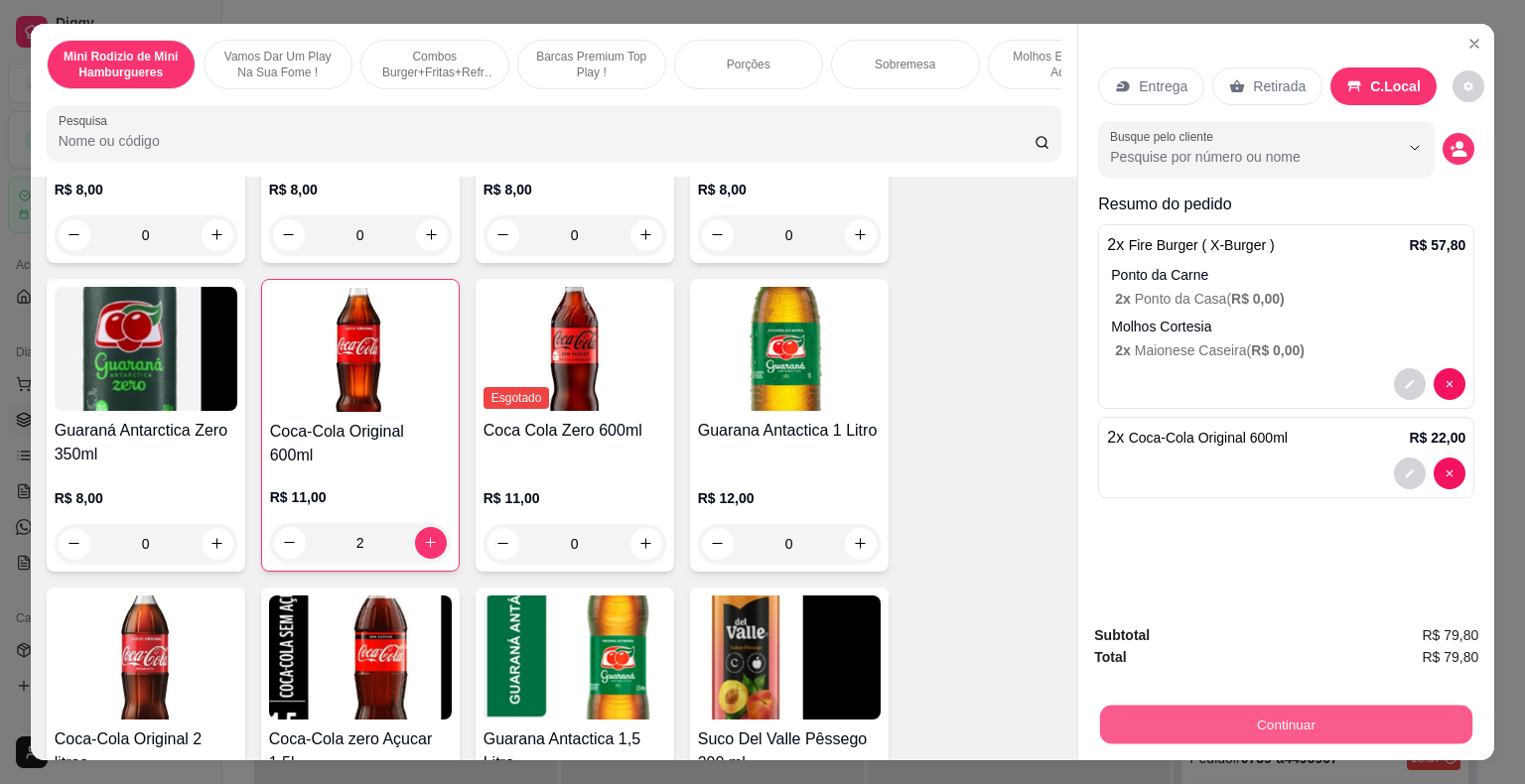 click on "Continuar" at bounding box center (1286, 724) 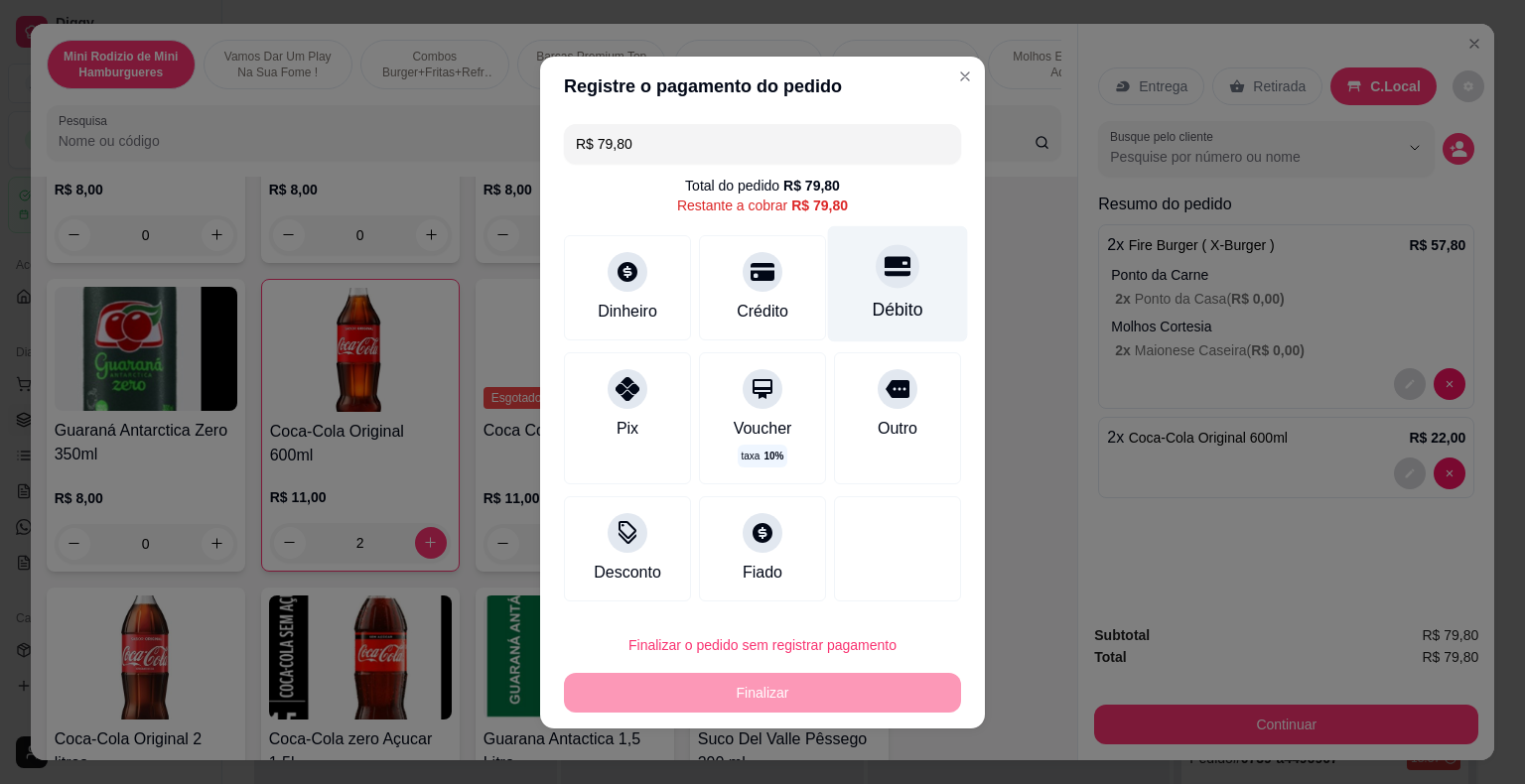 click at bounding box center (898, 266) 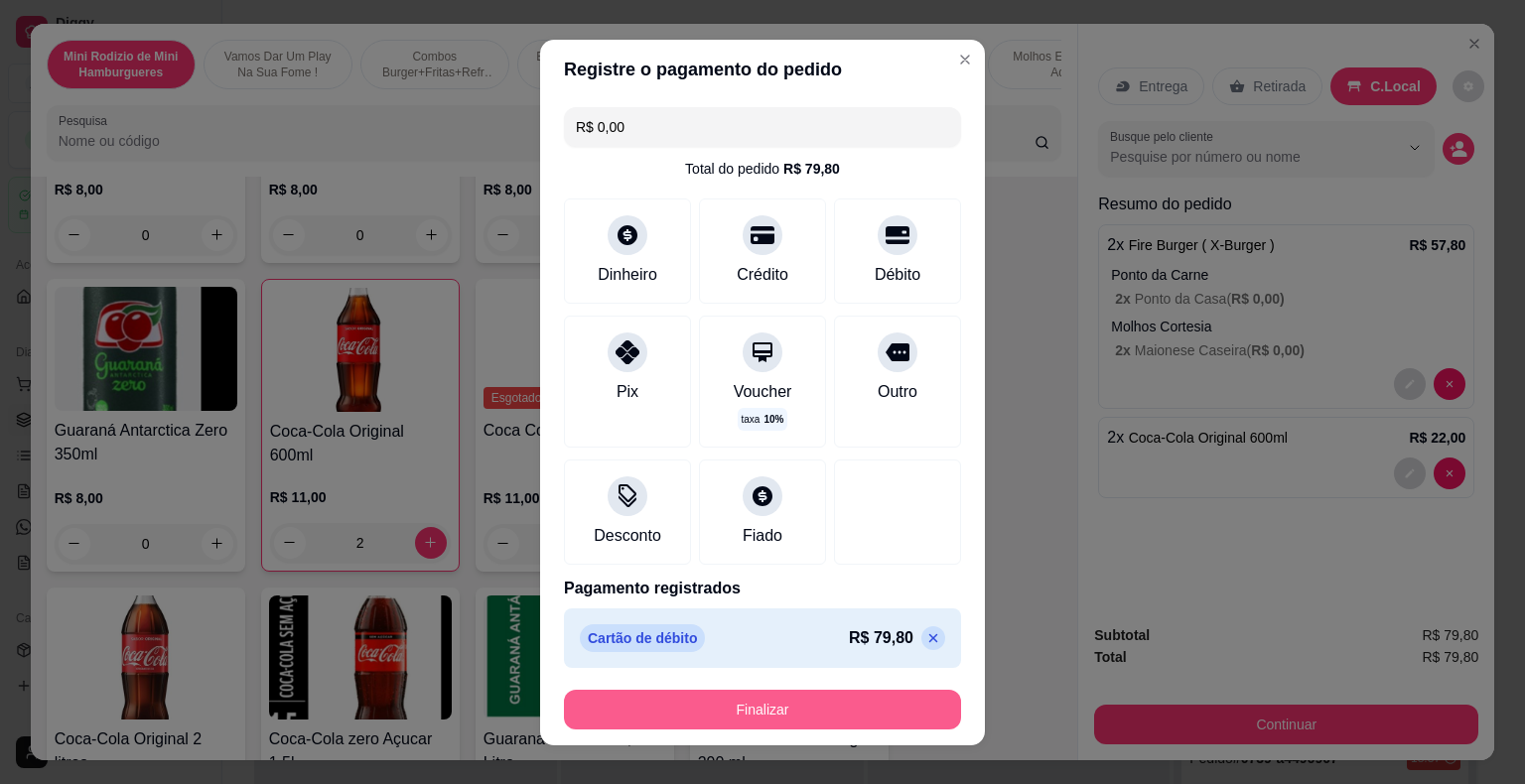 click on "Finalizar" at bounding box center [762, 710] 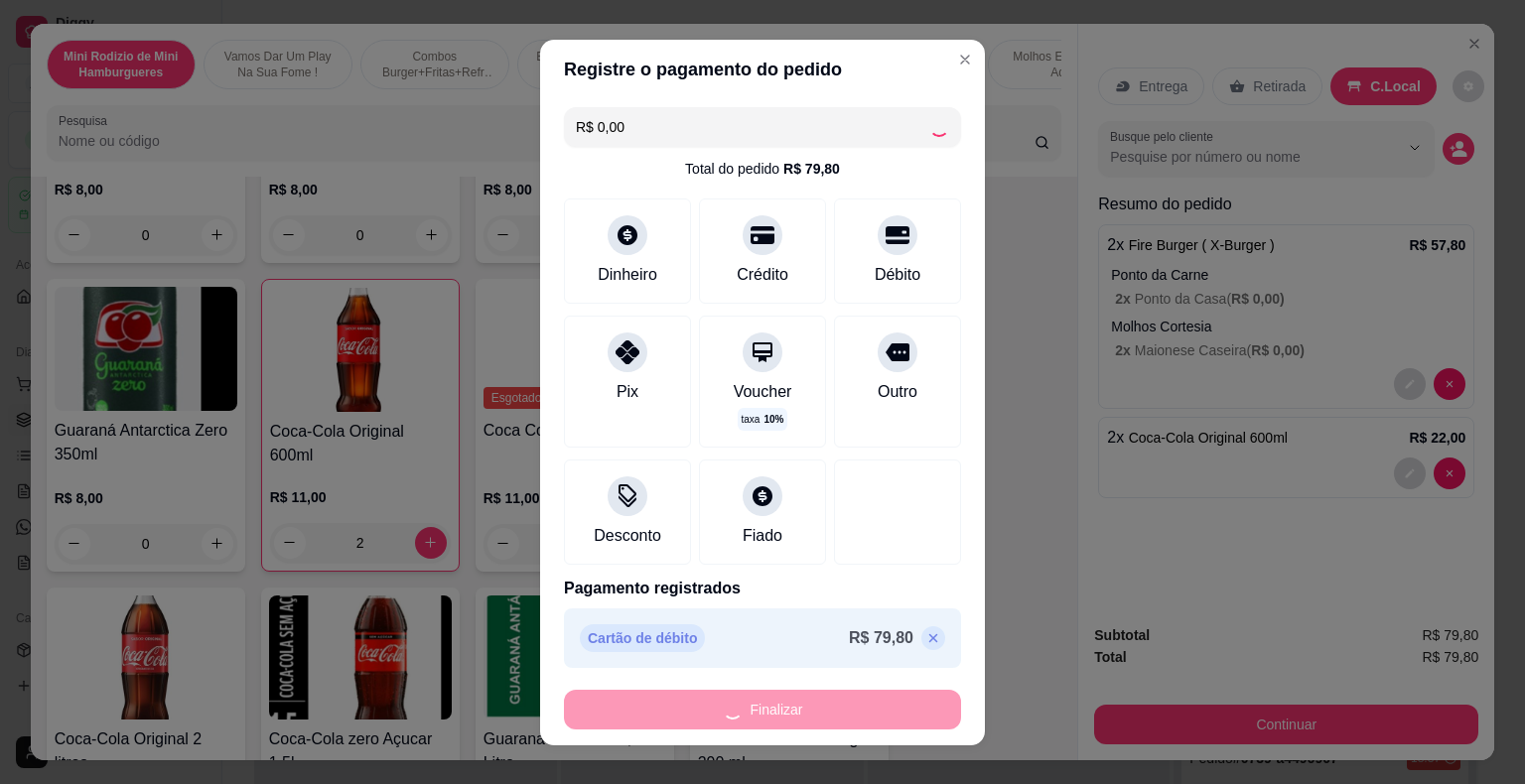 type on "0" 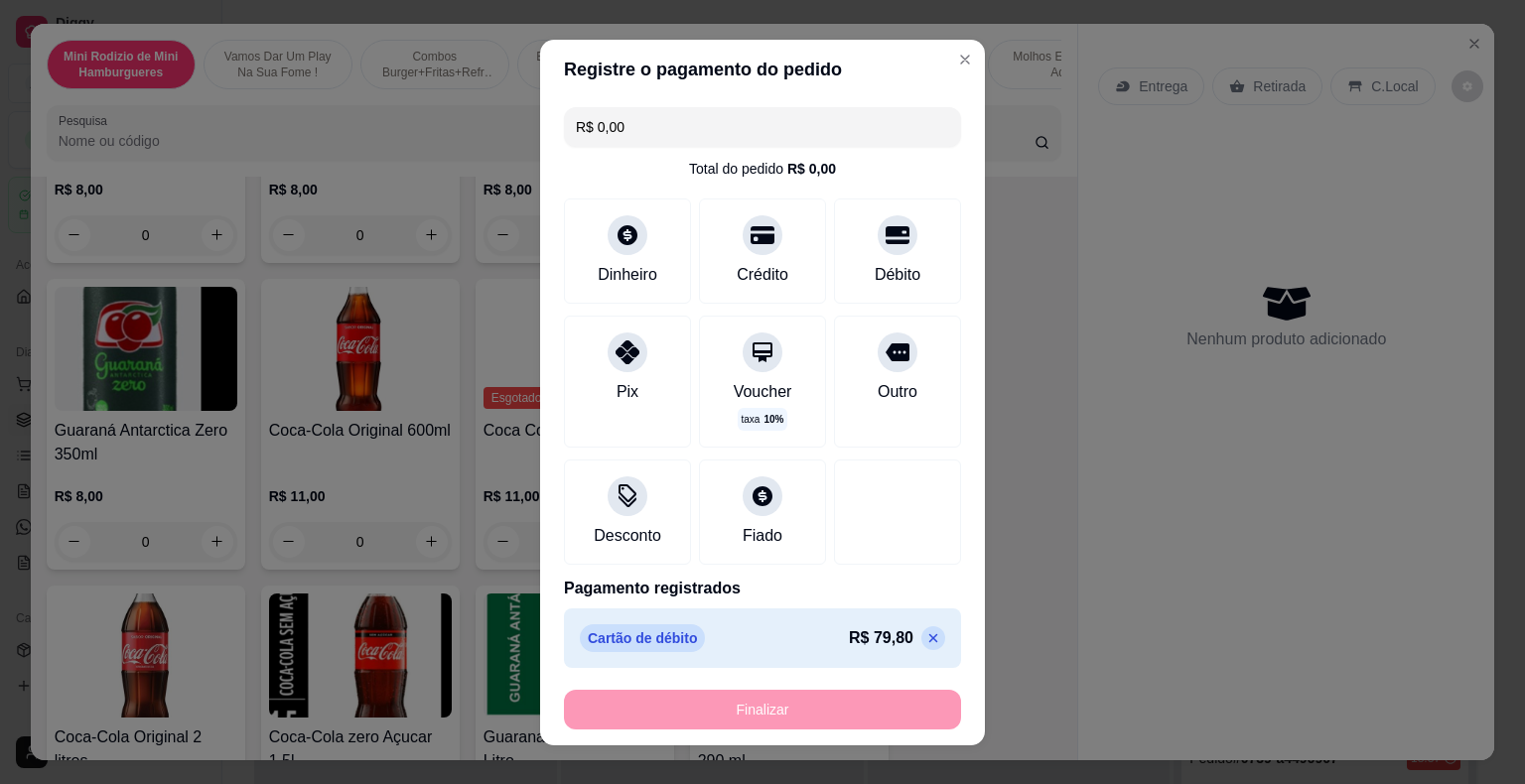 type on "-R$ 79,80" 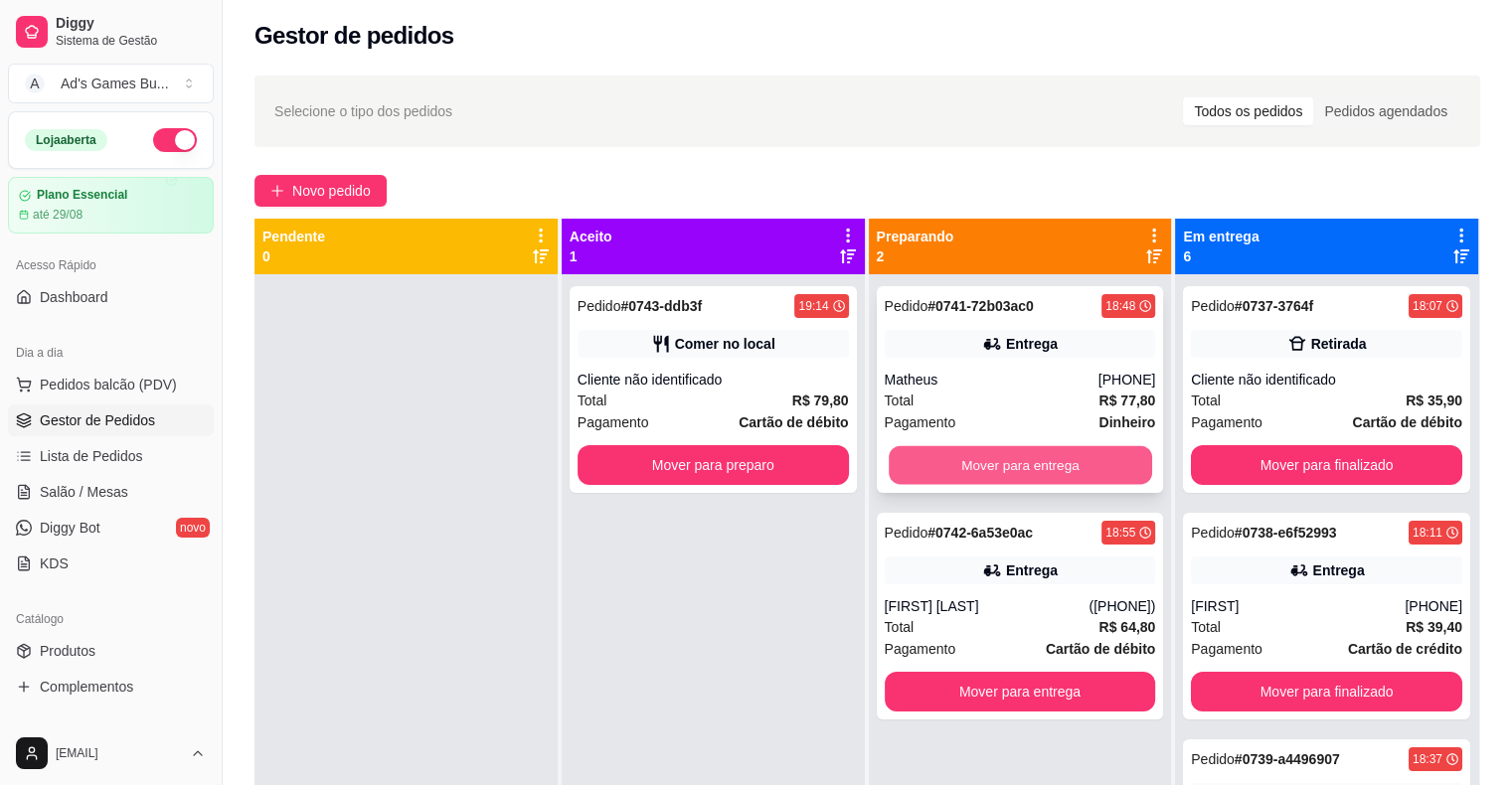 click on "Mover para entrega" at bounding box center (1020, 465) 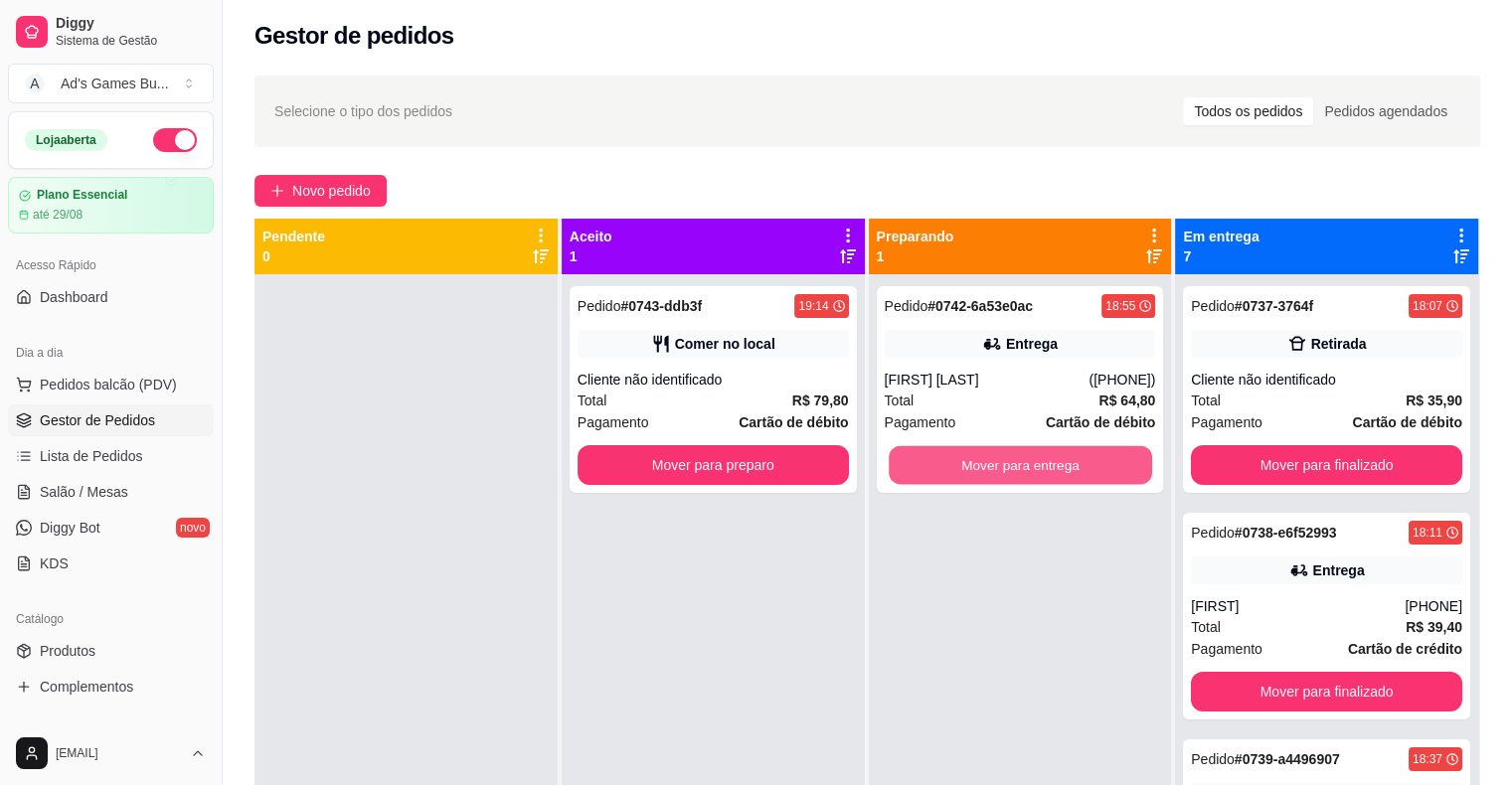 click on "Mover para entrega" at bounding box center [1020, 465] 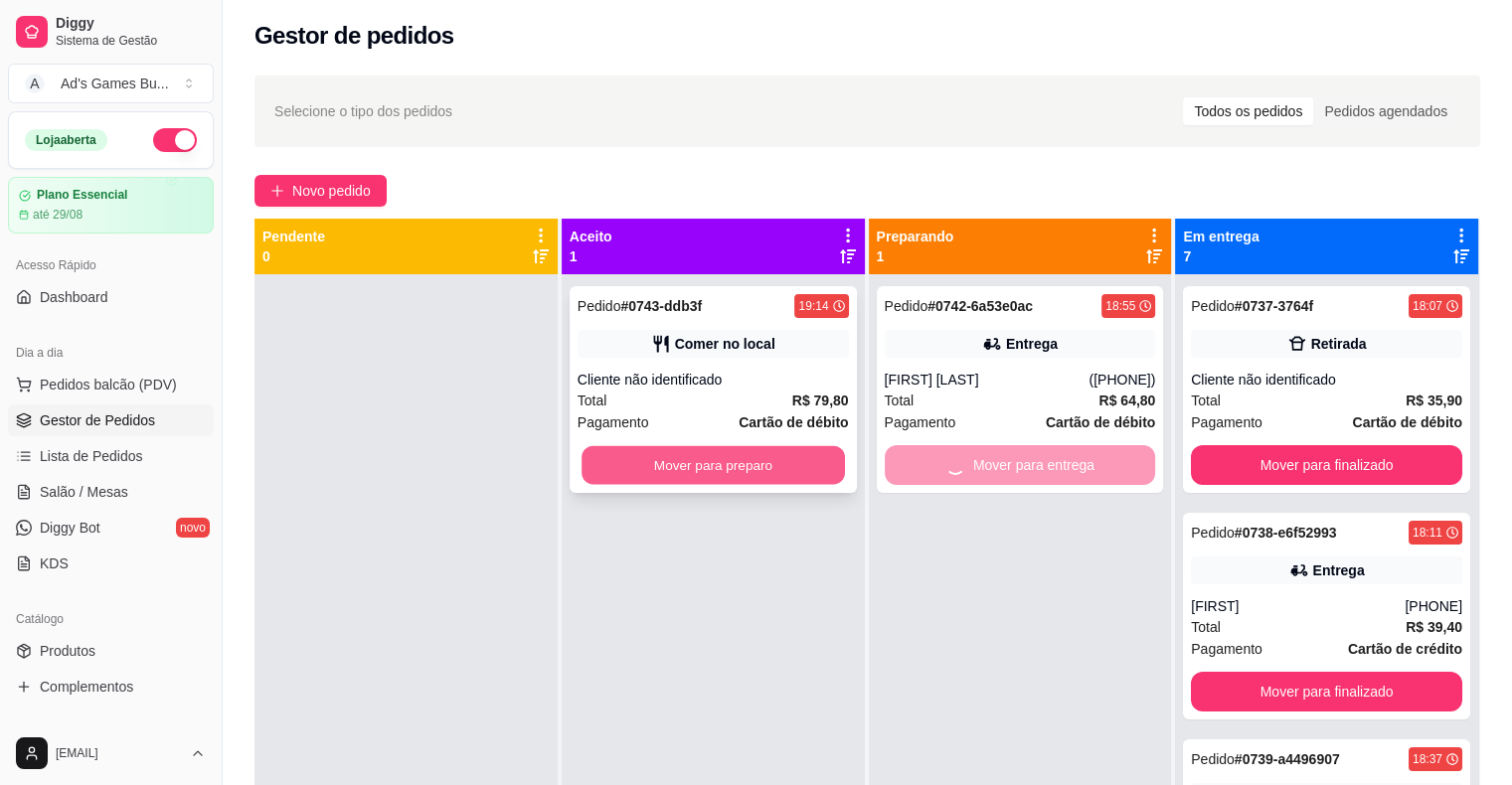 click on "Mover para preparo" at bounding box center [713, 465] 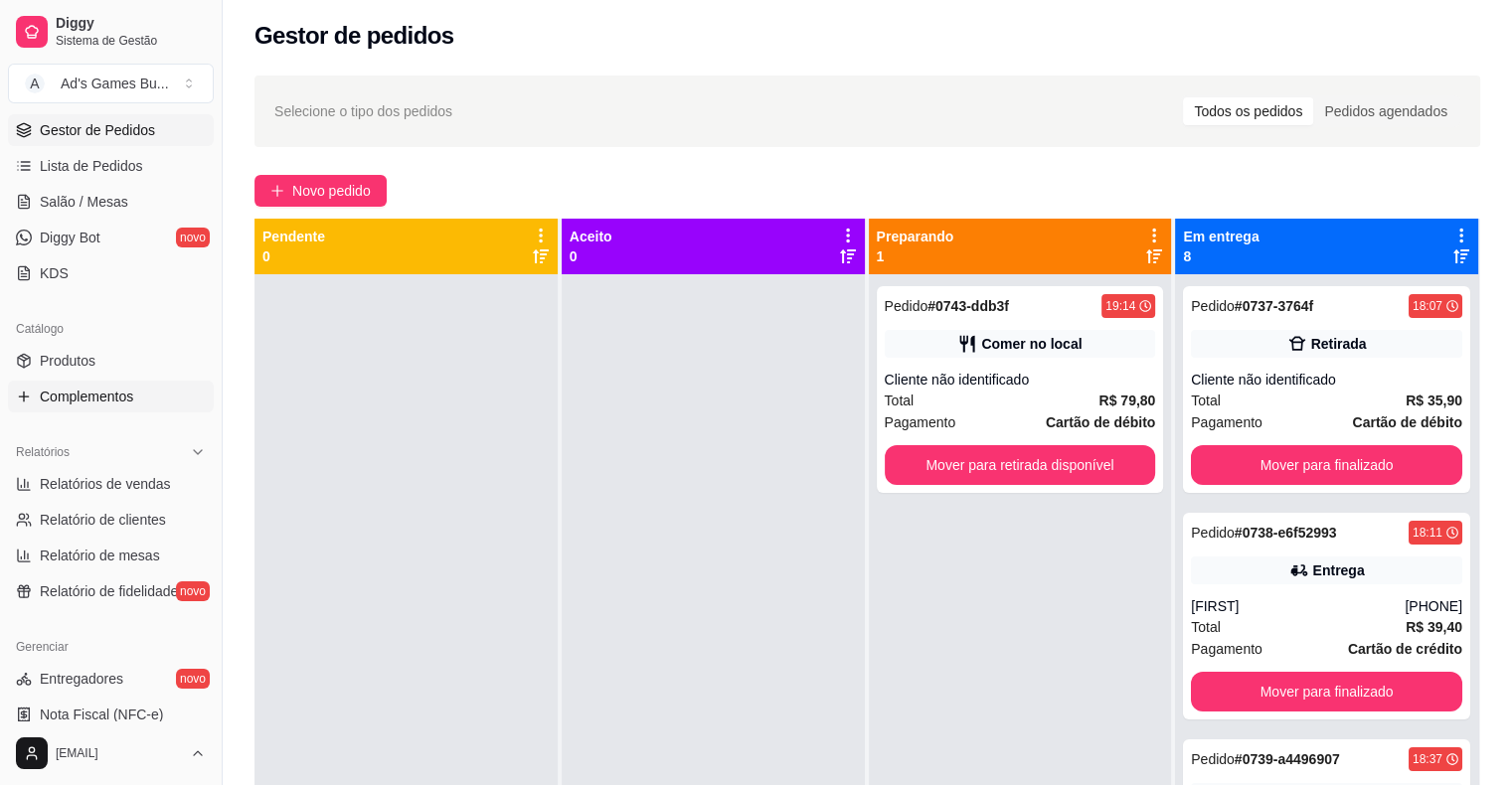 scroll, scrollTop: 298, scrollLeft: 0, axis: vertical 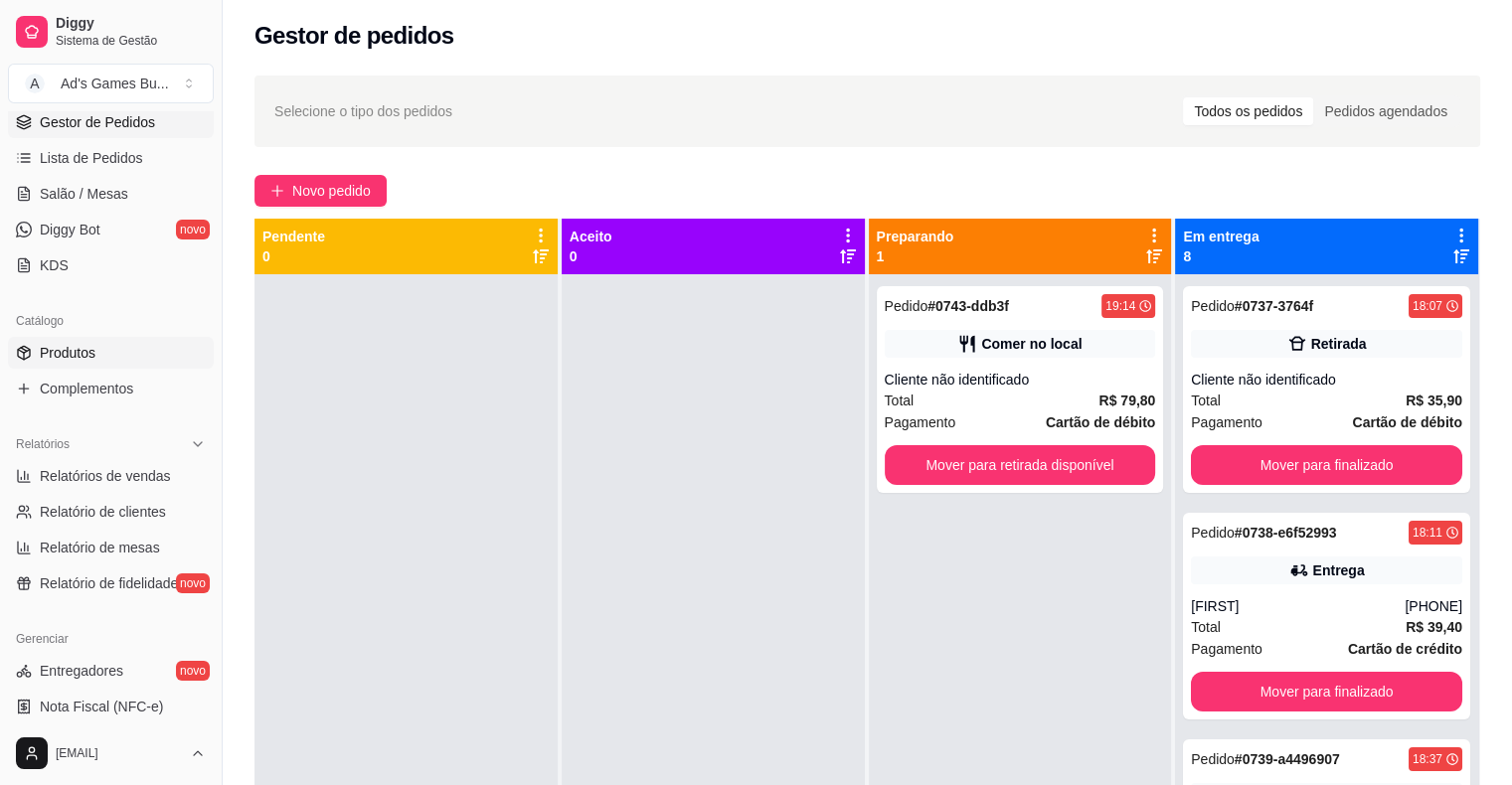 click on "Produtos" at bounding box center [68, 353] 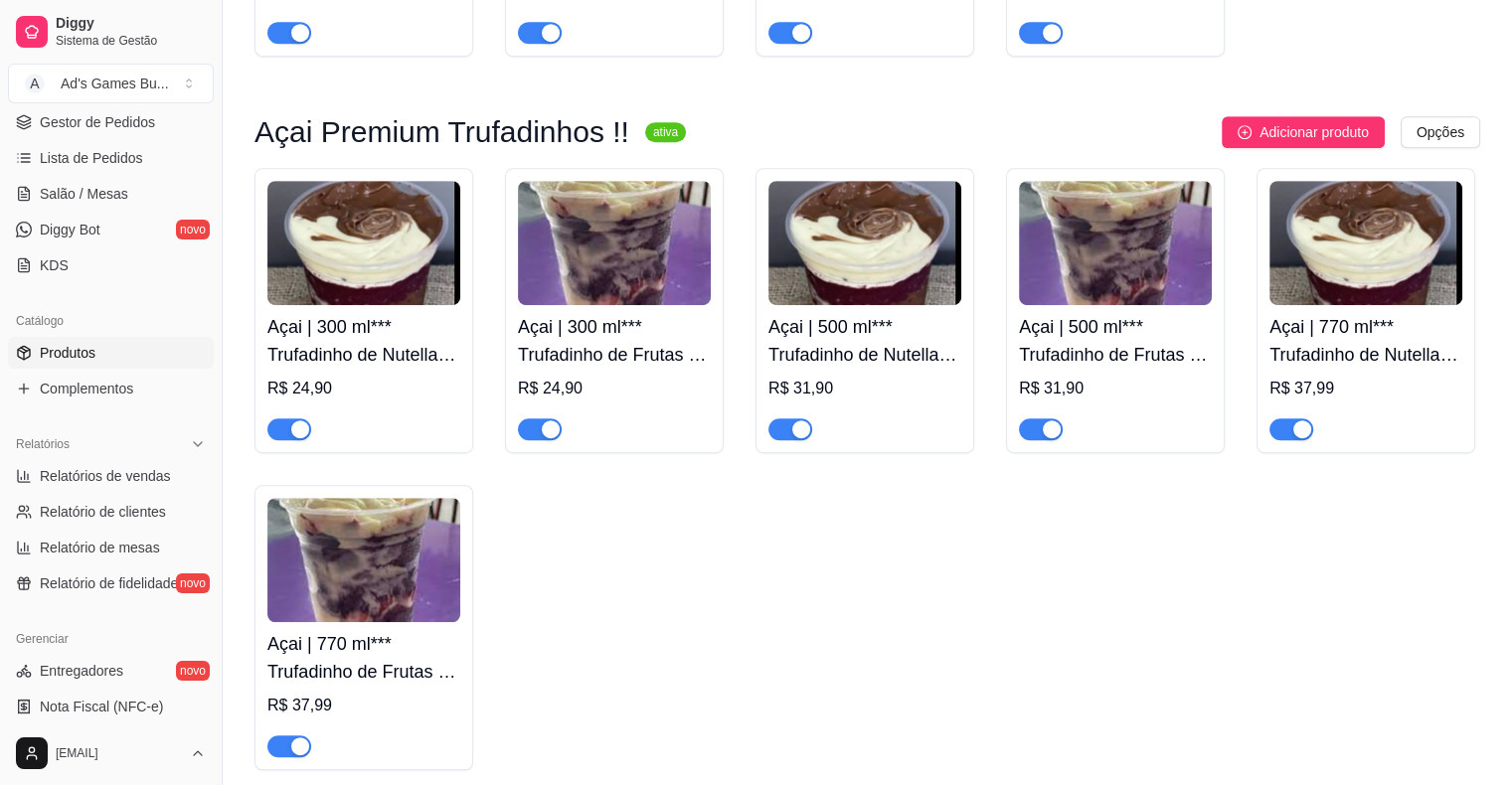 scroll, scrollTop: 8645, scrollLeft: 0, axis: vertical 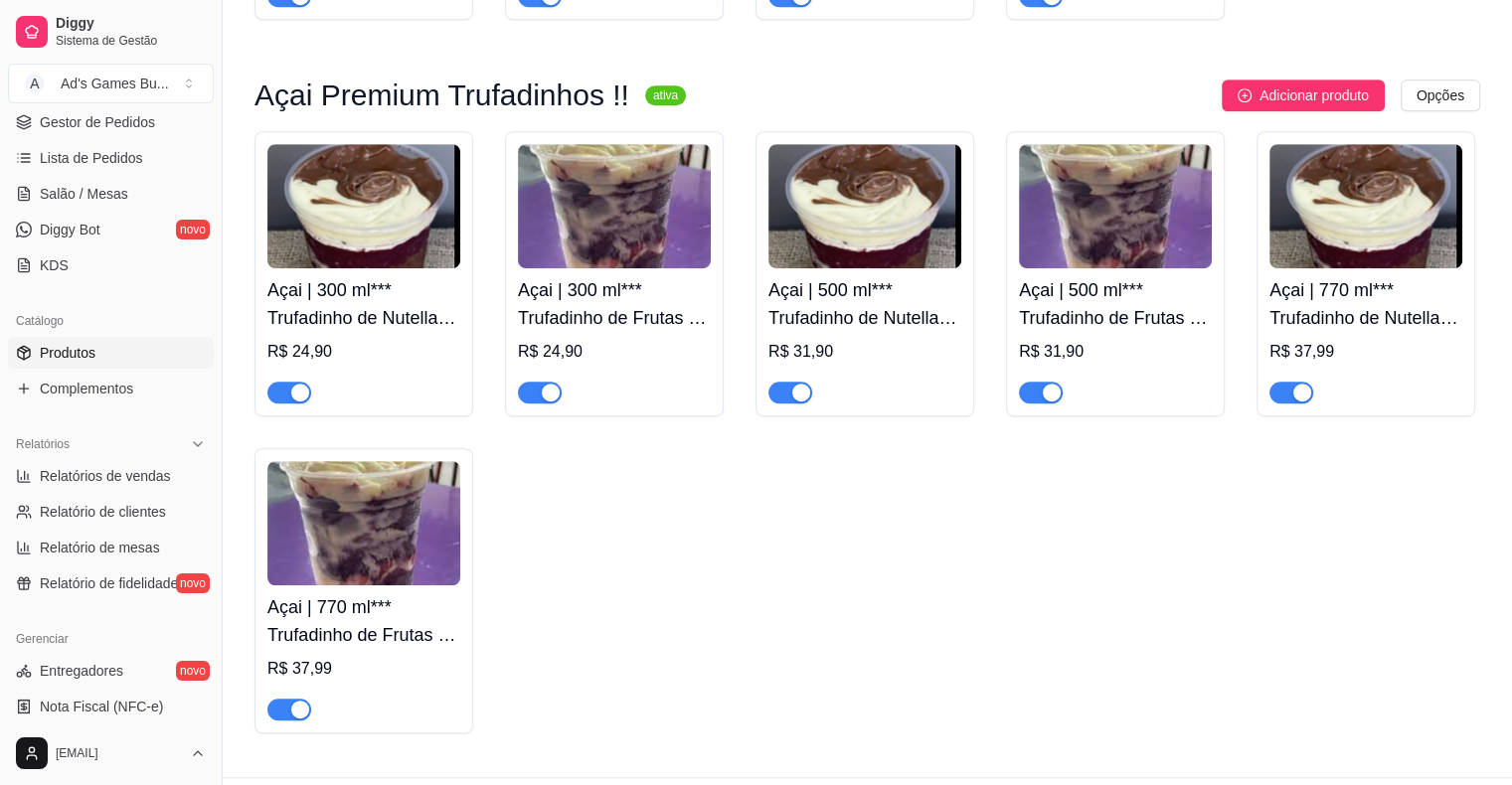 click at bounding box center [364, 206] 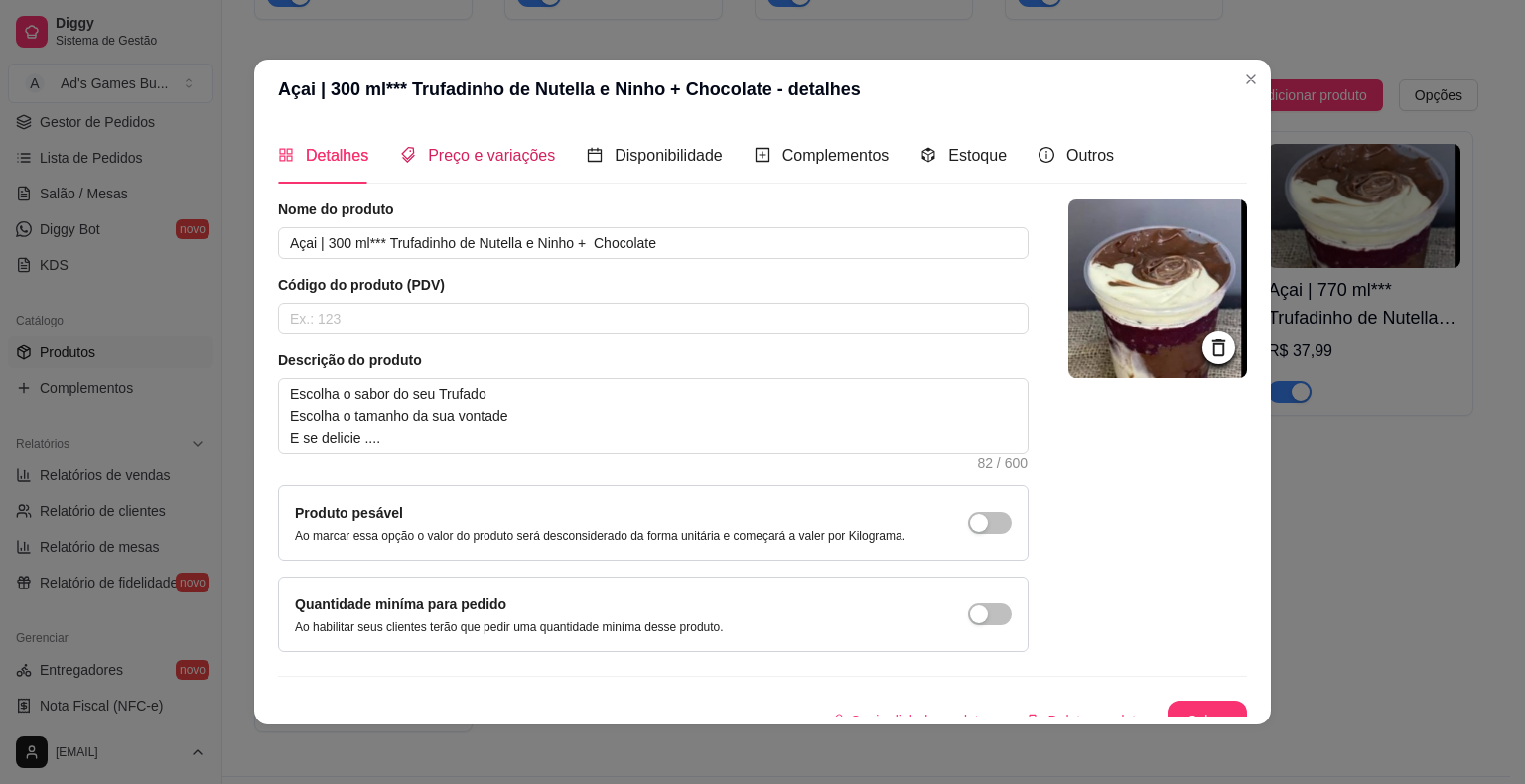 click on "Preço e variações" at bounding box center (491, 155) 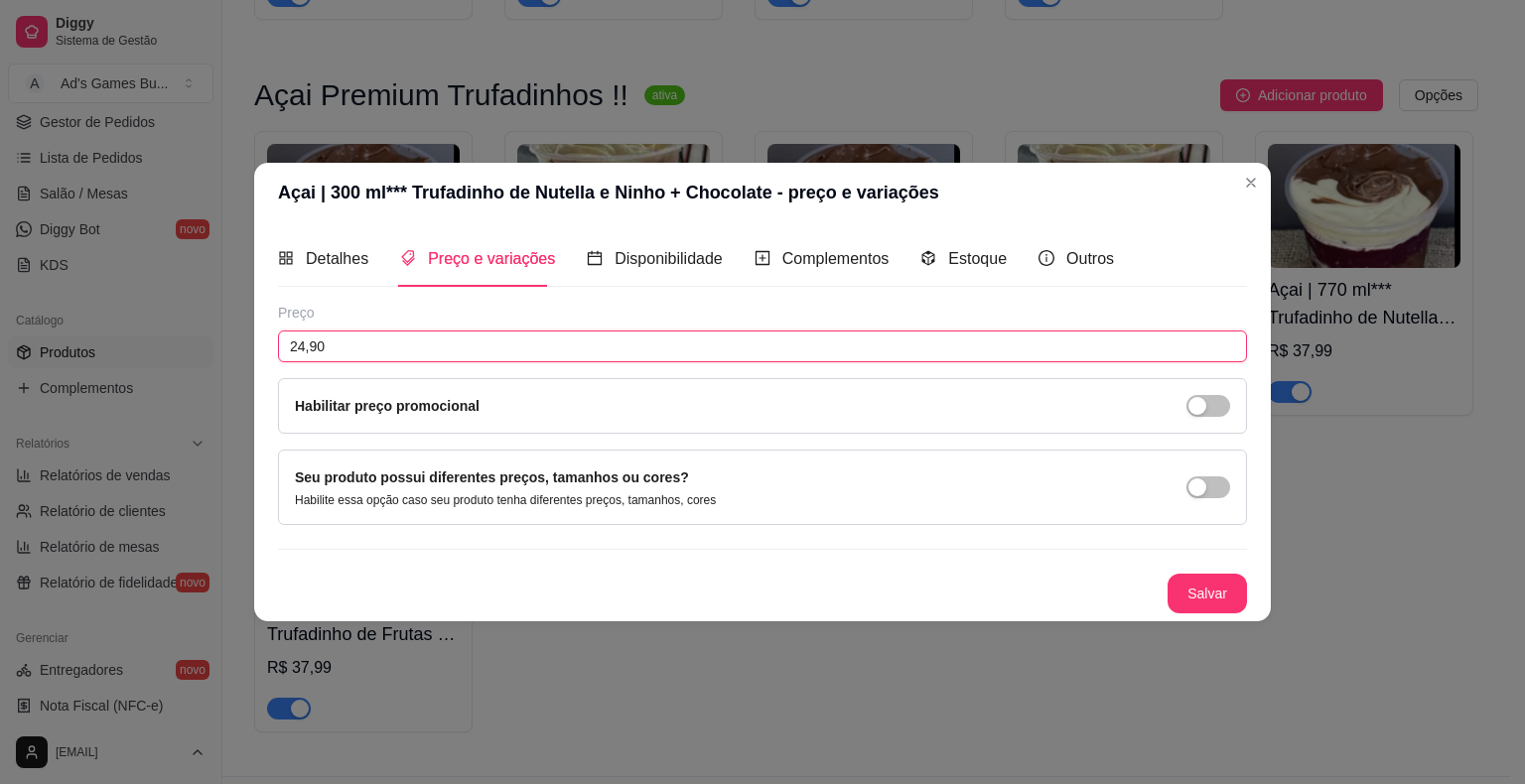 drag, startPoint x: 347, startPoint y: 340, endPoint x: 224, endPoint y: 331, distance: 123.32883 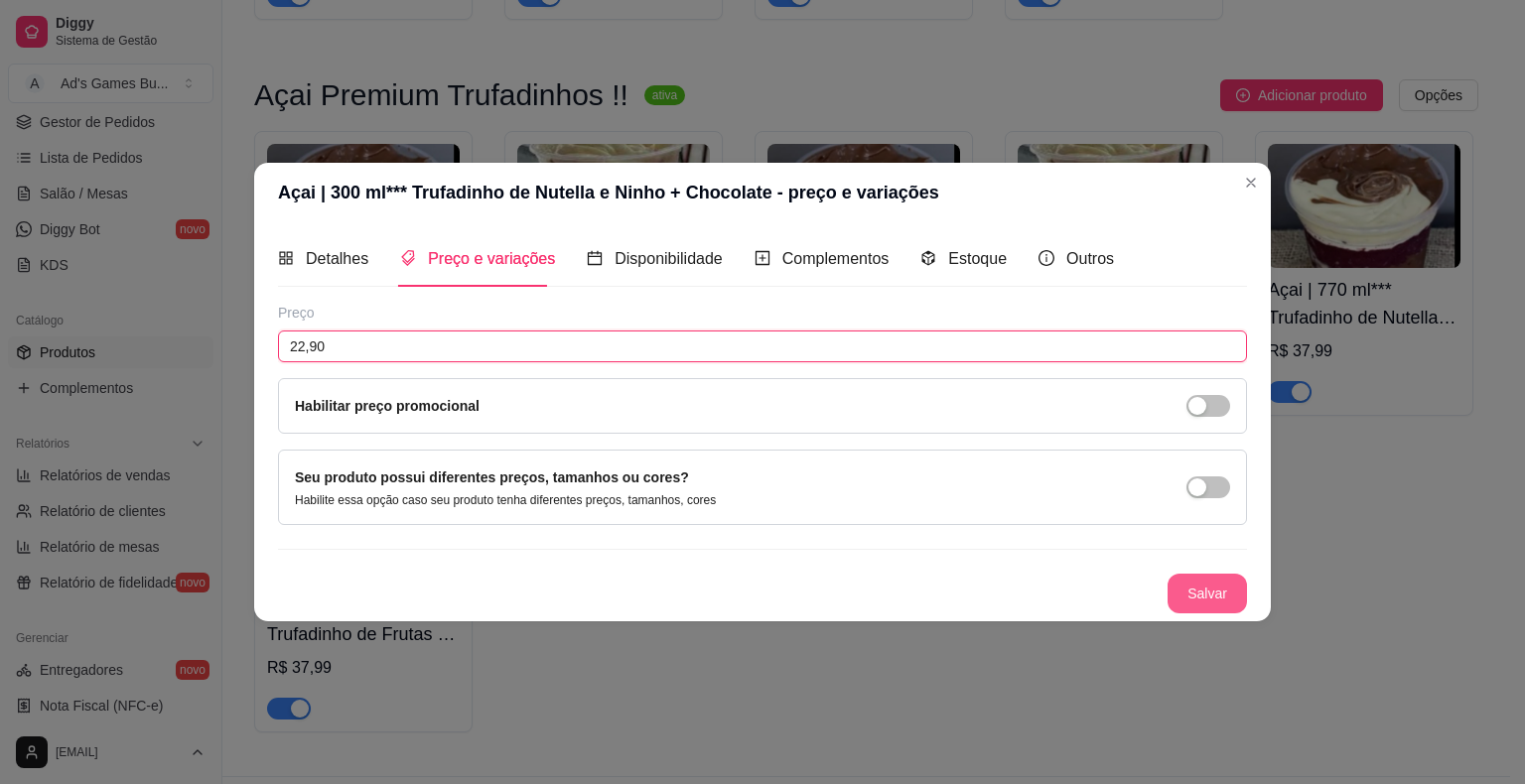 type on "22,90" 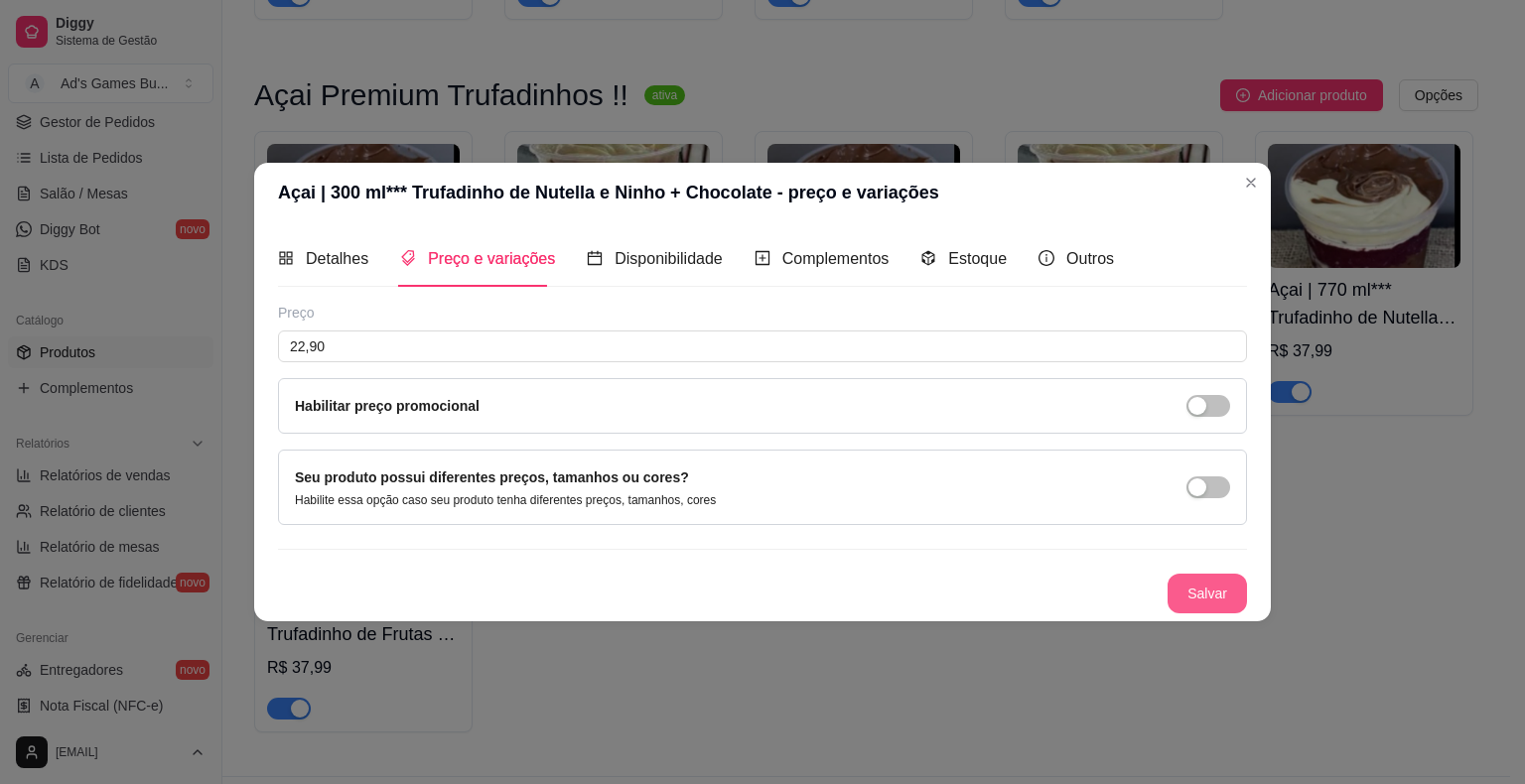 click on "Salvar" at bounding box center [1207, 593] 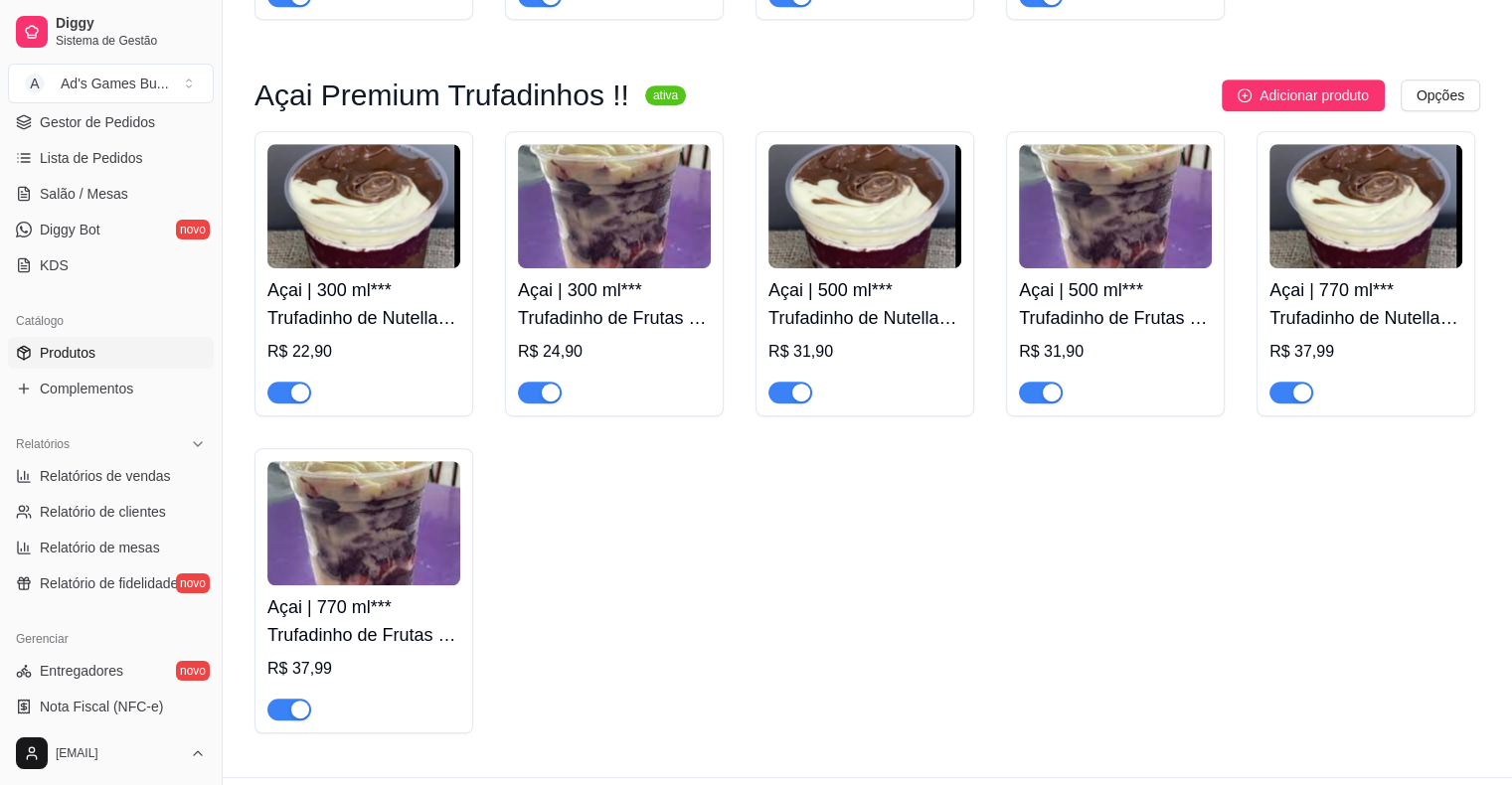 click at bounding box center (614, 206) 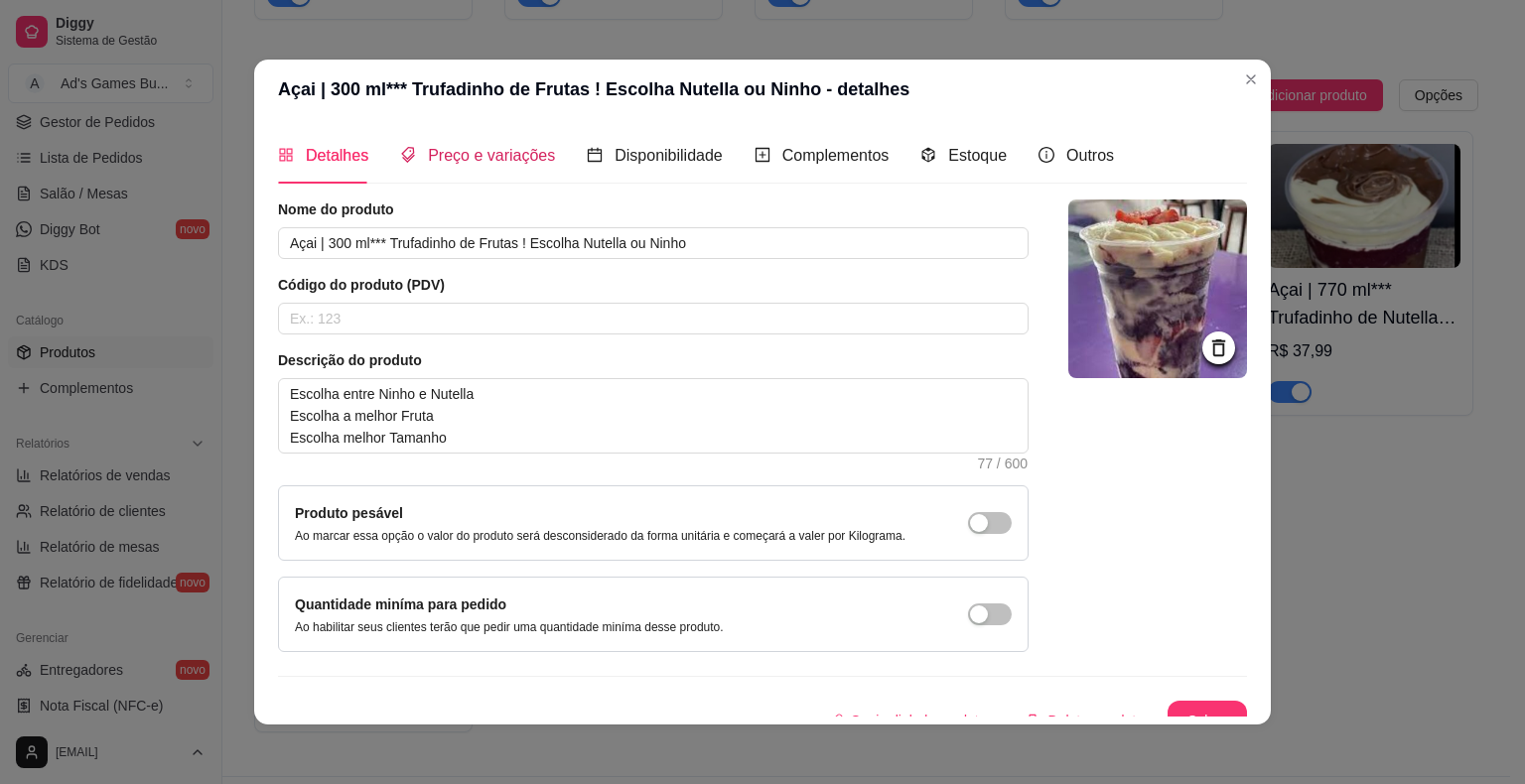 click on "Preço e variações" at bounding box center (491, 155) 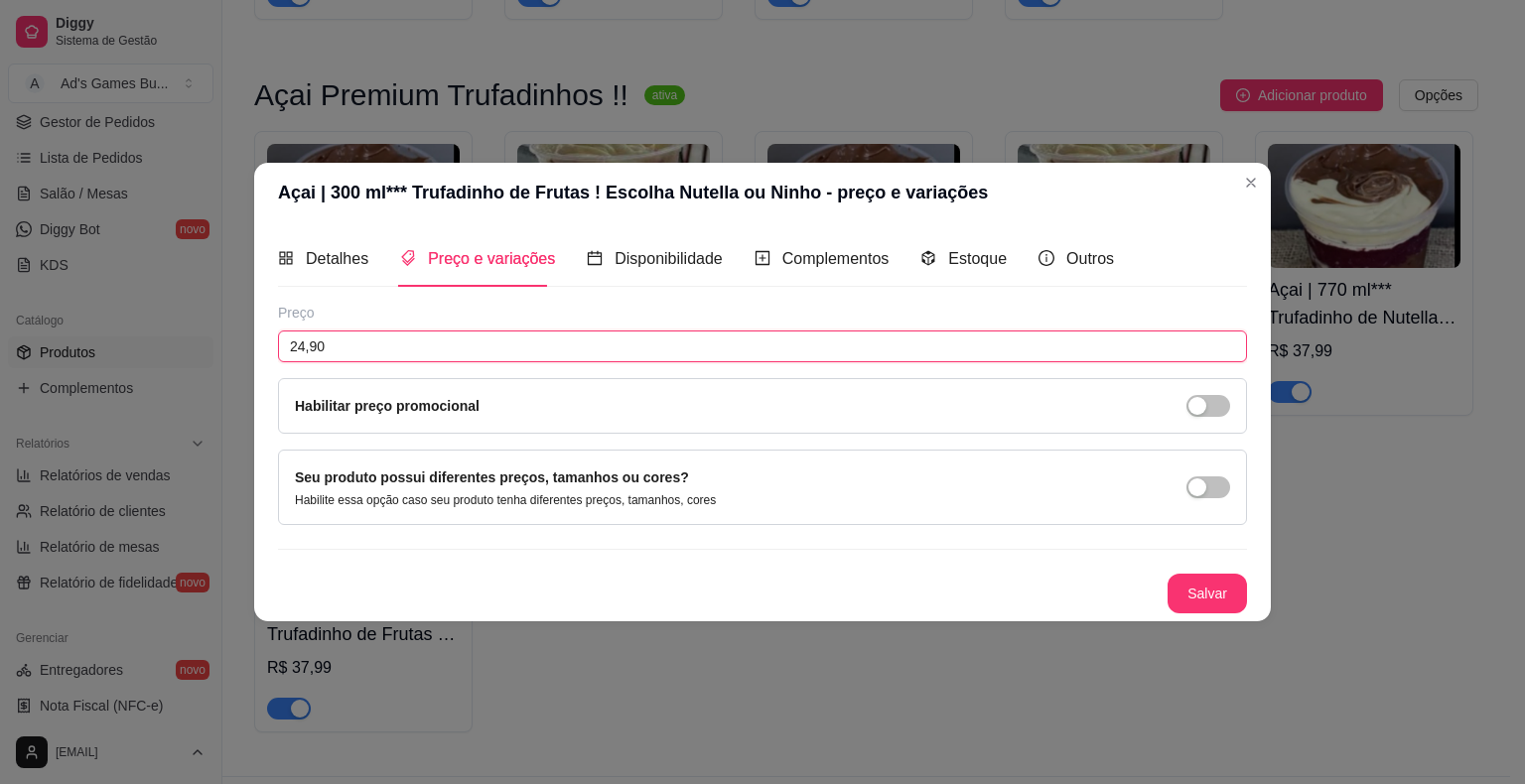 drag, startPoint x: 402, startPoint y: 345, endPoint x: 282, endPoint y: 343, distance: 120.016666 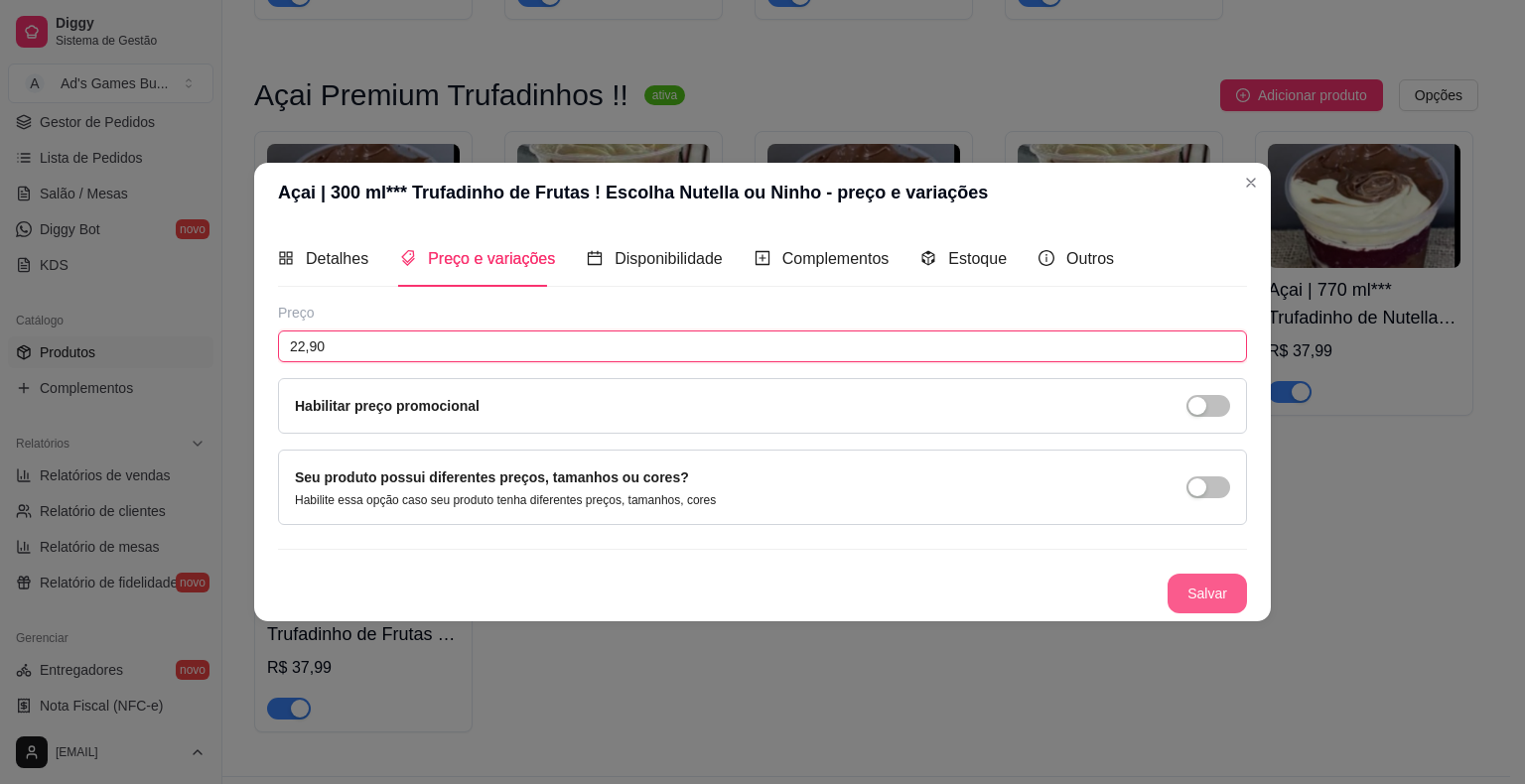 type on "22,90" 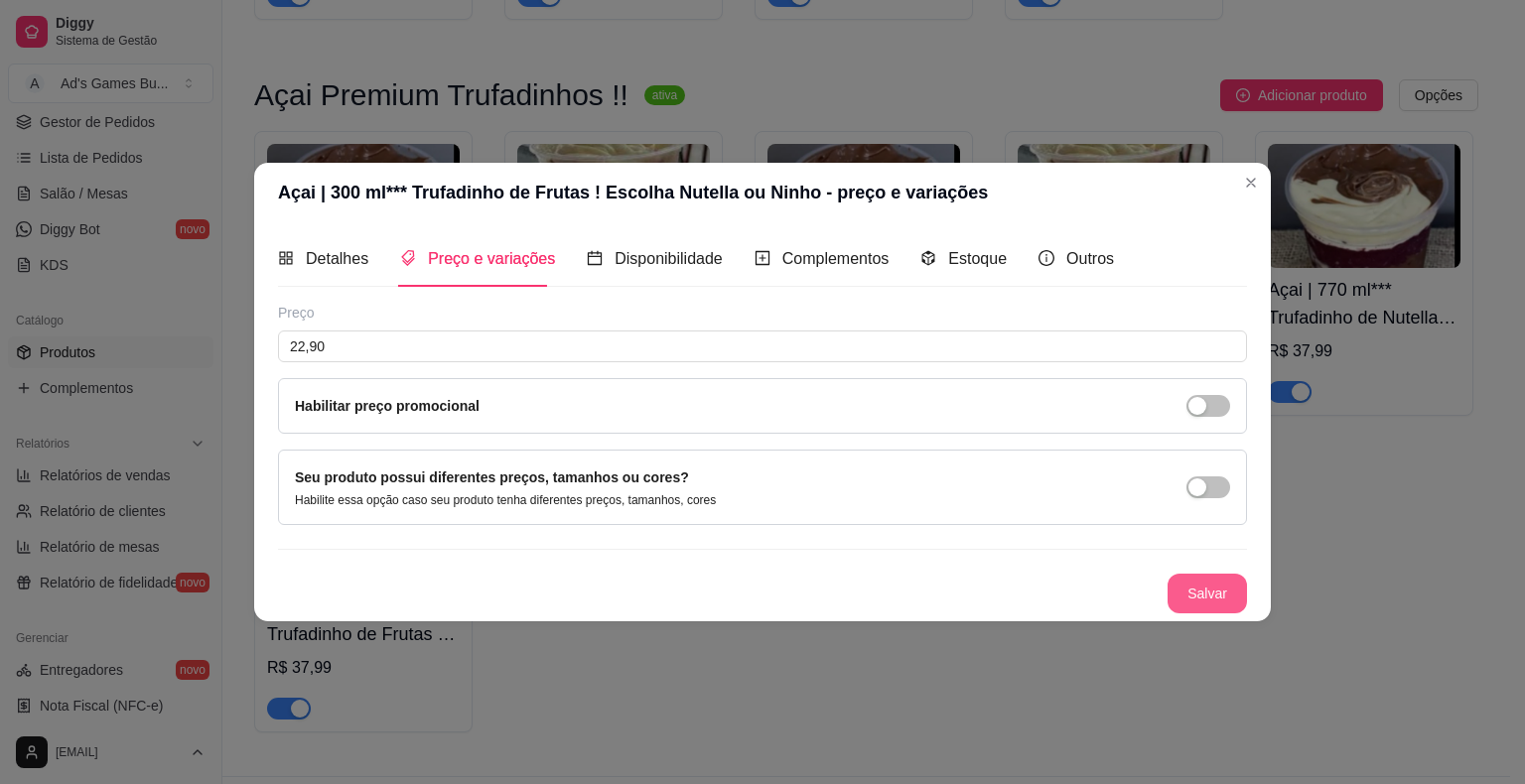 click on "Salvar" at bounding box center [1207, 593] 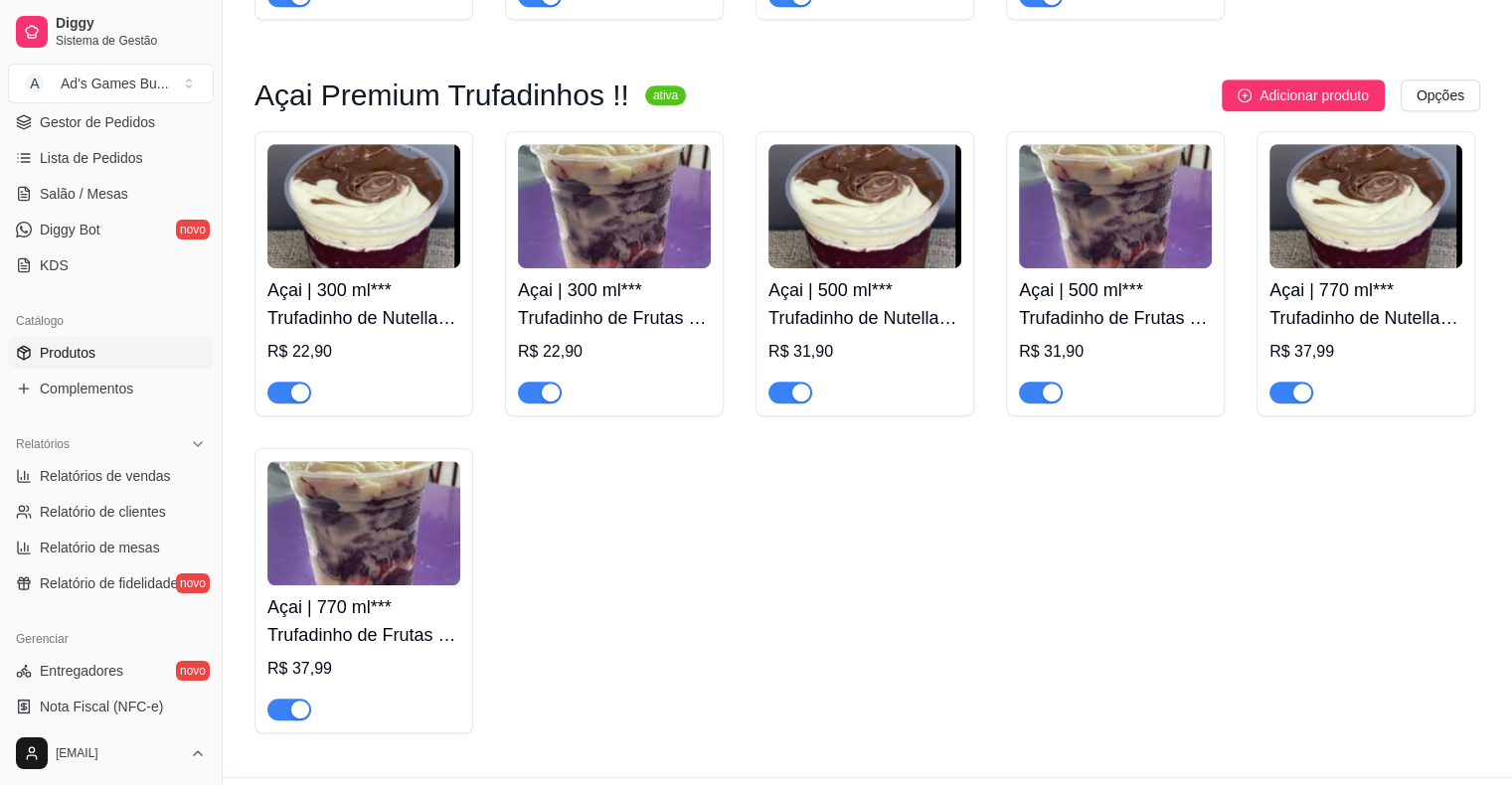 click at bounding box center [364, 206] 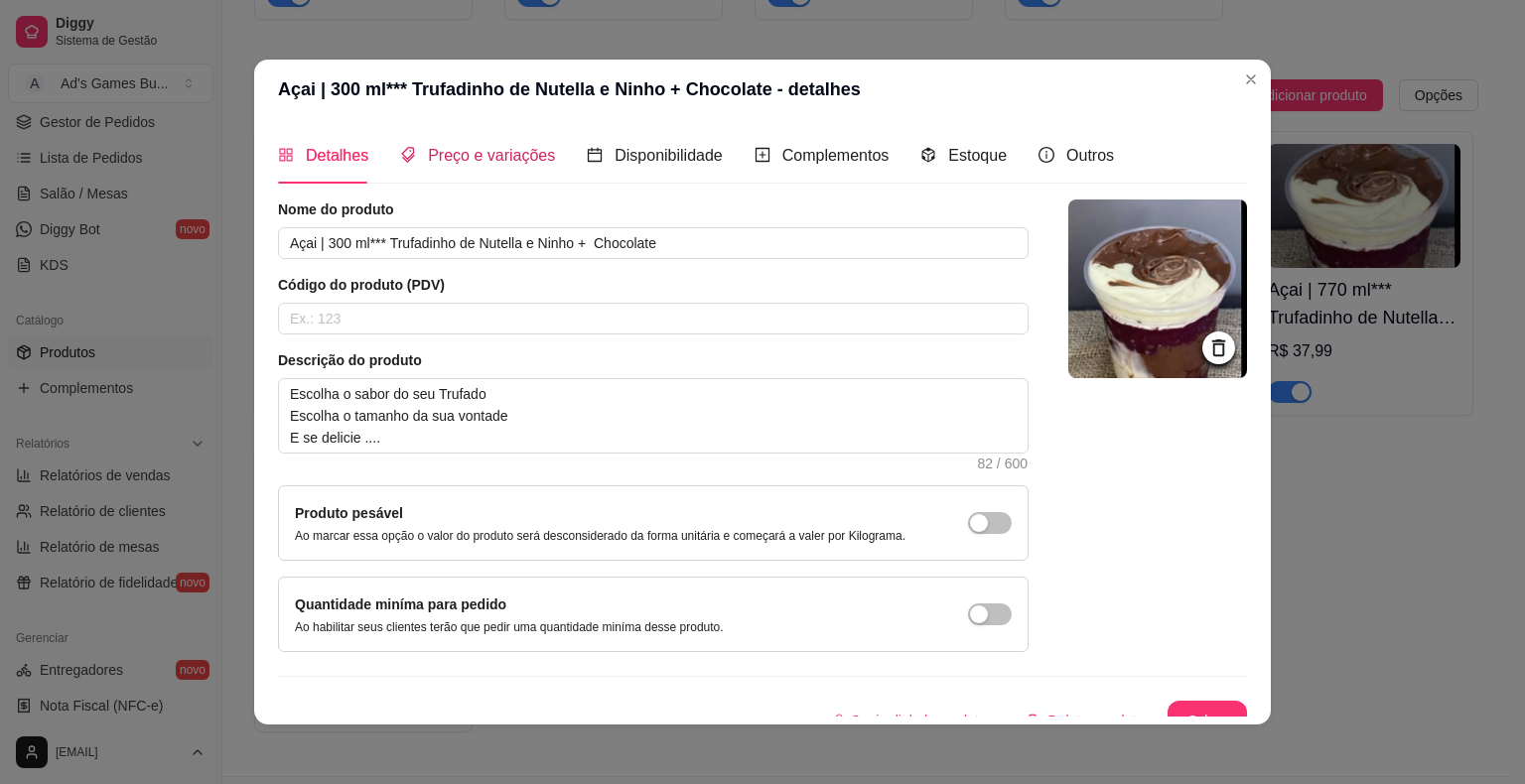 click on "Preço e variações" at bounding box center (491, 155) 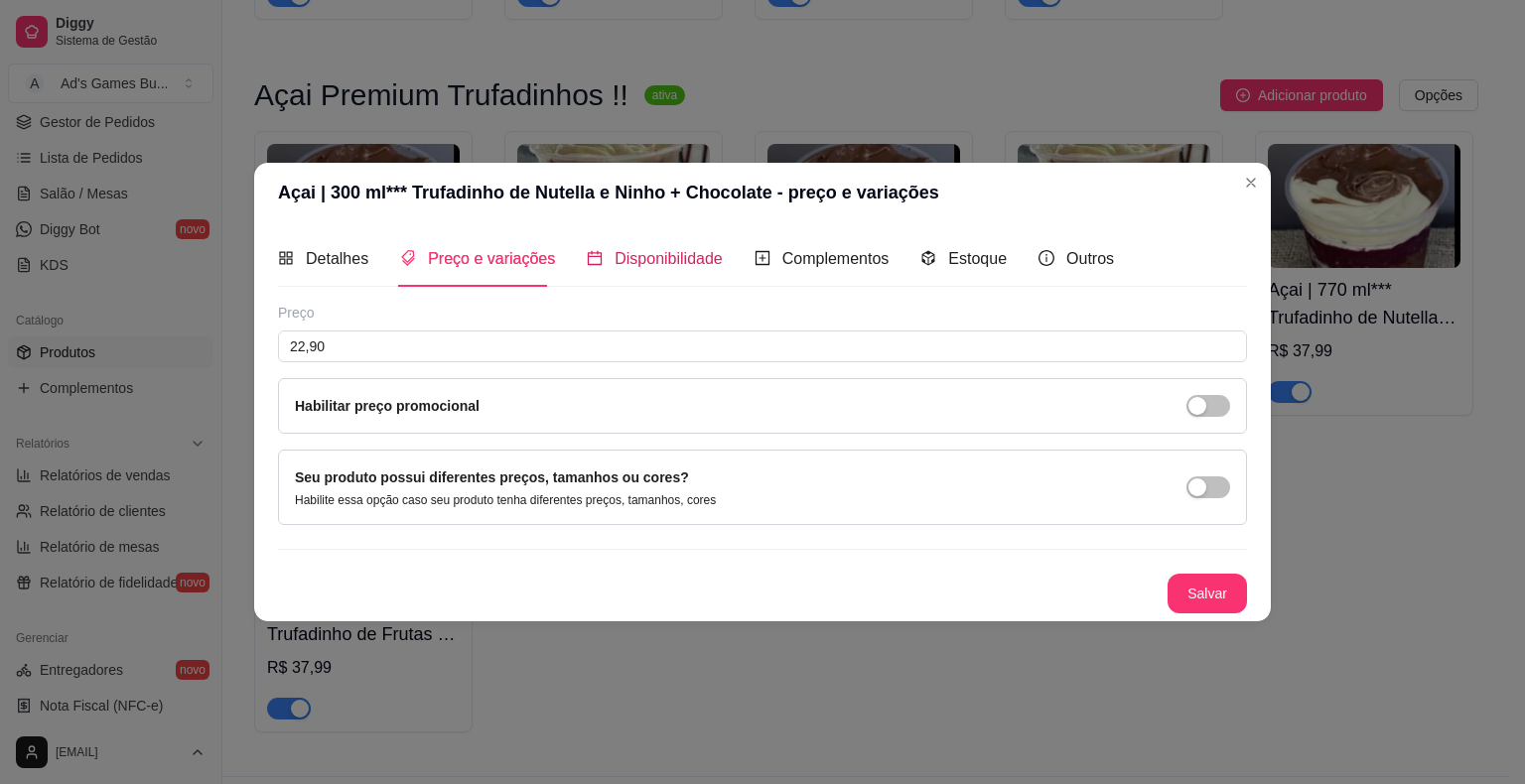 click on "Disponibilidade" at bounding box center [668, 258] 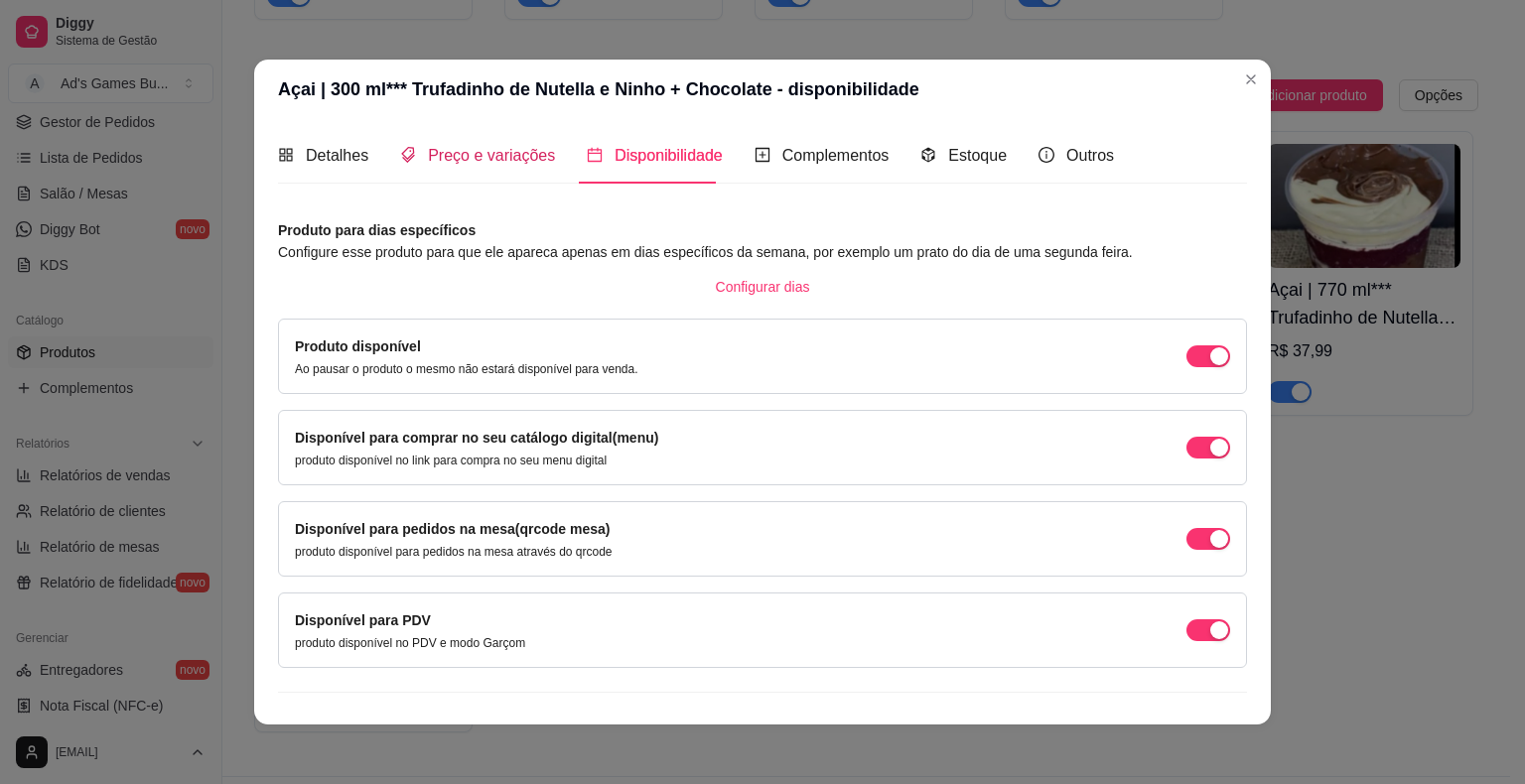 click on "Preço e variações" at bounding box center (491, 155) 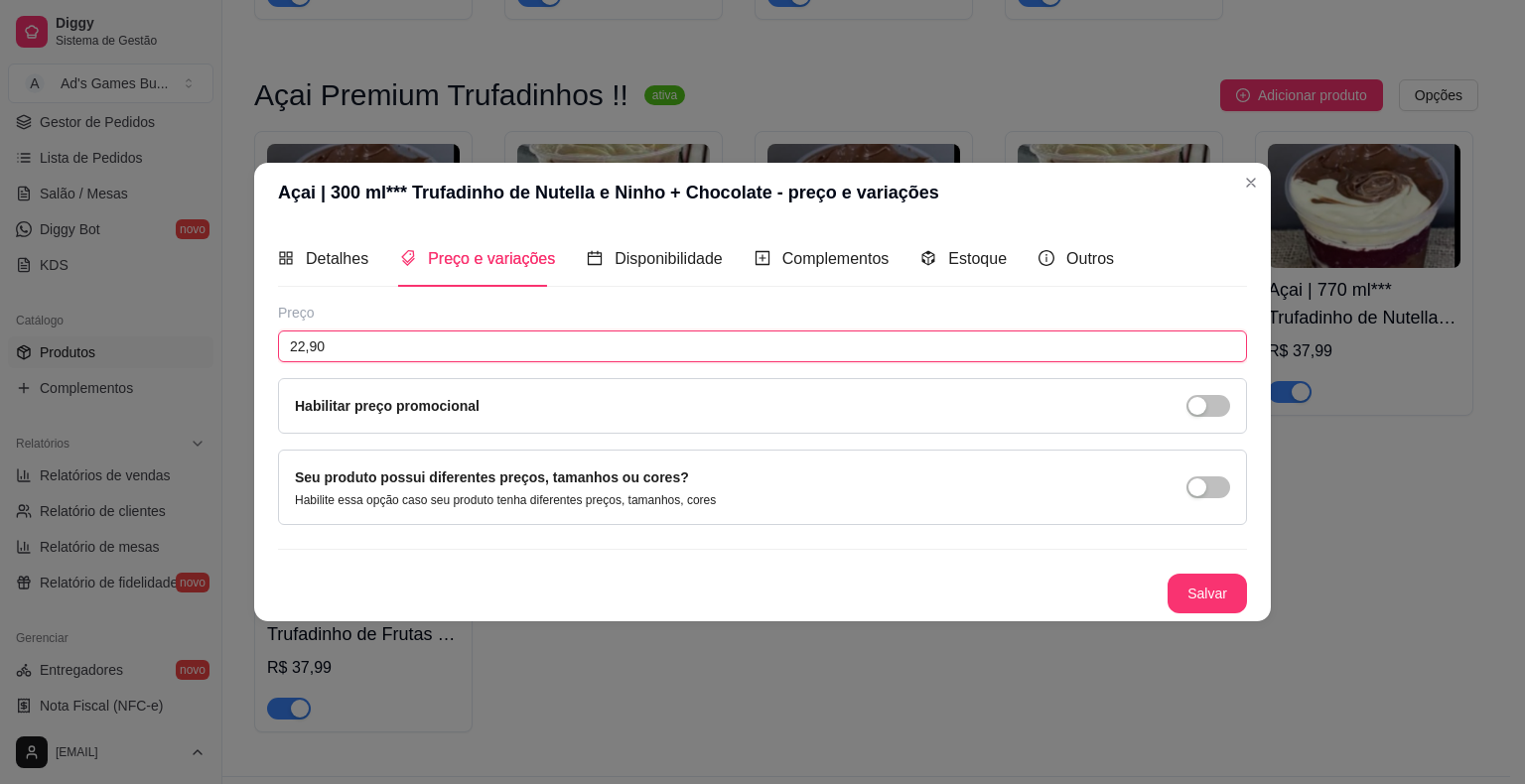 drag, startPoint x: 415, startPoint y: 349, endPoint x: 268, endPoint y: 335, distance: 147.66516 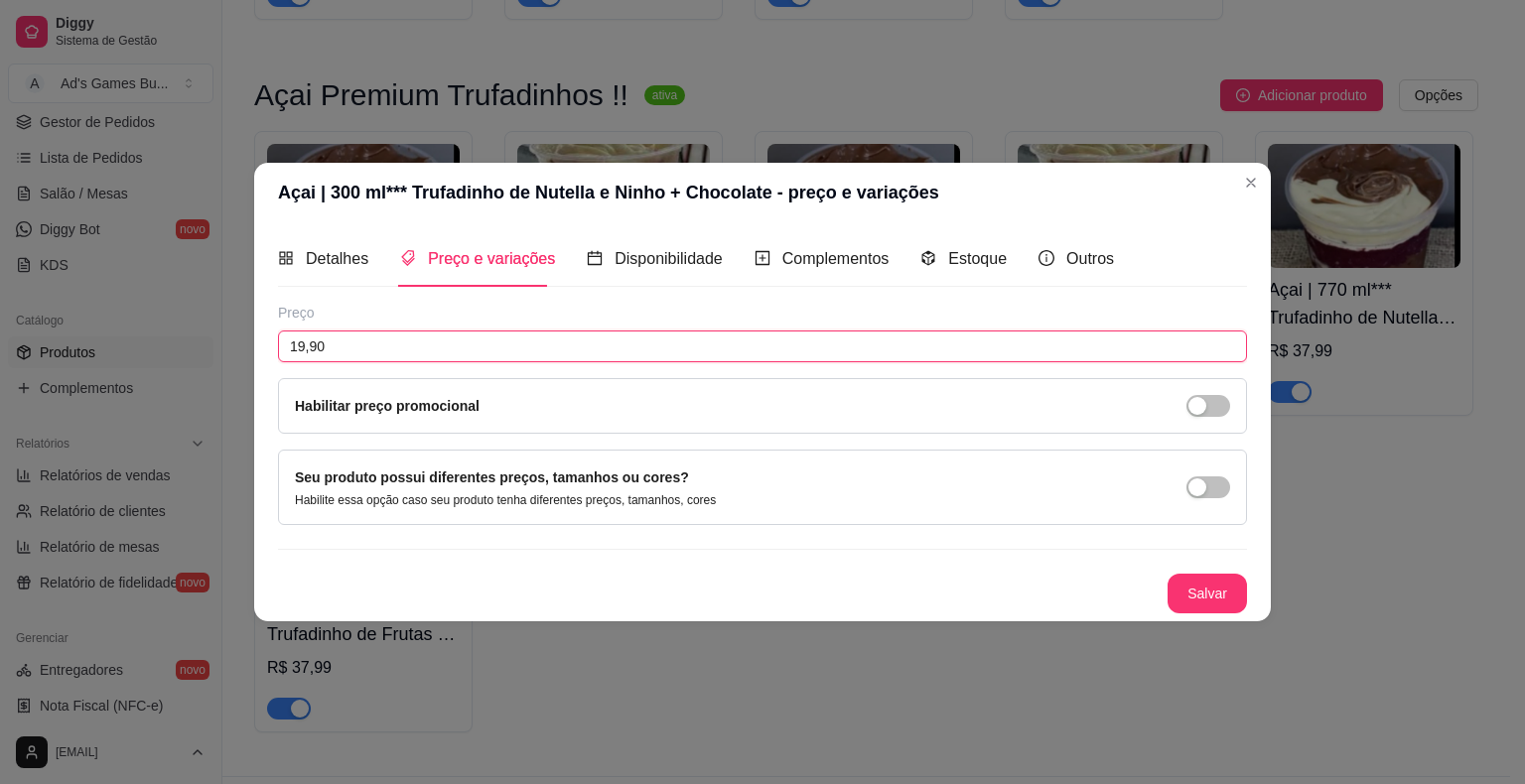 type on "19,90" 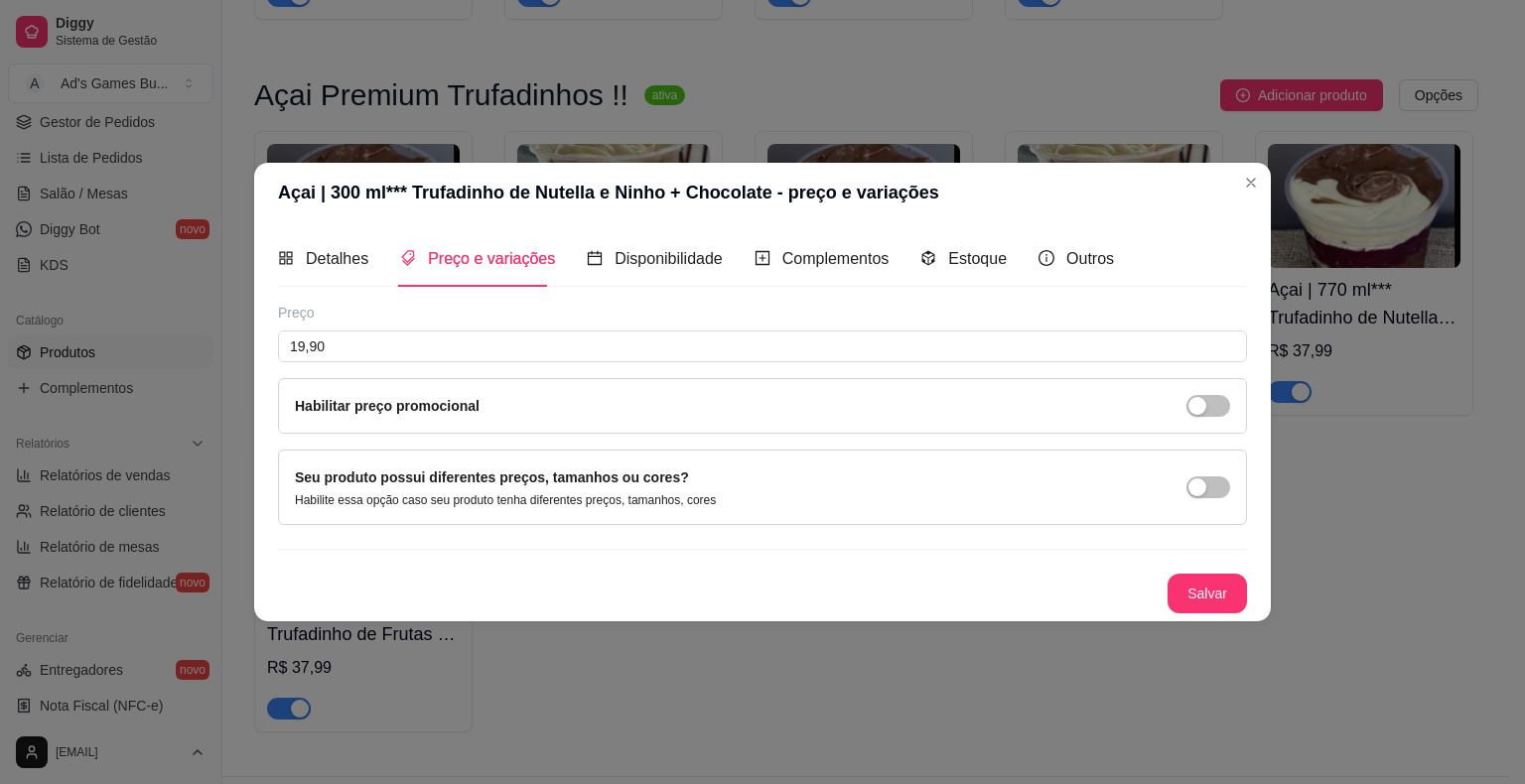 click on "Salvar" at bounding box center [1207, 593] 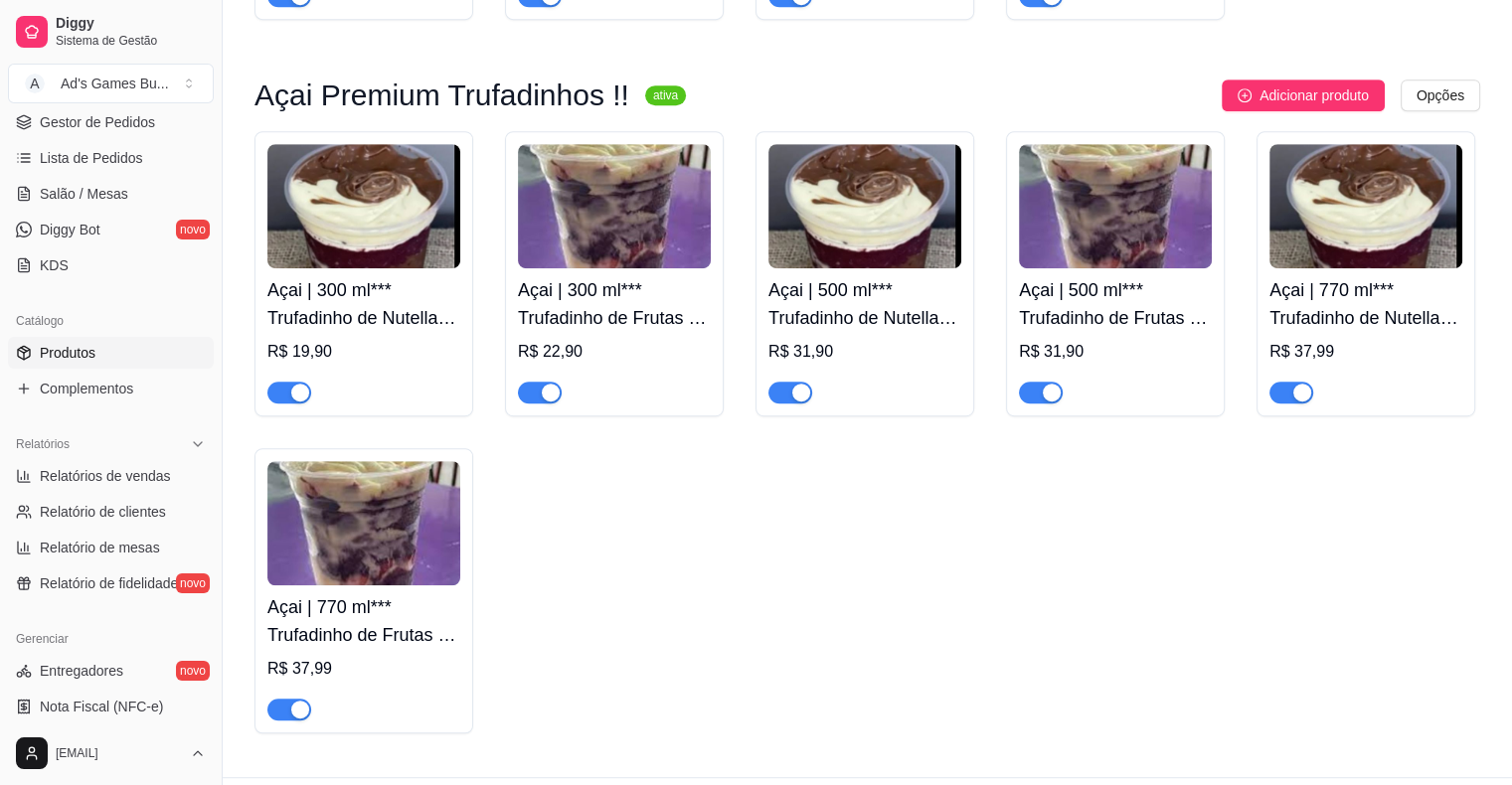 click at bounding box center [614, 206] 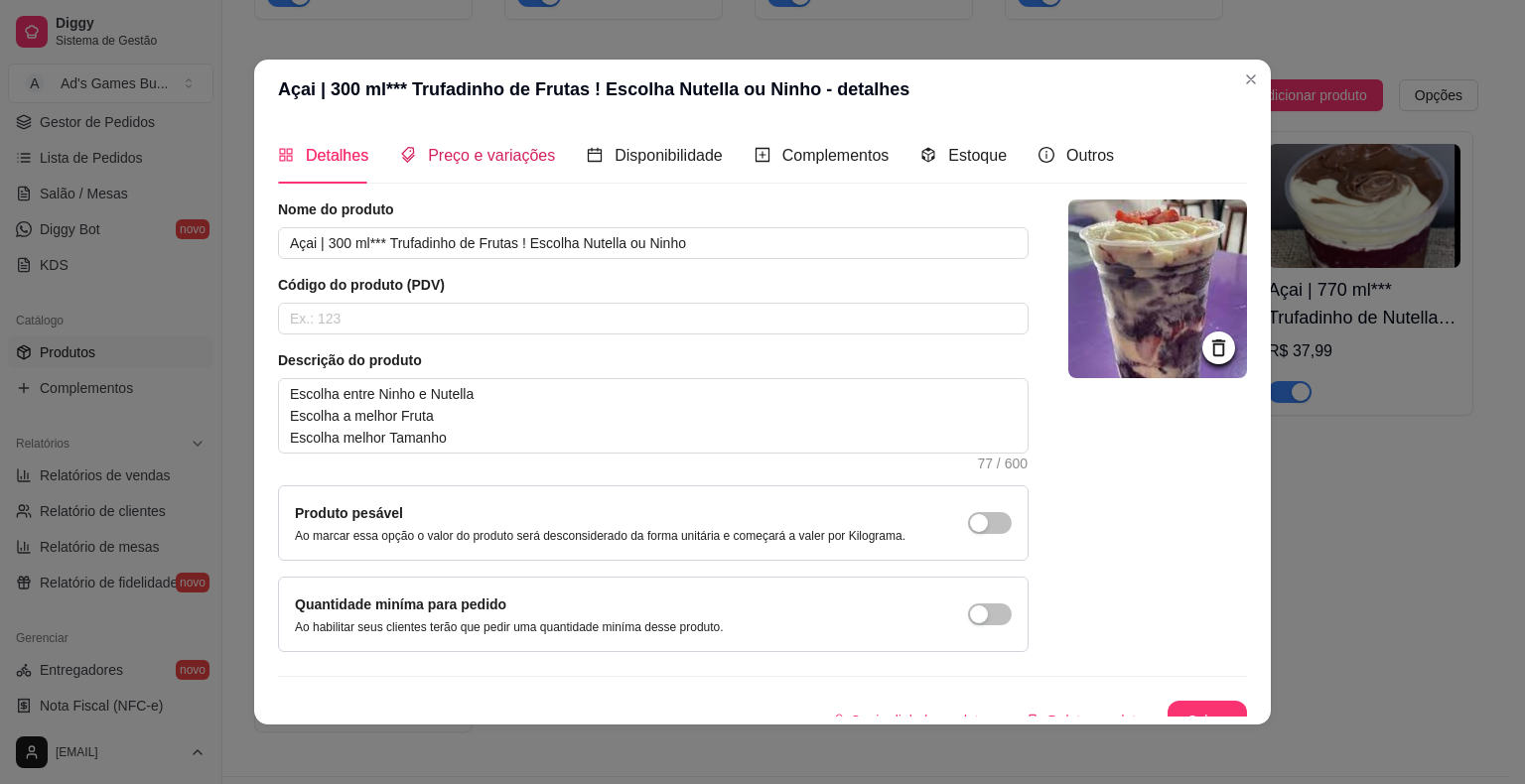 click on "Preço e variações" at bounding box center (491, 155) 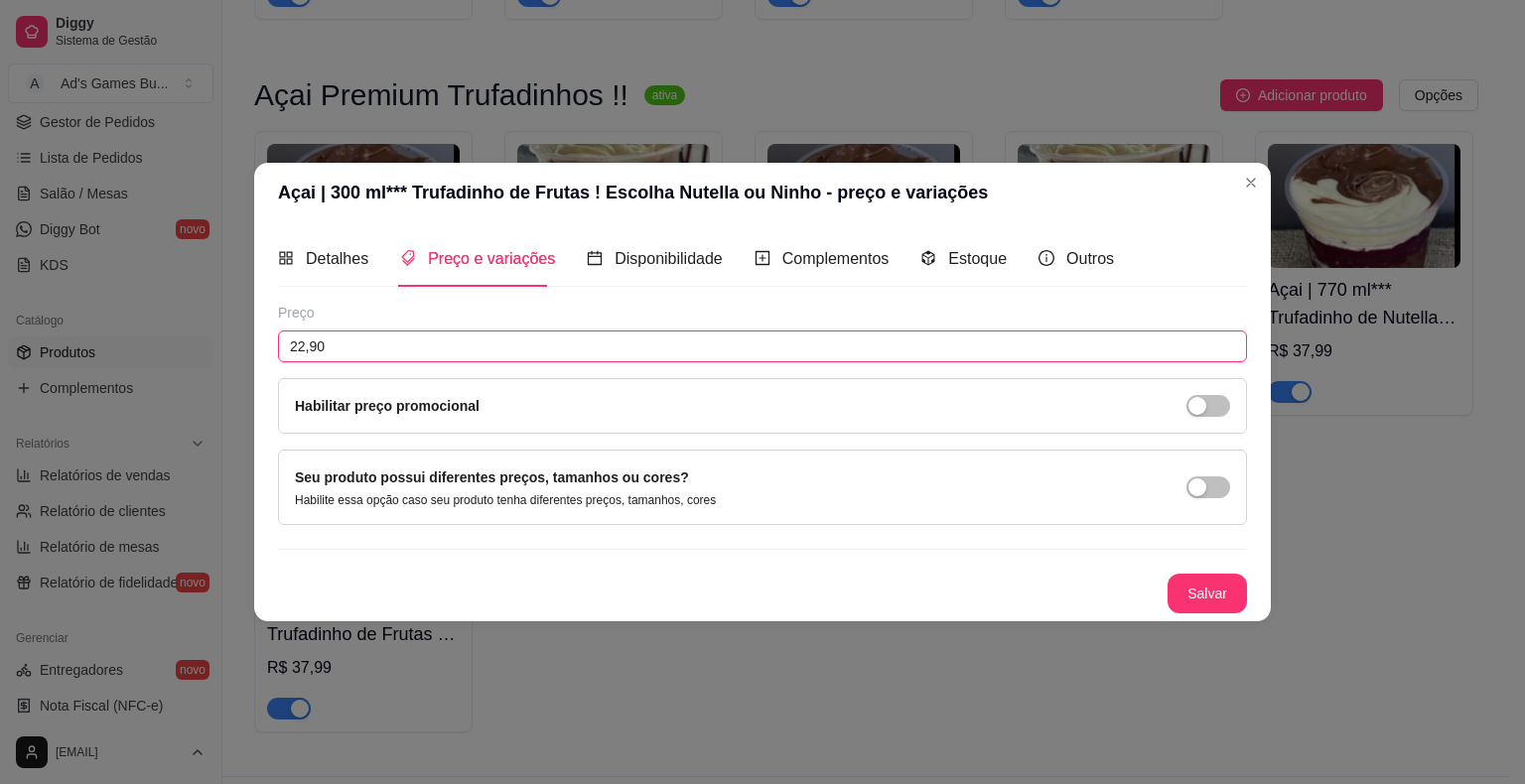 drag, startPoint x: 405, startPoint y: 335, endPoint x: 480, endPoint y: 304, distance: 81.1542 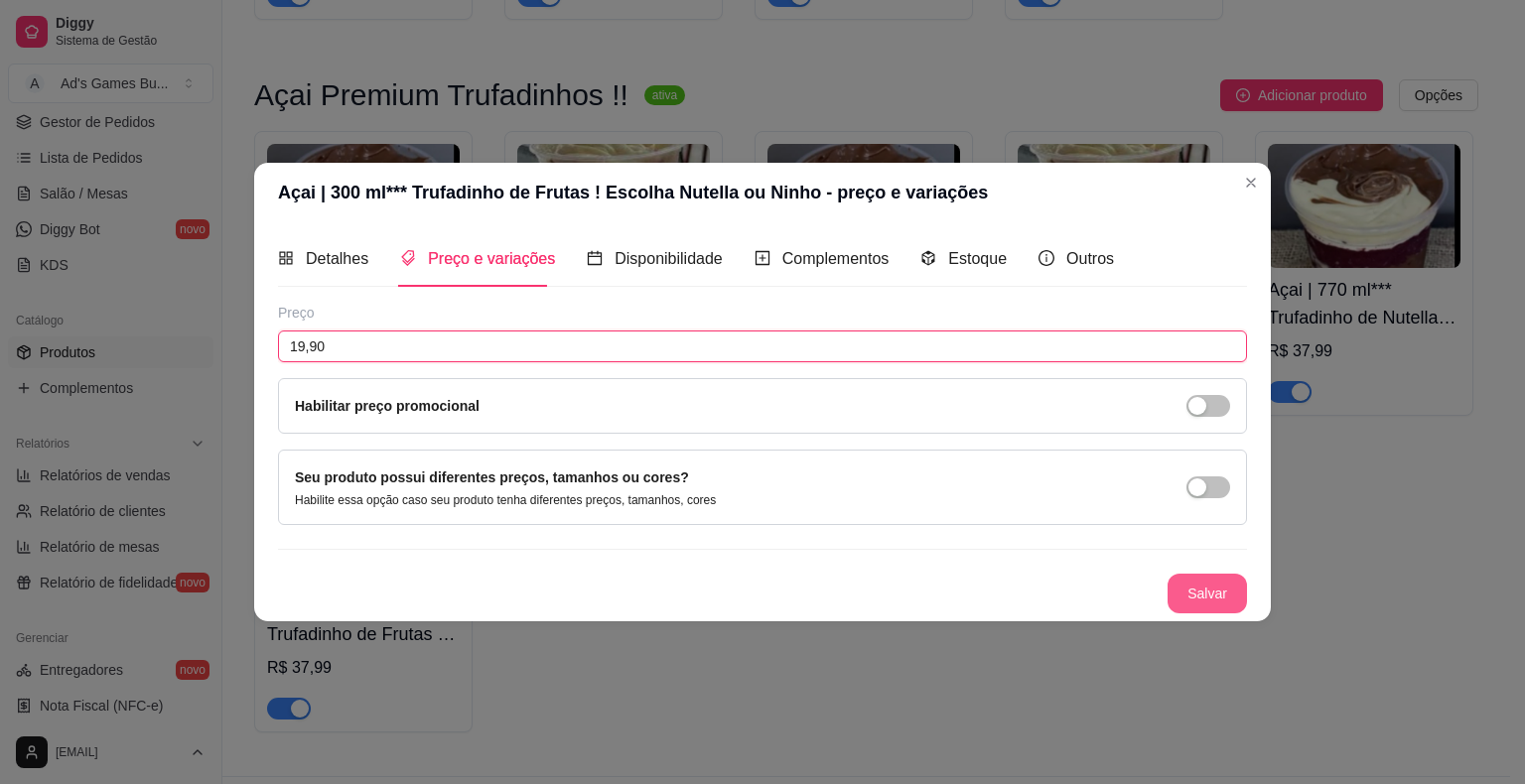 type on "19,90" 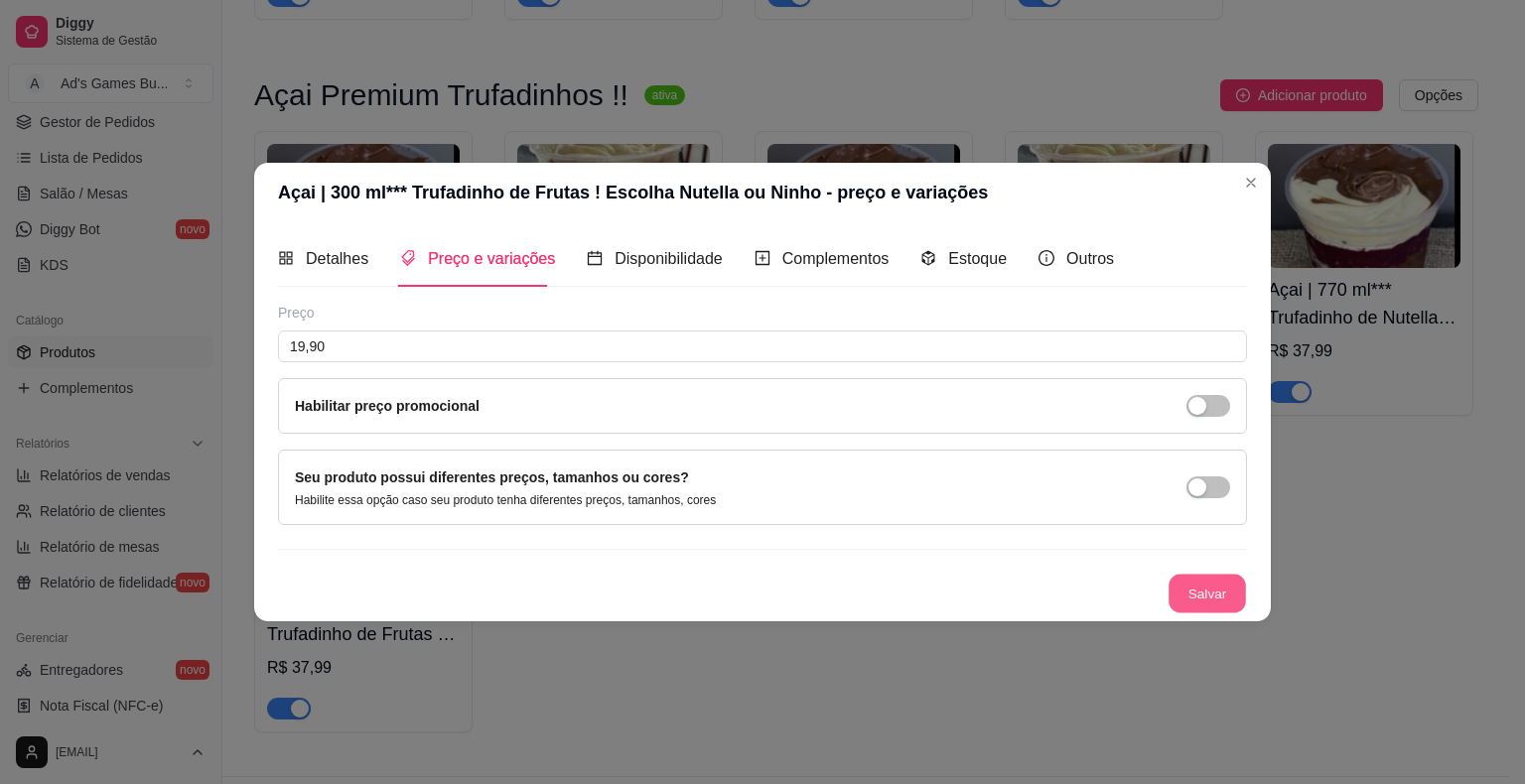 click on "Salvar" at bounding box center (1207, 593) 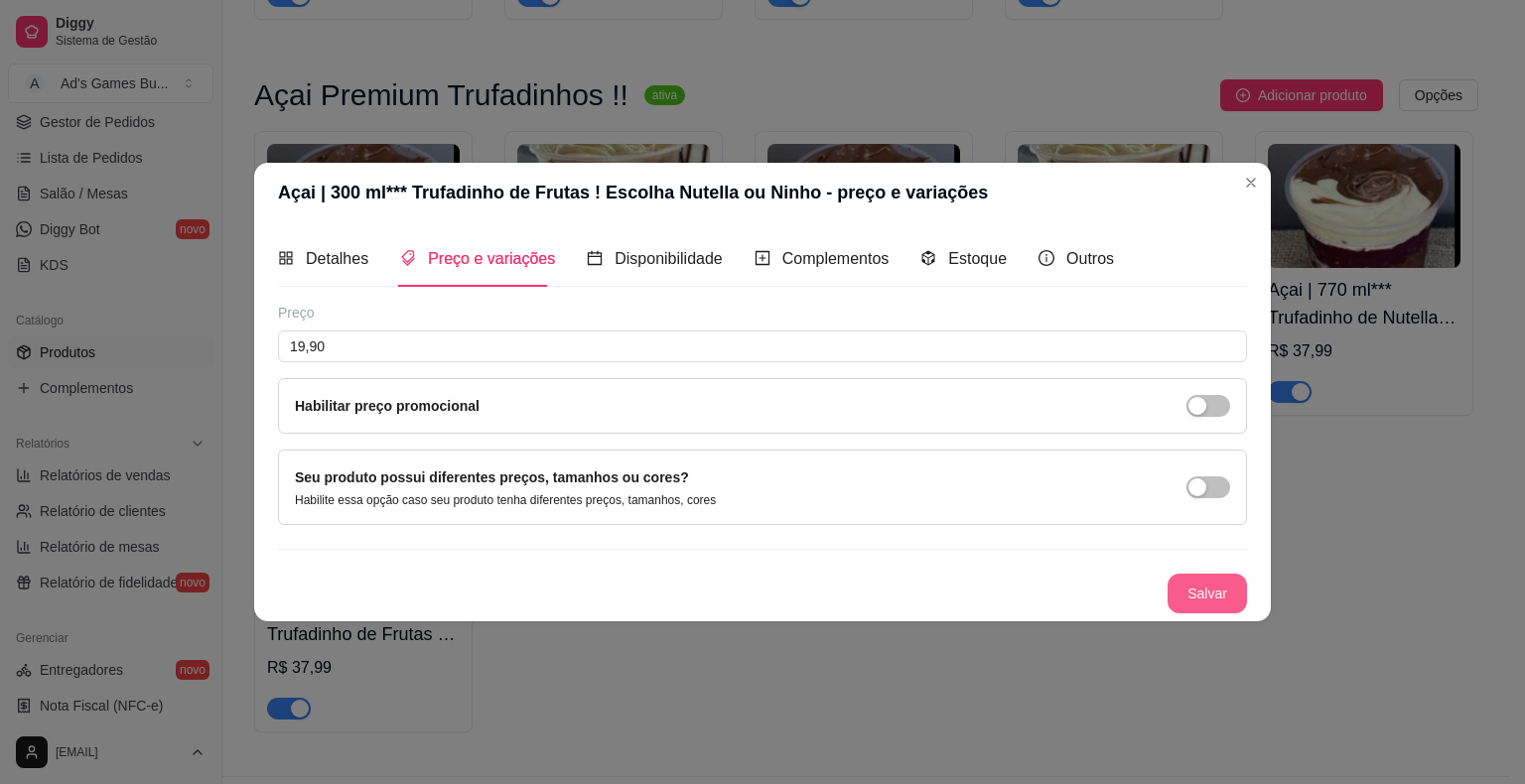 click on "Salvar" at bounding box center (1207, 593) 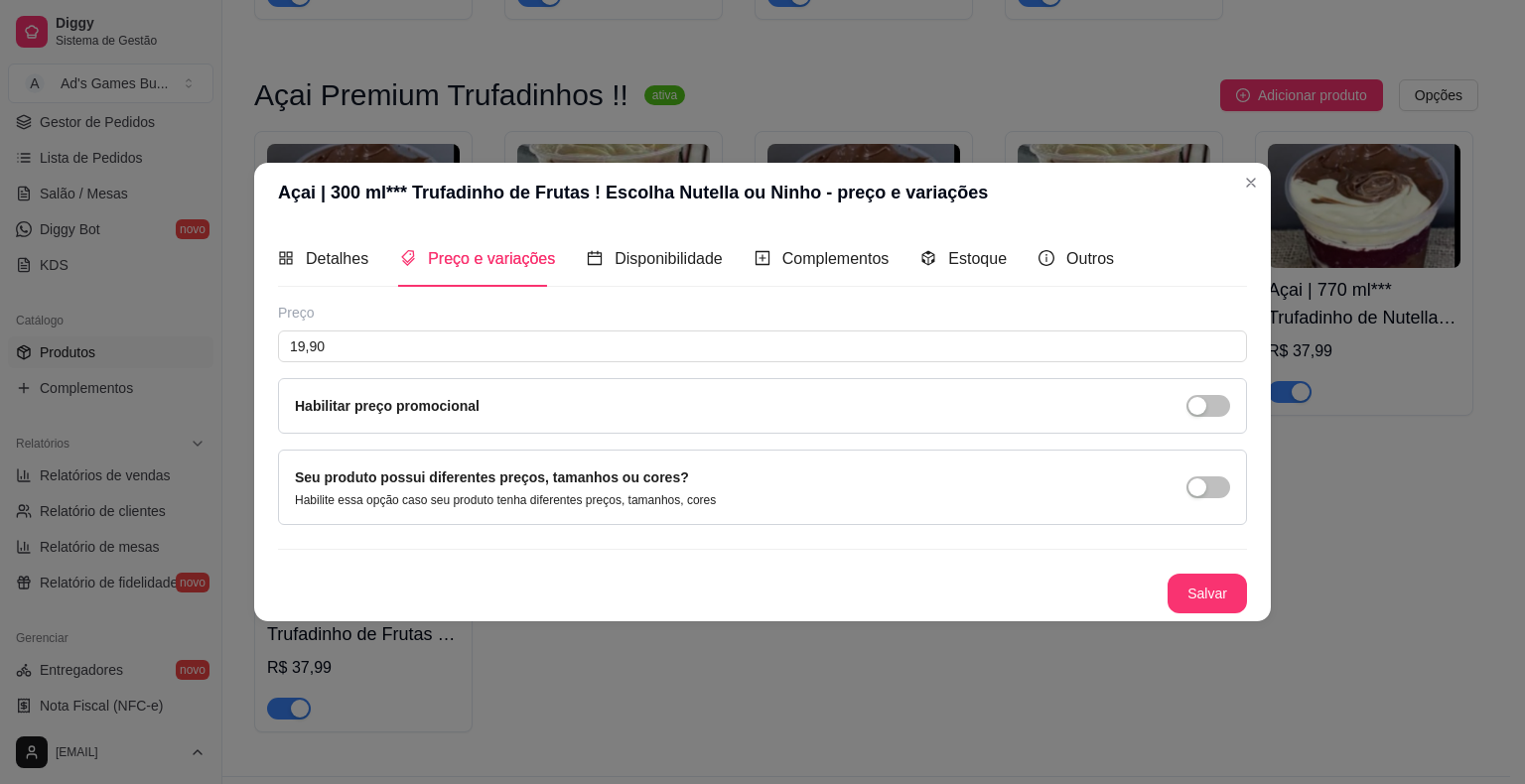 click on "Salvar" at bounding box center [1207, 593] 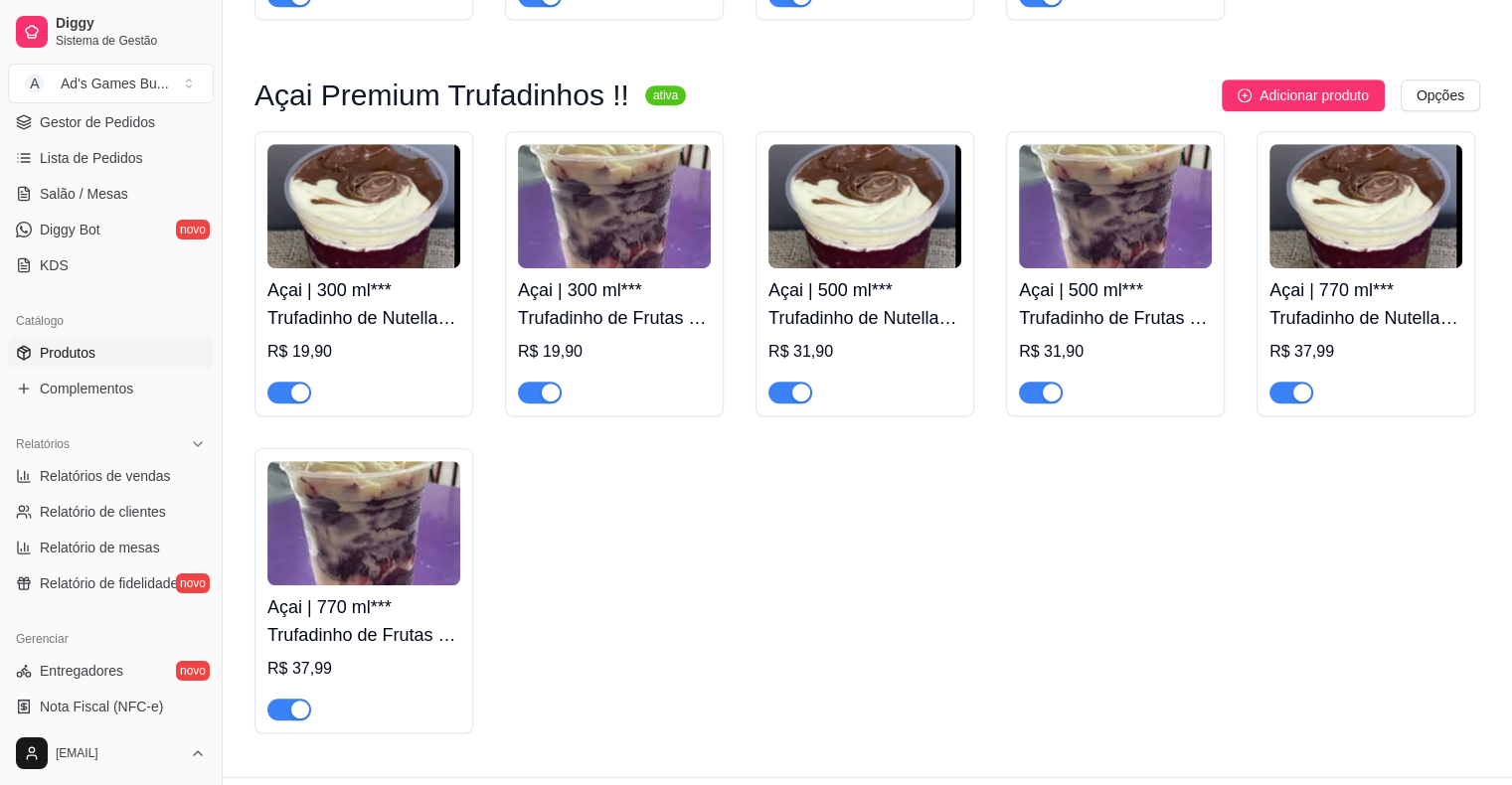 click at bounding box center [865, 206] 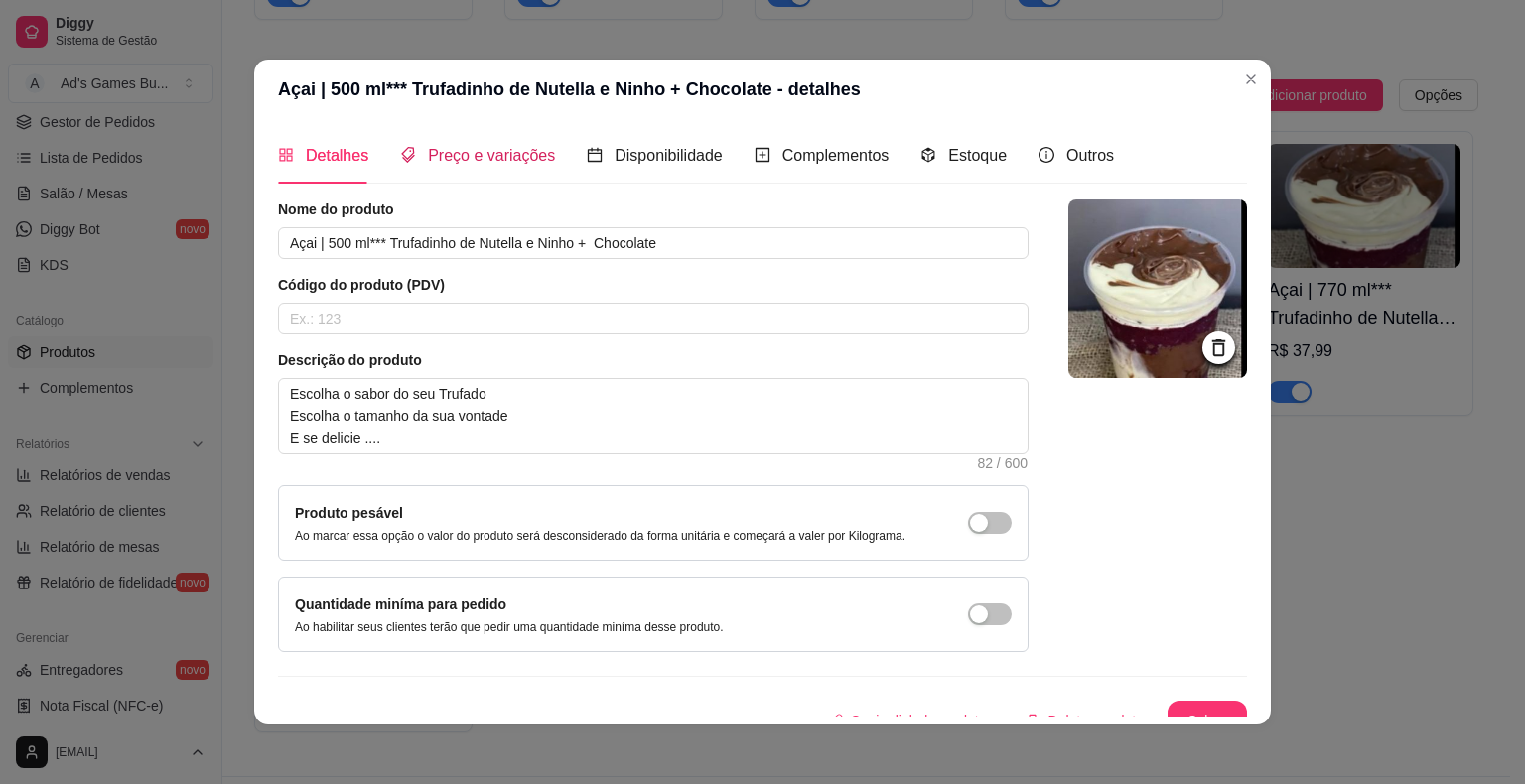 click on "Preço e variações" at bounding box center (491, 155) 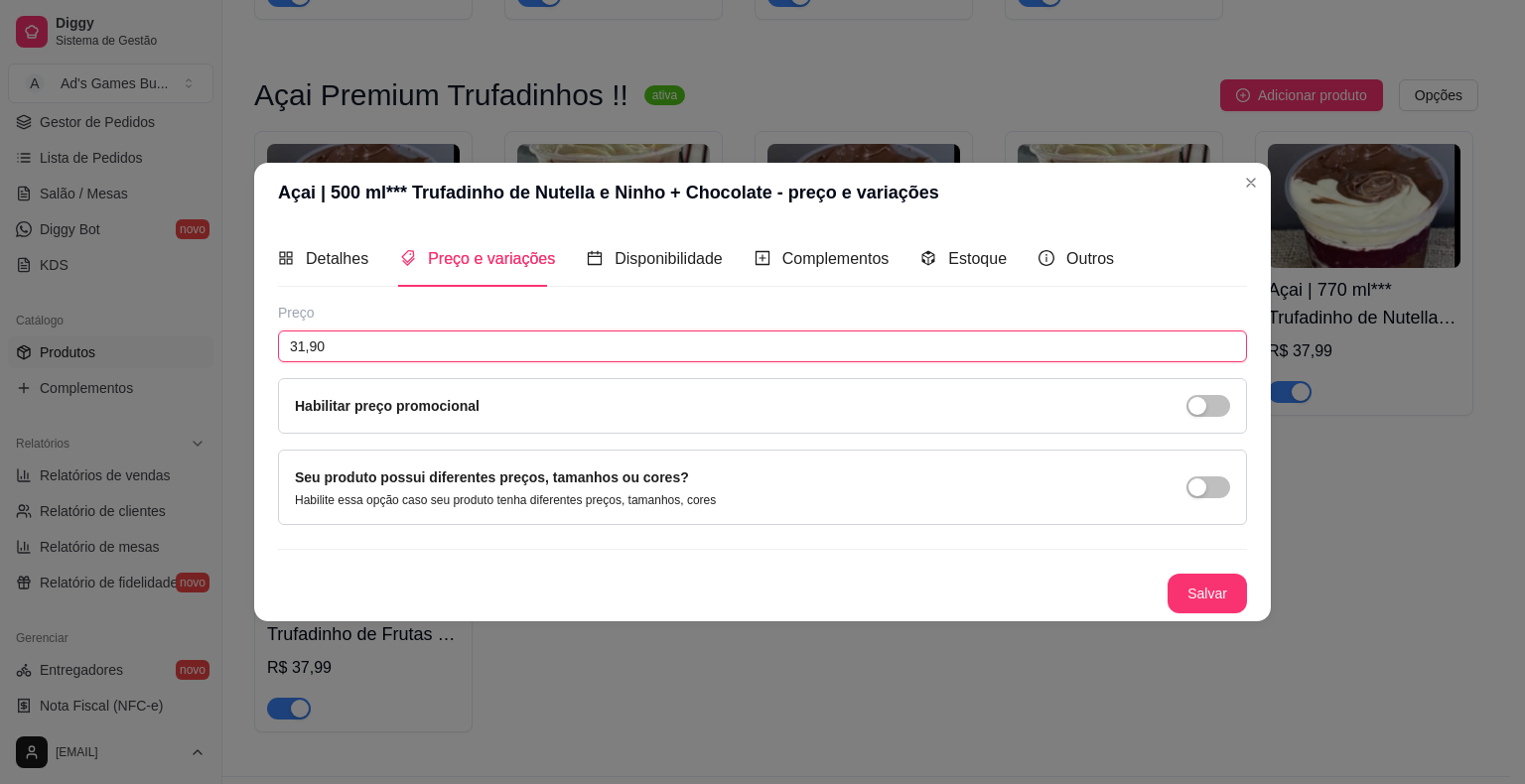 click on "31,90" at bounding box center (762, 346) 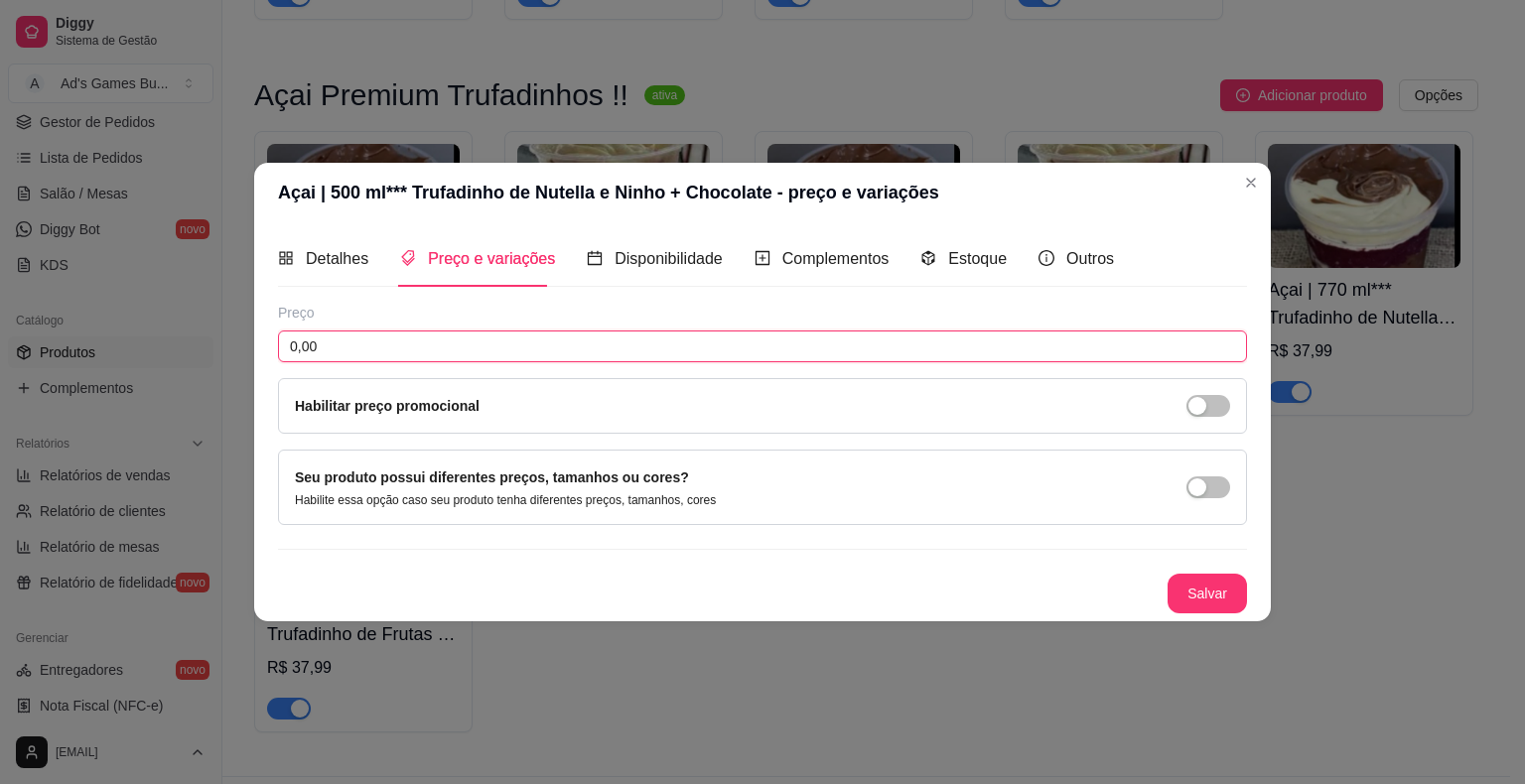 drag, startPoint x: 405, startPoint y: 345, endPoint x: 282, endPoint y: 338, distance: 123.199026 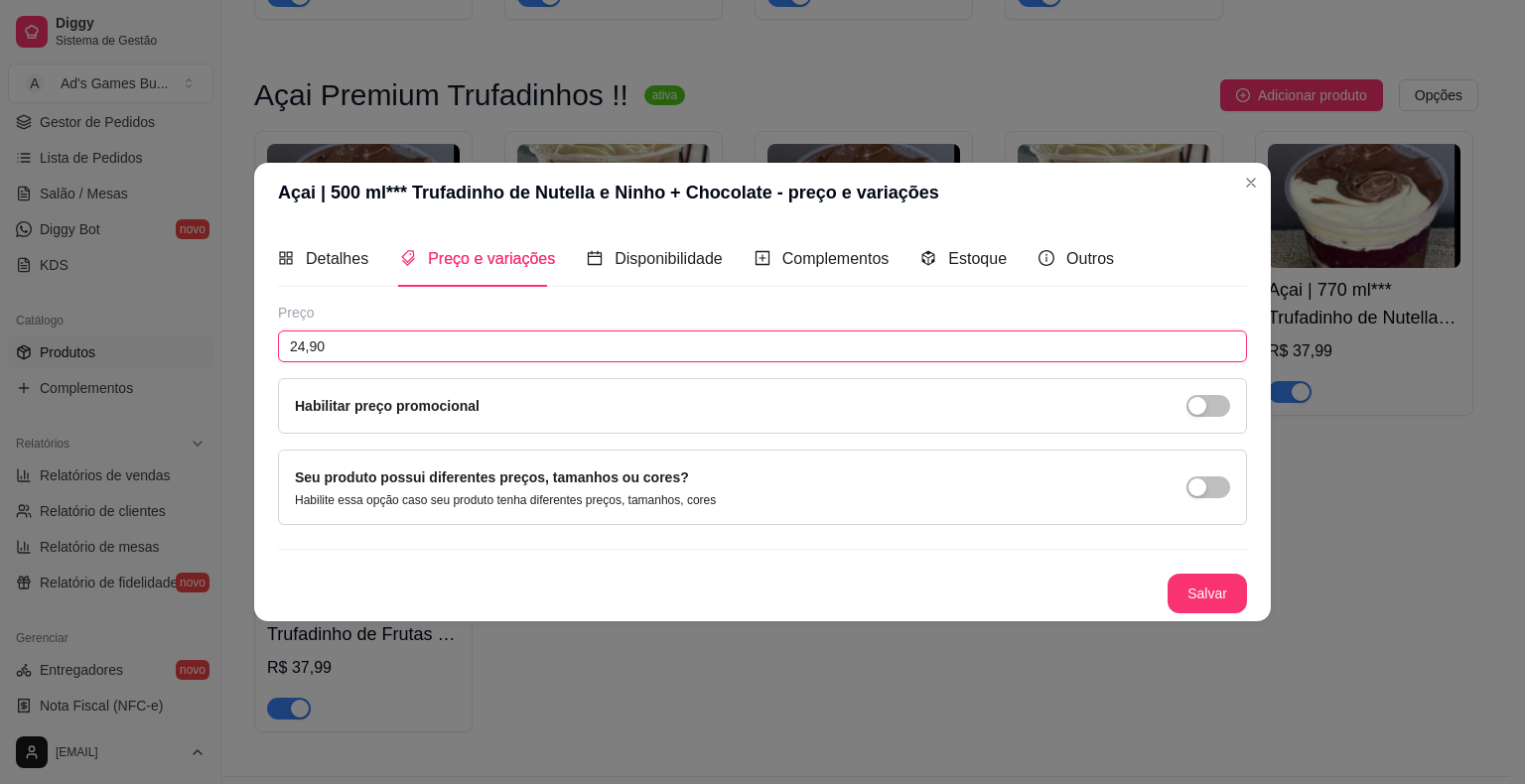 type on "24,90" 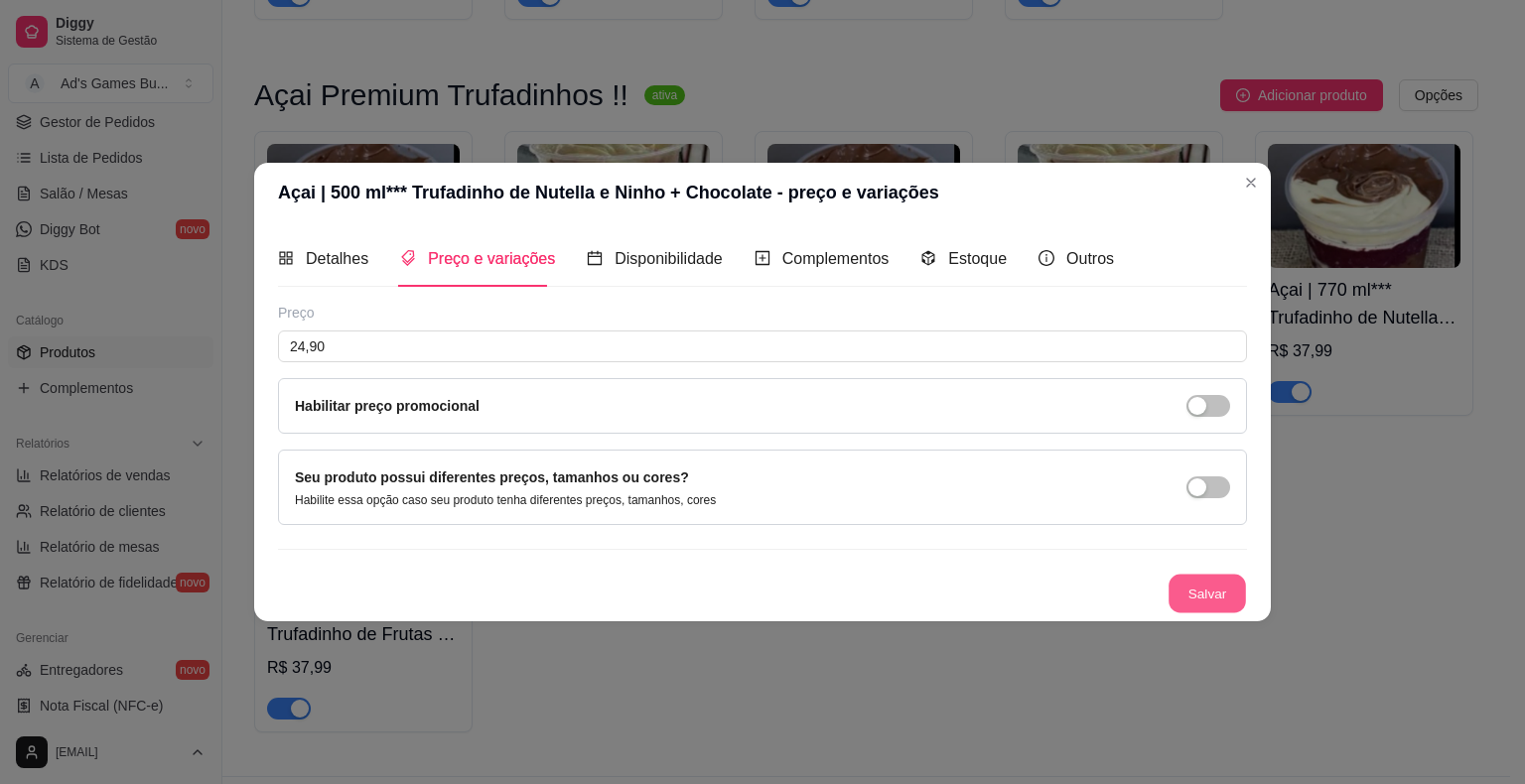 click on "Salvar" at bounding box center [1207, 593] 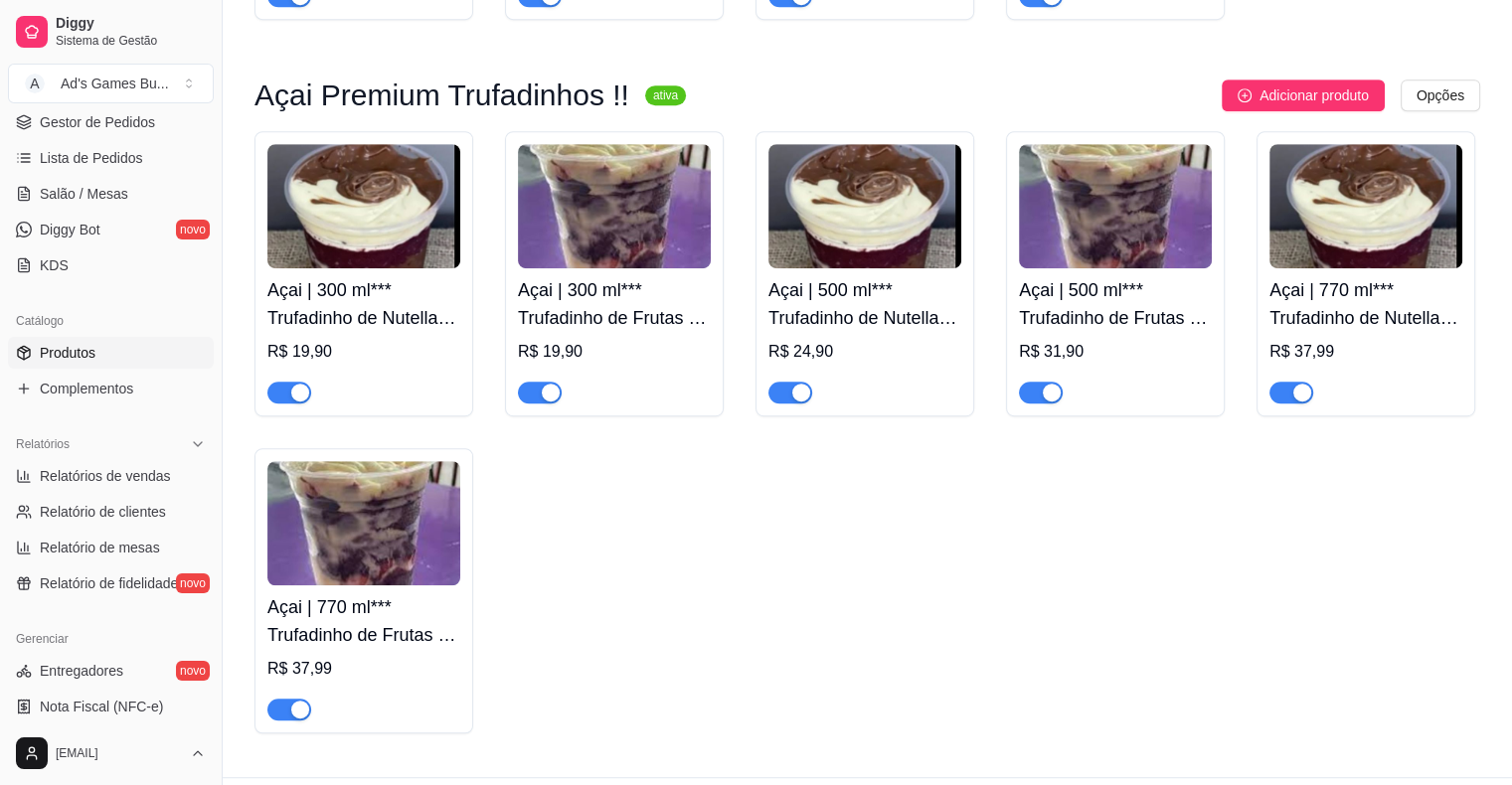 click at bounding box center (1115, 206) 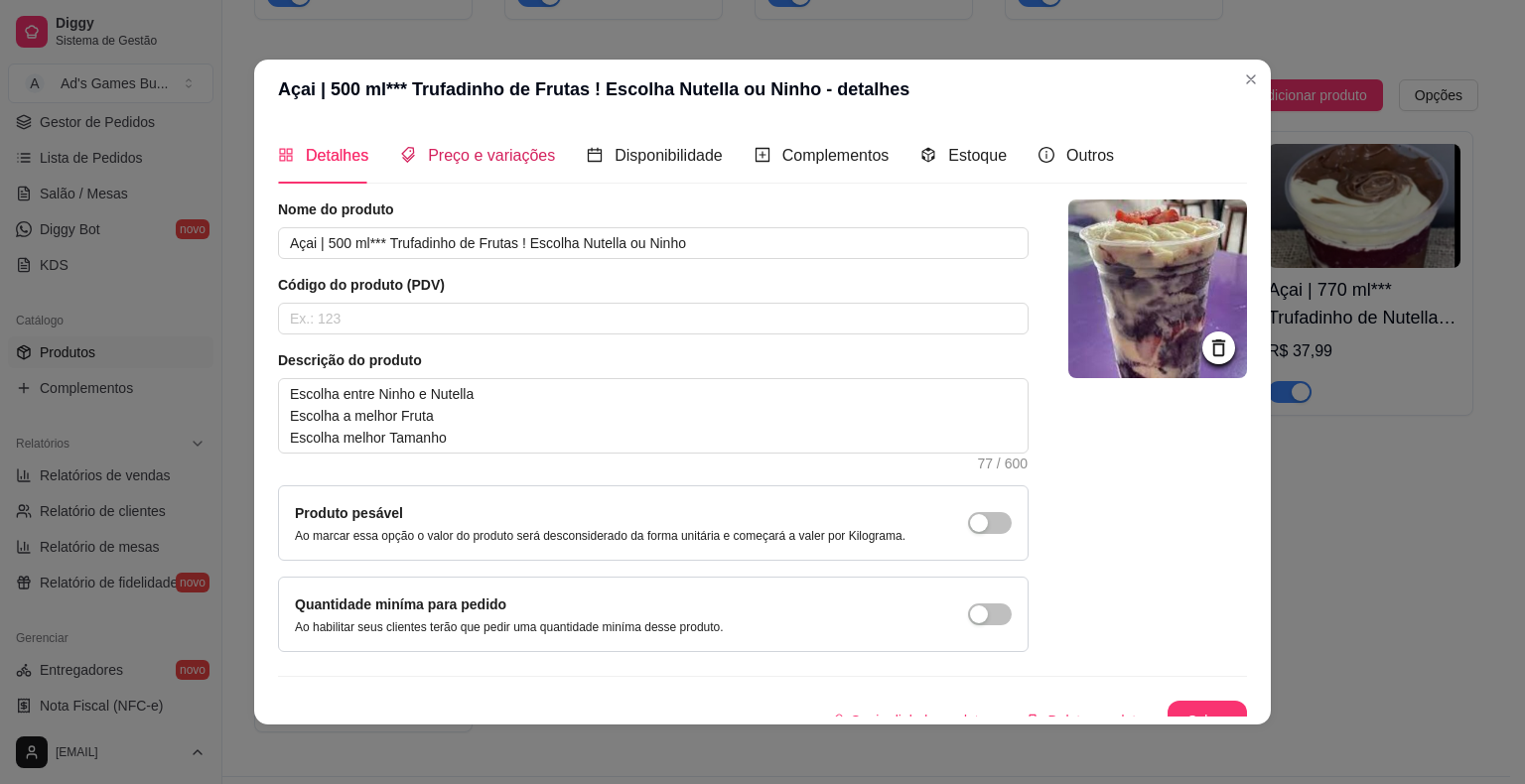 click on "Preço e variações" at bounding box center (491, 155) 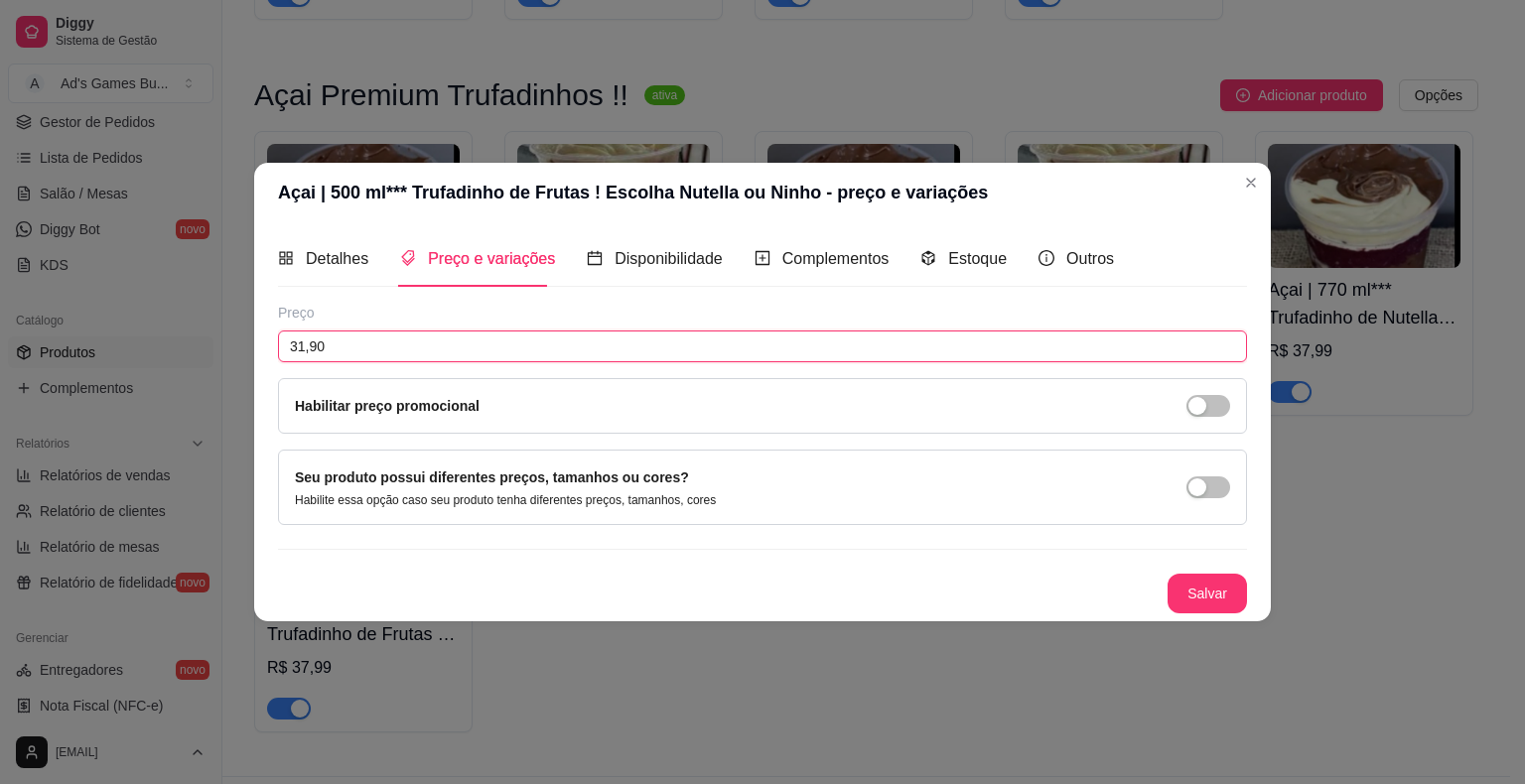 drag, startPoint x: 381, startPoint y: 344, endPoint x: 511, endPoint y: 412, distance: 146.7106 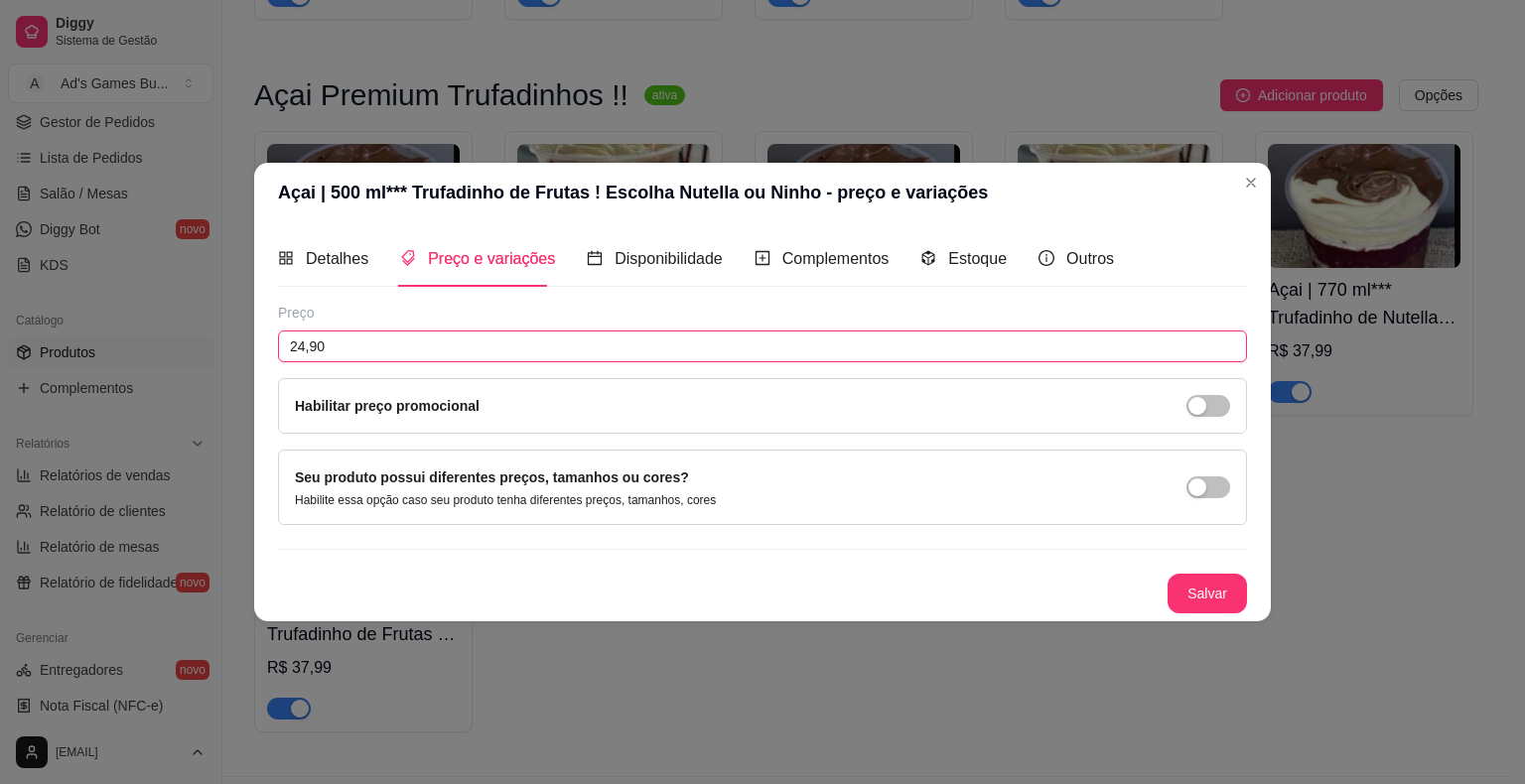 type on "24,90" 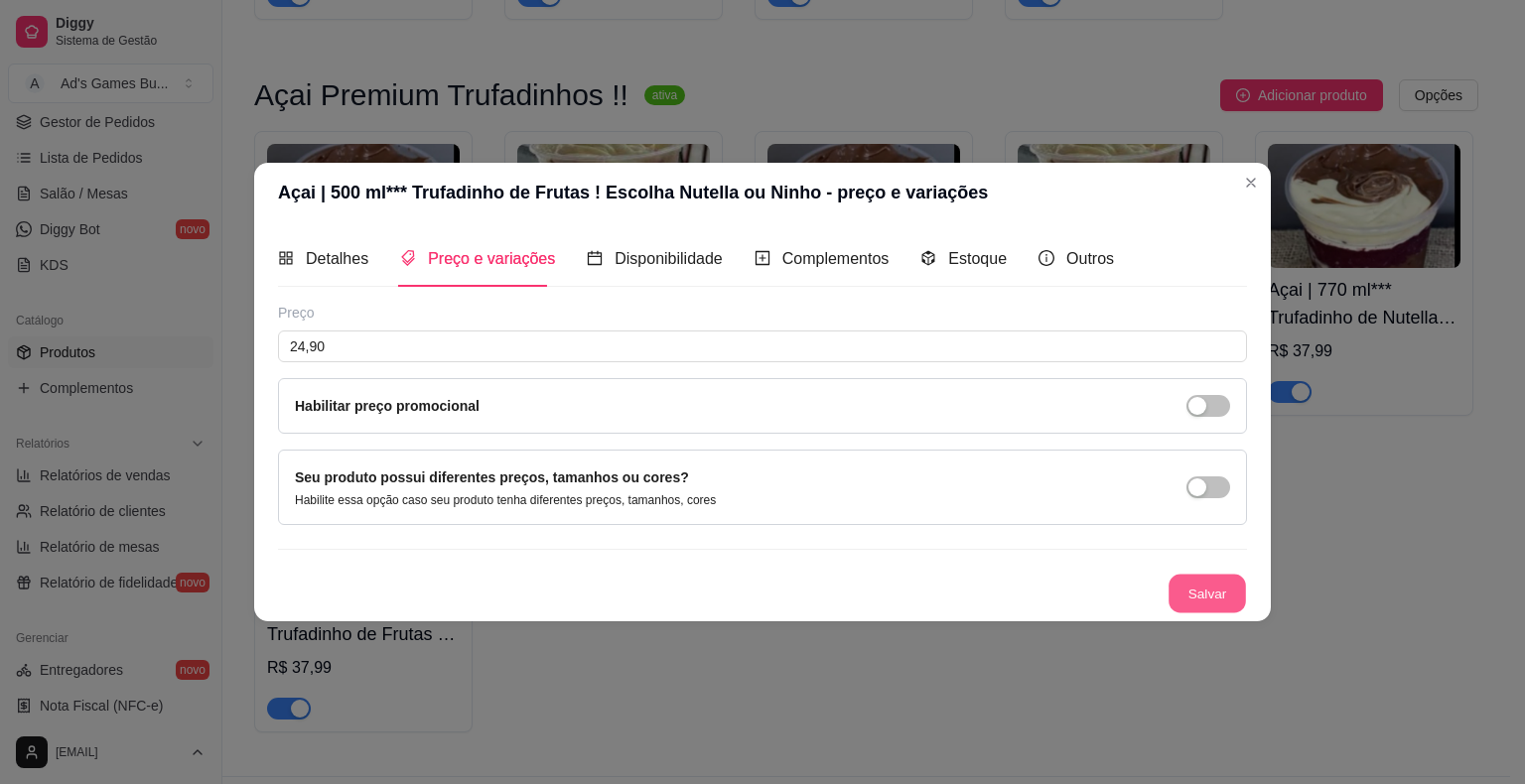click on "Salvar" at bounding box center [1207, 593] 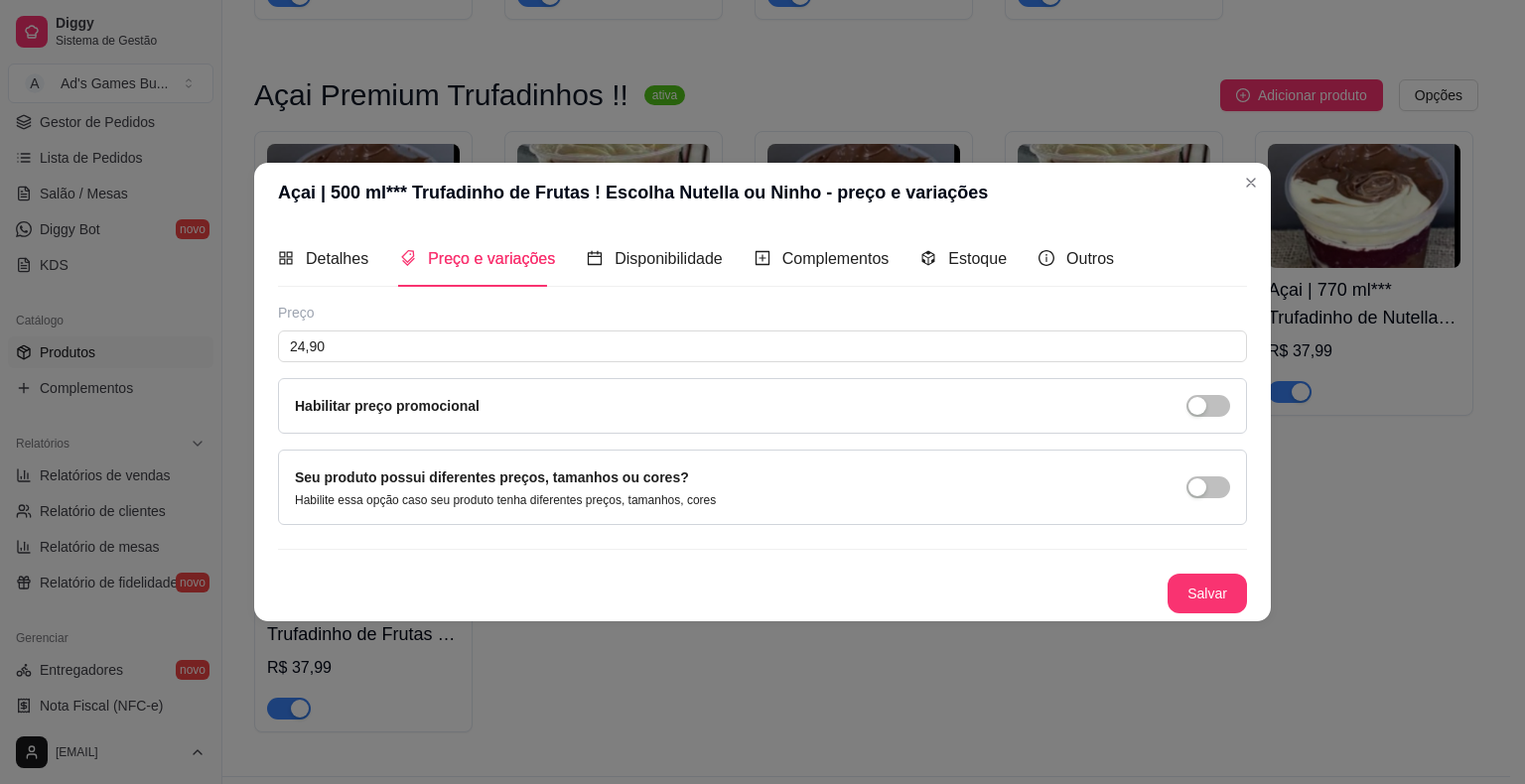 click on "Salvar" at bounding box center [1207, 593] 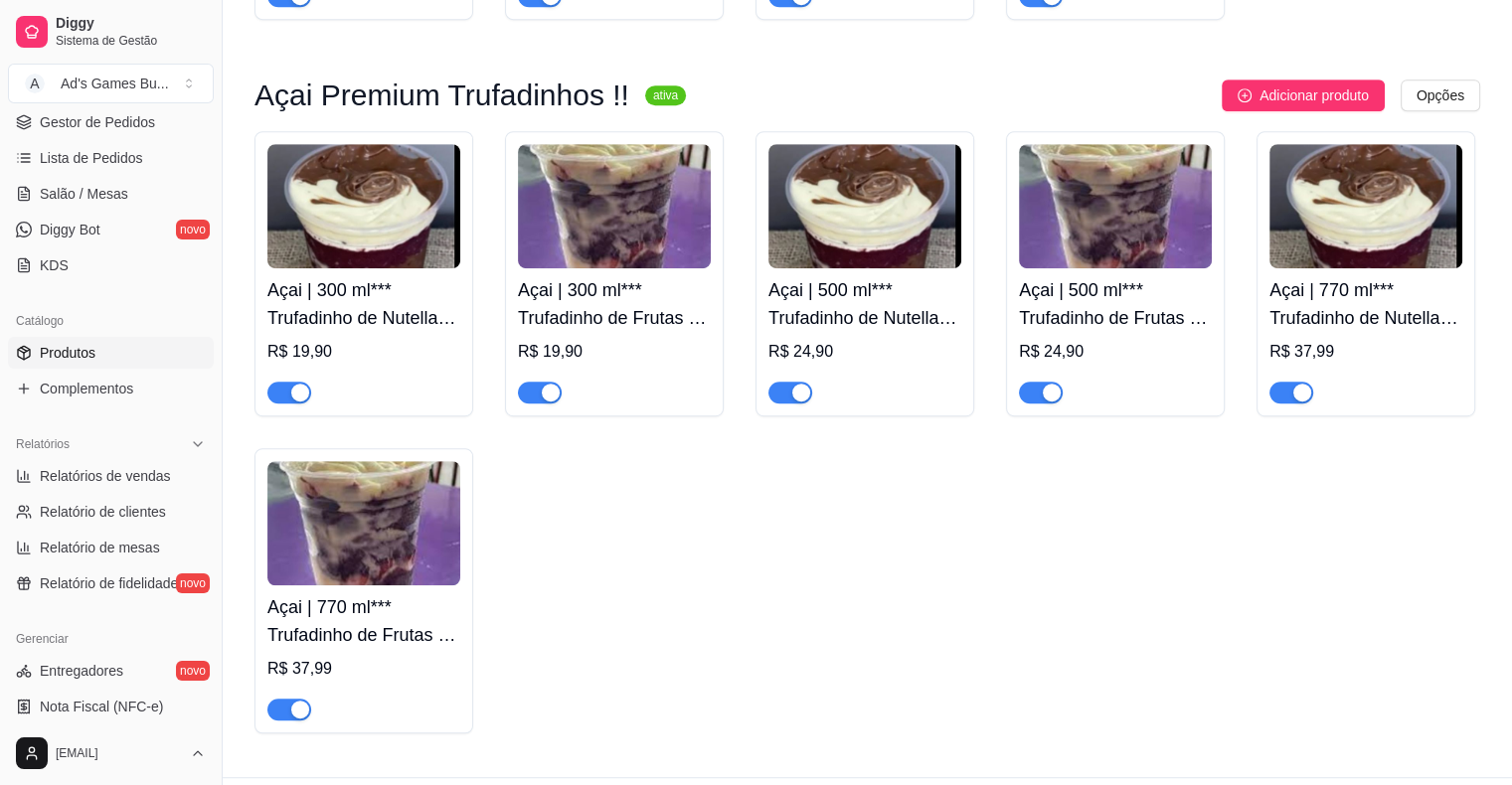 click at bounding box center (1366, 206) 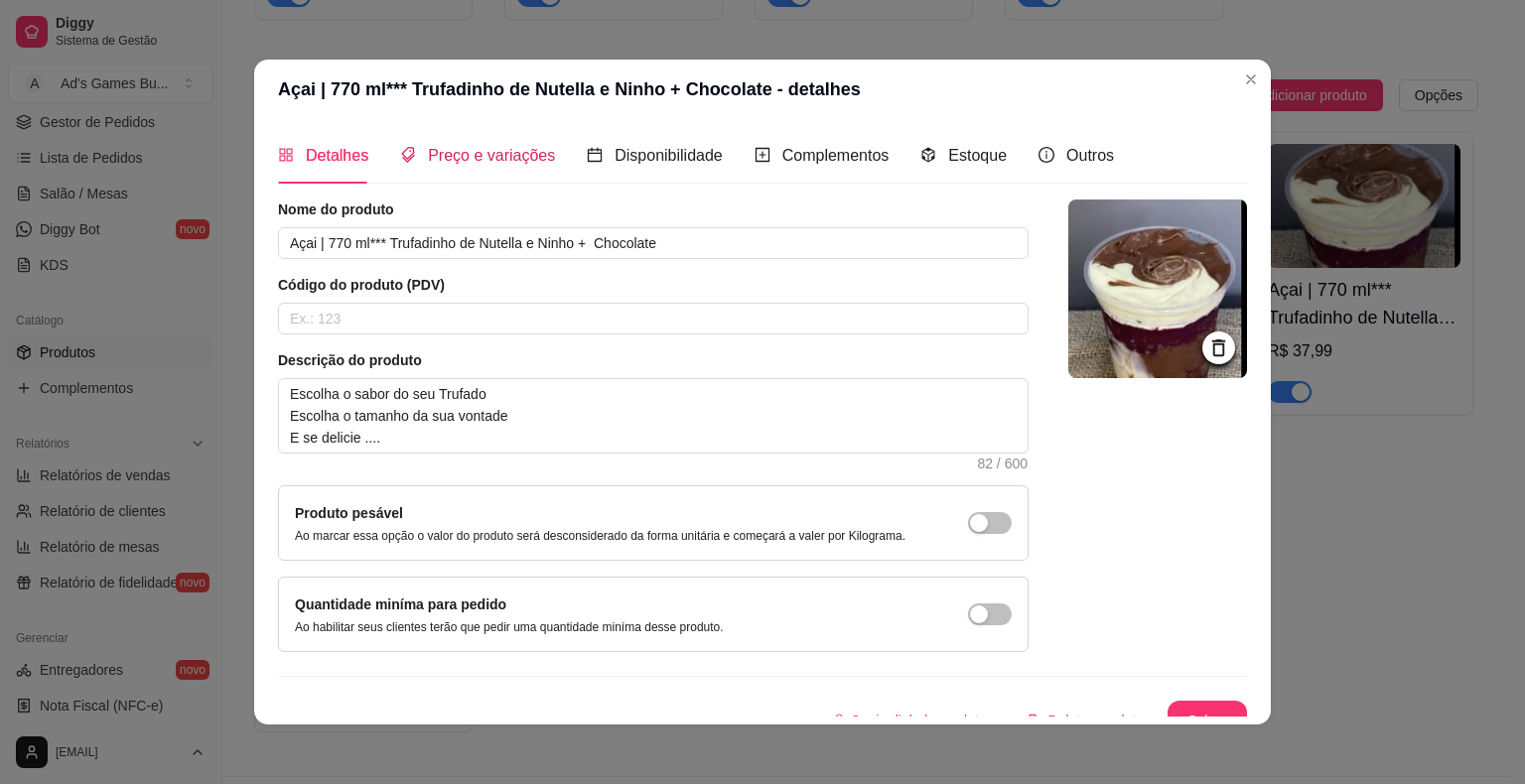 click on "Preço e variações" at bounding box center [491, 155] 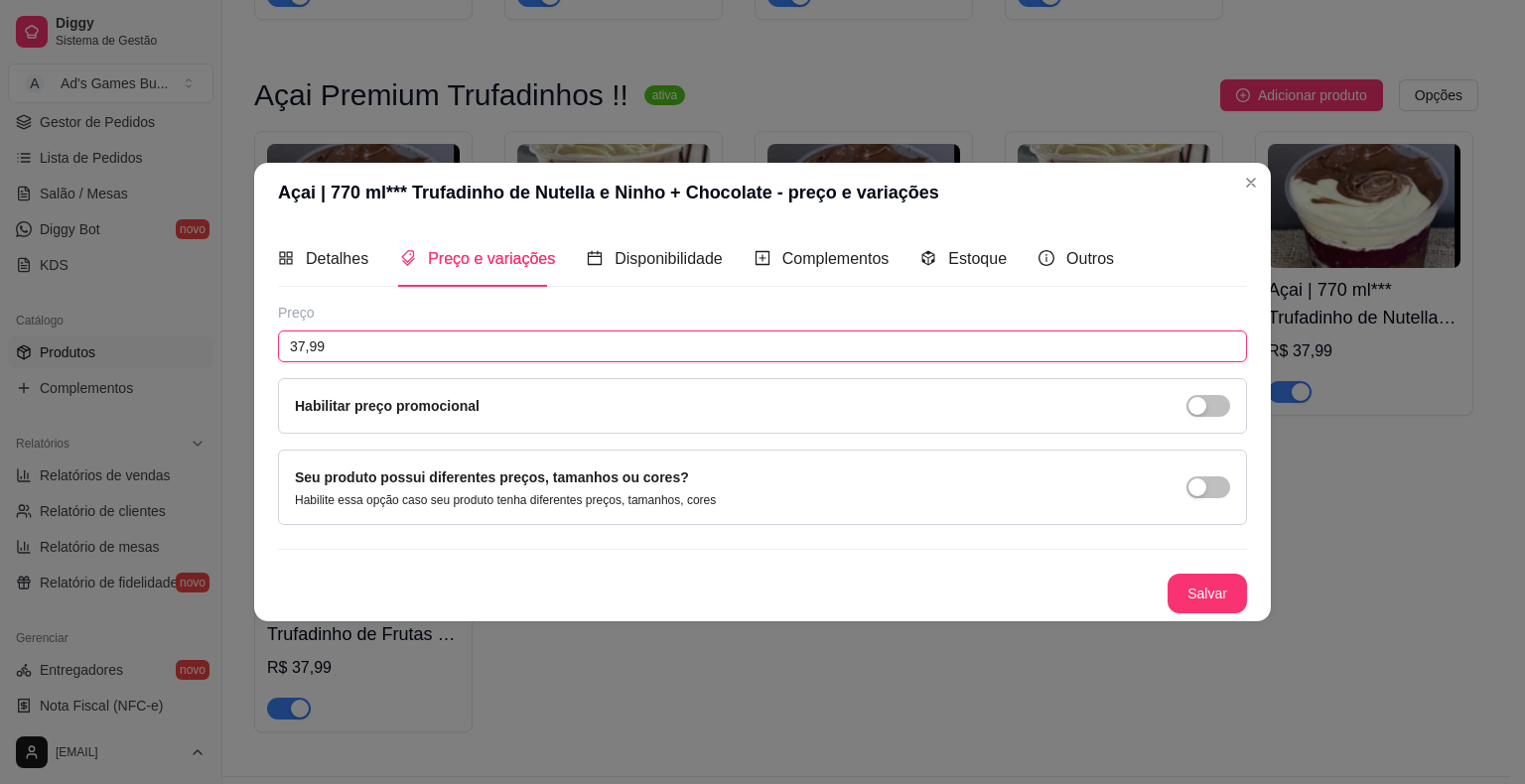 drag, startPoint x: 398, startPoint y: 356, endPoint x: 193, endPoint y: 343, distance: 205.4118 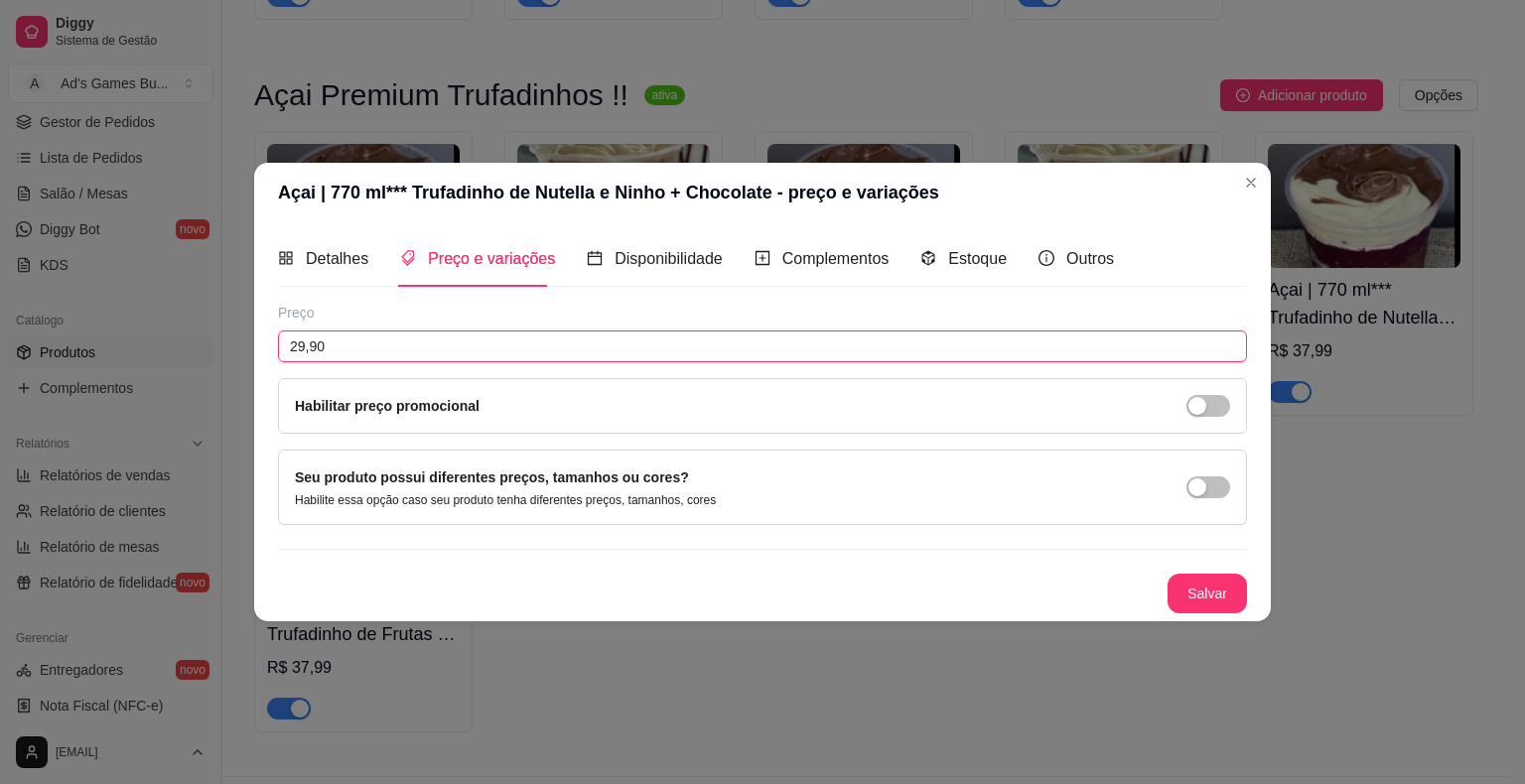 type on "29,90" 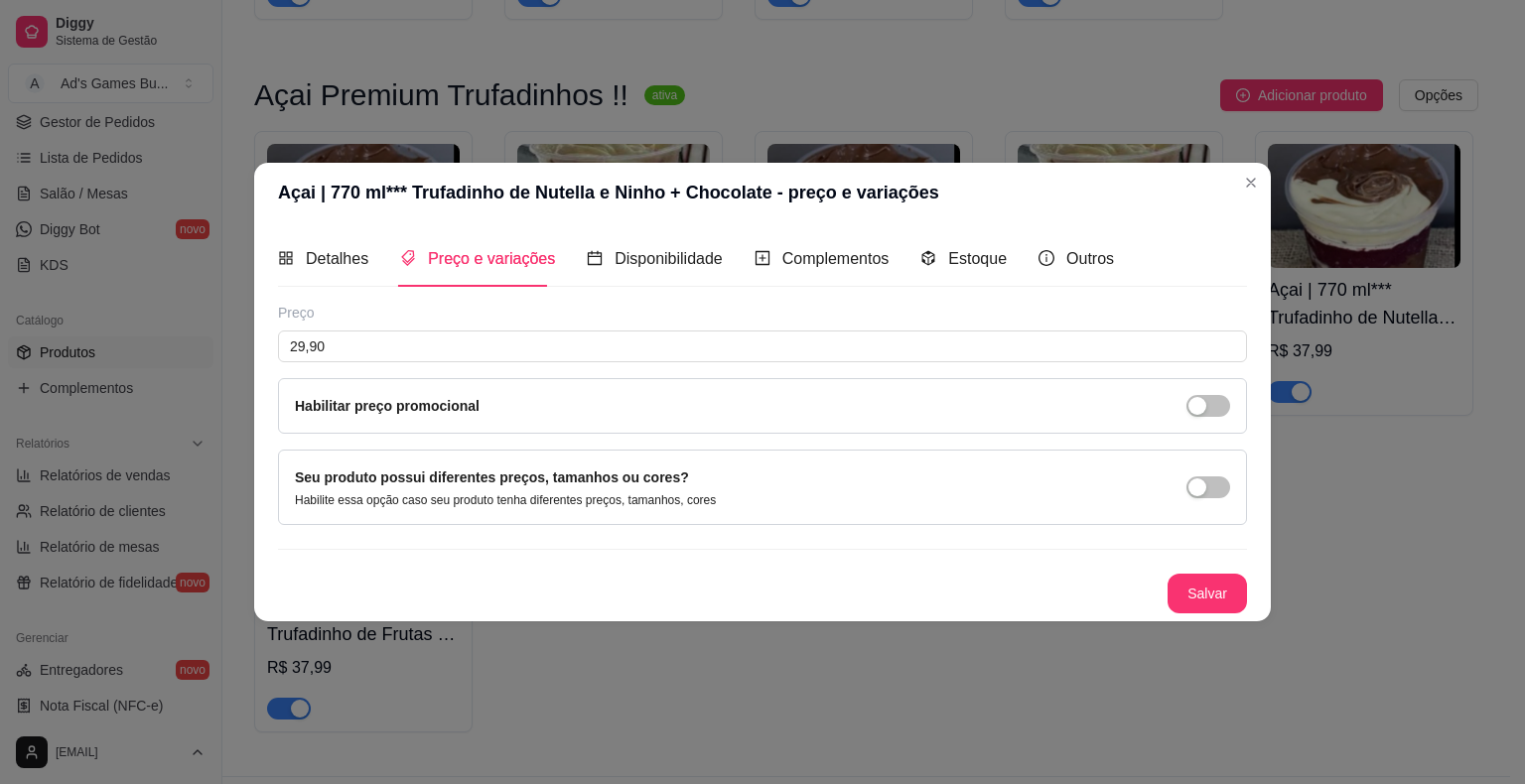 click on "Salvar" at bounding box center [1207, 593] 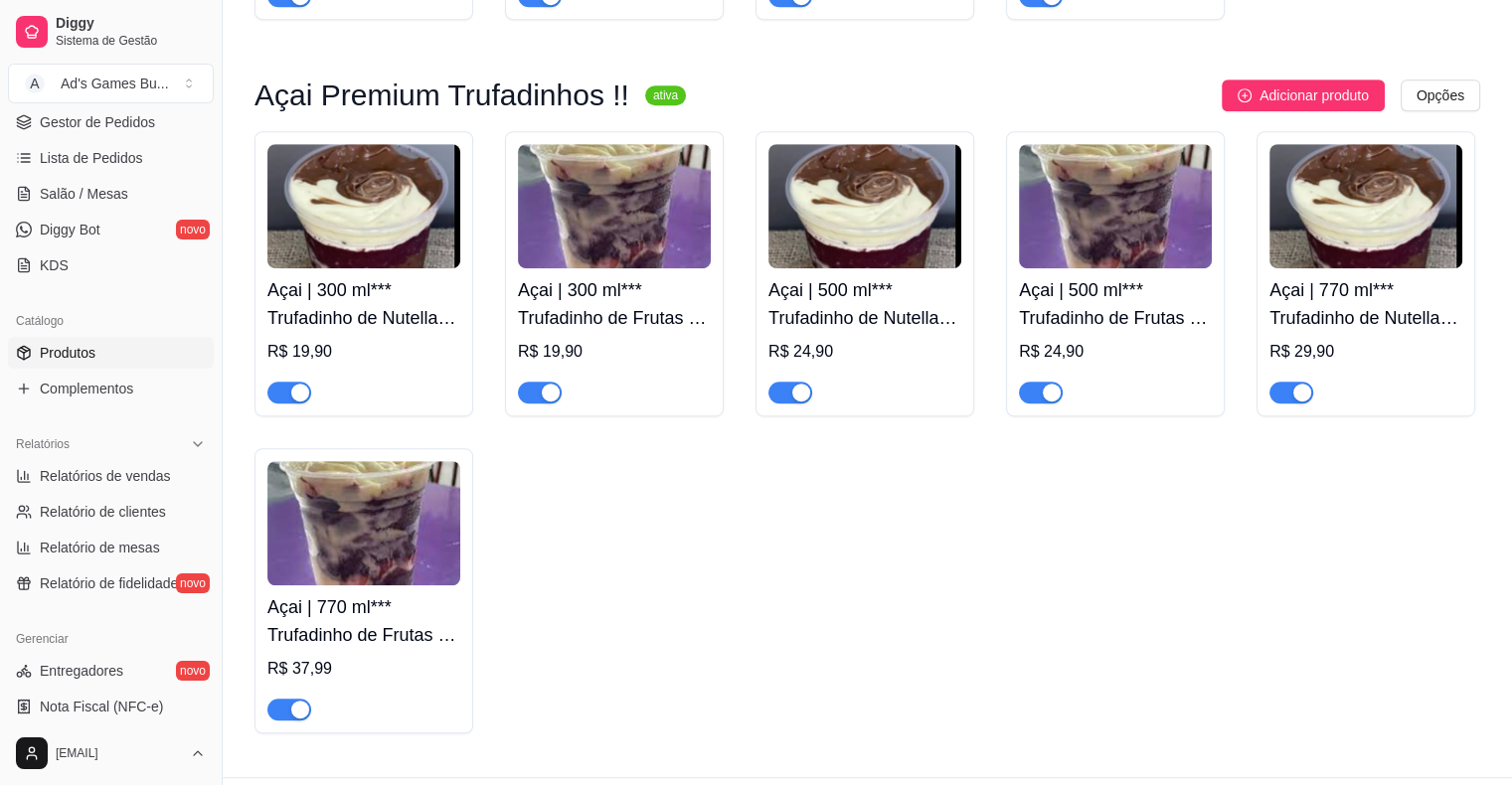 click at bounding box center (364, 523) 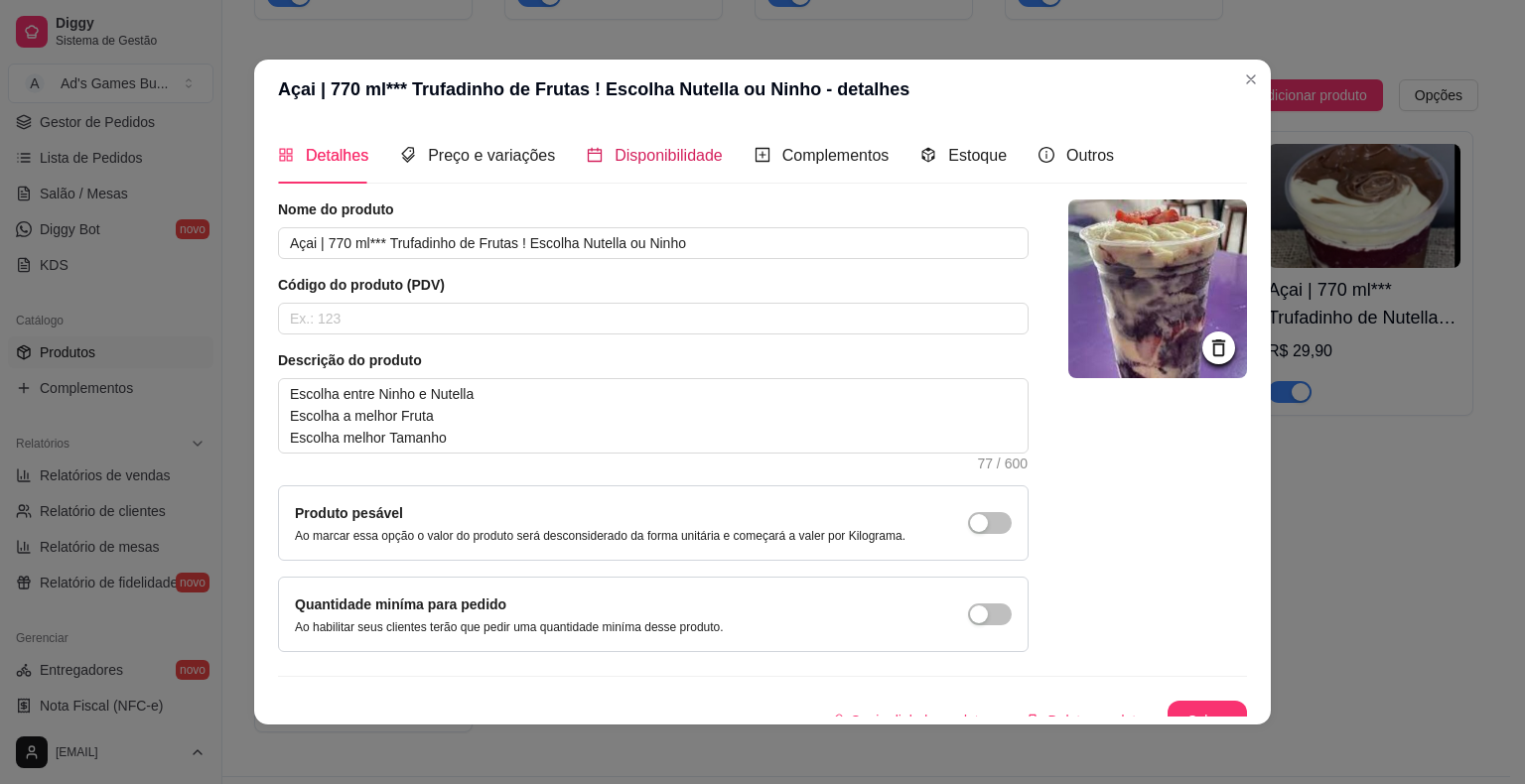 click on "Disponibilidade" at bounding box center (668, 155) 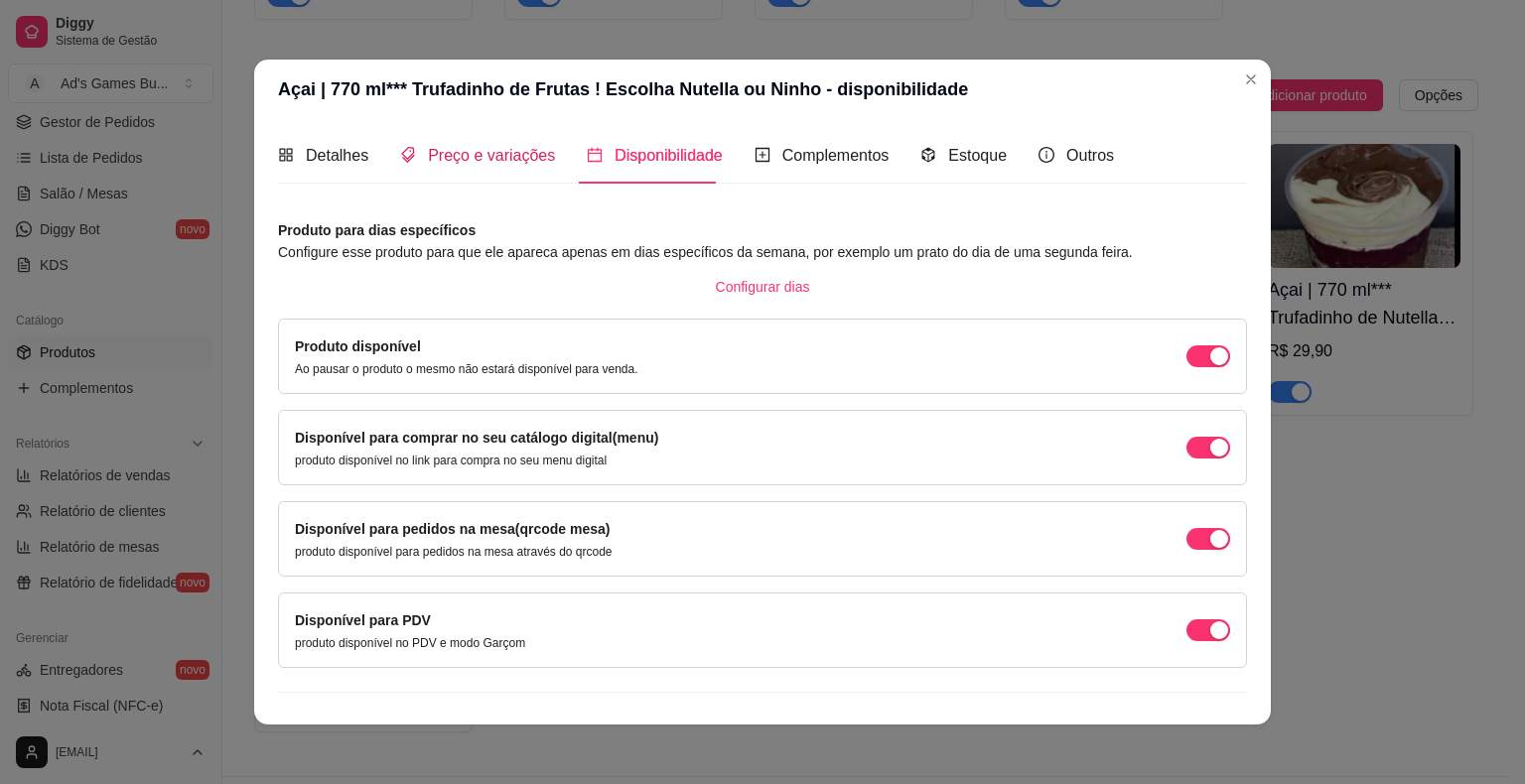 click on "Preço e variações" at bounding box center [491, 155] 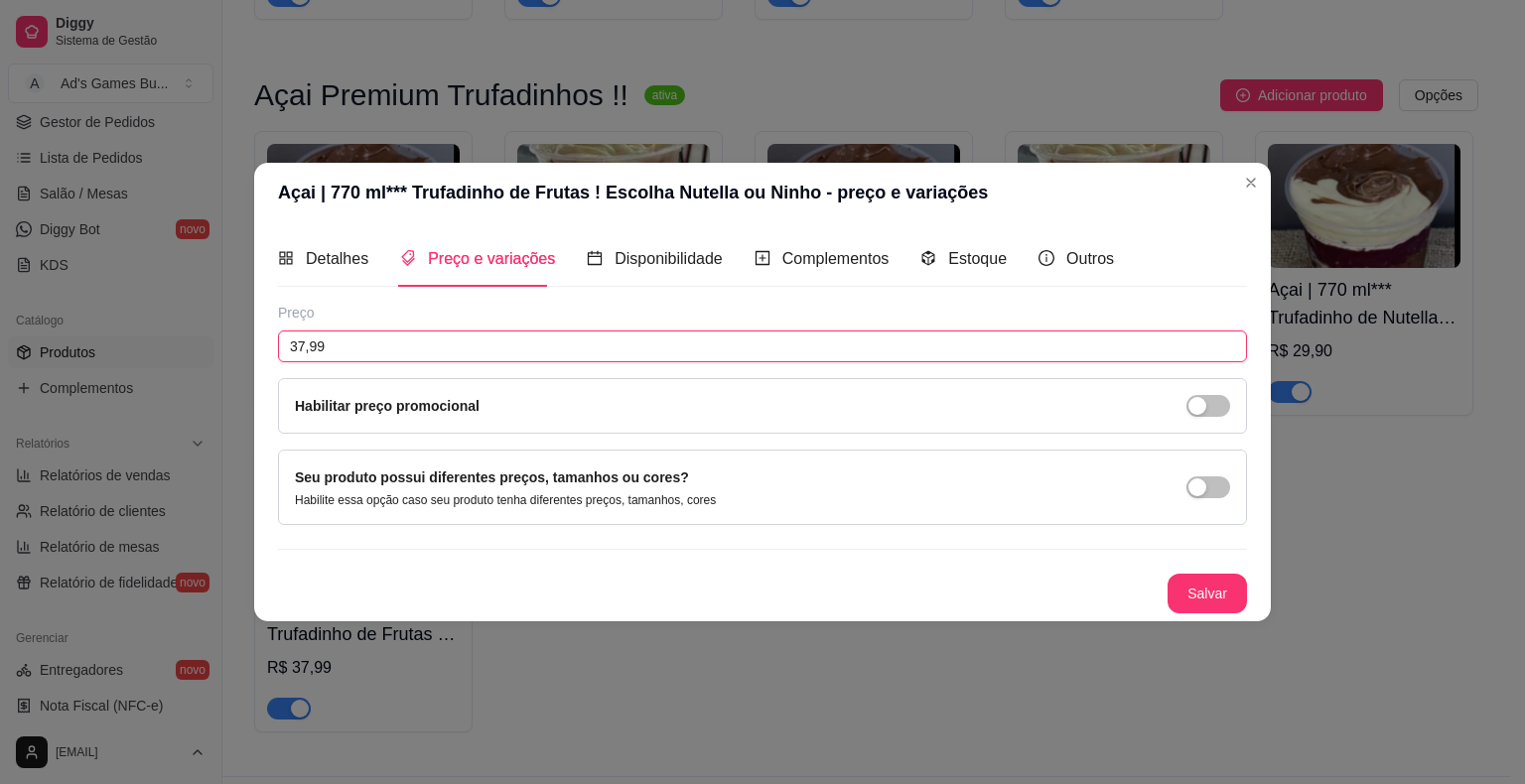 drag, startPoint x: 401, startPoint y: 339, endPoint x: 832, endPoint y: 343, distance: 431.01856 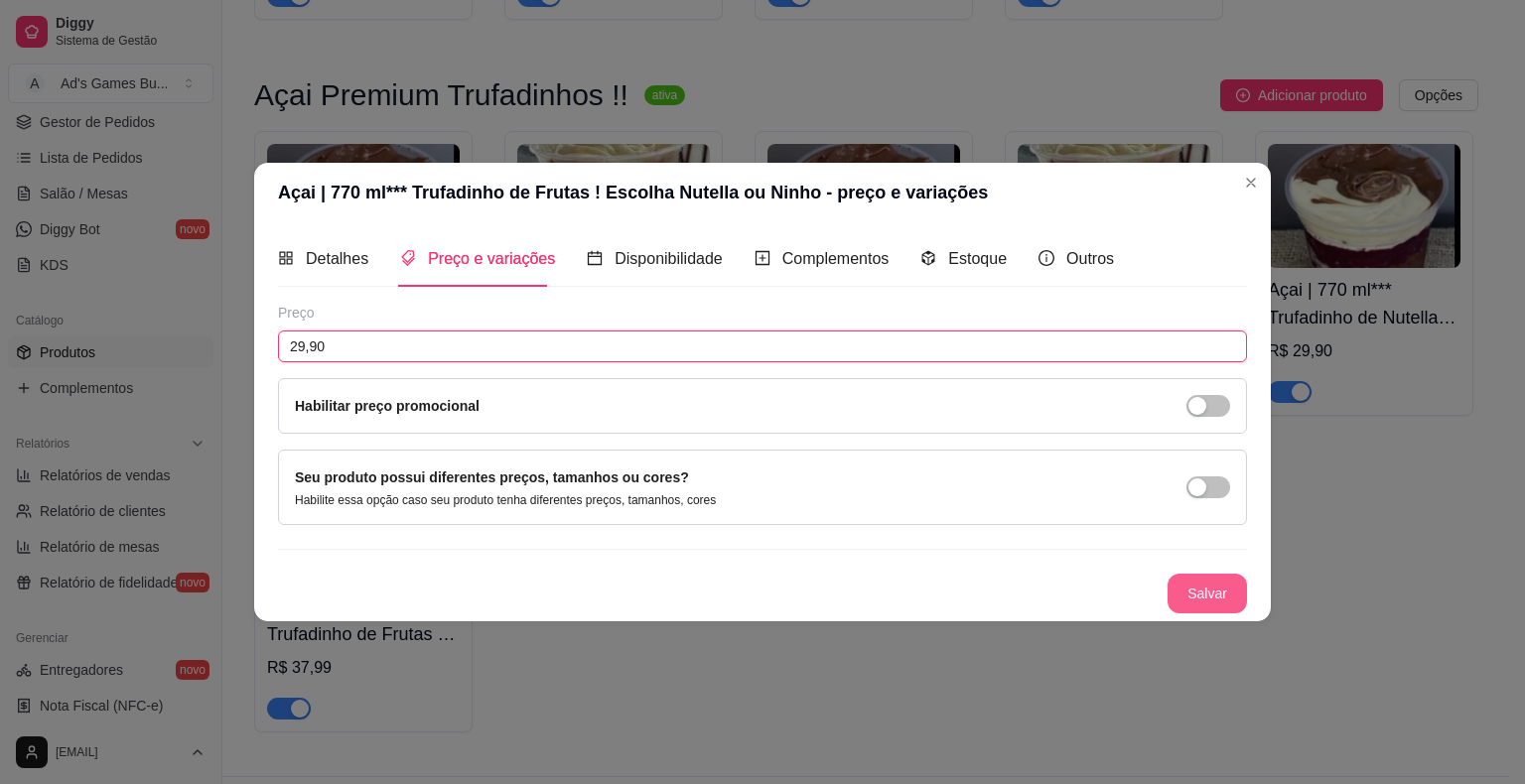 type on "29,90" 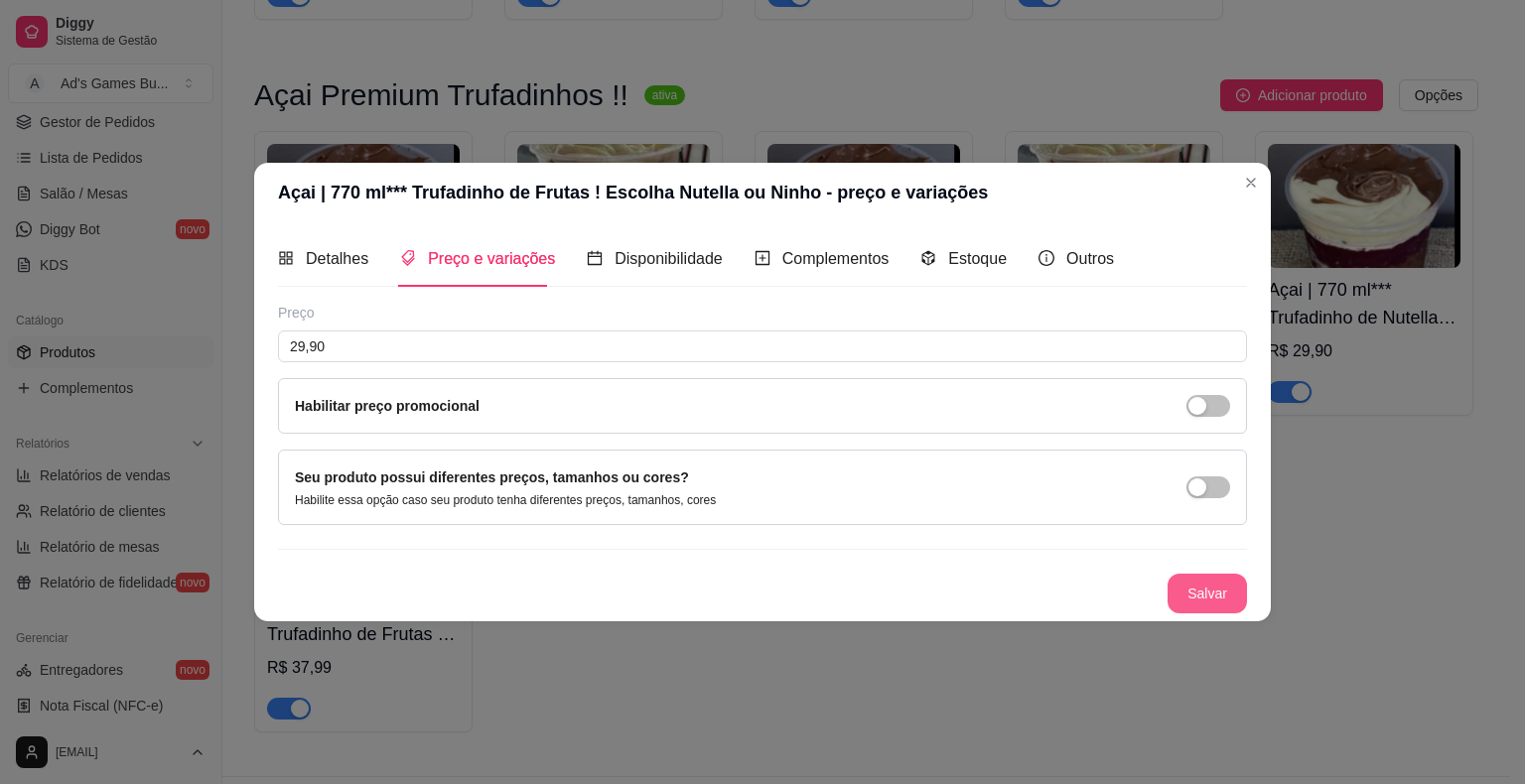 click on "Salvar" at bounding box center [1207, 593] 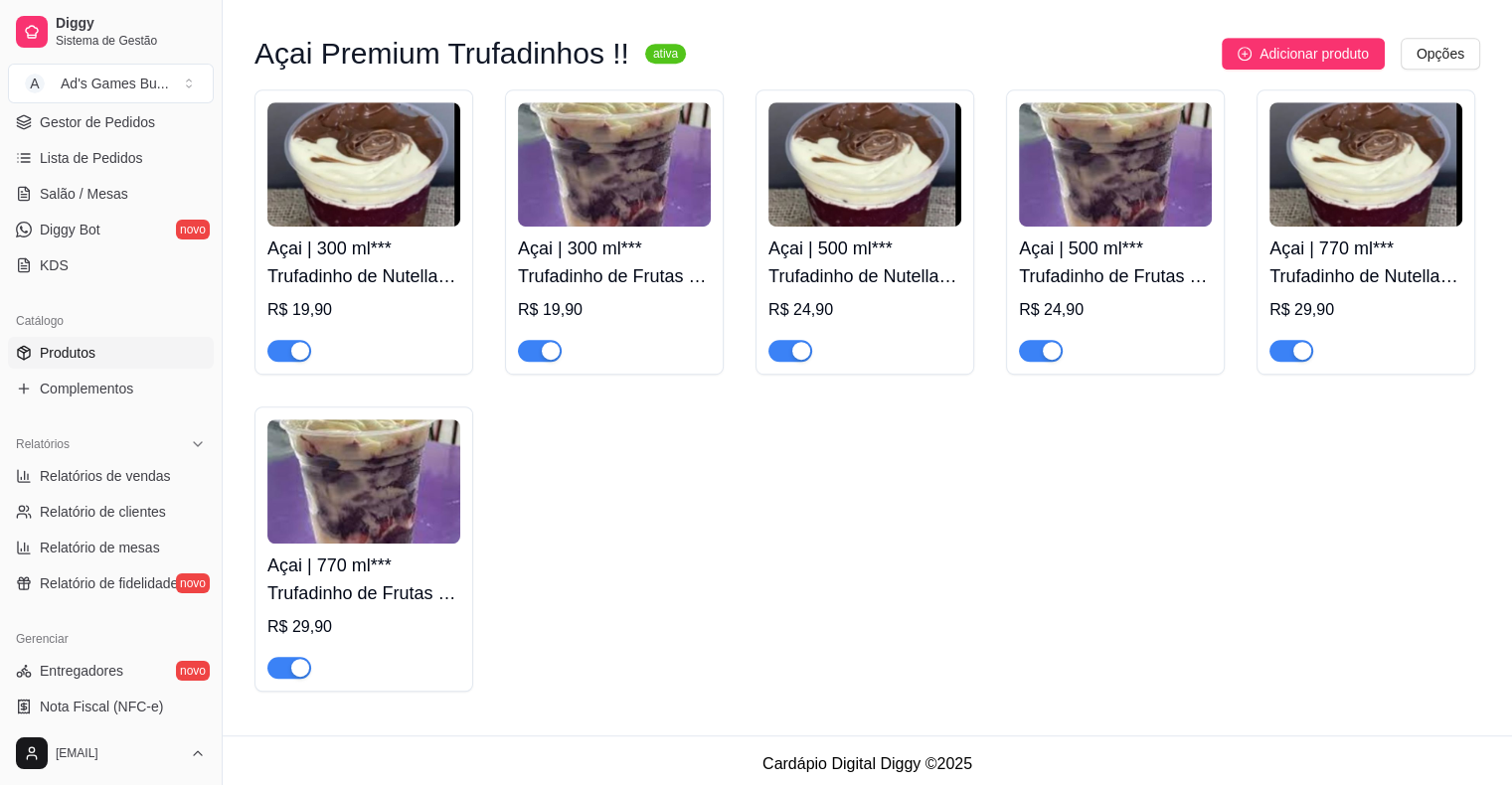 scroll, scrollTop: 8718, scrollLeft: 0, axis: vertical 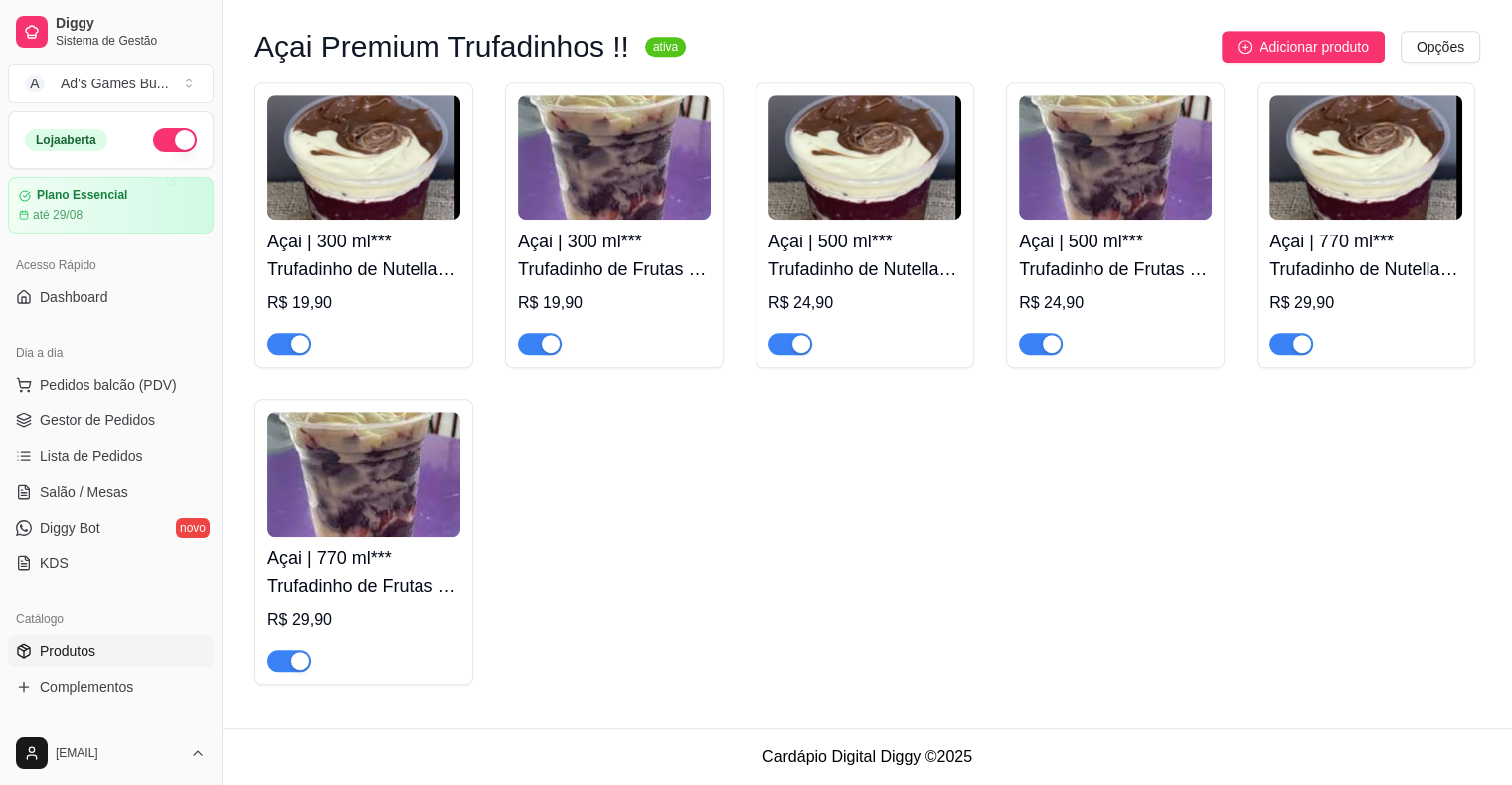 click on "Pedidos balcão (PDV) Gestor de Pedidos Lista de Pedidos Salão / Mesas Diggy Bot novo KDS" at bounding box center [110, 474] 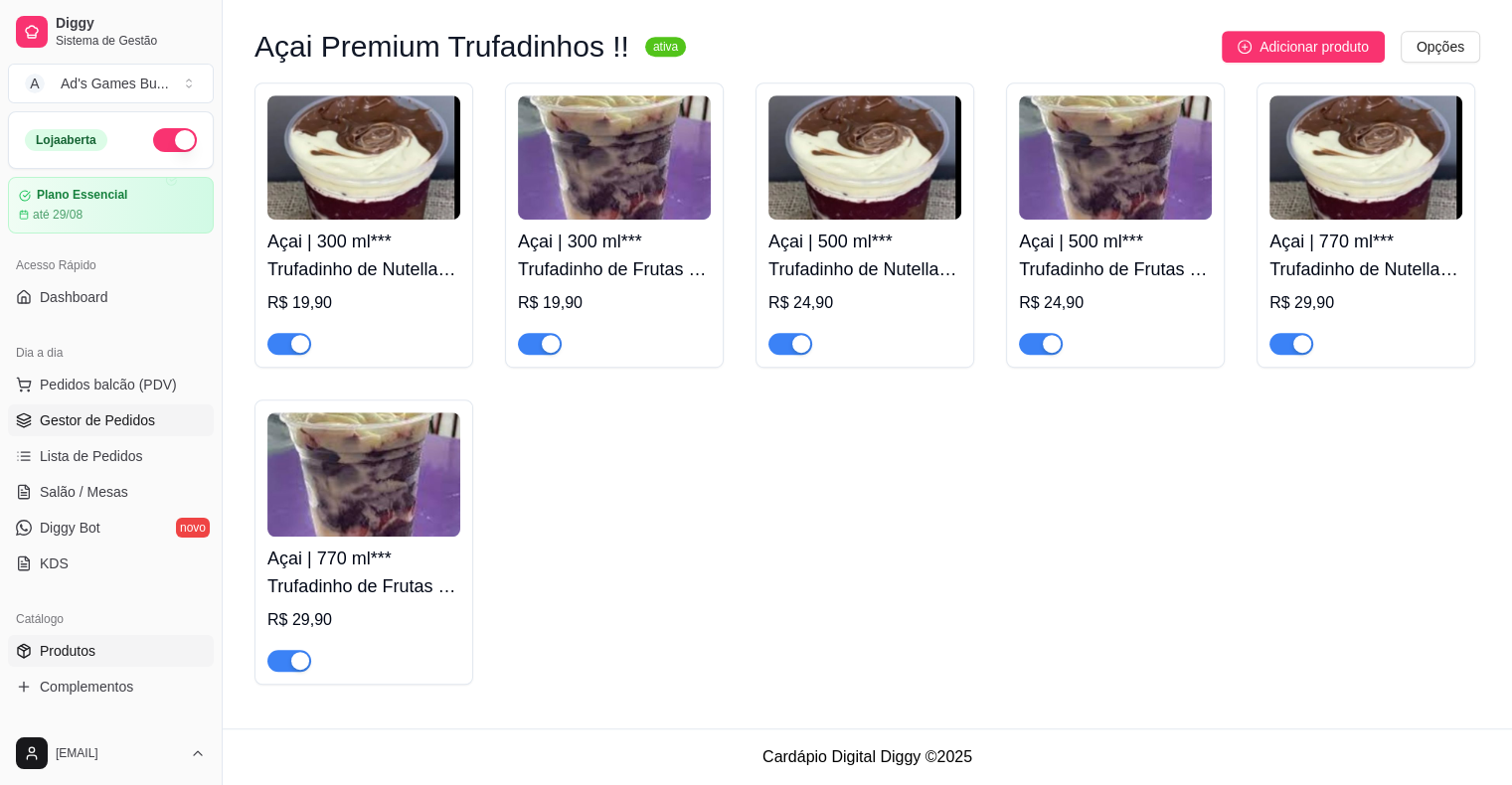 click on "Gestor de Pedidos" at bounding box center (97, 420) 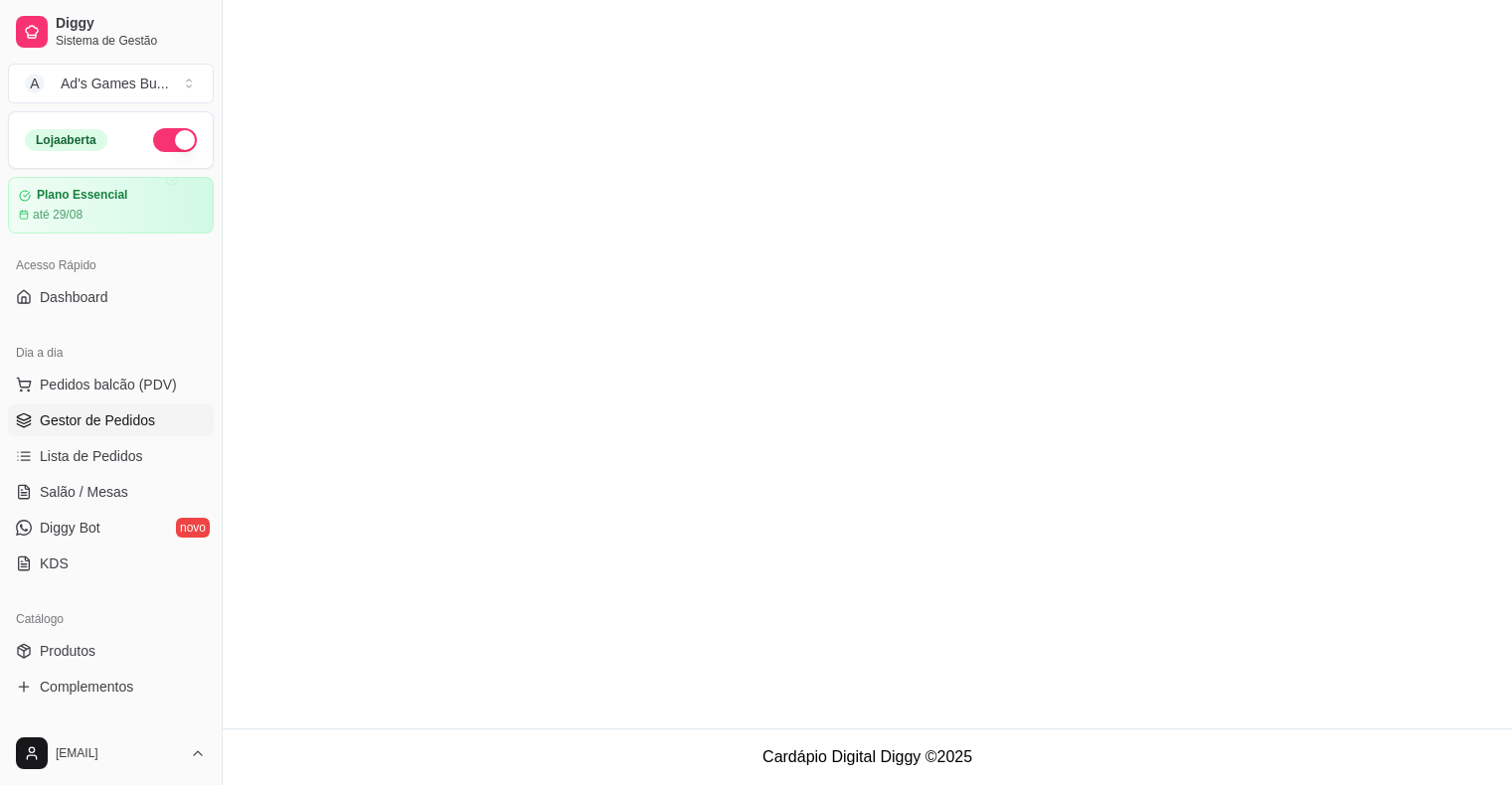 scroll, scrollTop: 0, scrollLeft: 0, axis: both 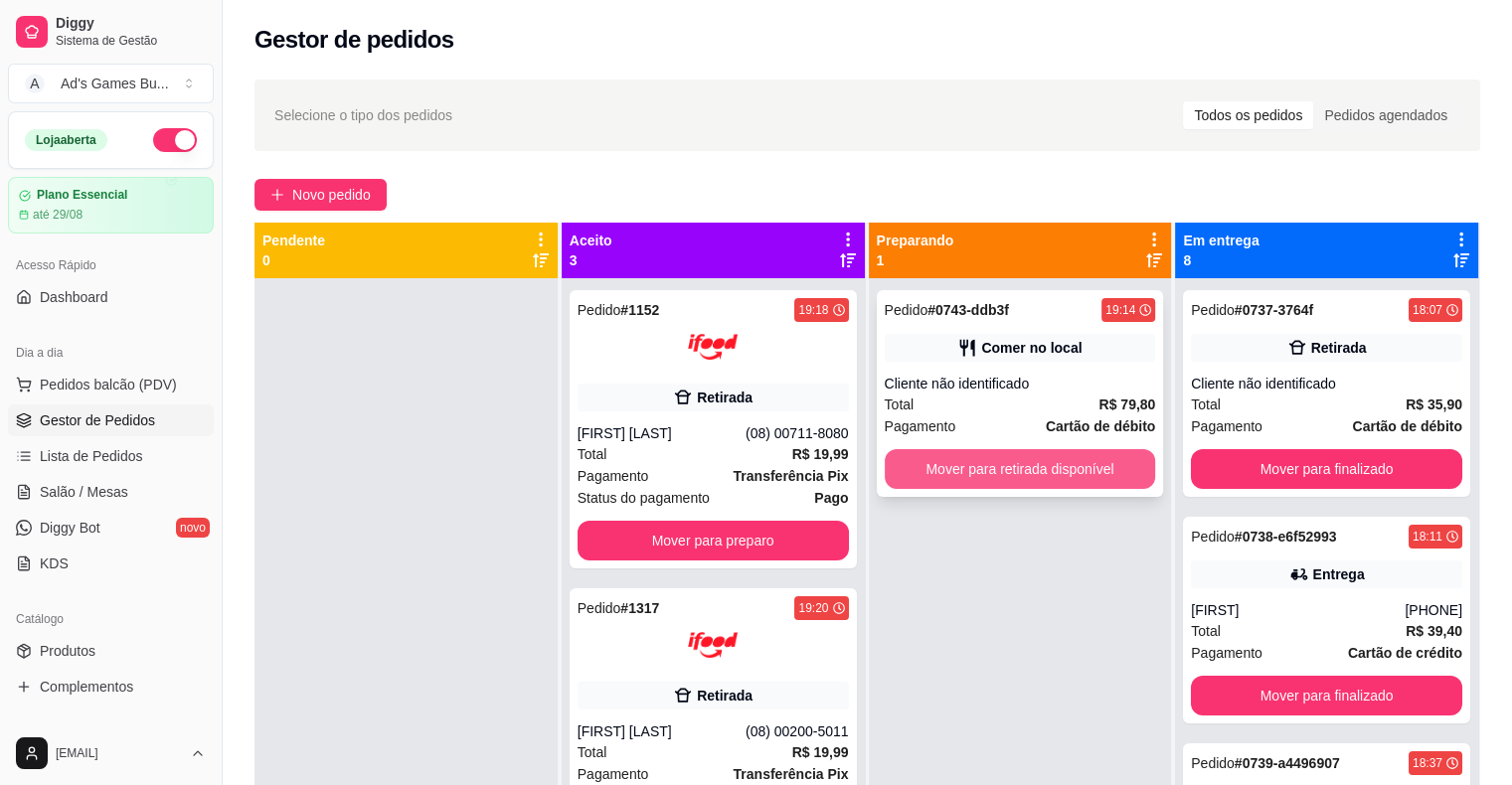 click on "Mover para retirada disponível" at bounding box center (1020, 469) 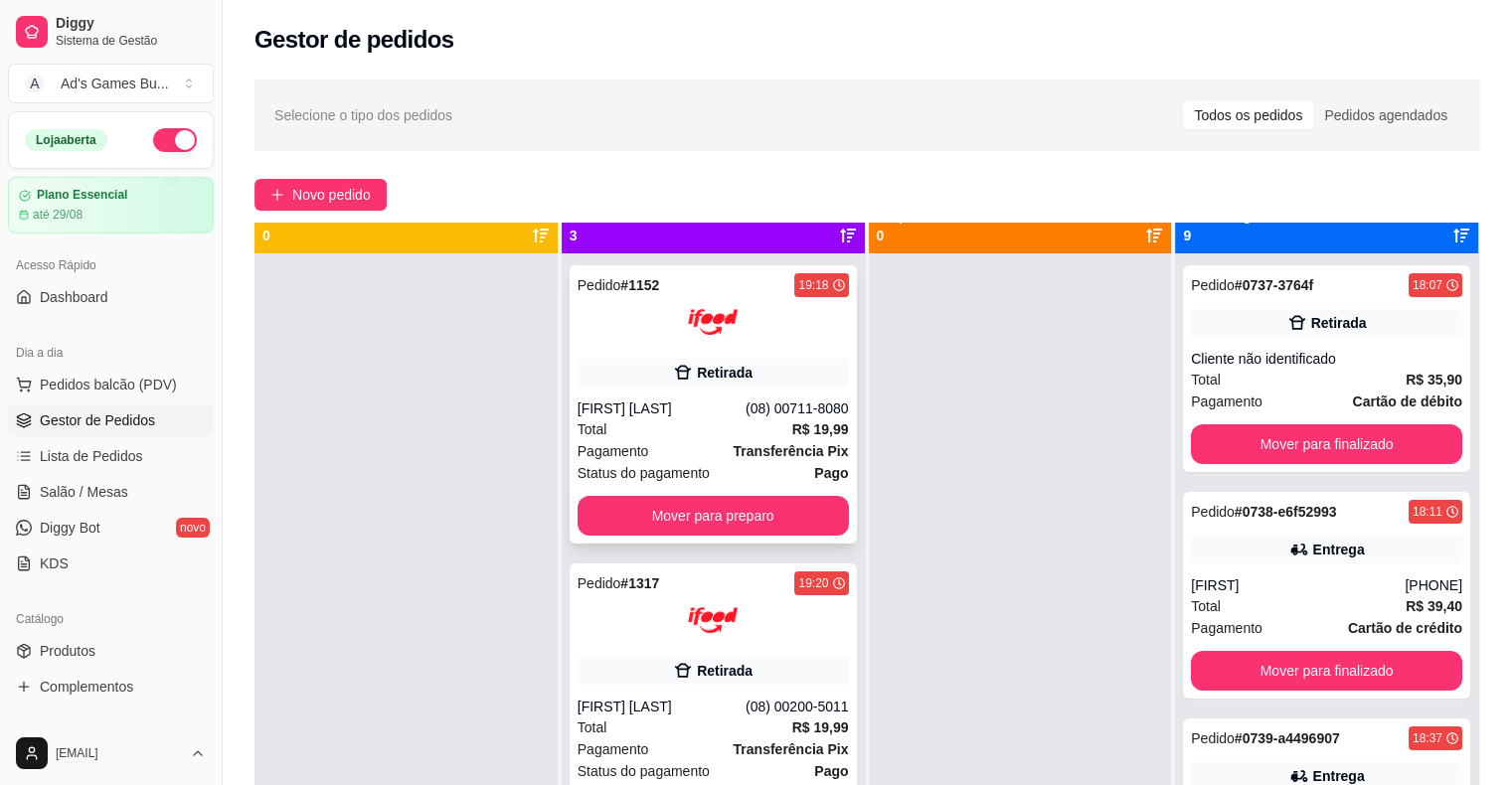 scroll, scrollTop: 0, scrollLeft: 0, axis: both 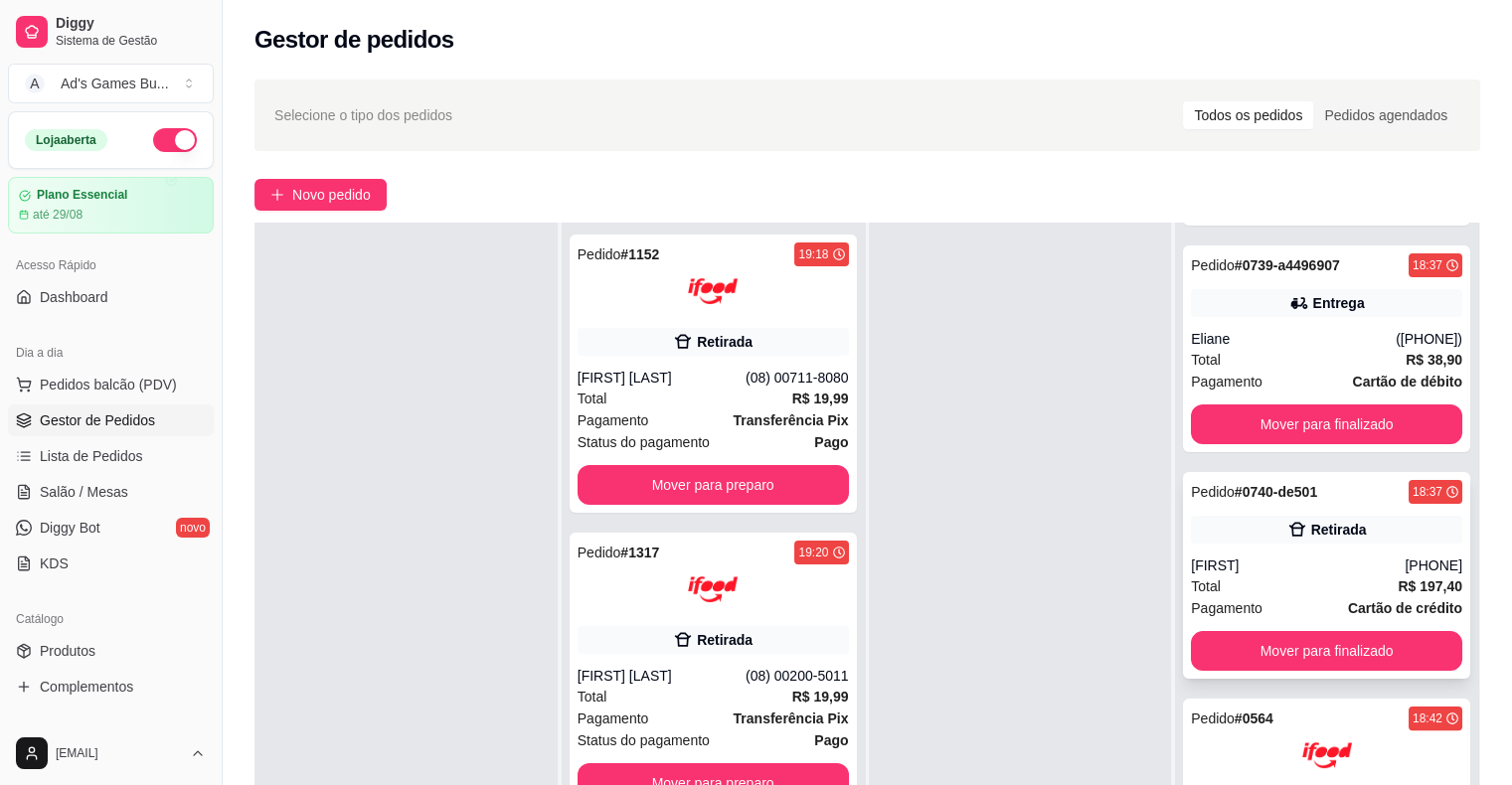 click on "Total R$ 197,40" at bounding box center (1326, 586) 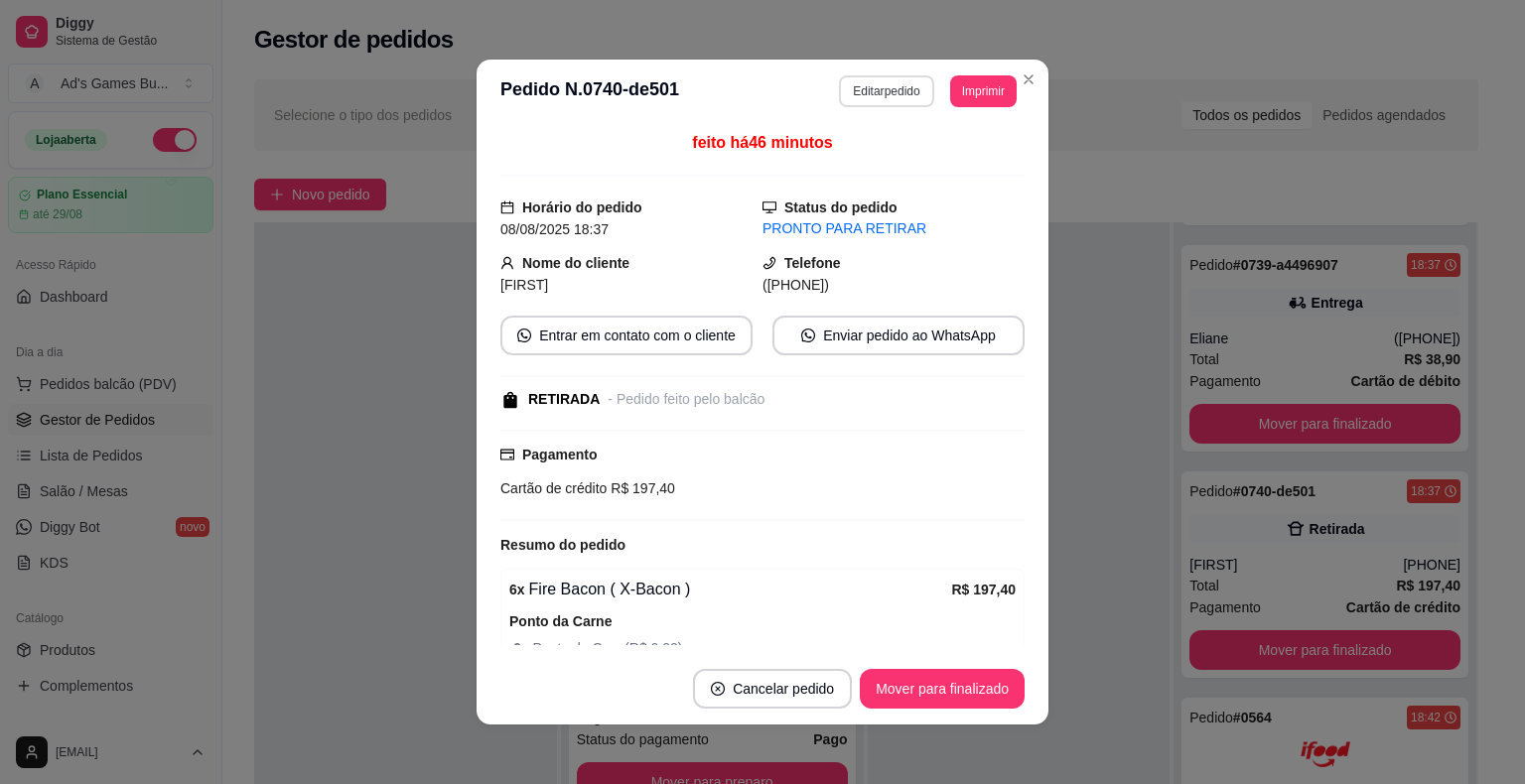 click on "Editar  pedido" at bounding box center [886, 91] 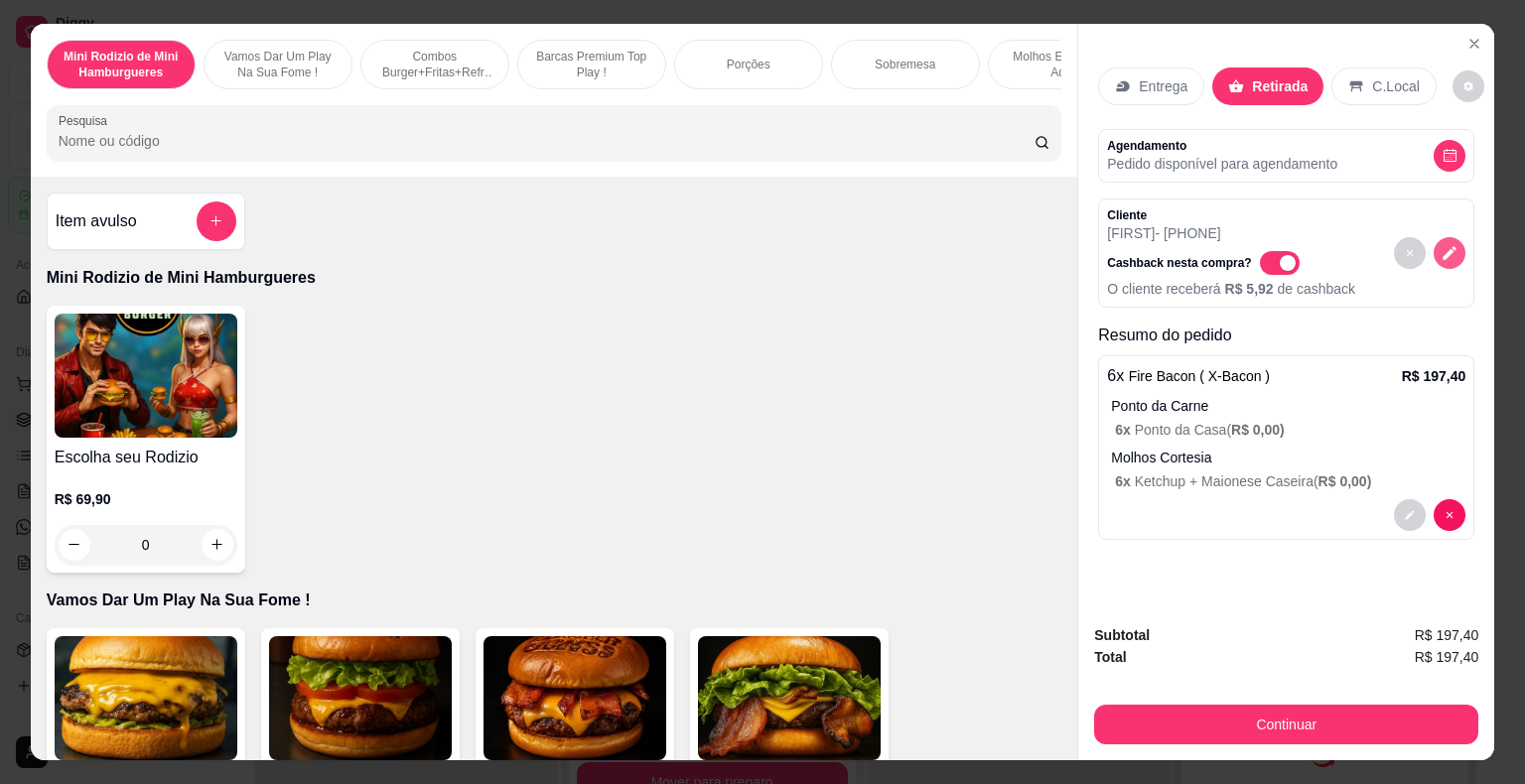 click 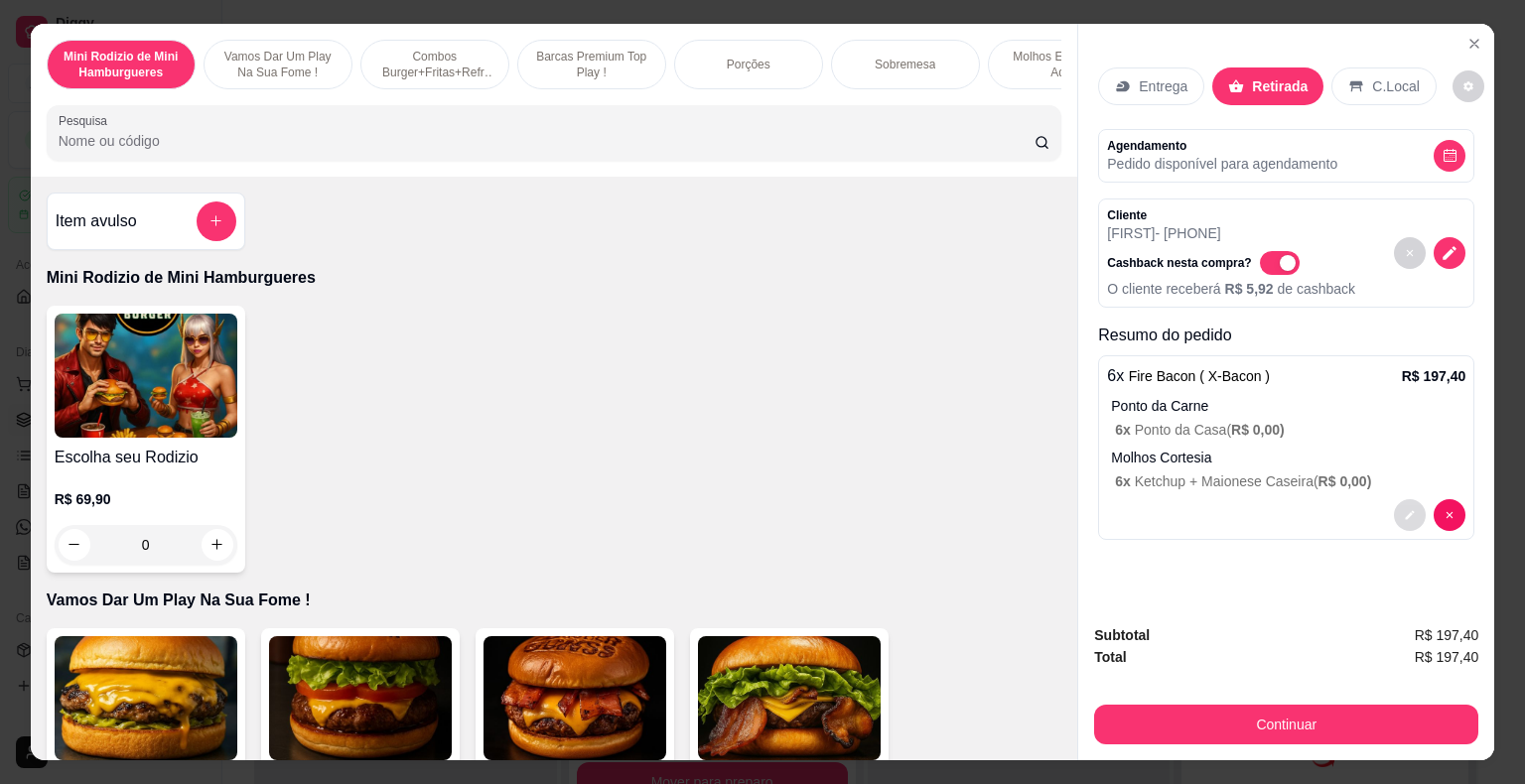 click 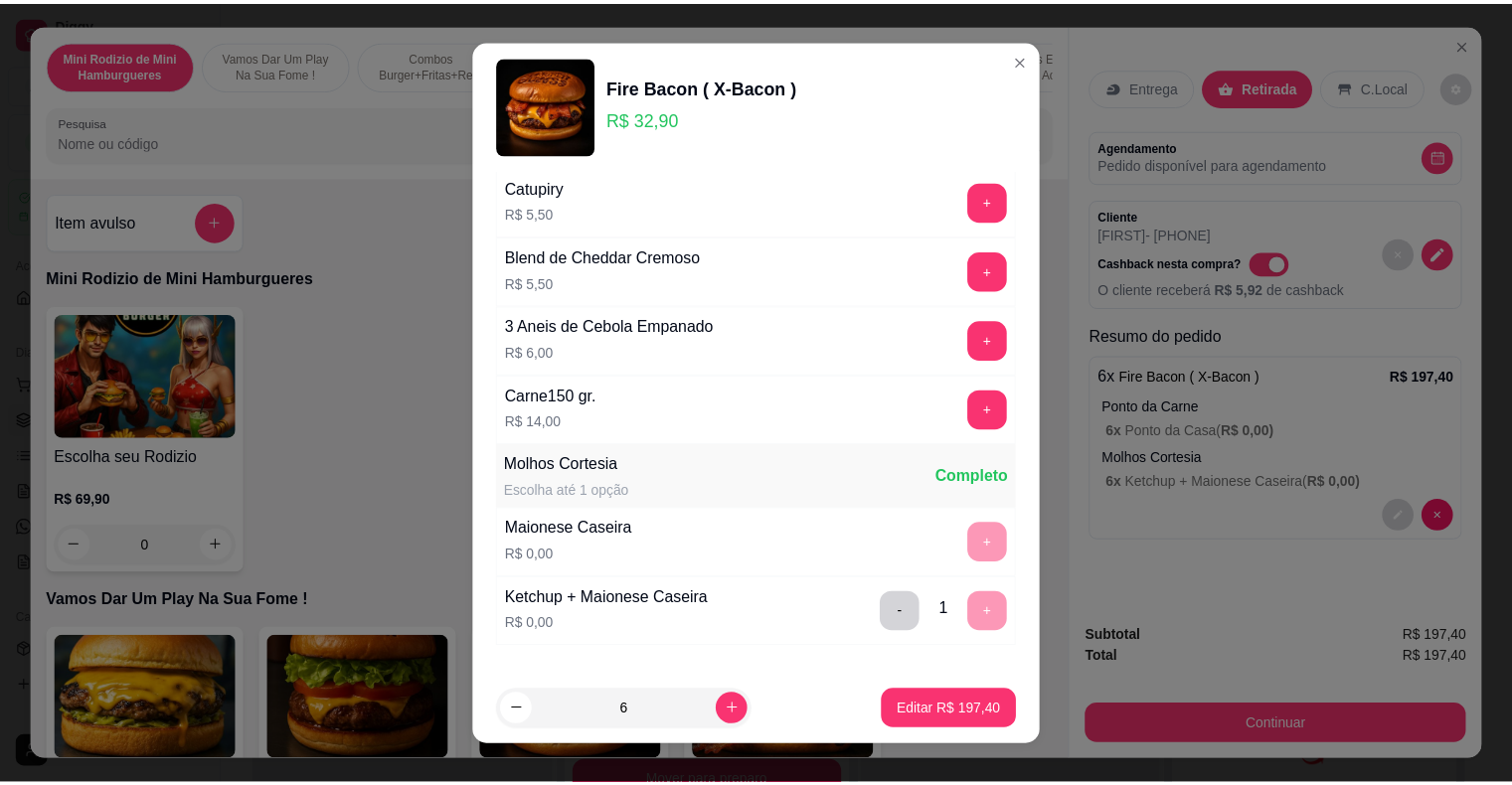 scroll, scrollTop: 1053, scrollLeft: 0, axis: vertical 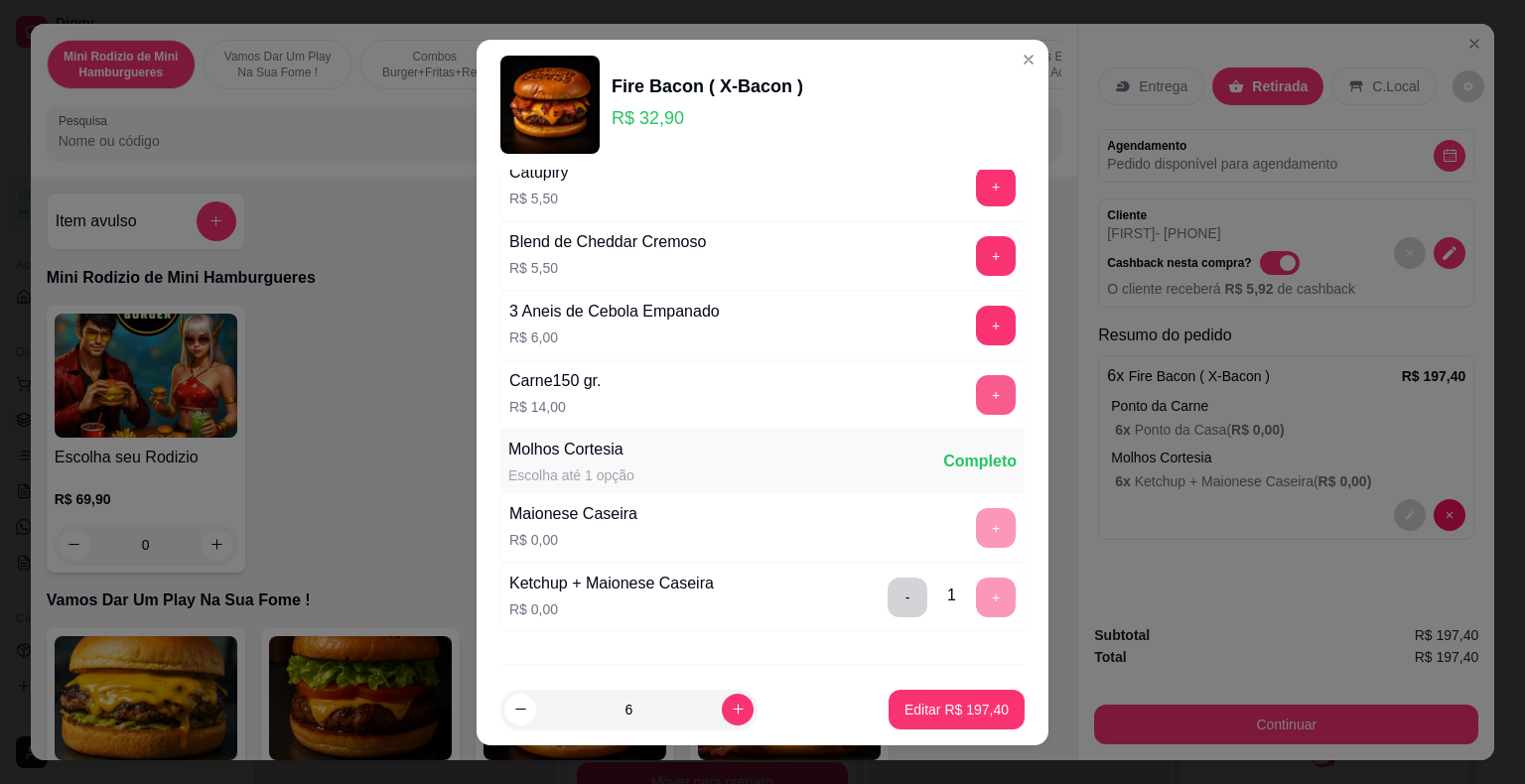 click on "+" at bounding box center (996, 395) 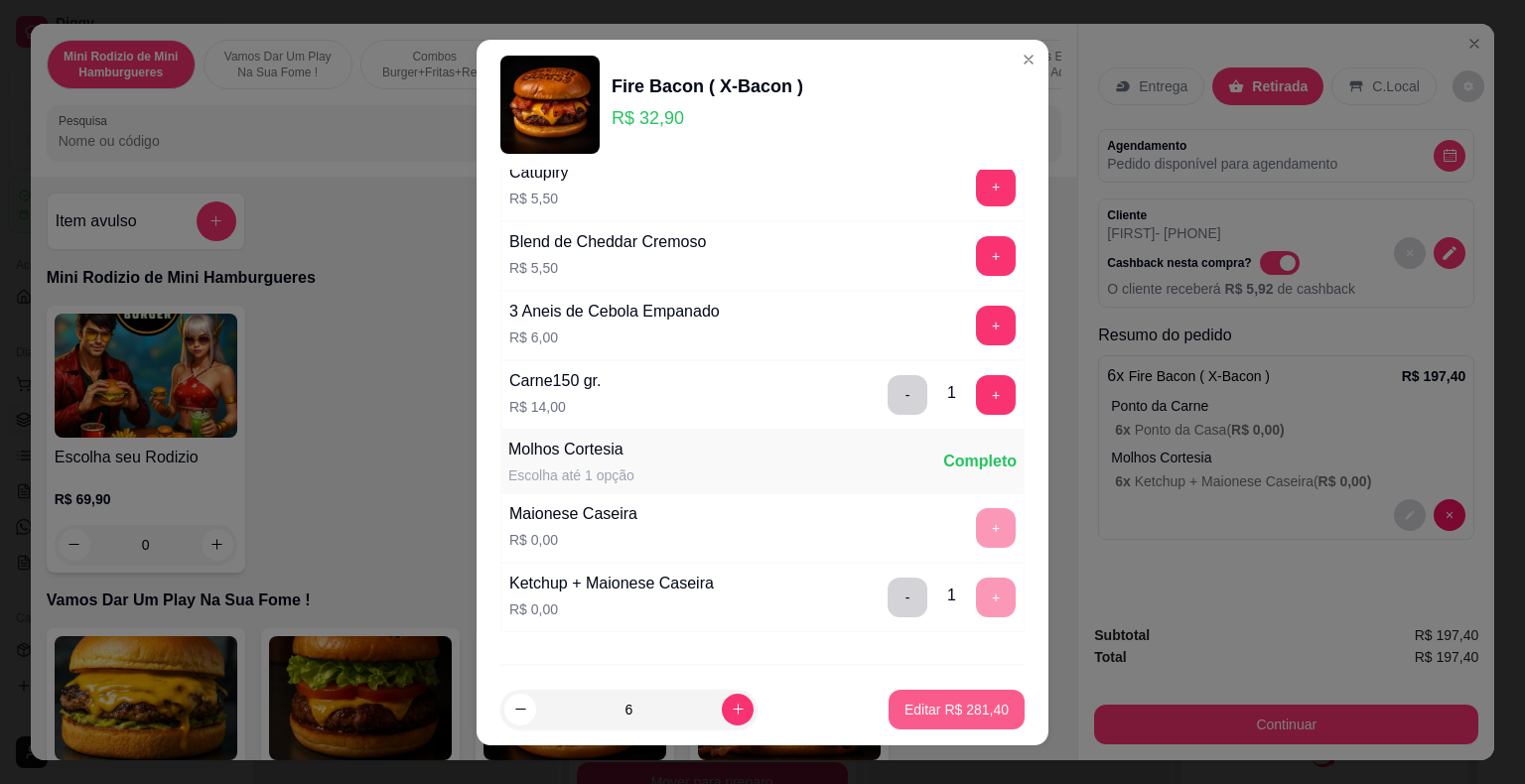 click on "Editar R$ 281,40" at bounding box center (956, 710) 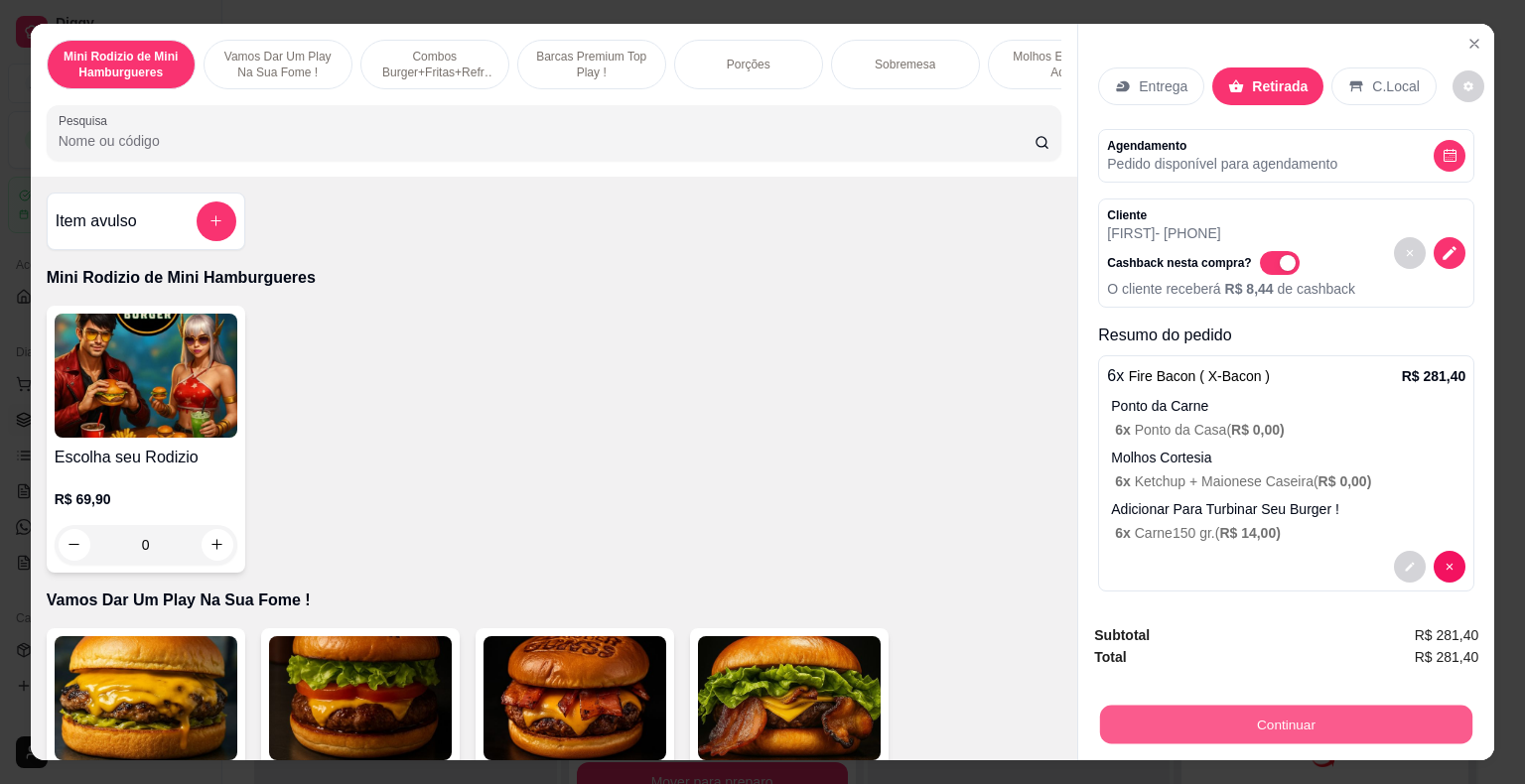 click on "Continuar" at bounding box center [1286, 724] 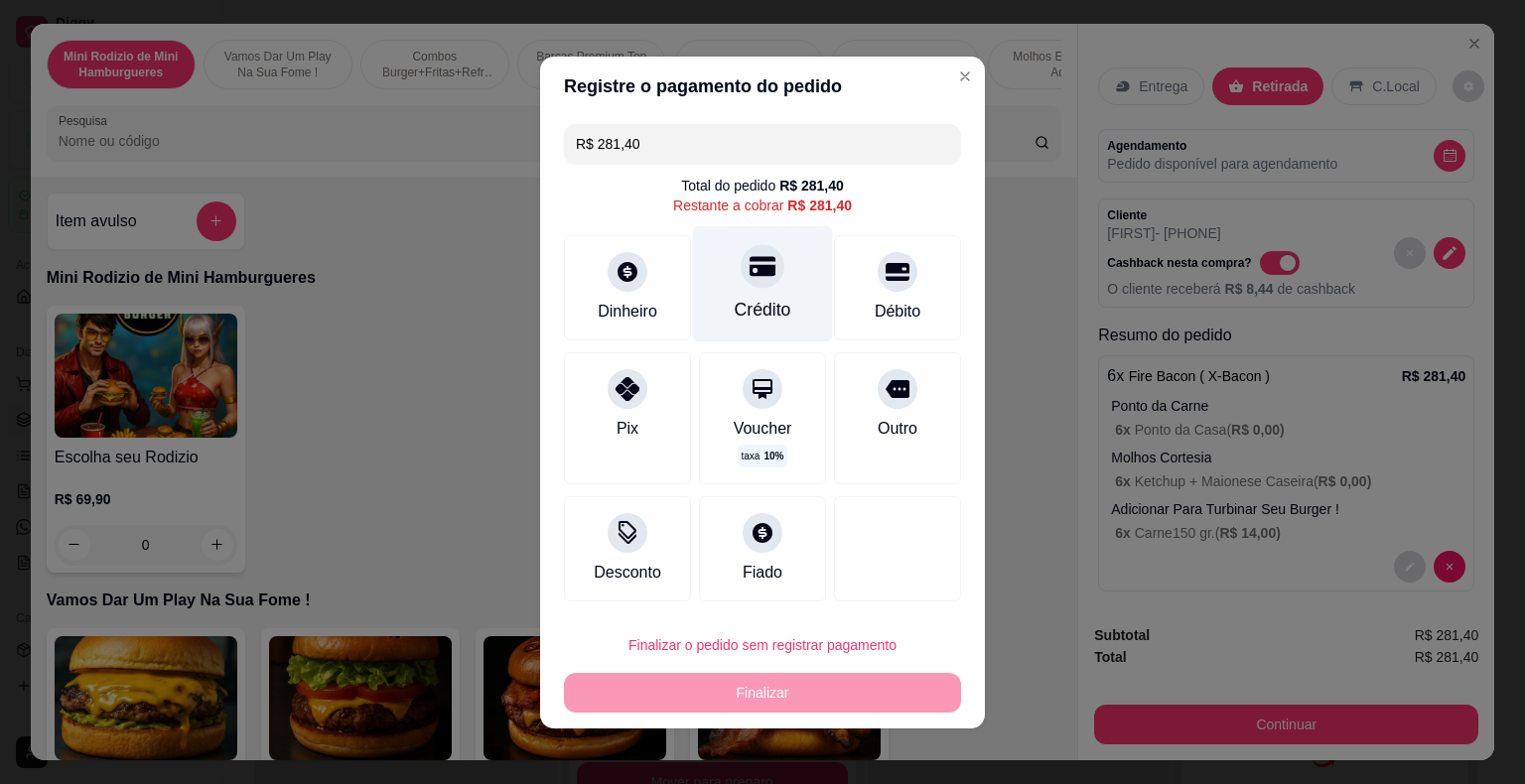 click on "Crédito" at bounding box center [762, 310] 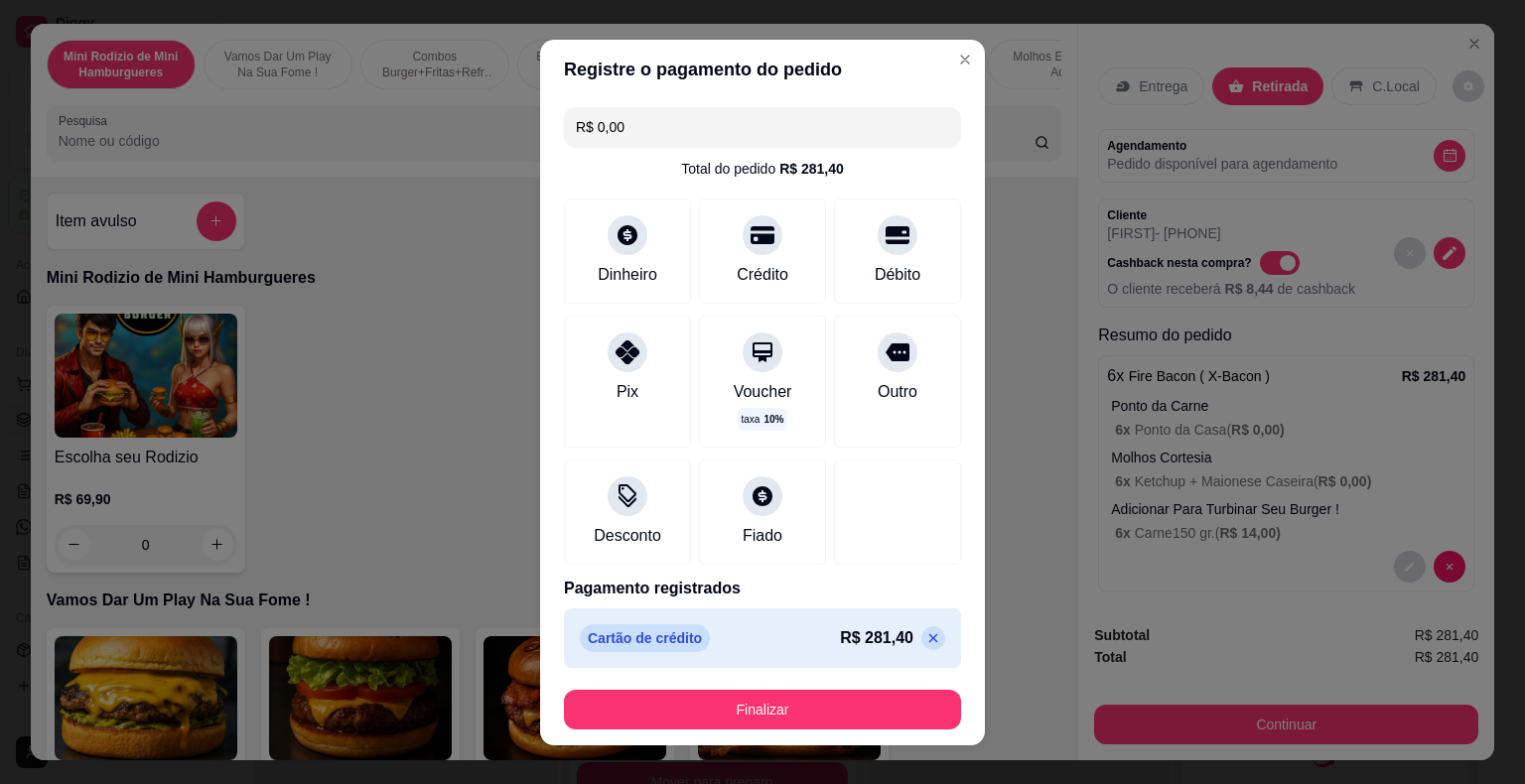 click on "Finalizar" at bounding box center [762, 710] 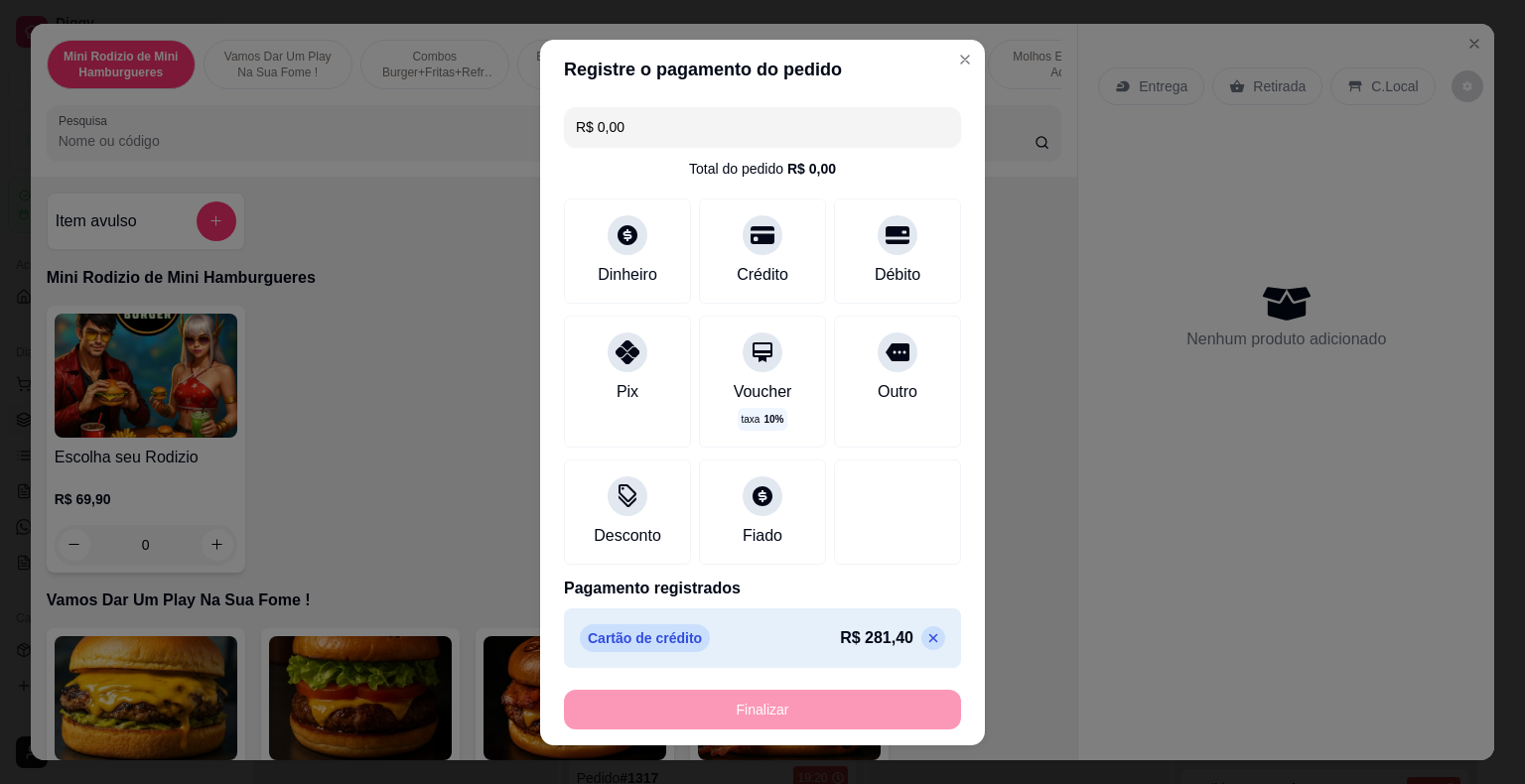type on "-R$ 281,40" 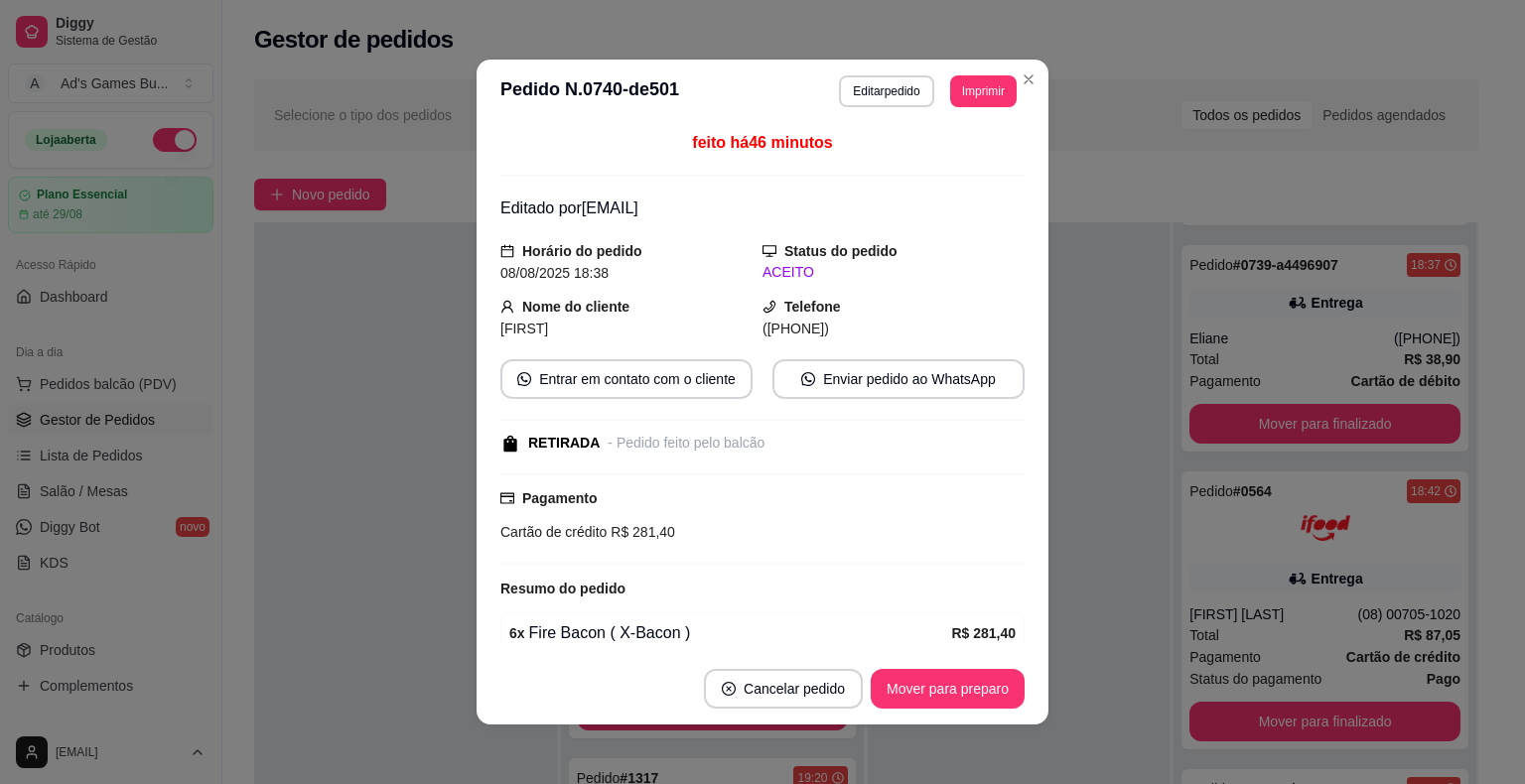 click on "Cancelar pedido Mover para preparo" at bounding box center [762, 689] 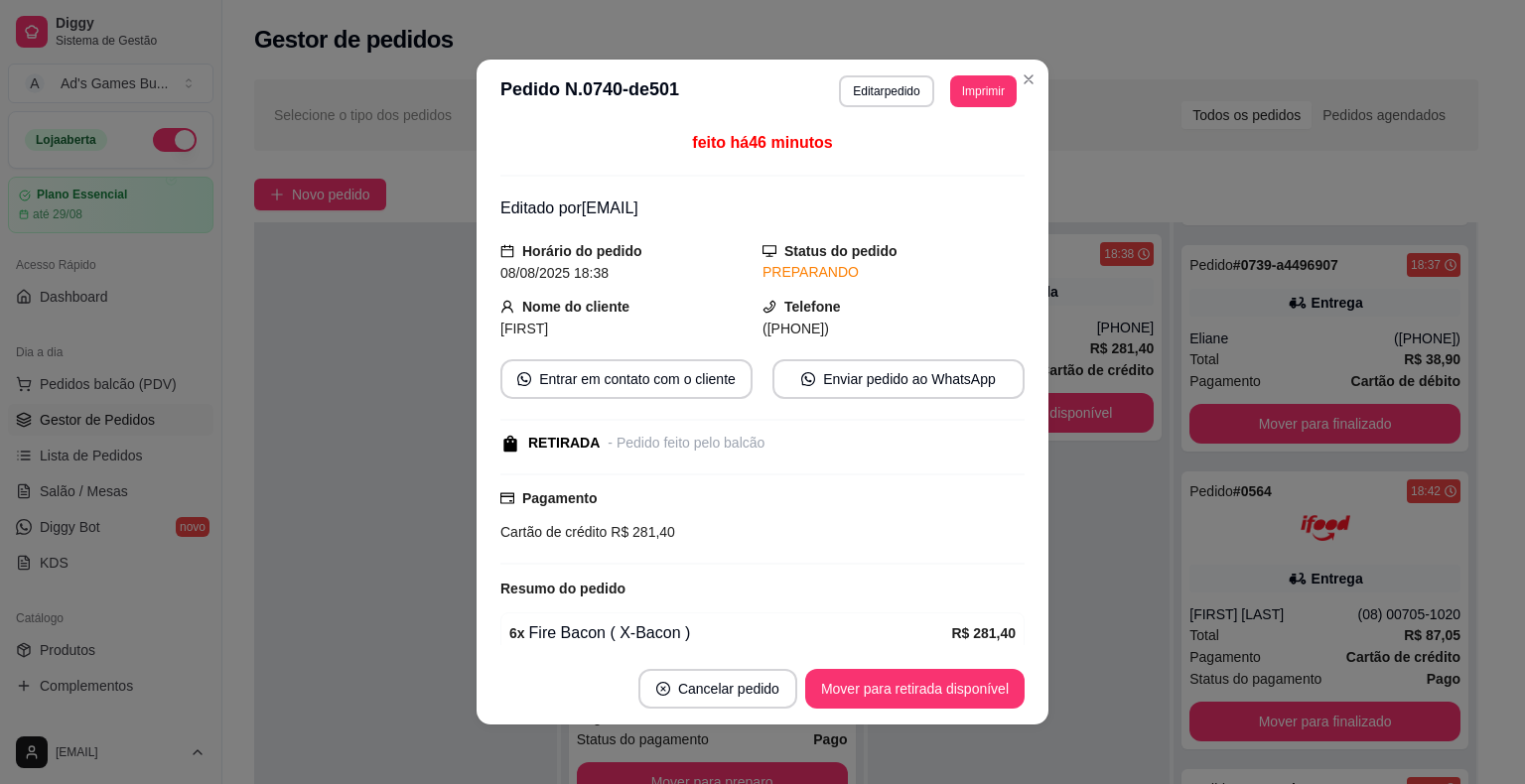 click on "**********" at bounding box center (762, 91) 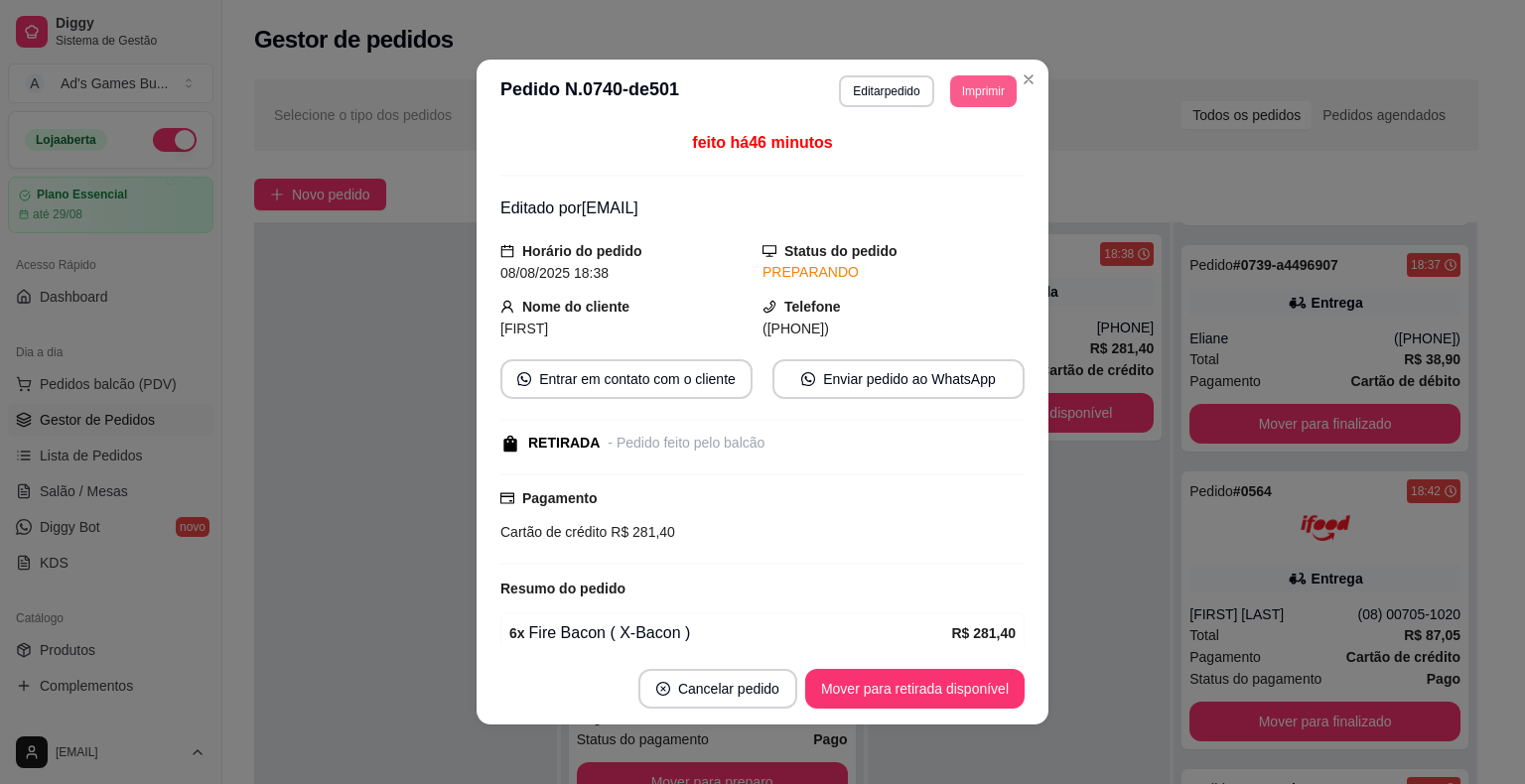 click on "Imprimir" at bounding box center (983, 91) 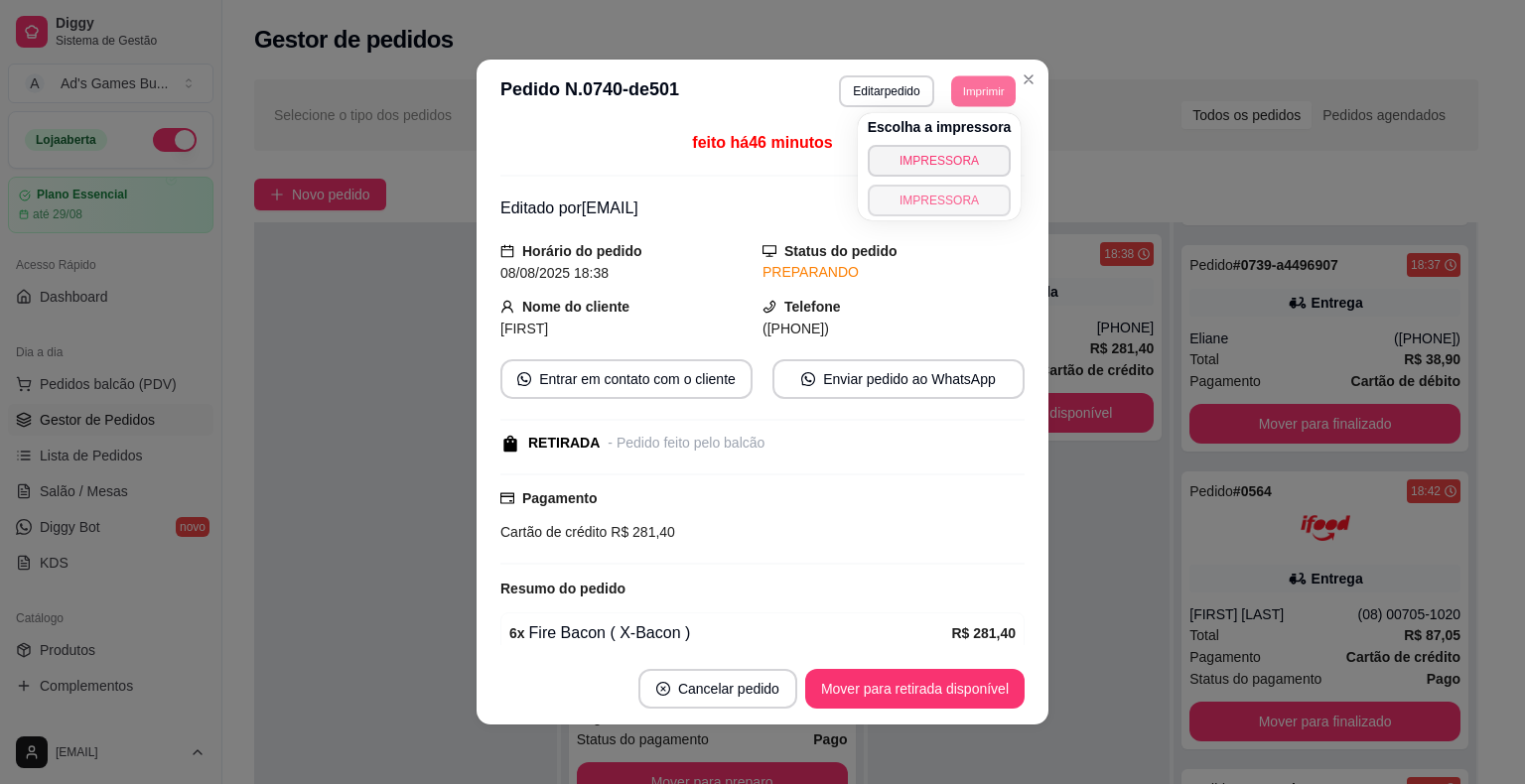 click on "IMPRESSORA" at bounding box center [939, 200] 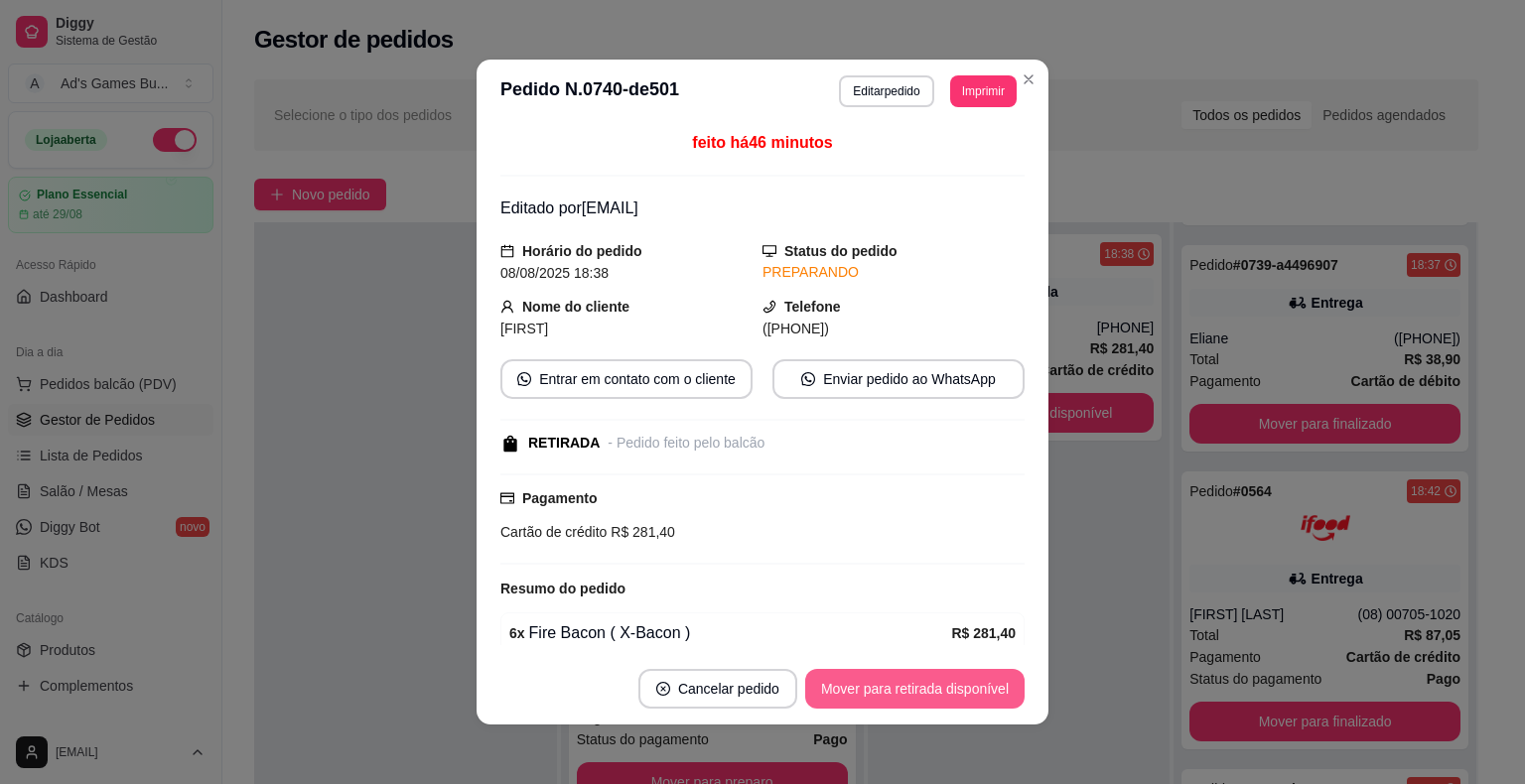 click on "Mover para retirada disponível" at bounding box center [914, 689] 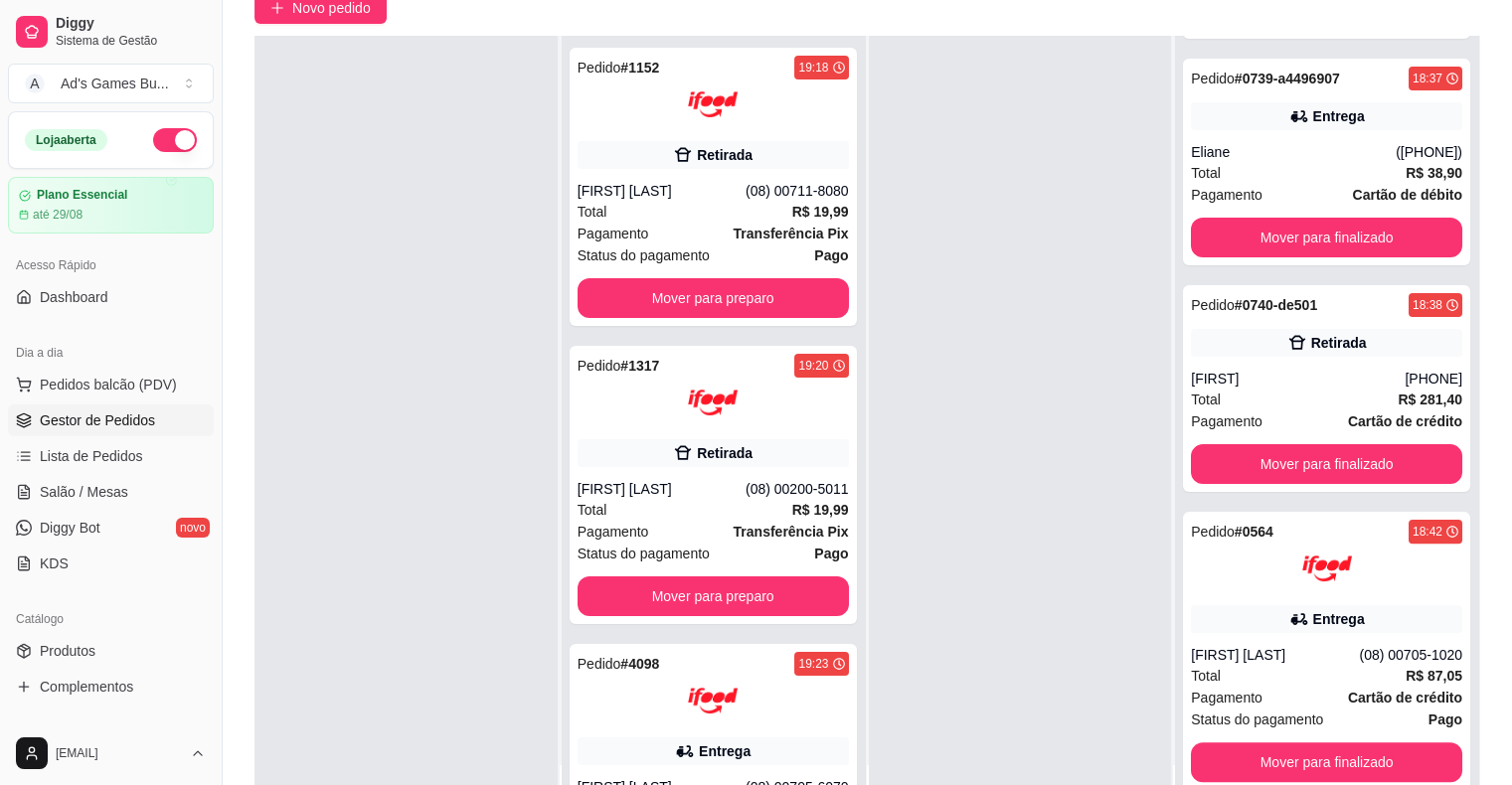 scroll, scrollTop: 302, scrollLeft: 0, axis: vertical 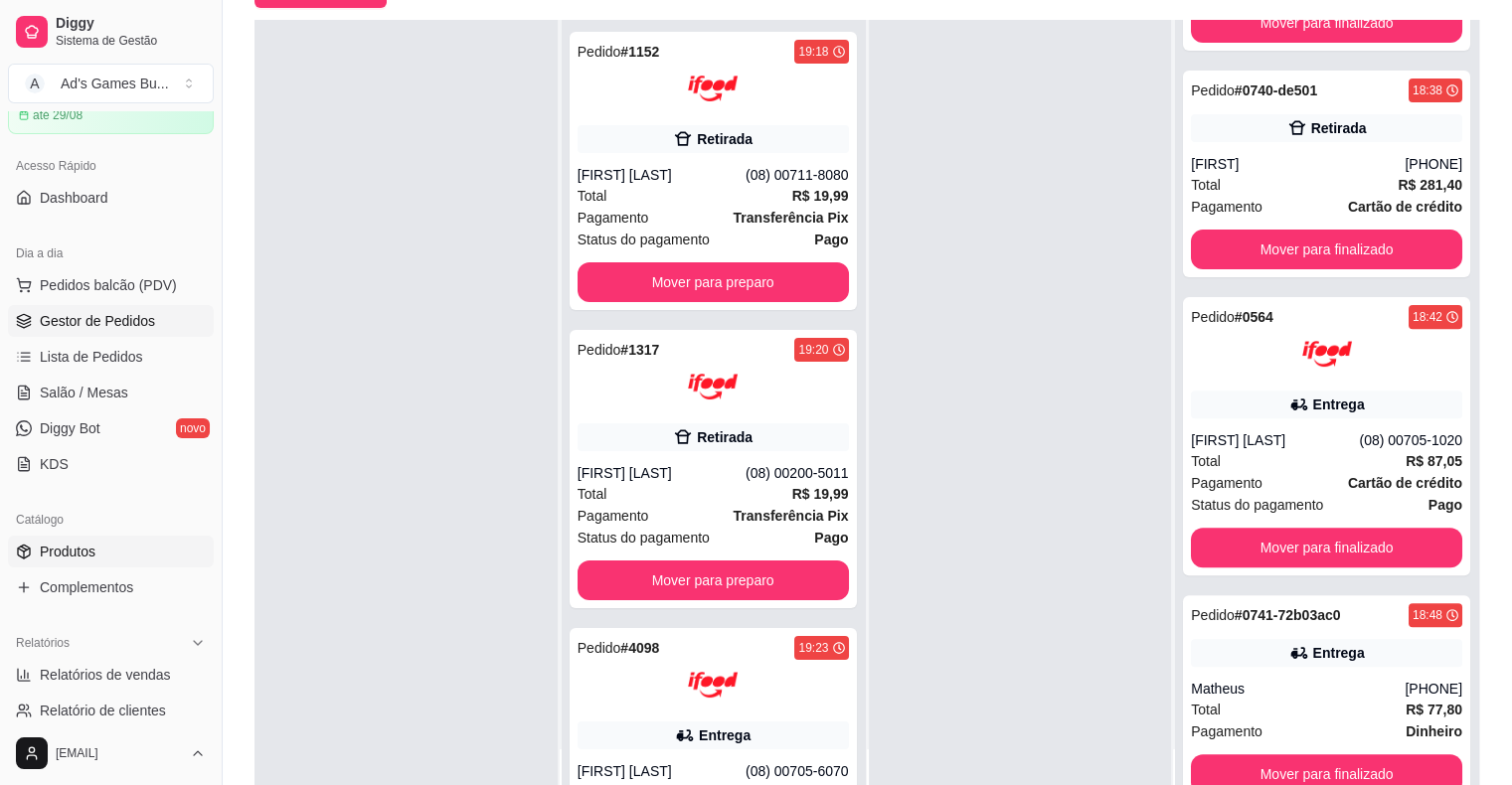 click on "Produtos" at bounding box center [110, 551] 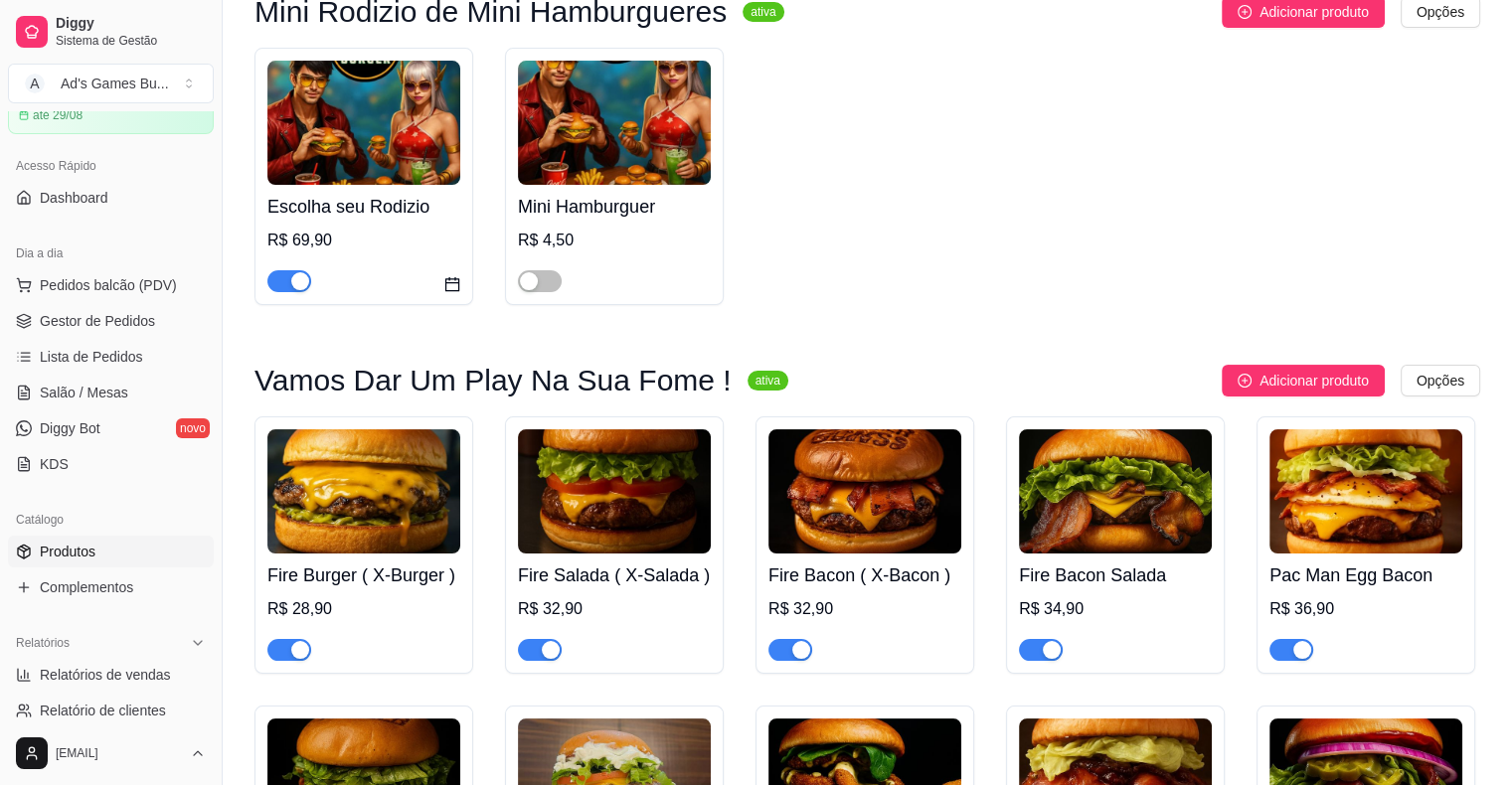 scroll, scrollTop: 0, scrollLeft: 0, axis: both 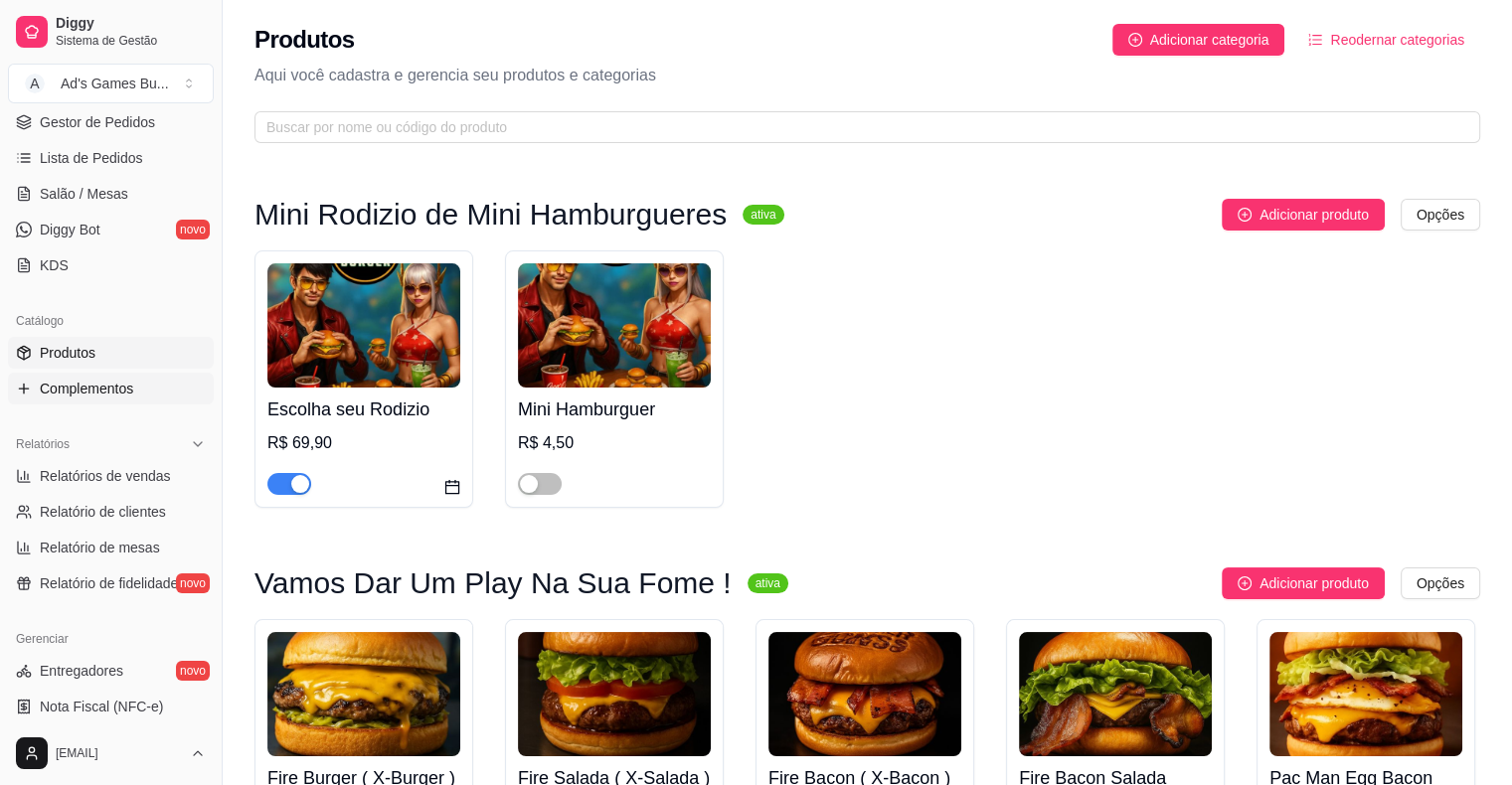click on "Complementos" at bounding box center (110, 389) 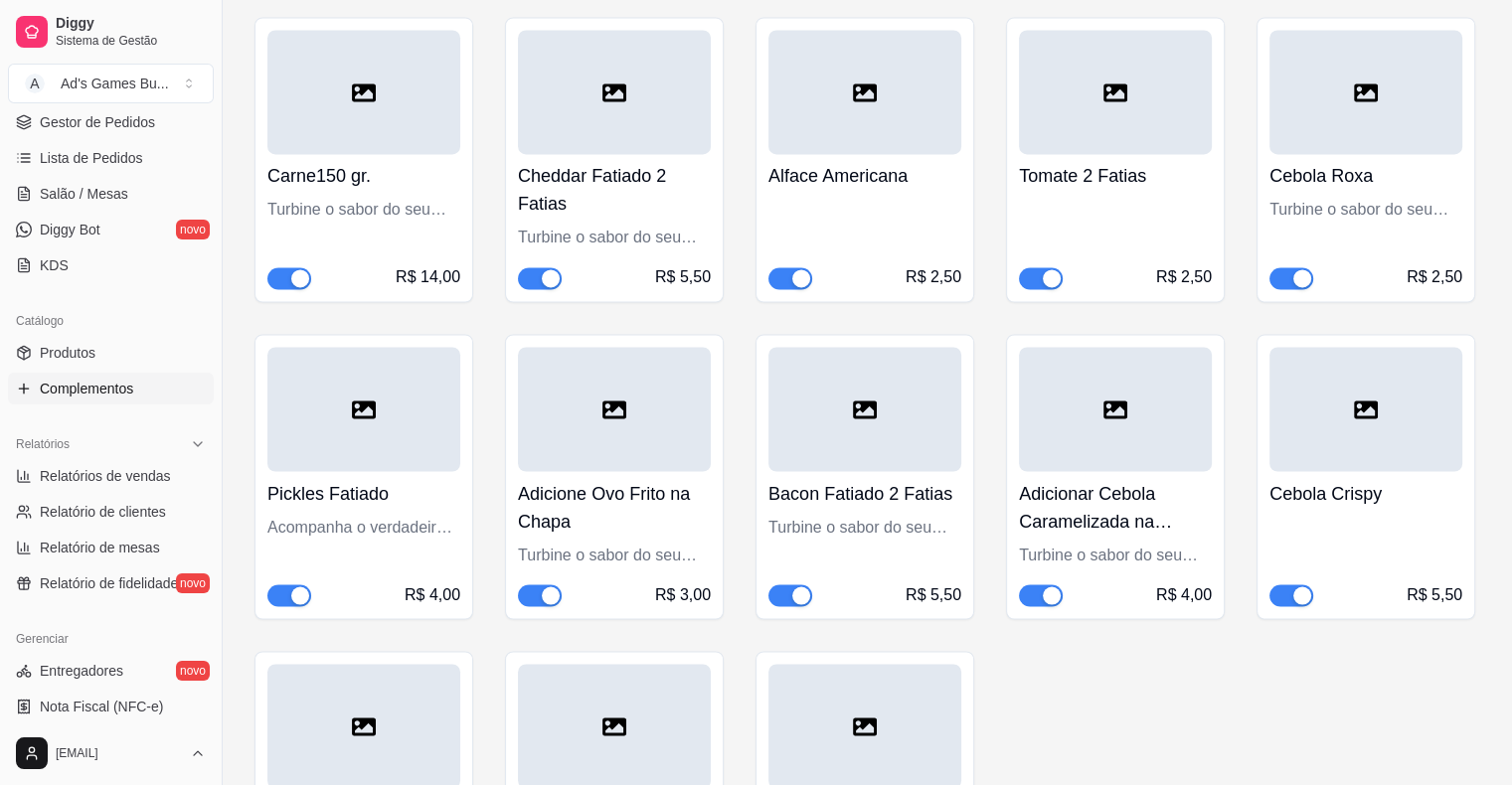 scroll, scrollTop: 3279, scrollLeft: 0, axis: vertical 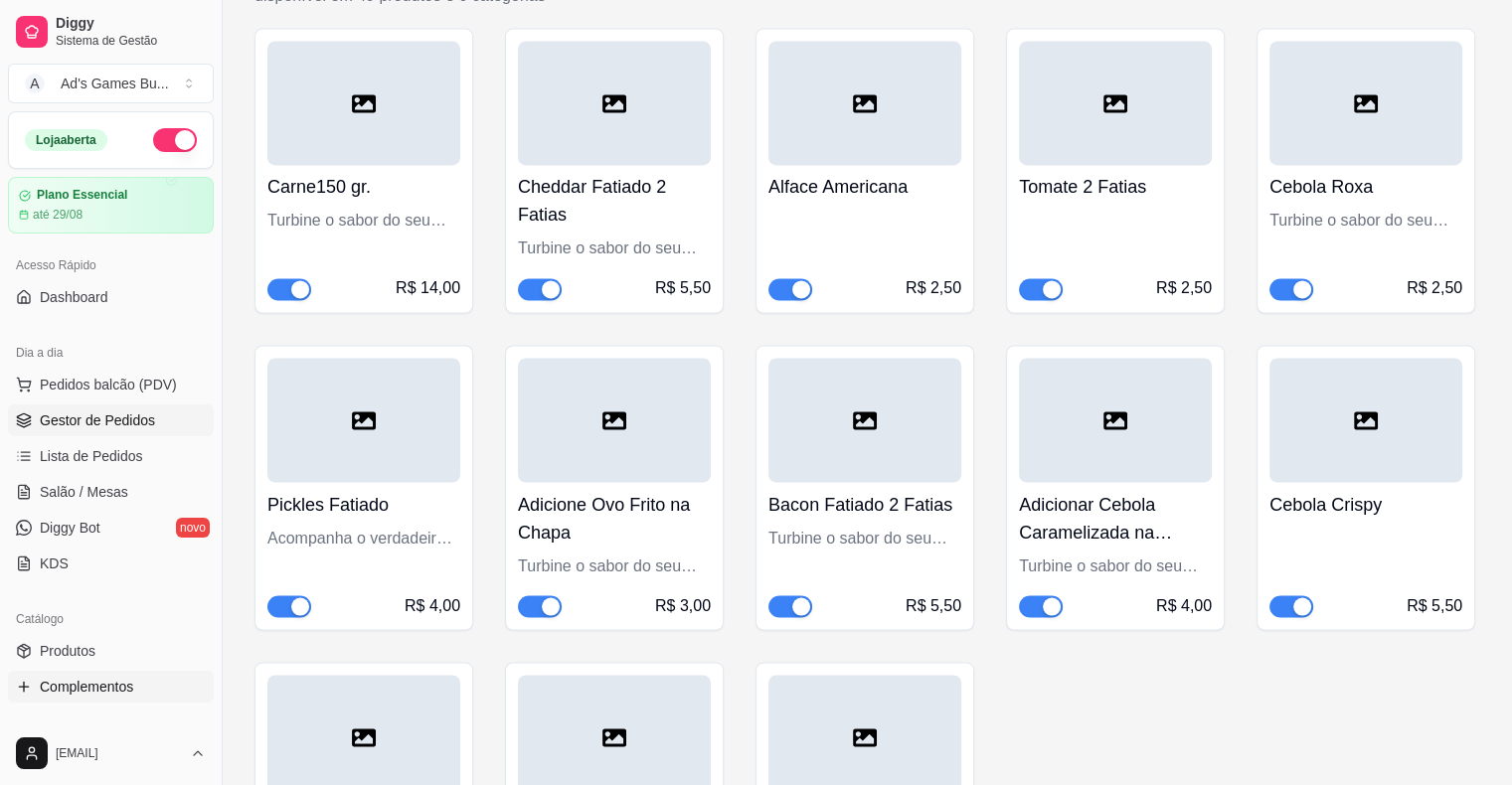 click on "Gestor de Pedidos" at bounding box center (97, 420) 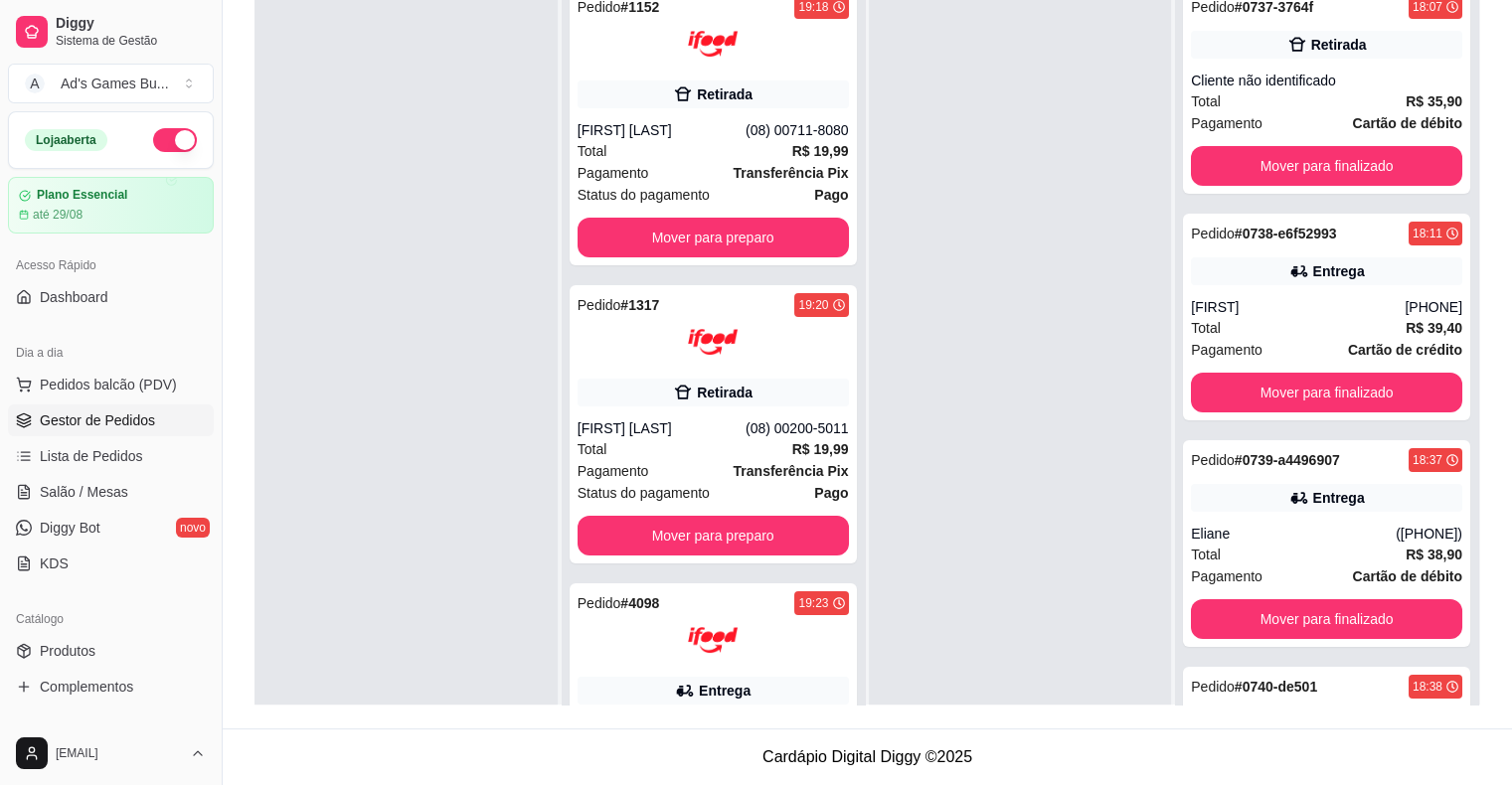 scroll, scrollTop: 0, scrollLeft: 0, axis: both 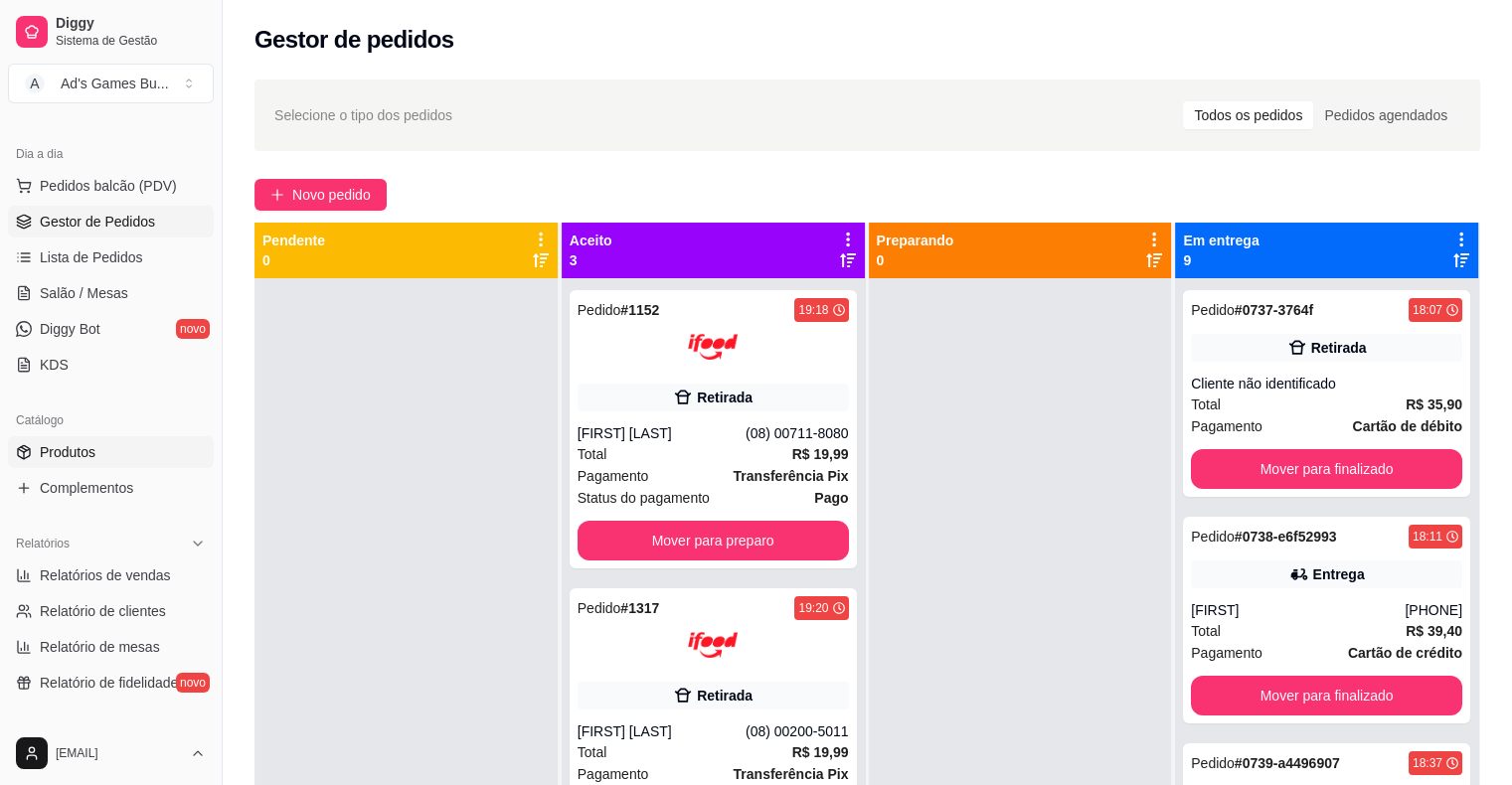 click on "Produtos" at bounding box center [110, 452] 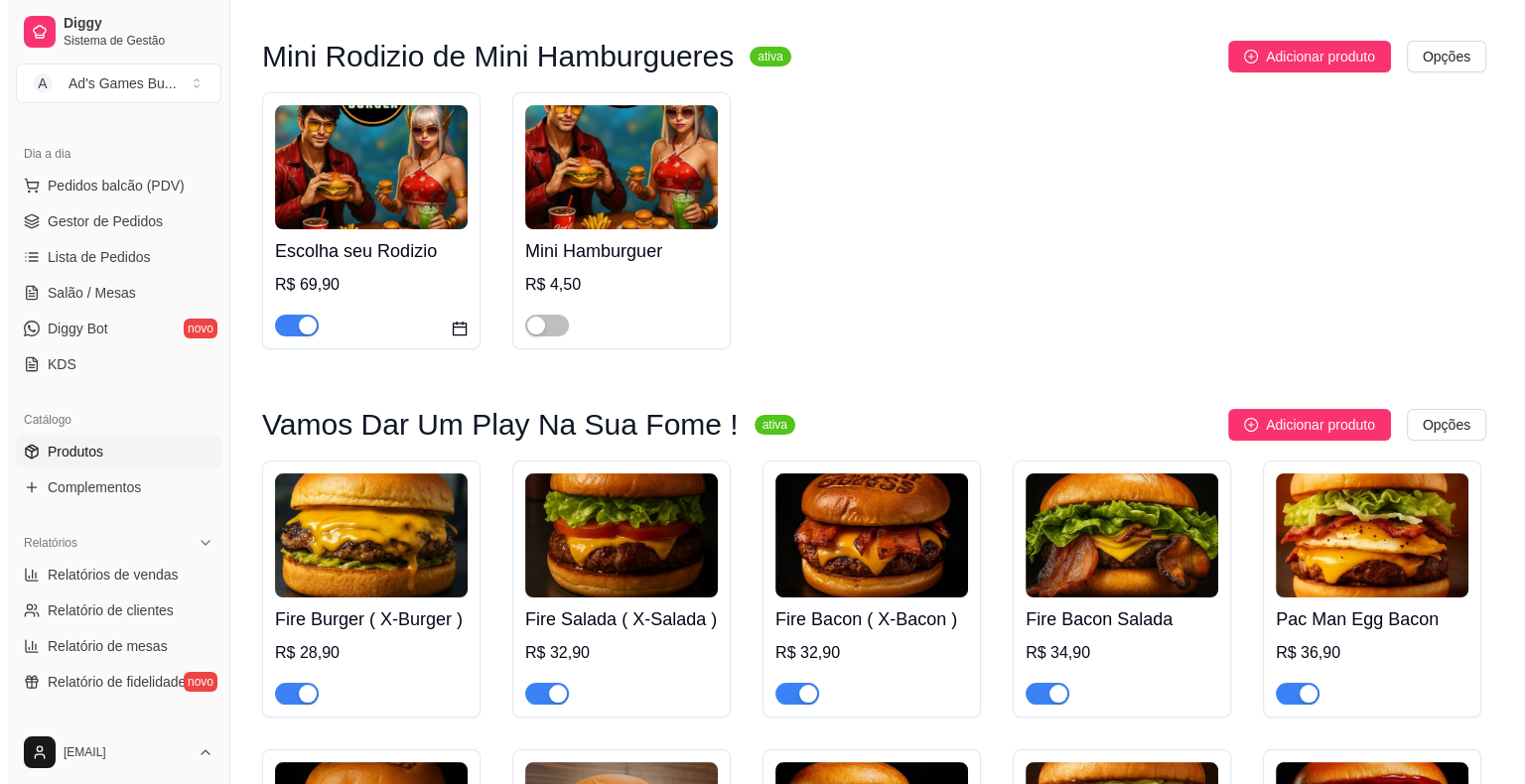 scroll, scrollTop: 397, scrollLeft: 0, axis: vertical 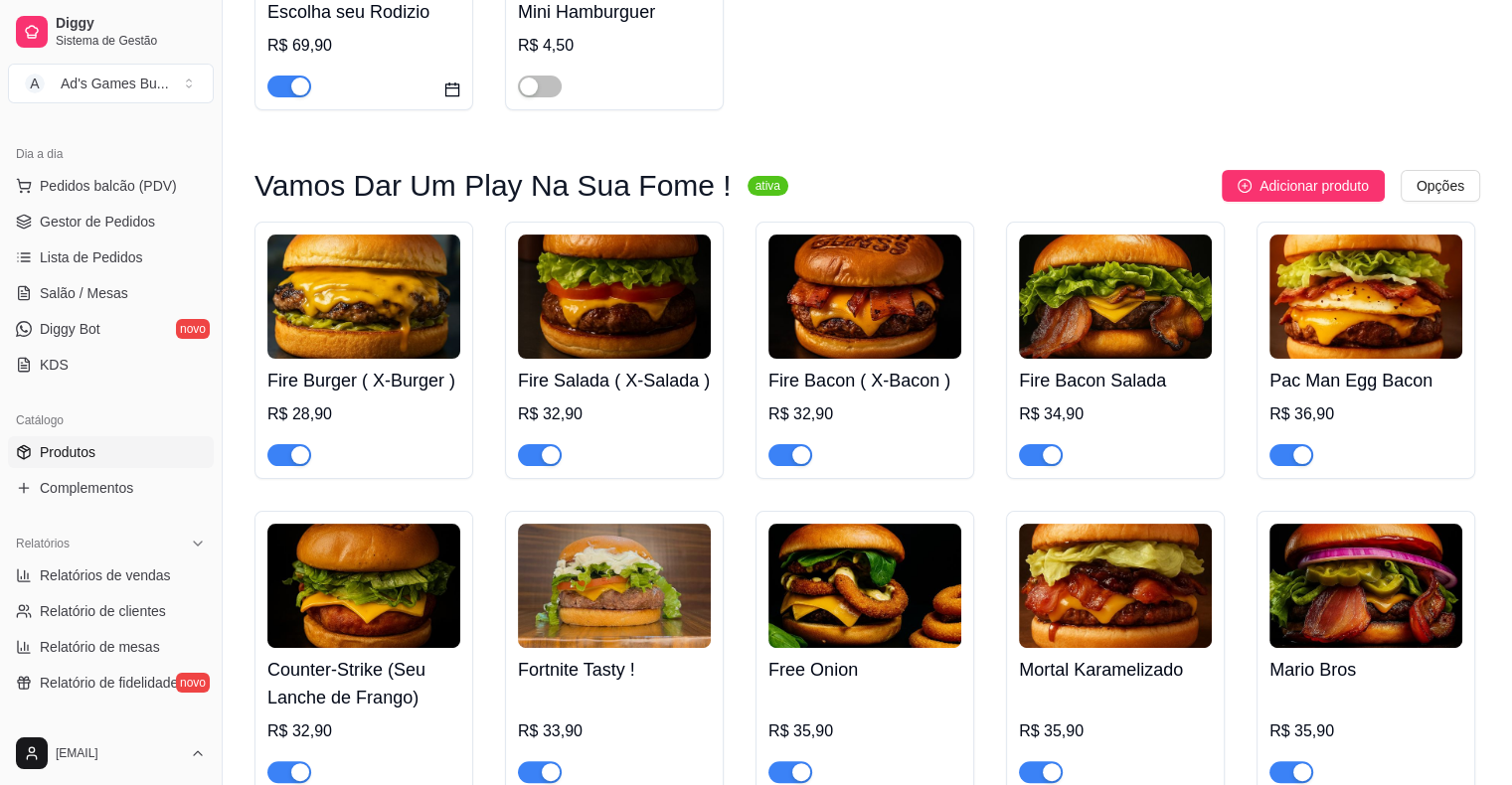 click on "Fire Burger ( X-Burger )" at bounding box center (364, 381) 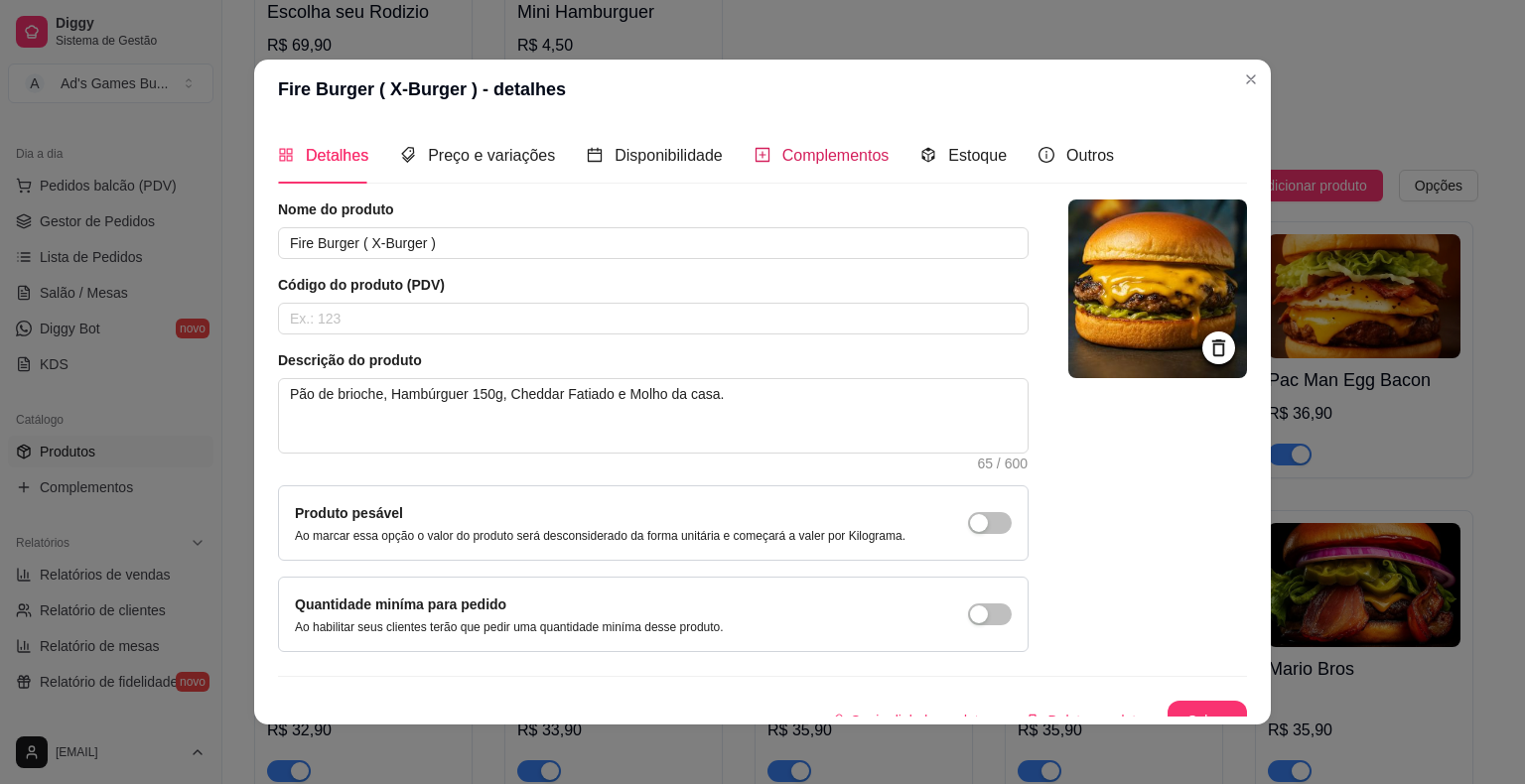 click on "Complementos" at bounding box center (836, 155) 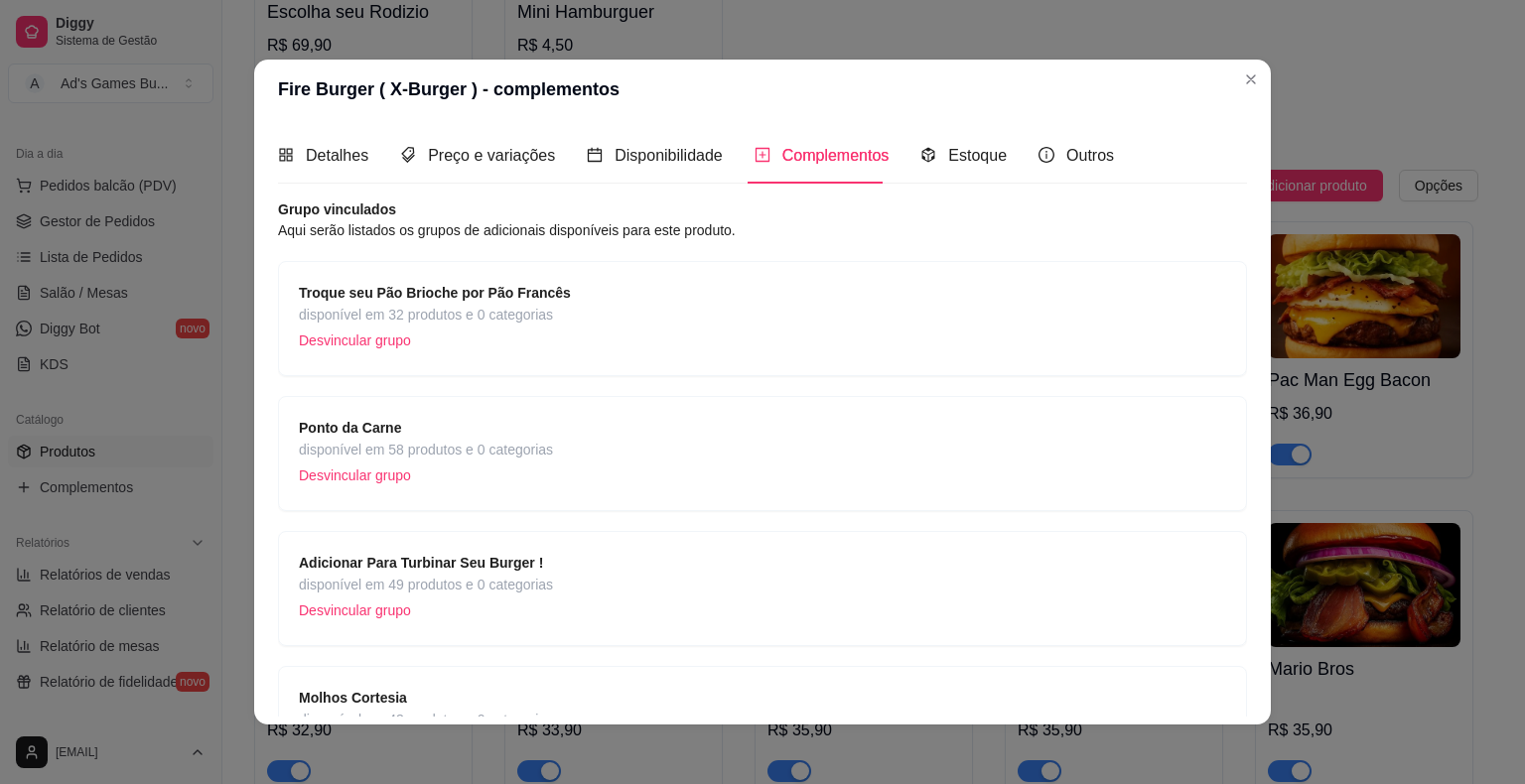 click on "Adicionar Para Turbinar Seu Burger !" at bounding box center [421, 563] 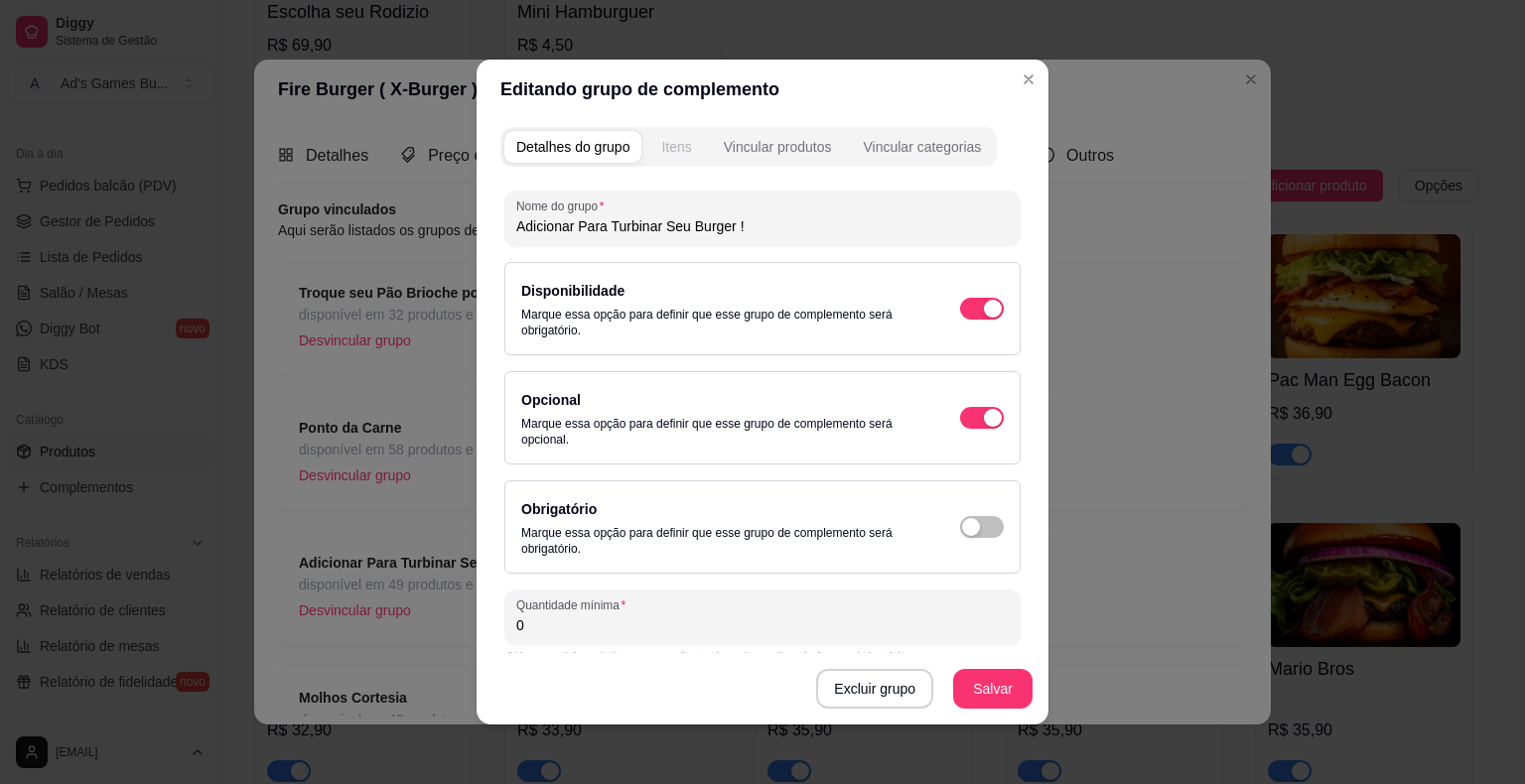 click on "Itens" at bounding box center [676, 147] 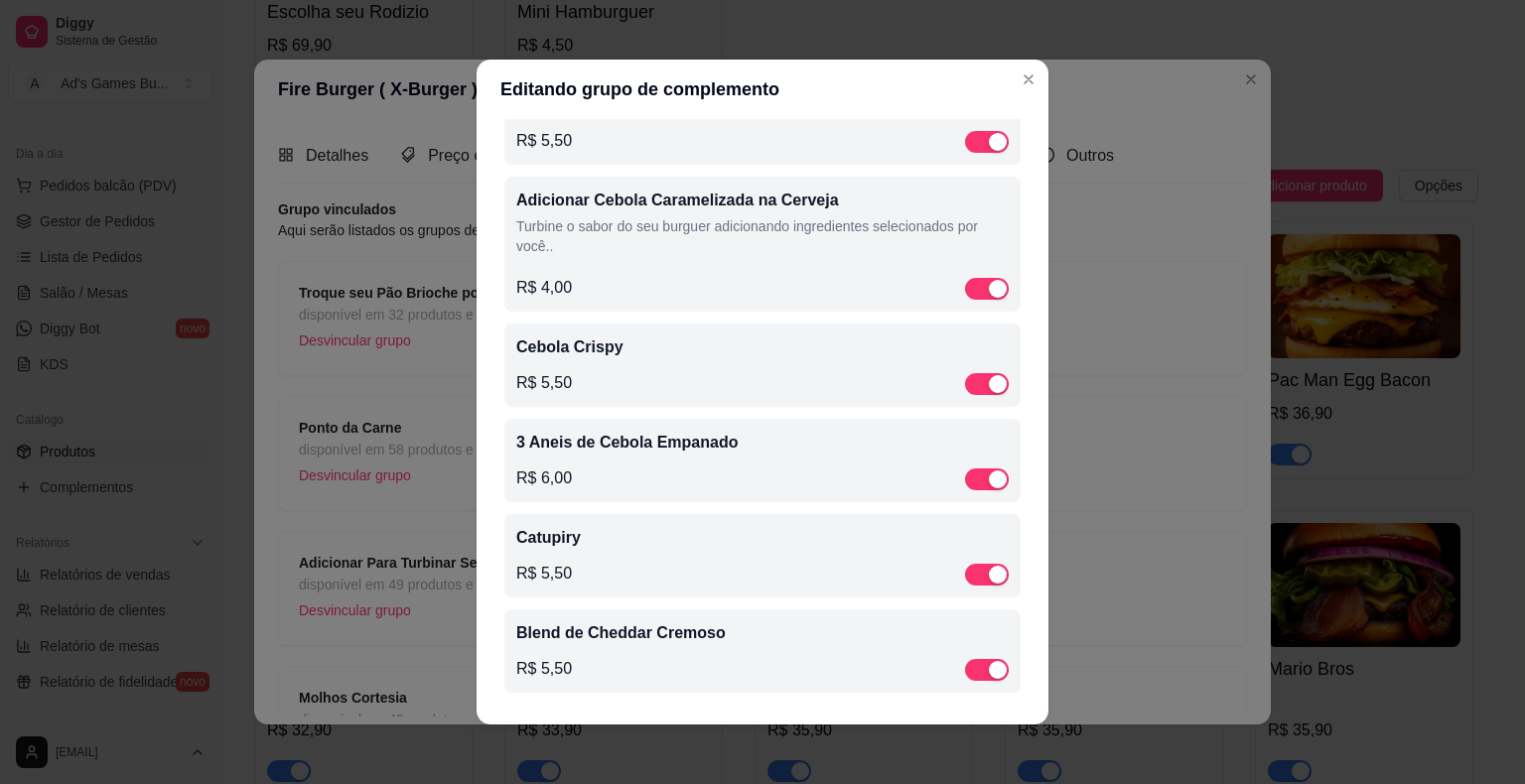 scroll, scrollTop: 1139, scrollLeft: 0, axis: vertical 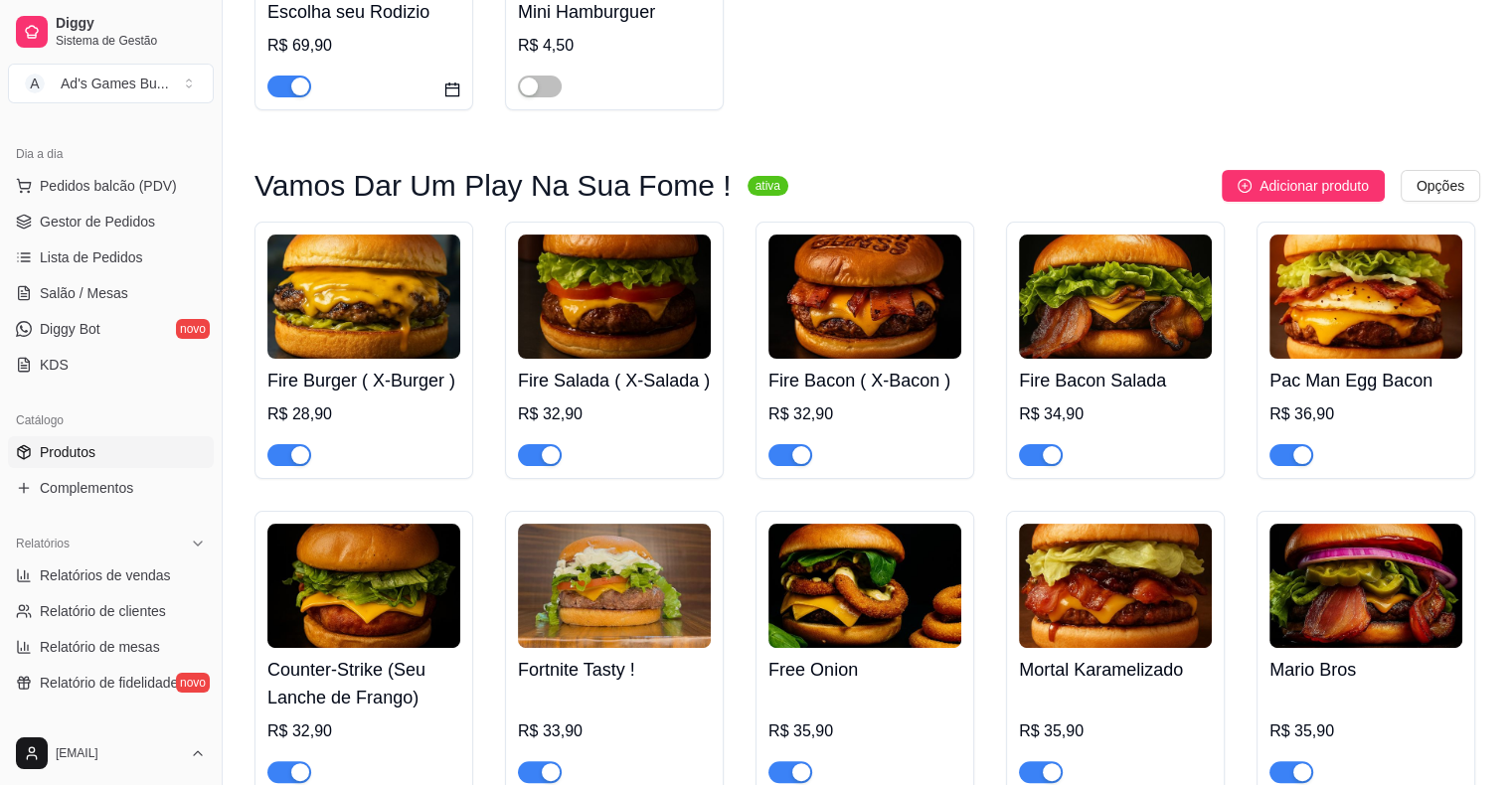 click on "Escolha seu Rodizio    R$ 69,90 Mini Hamburguer   R$ 4,50" at bounding box center [867, -19] 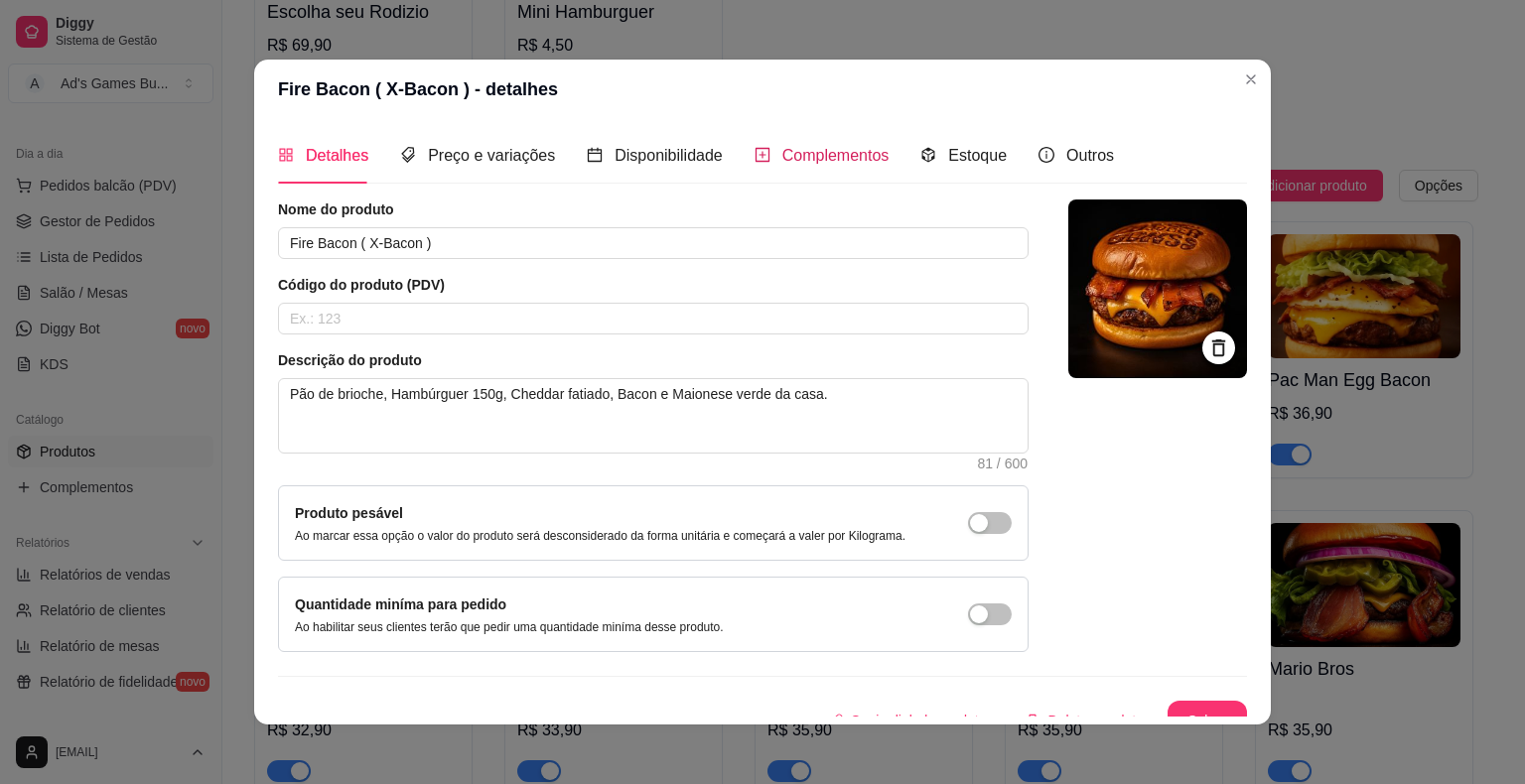 click on "Complementos" at bounding box center (836, 155) 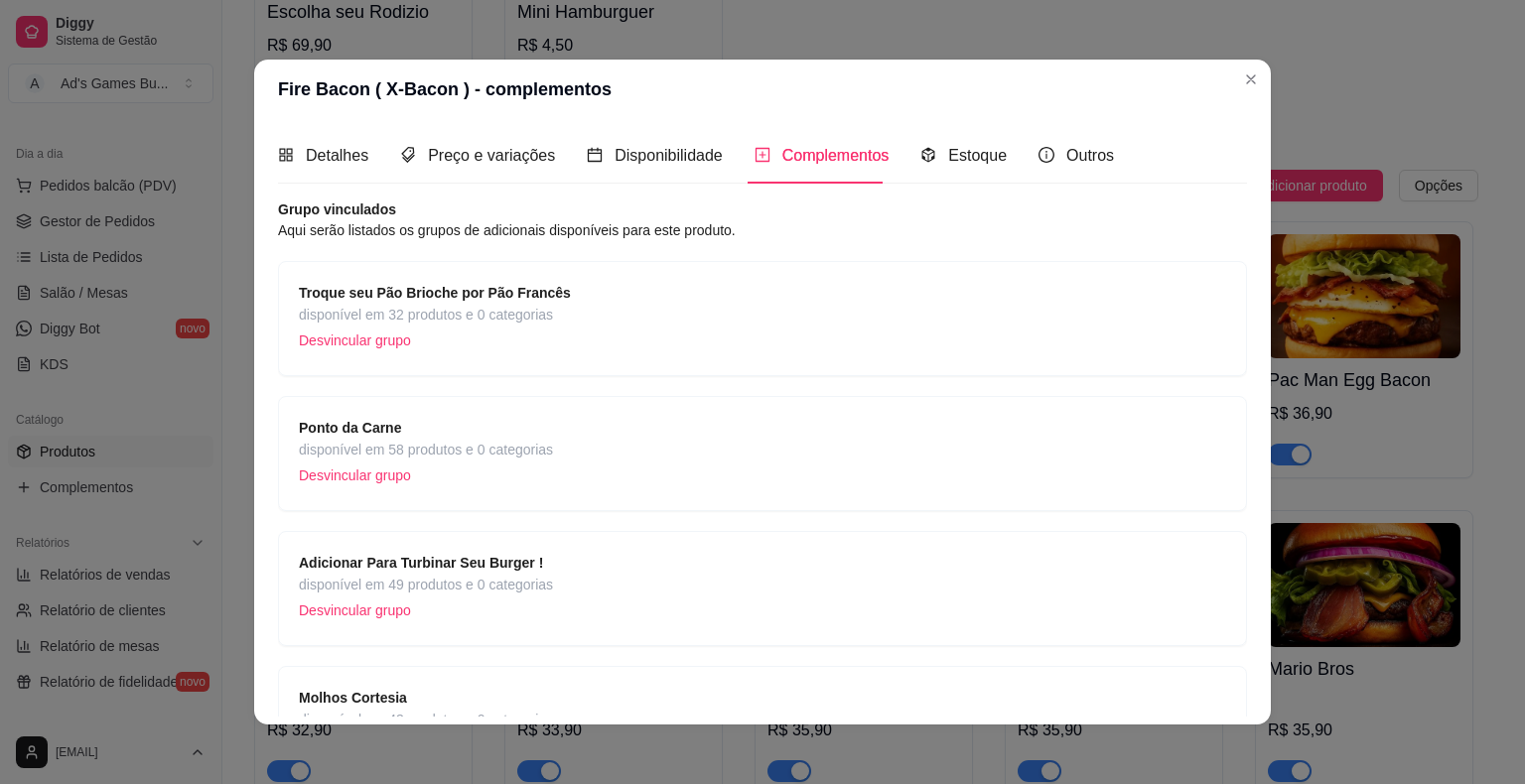 type 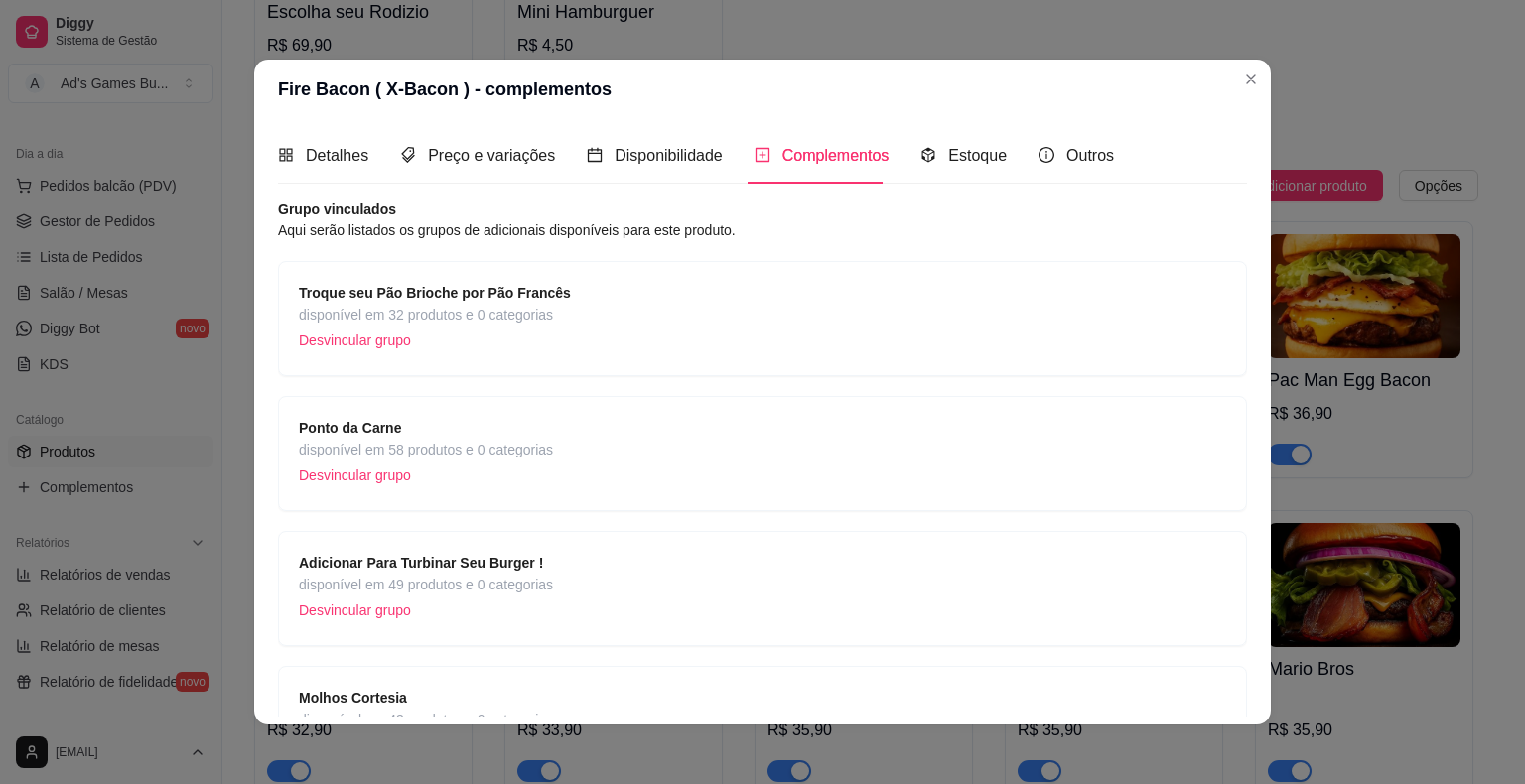 click on "Adicionar Para Turbinar Seu Burger !" at bounding box center [421, 563] 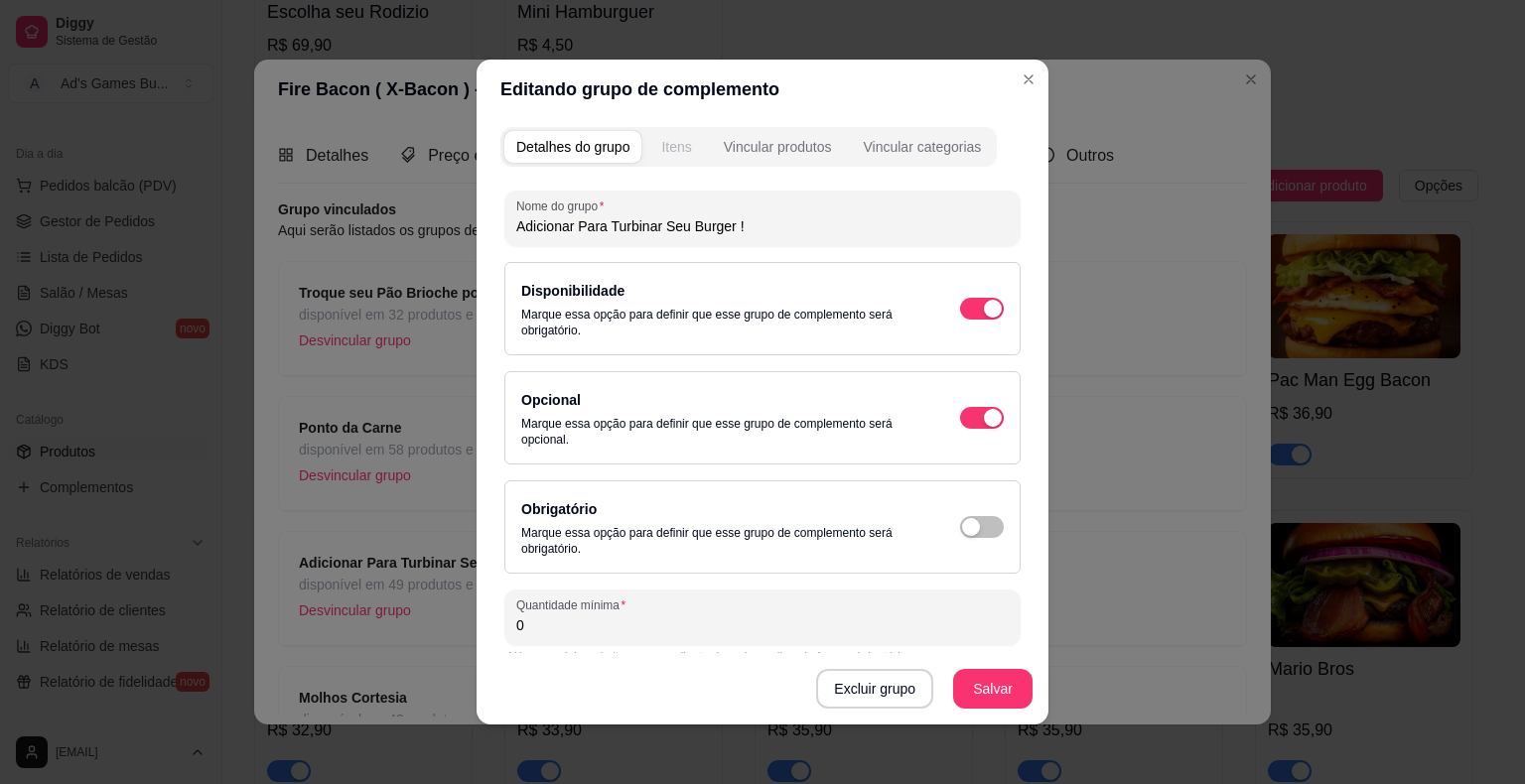 click on "Itens" at bounding box center [676, 147] 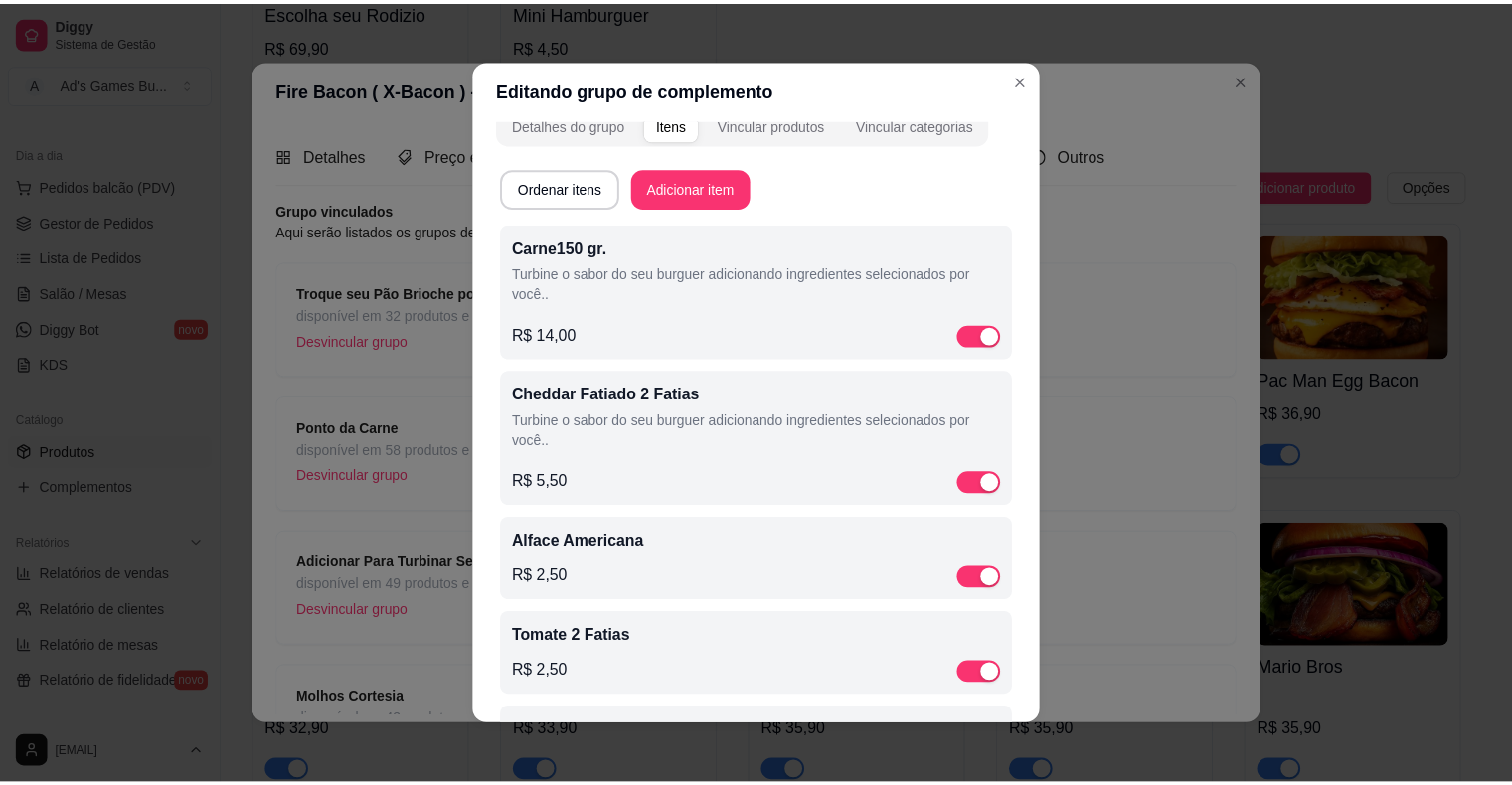 scroll, scrollTop: 0, scrollLeft: 0, axis: both 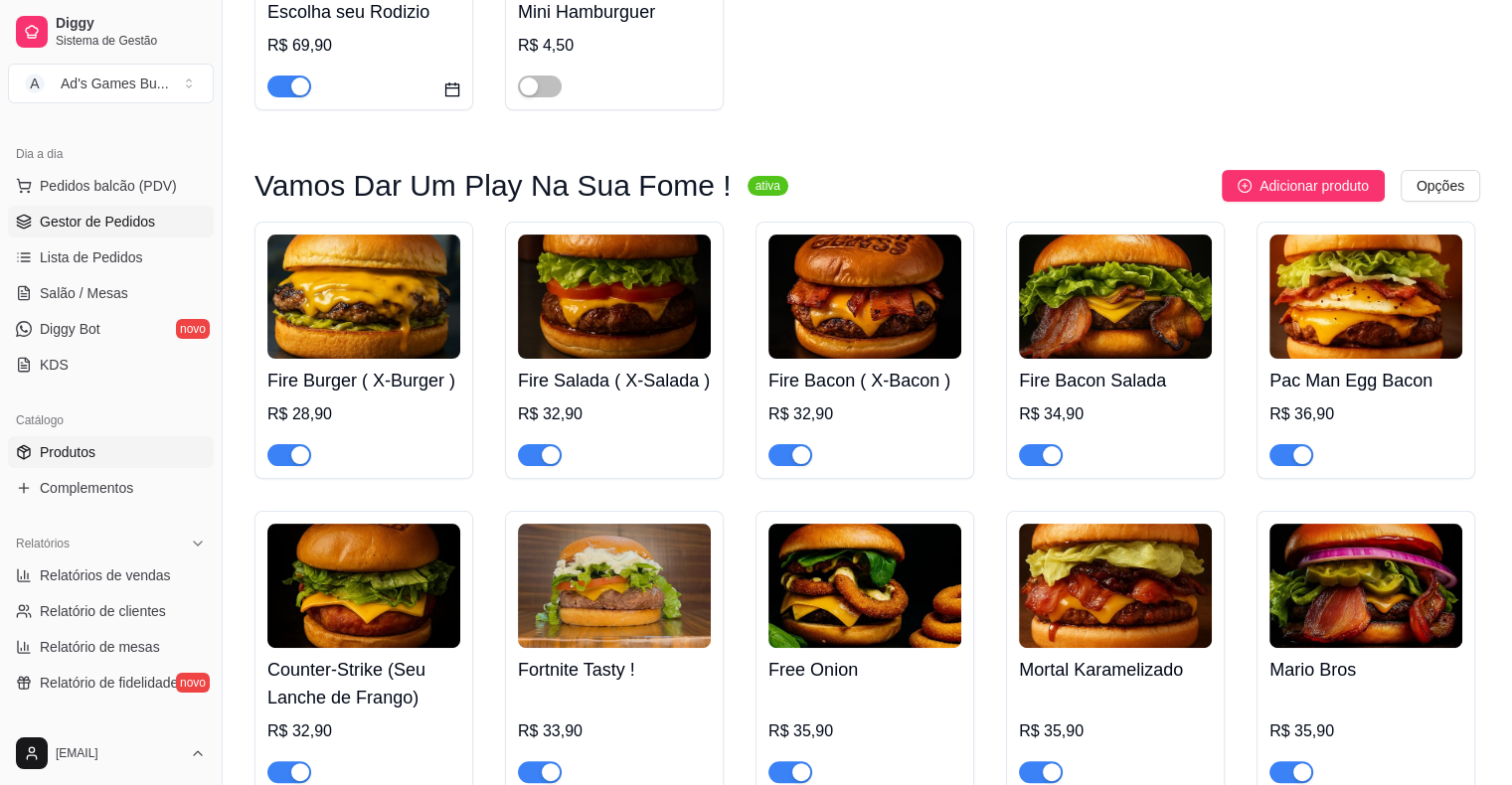 click on "Gestor de Pedidos" at bounding box center [97, 222] 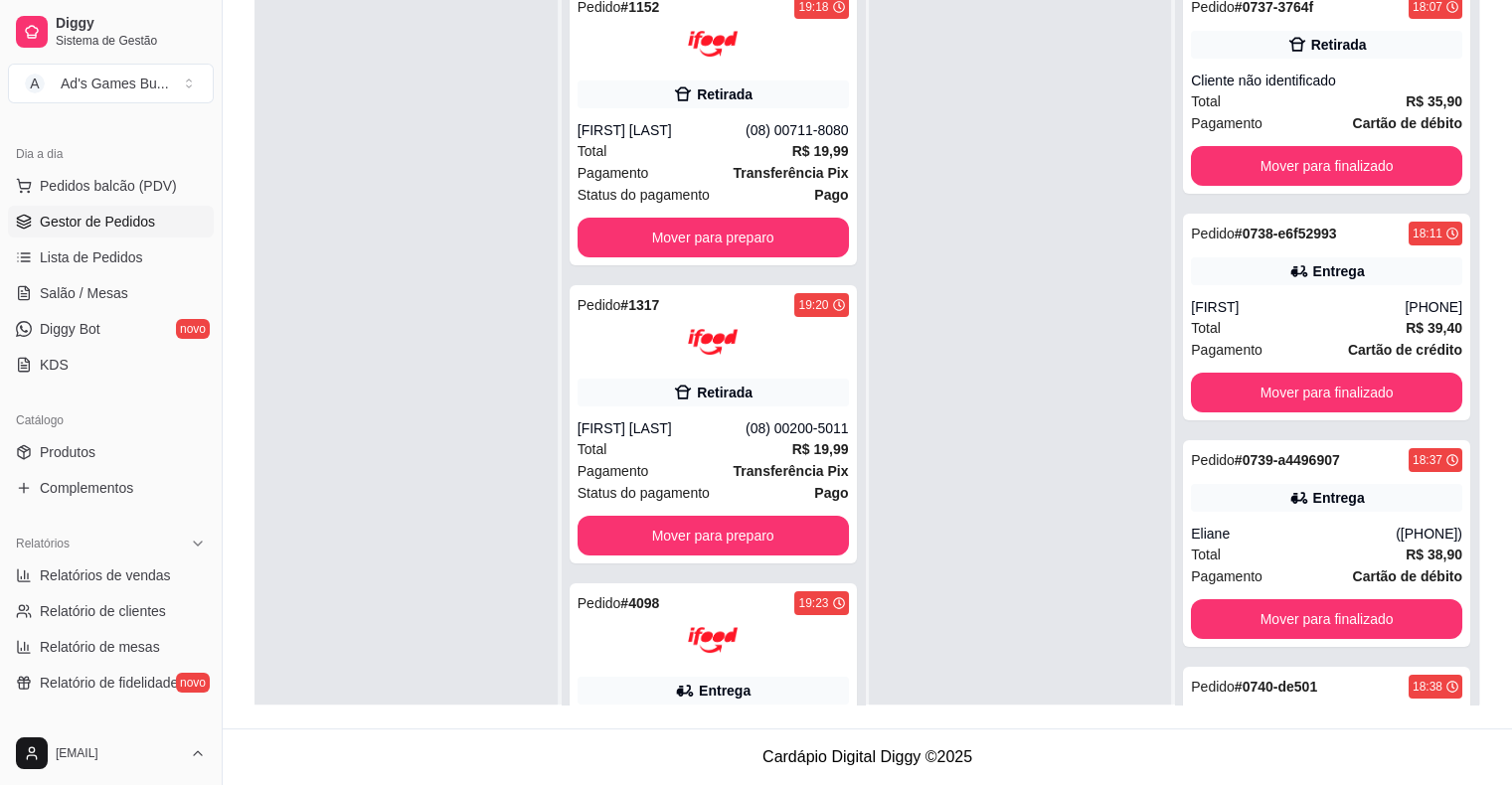 scroll, scrollTop: 0, scrollLeft: 0, axis: both 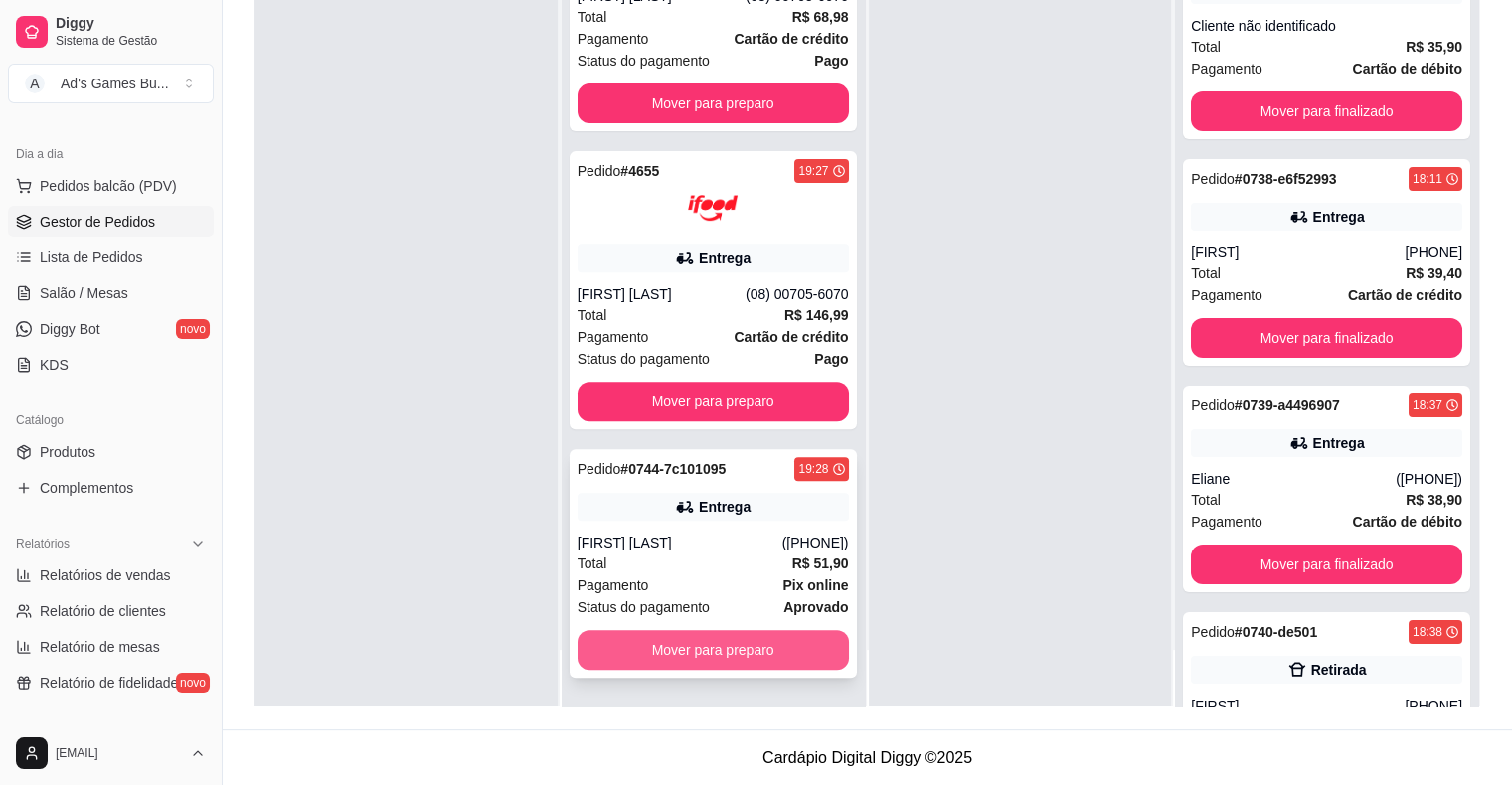 click on "Mover para preparo" at bounding box center (713, 650) 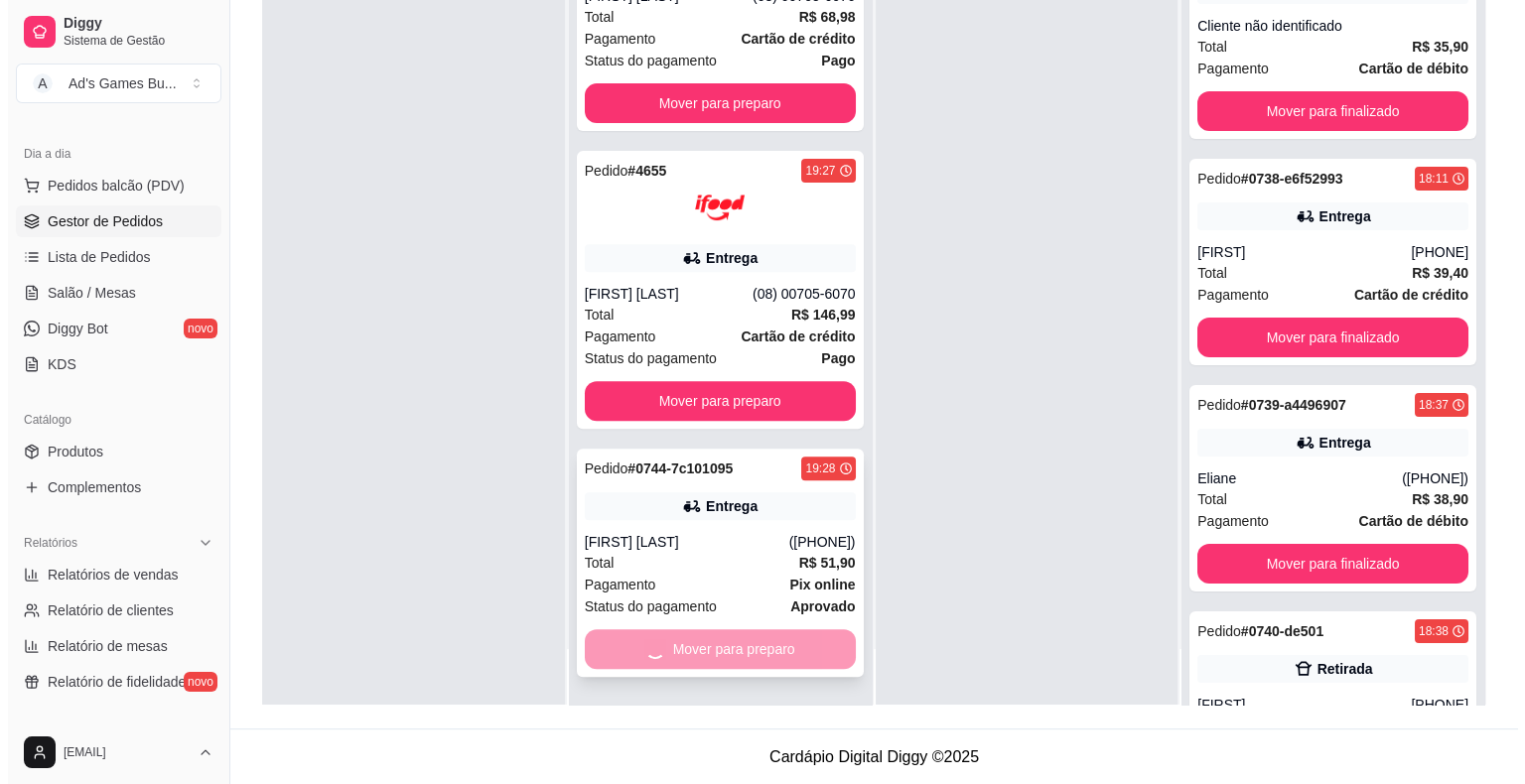 scroll, scrollTop: 446, scrollLeft: 0, axis: vertical 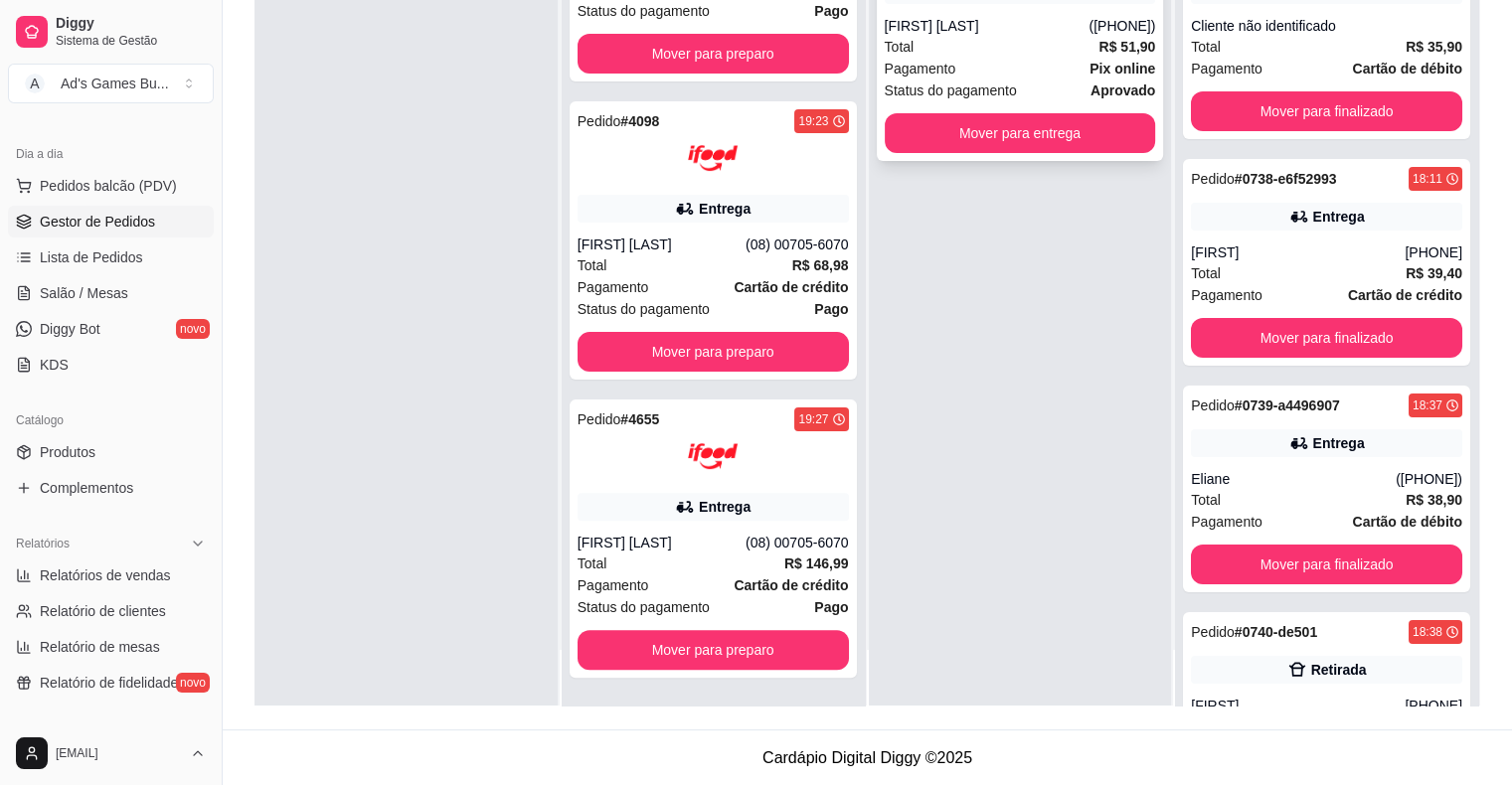 click on "Pagamento Pix online" at bounding box center [1020, 69] 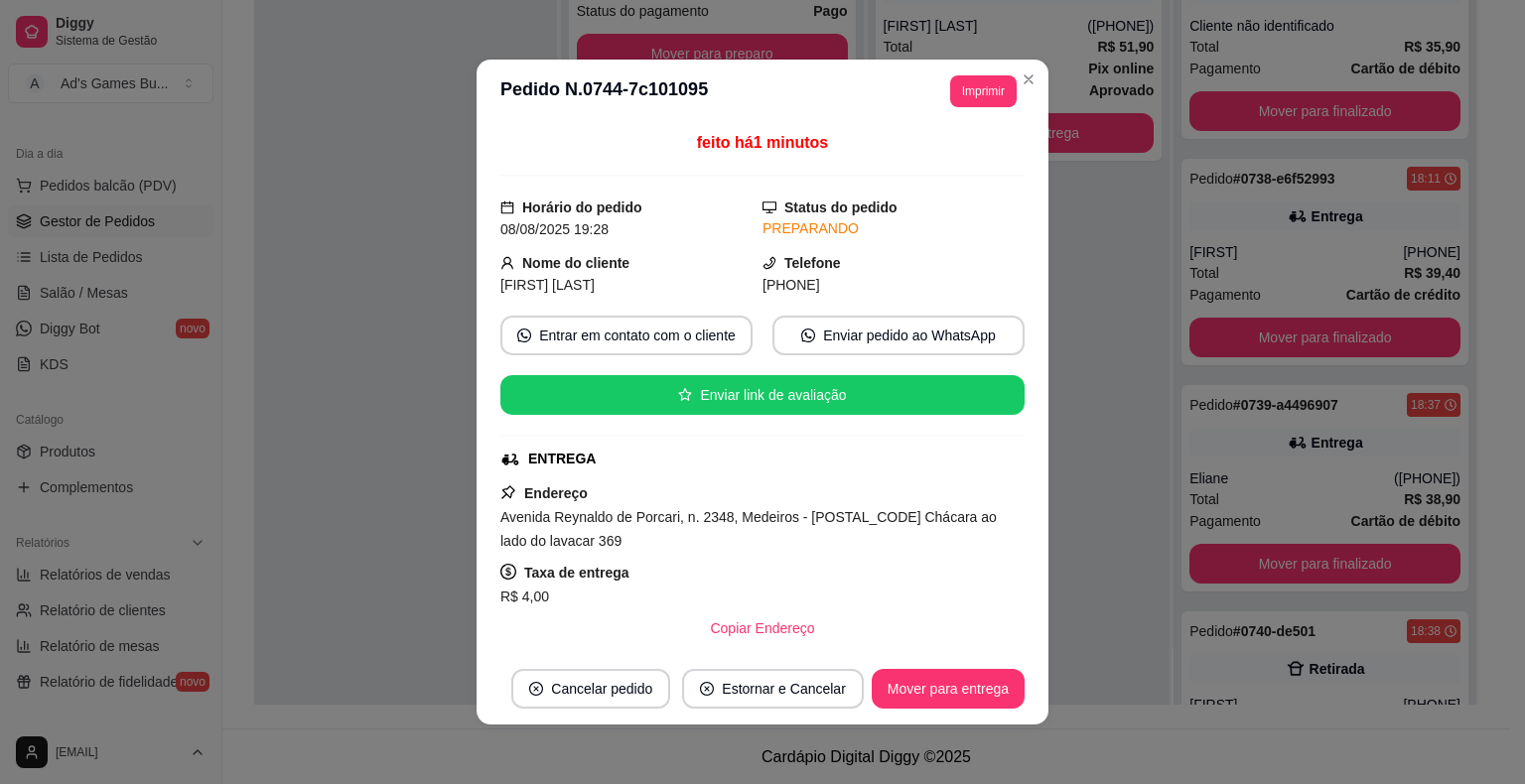 scroll, scrollTop: 198, scrollLeft: 0, axis: vertical 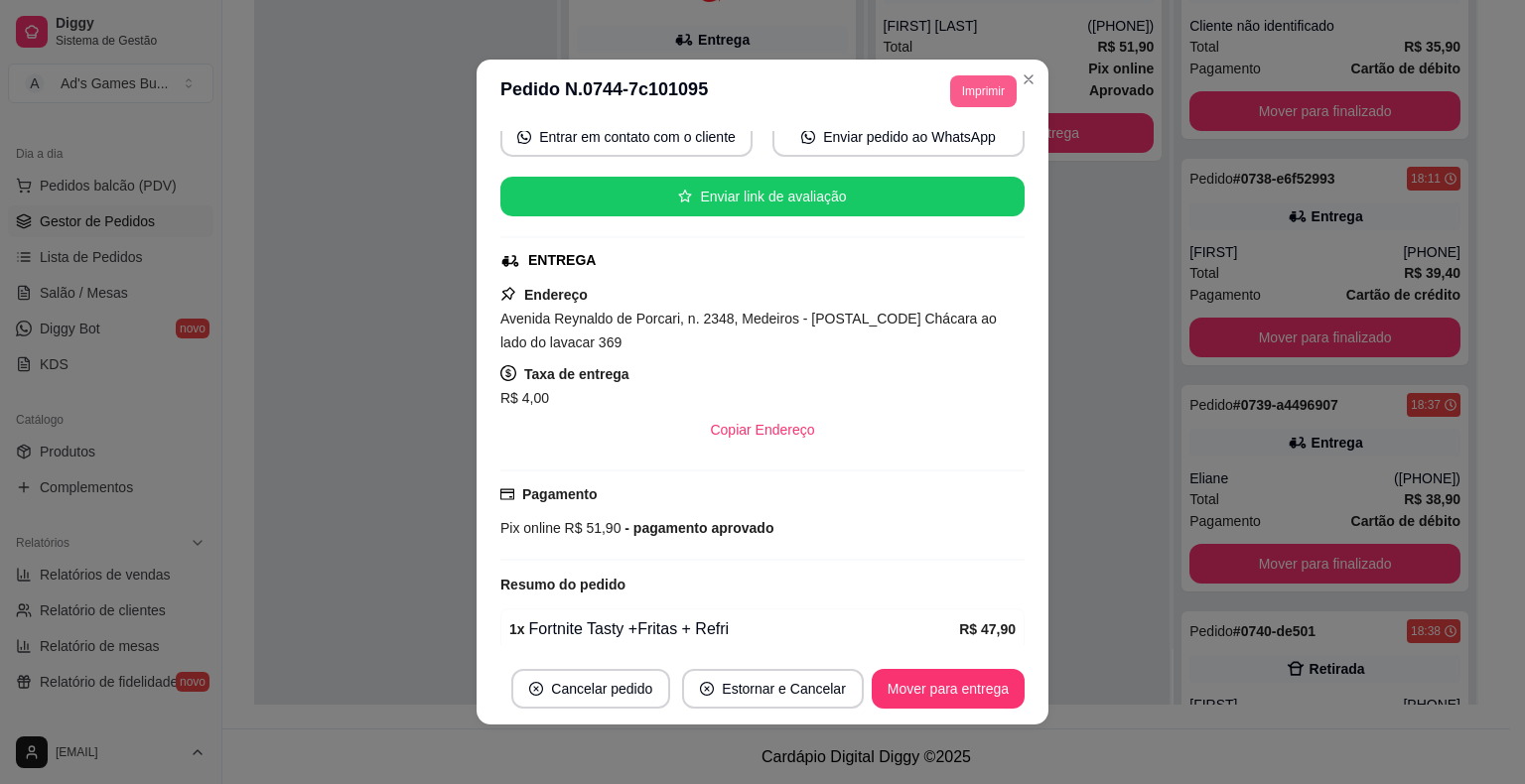click on "Imprimir" at bounding box center [983, 91] 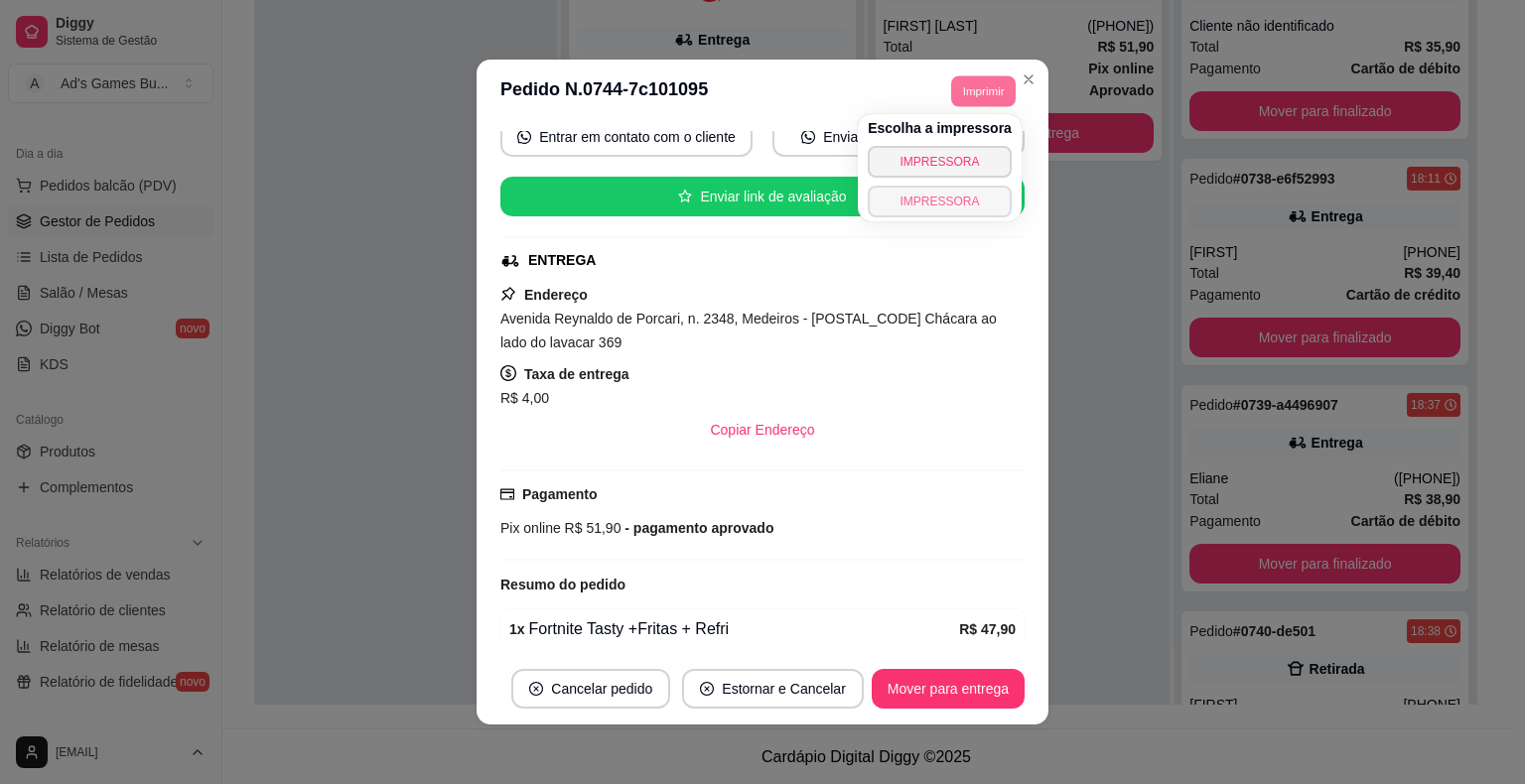 click on "IMPRESSORA" at bounding box center [939, 201] 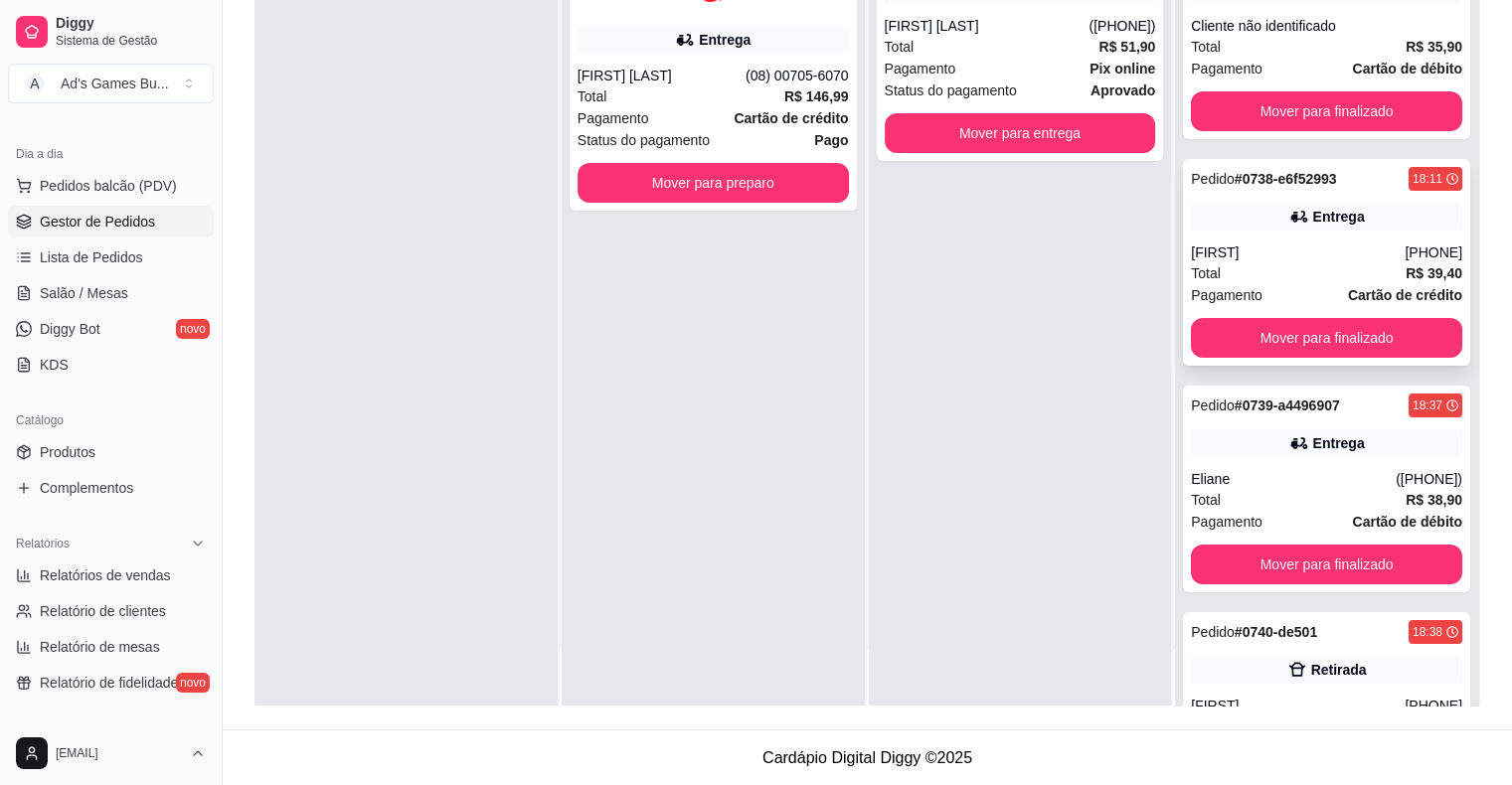 scroll, scrollTop: 0, scrollLeft: 0, axis: both 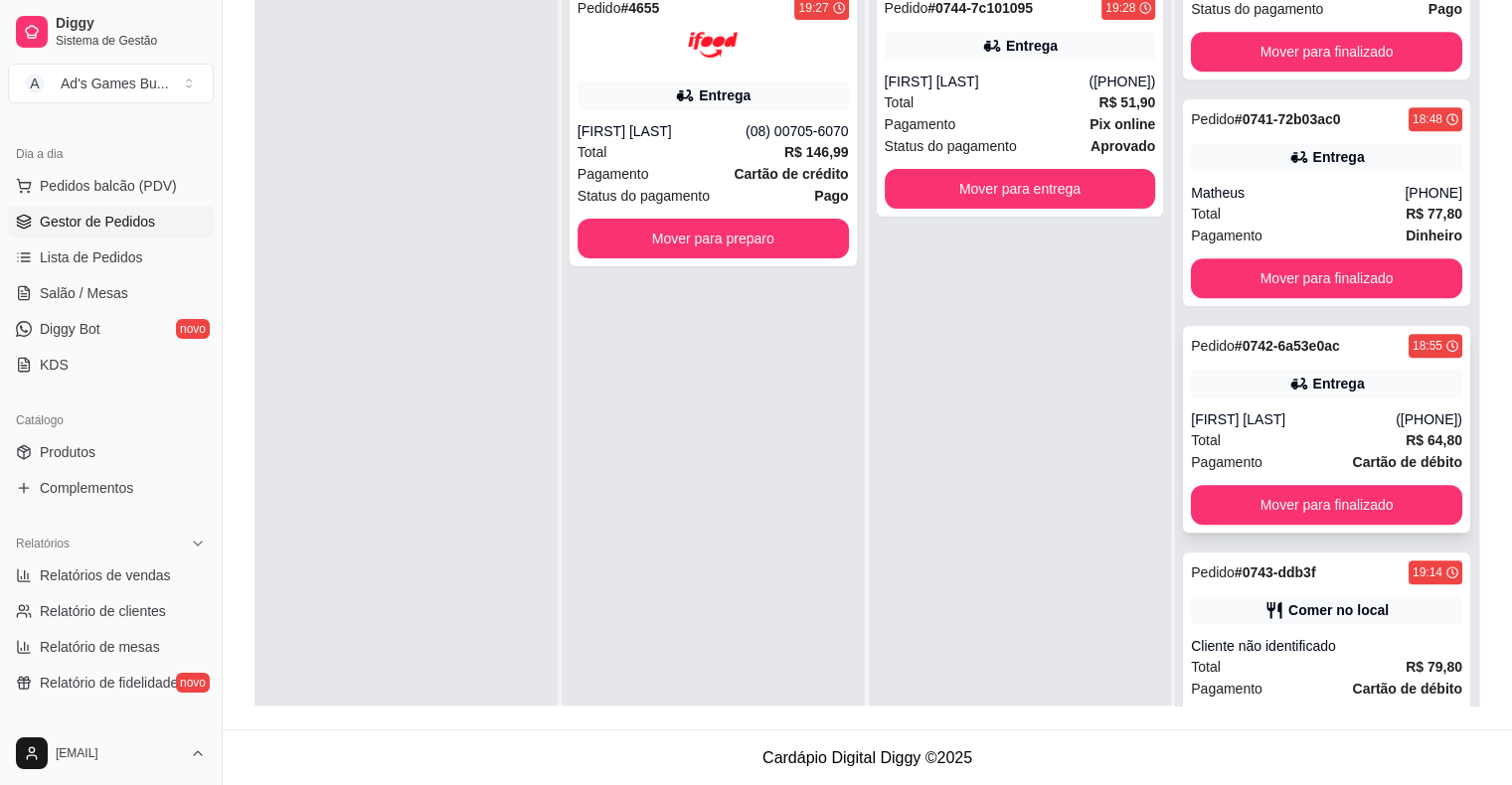 click on "[FIRST] [LAST]" at bounding box center (1293, 419) 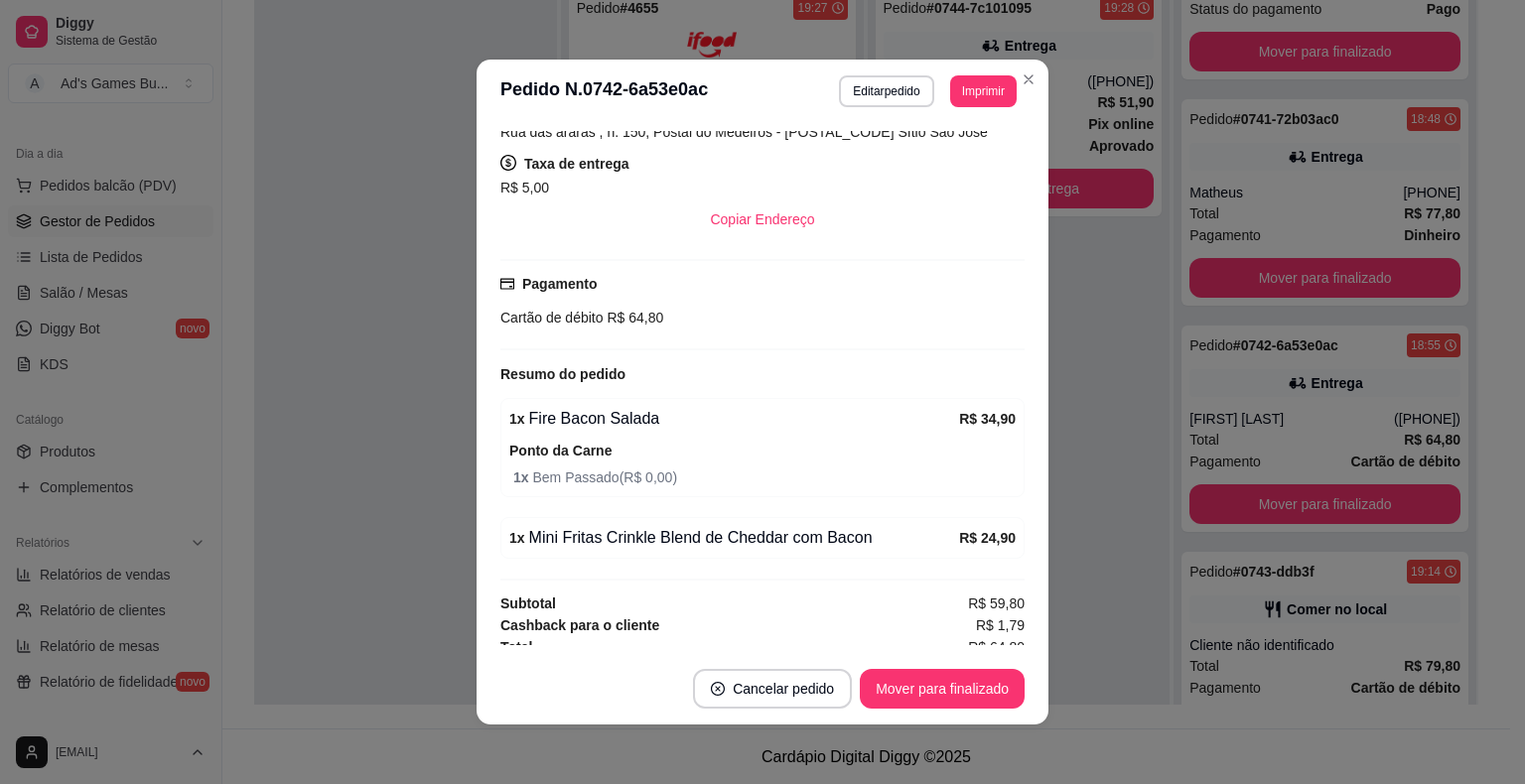 scroll, scrollTop: 394, scrollLeft: 0, axis: vertical 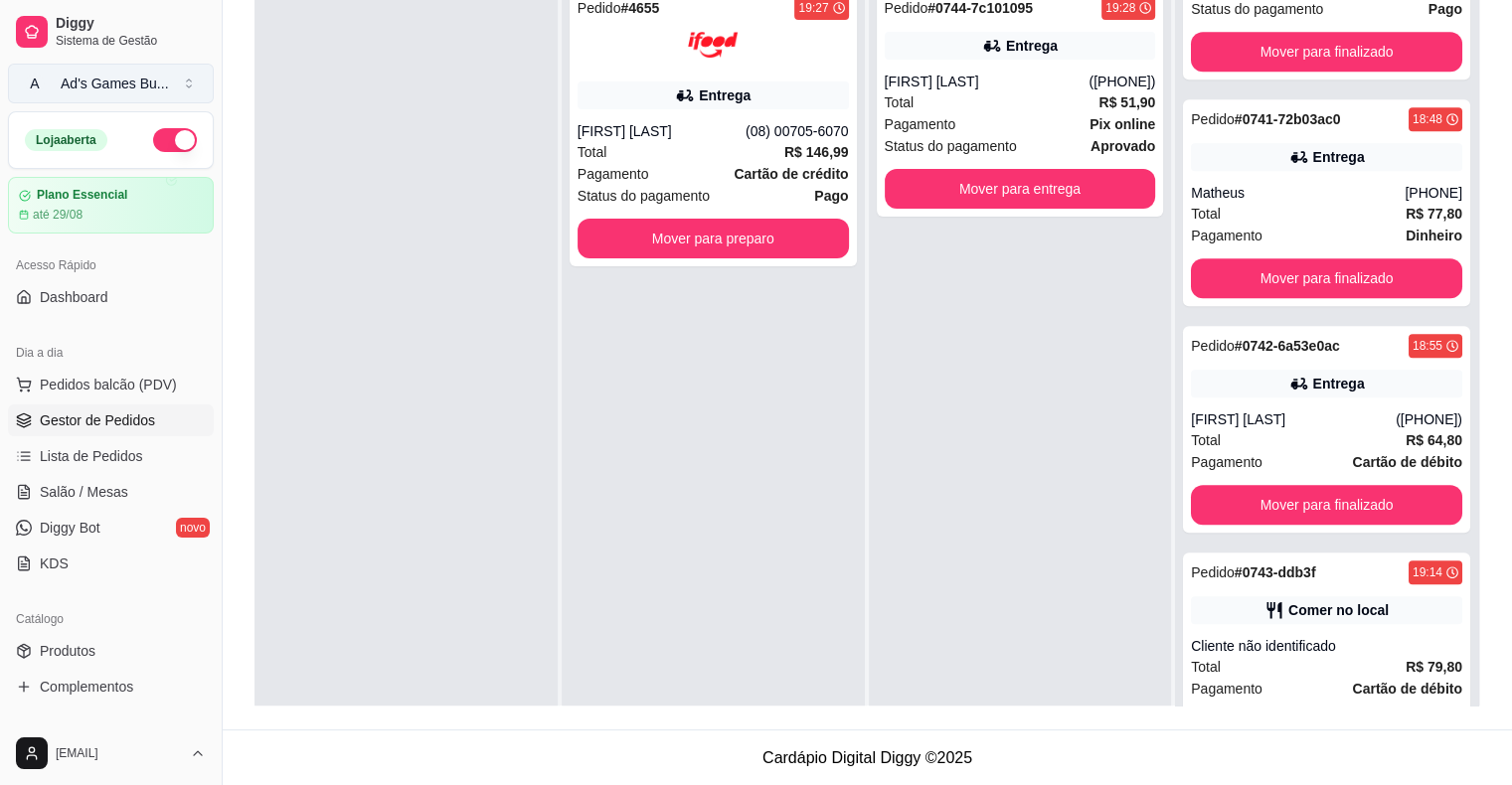 click on "Ad's Games Bu ..." at bounding box center (114, 83) 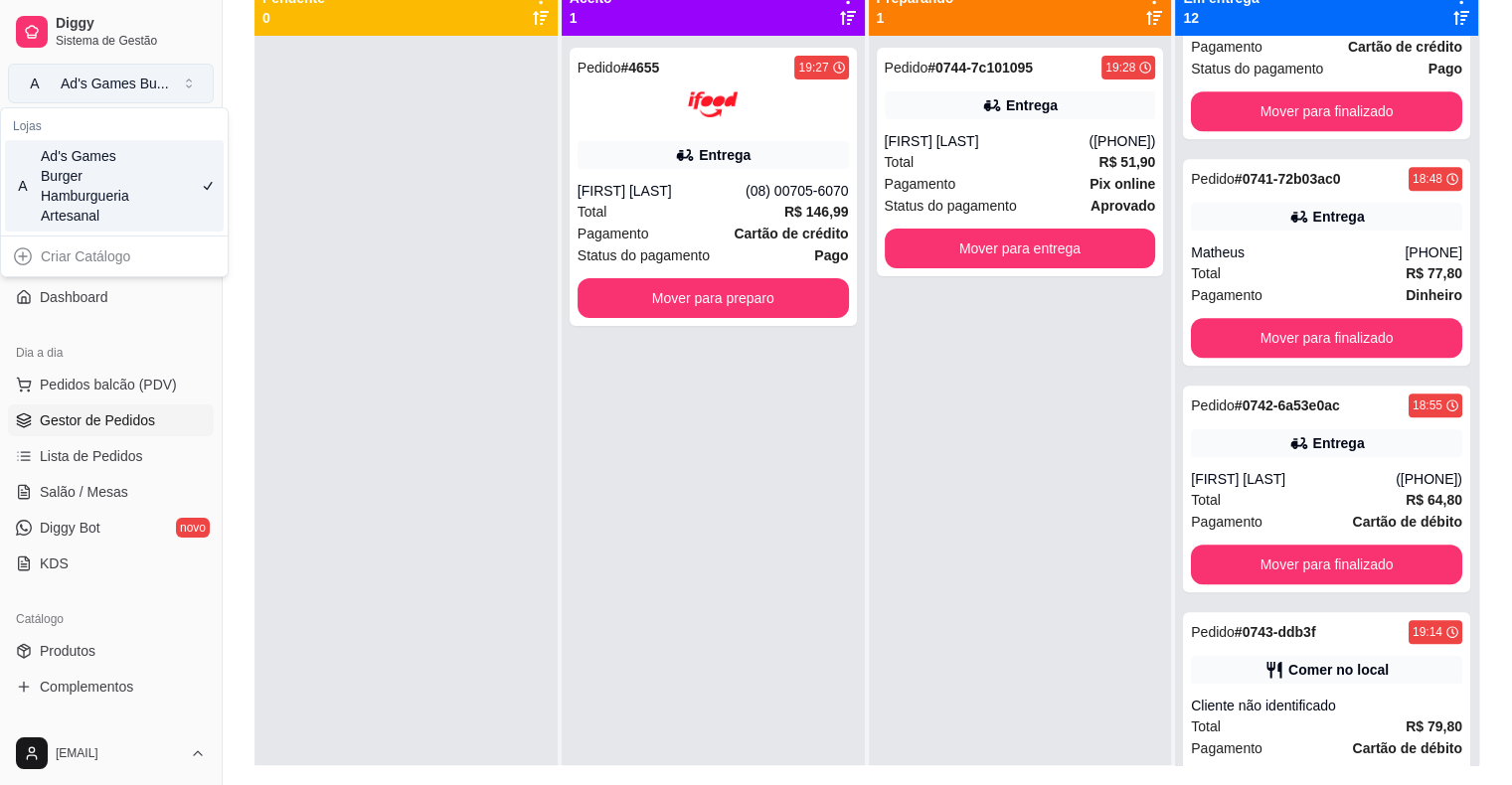 scroll, scrollTop: 4, scrollLeft: 0, axis: vertical 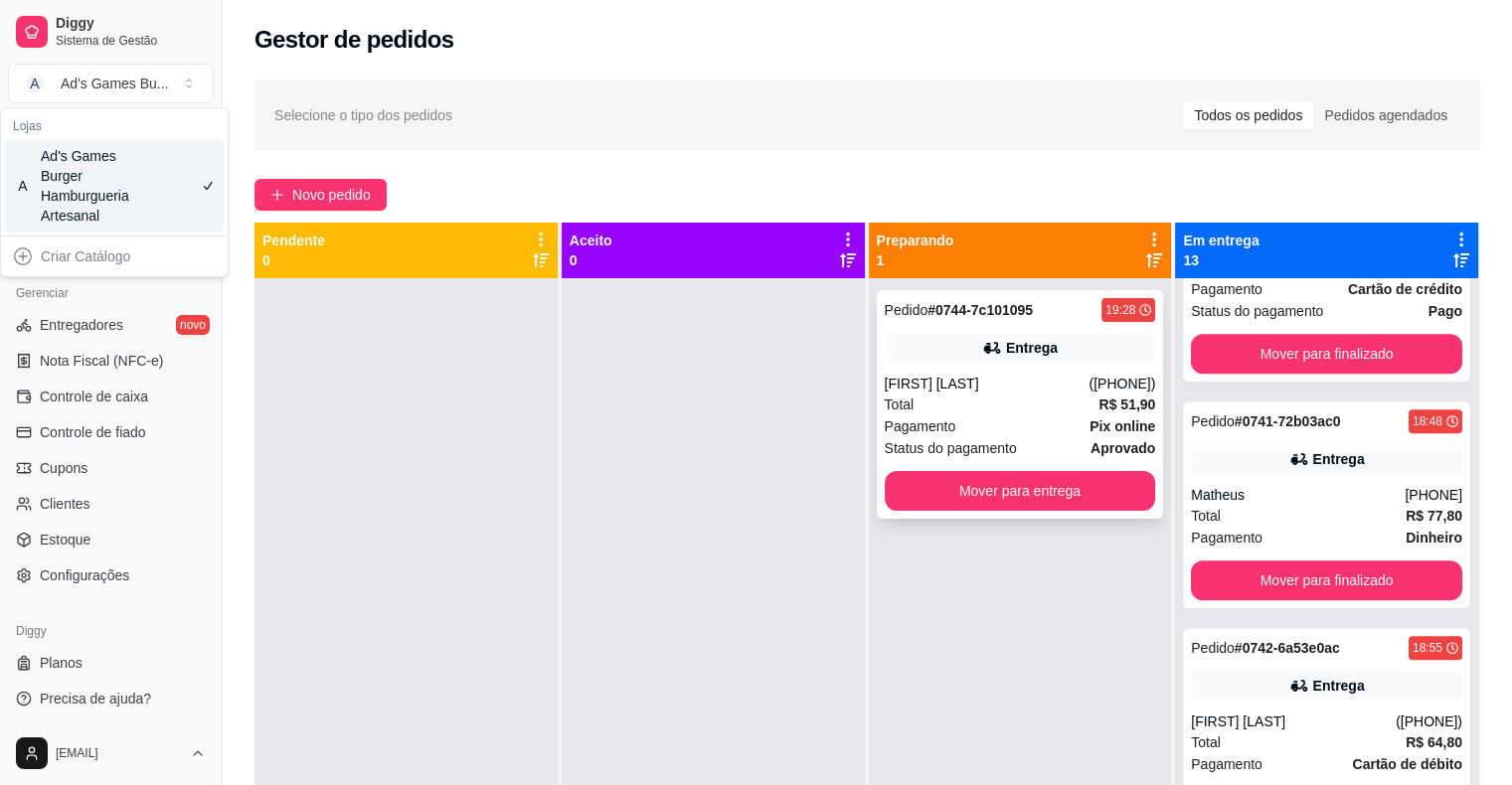 click on "Pagamento Pix online" at bounding box center (1020, 426) 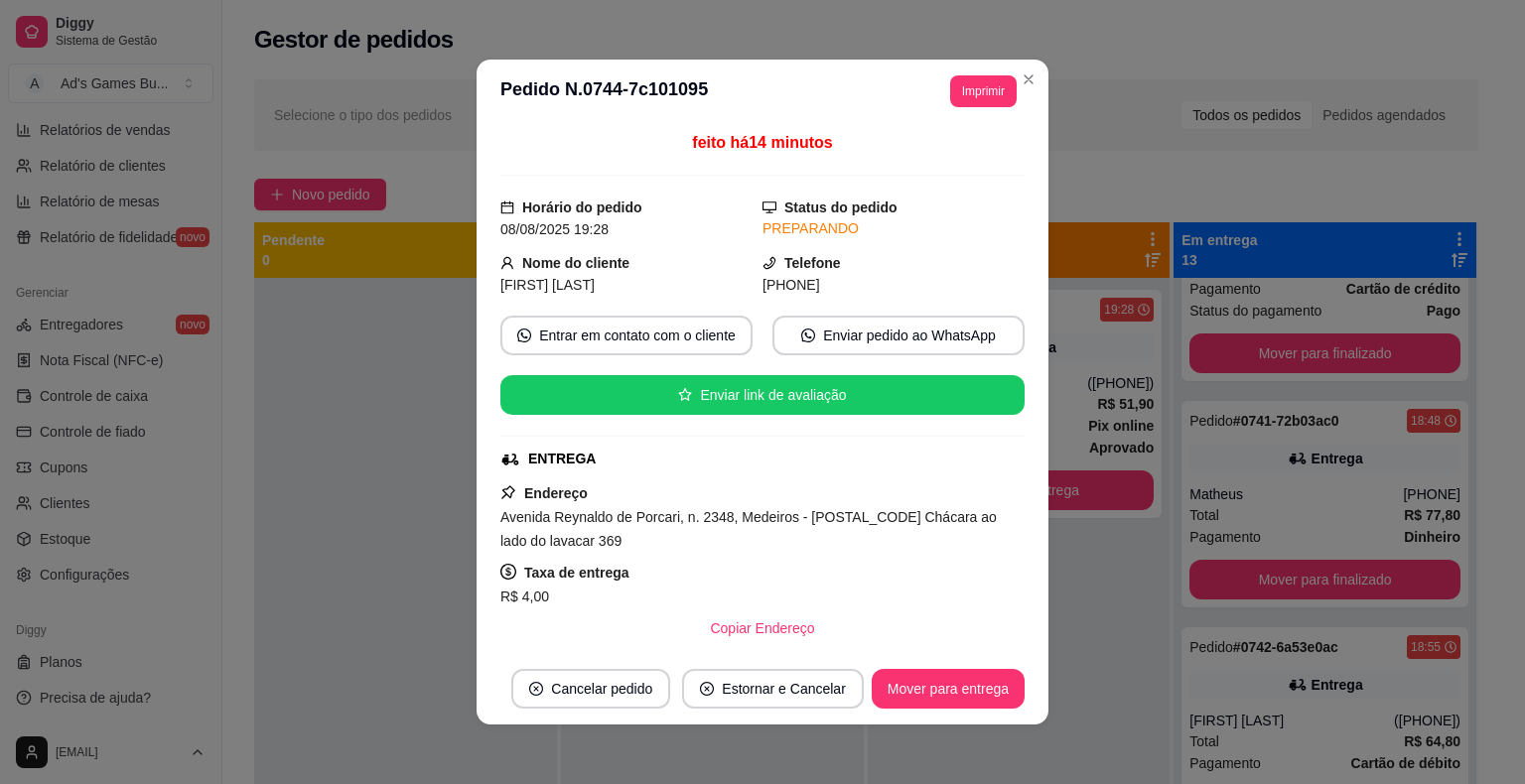 scroll, scrollTop: 99, scrollLeft: 0, axis: vertical 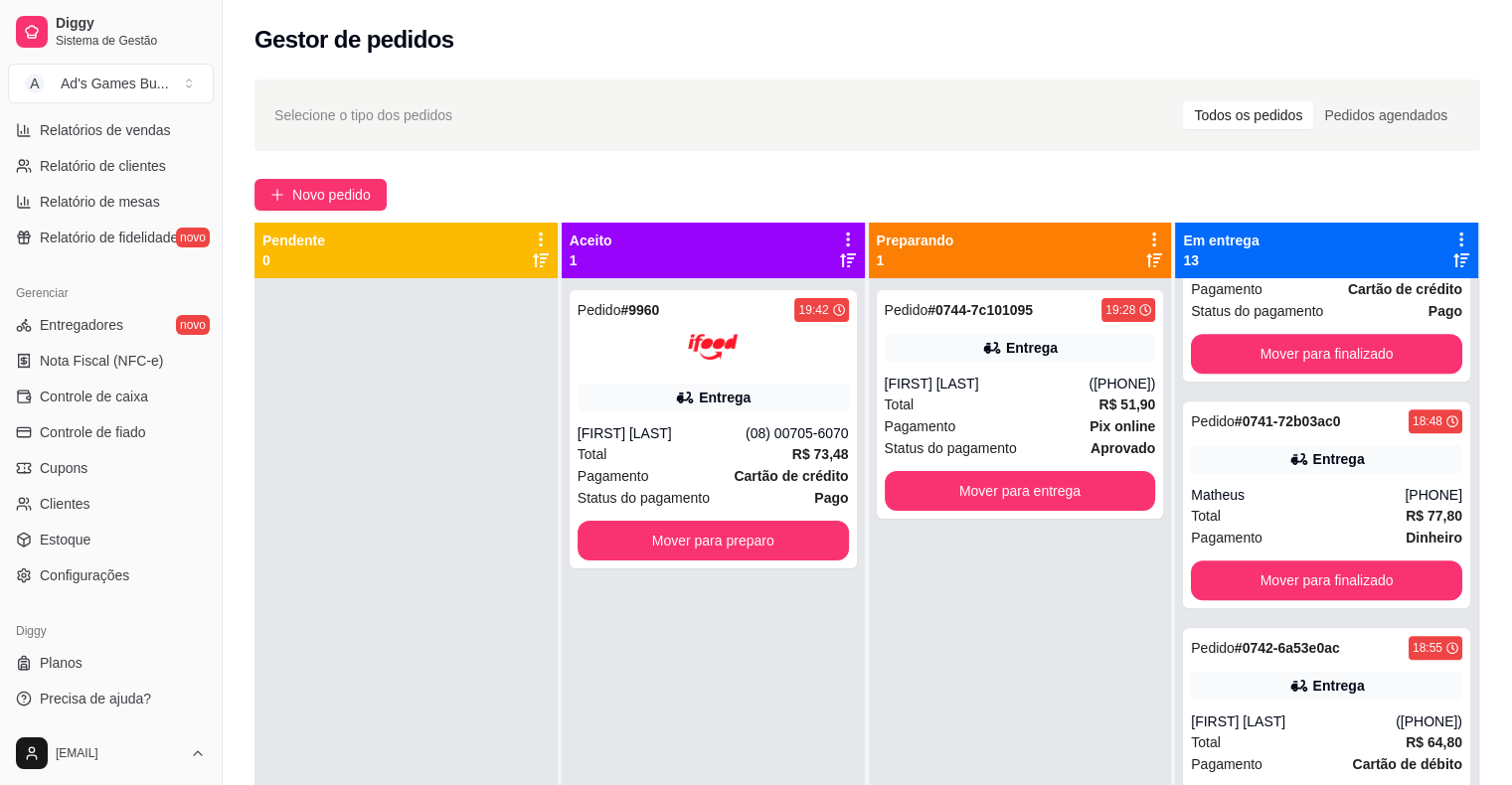 click on "Pedido # [ORDER_ID] [TIME] Entrega [FIRST] [LAST] ([PHONE]) Total R$ 51,90 Pagamento Pix online Status do pagamento aprovado Mover para entrega" at bounding box center (1020, 671) 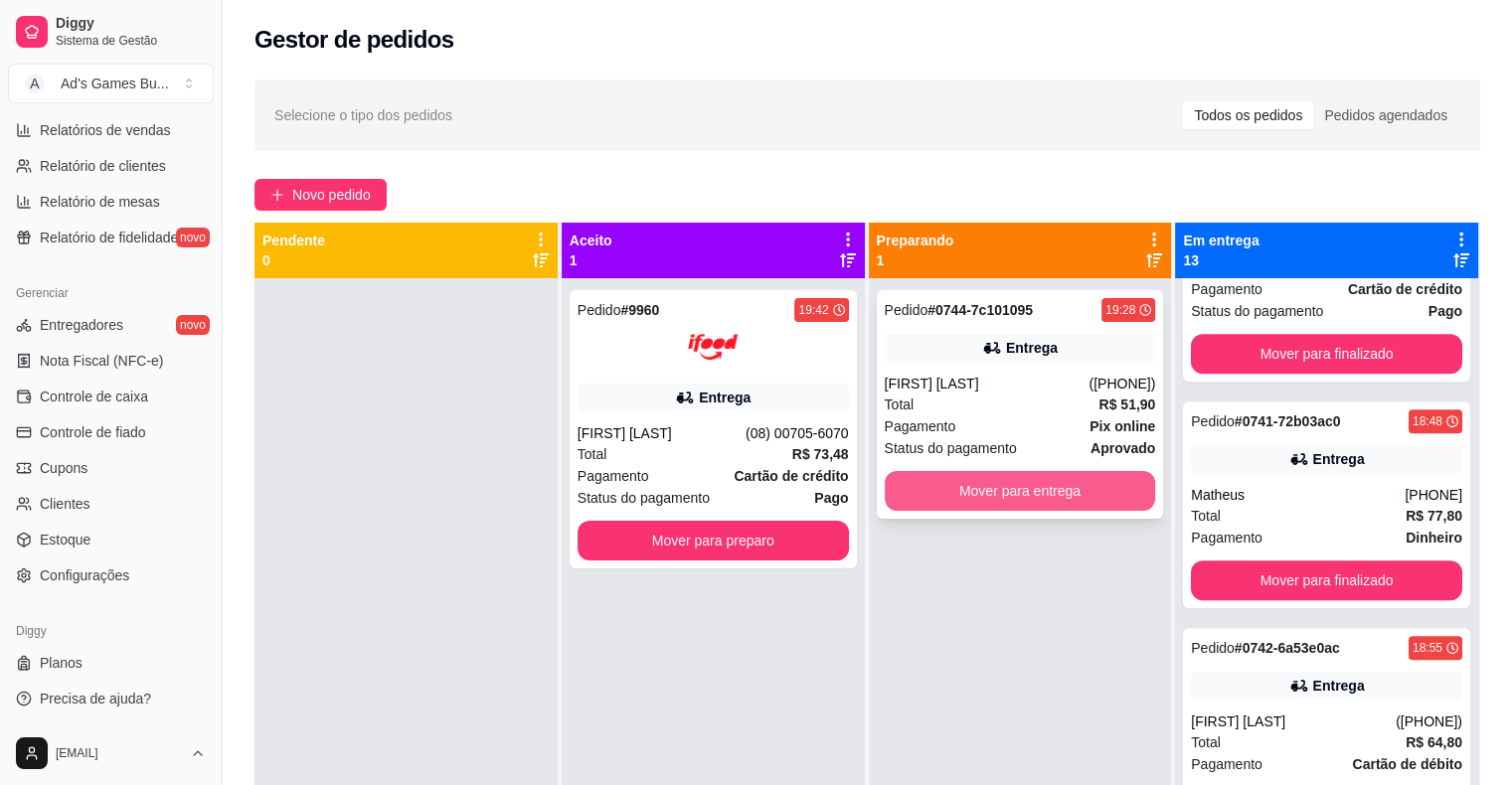 click on "Mover para entrega" at bounding box center (1020, 491) 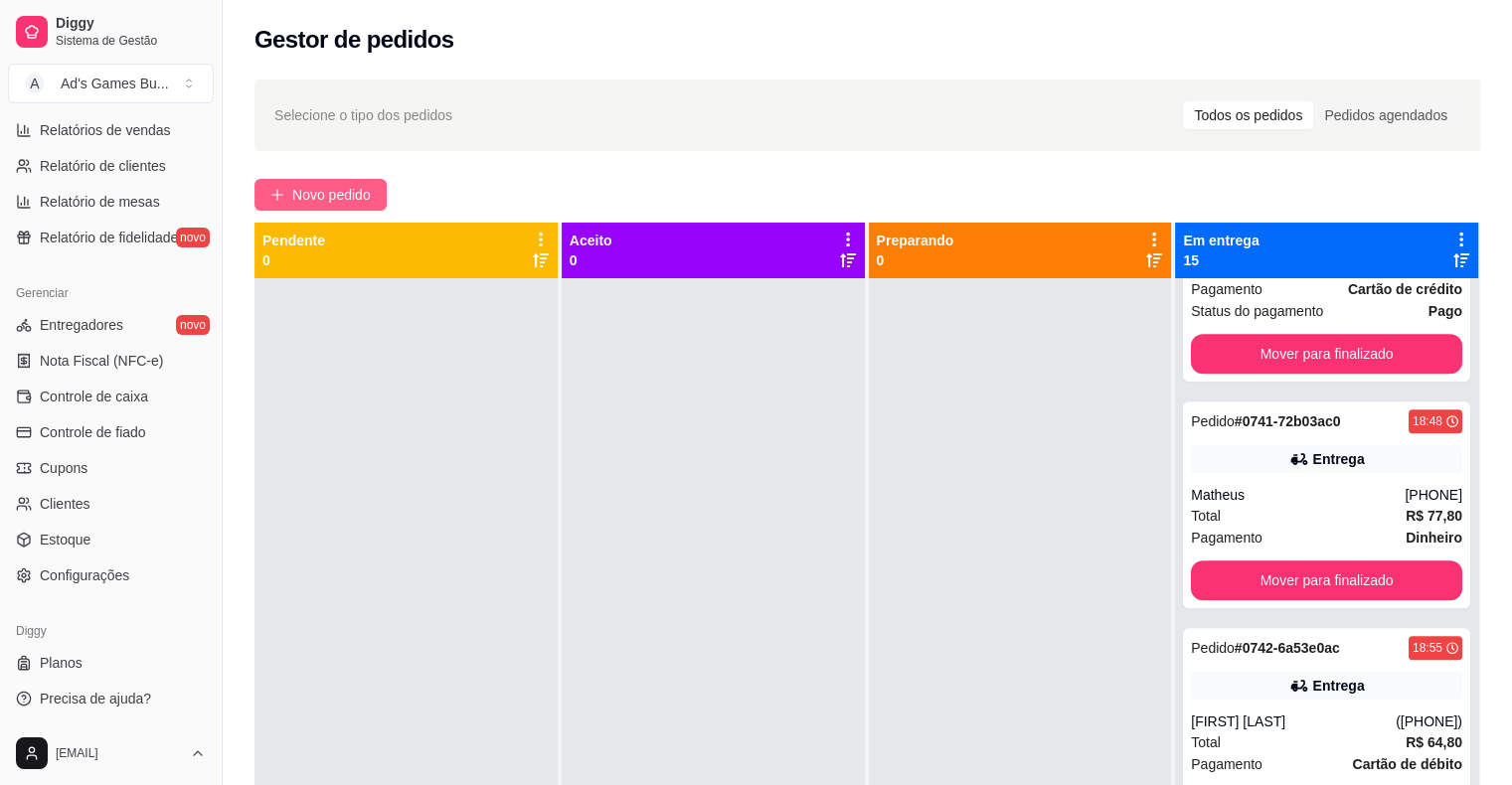 click on "Novo pedido" at bounding box center [331, 195] 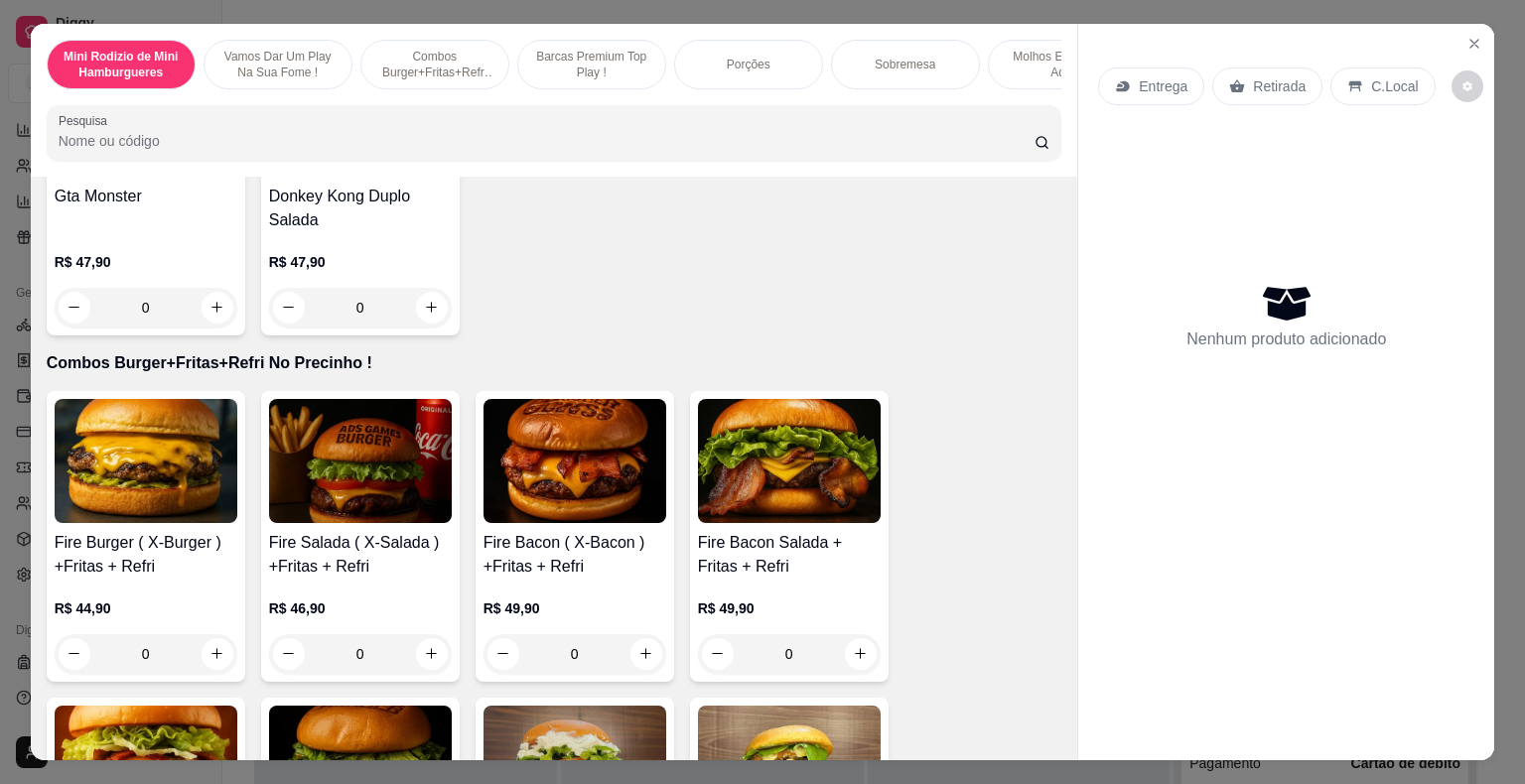 scroll, scrollTop: 1489, scrollLeft: 0, axis: vertical 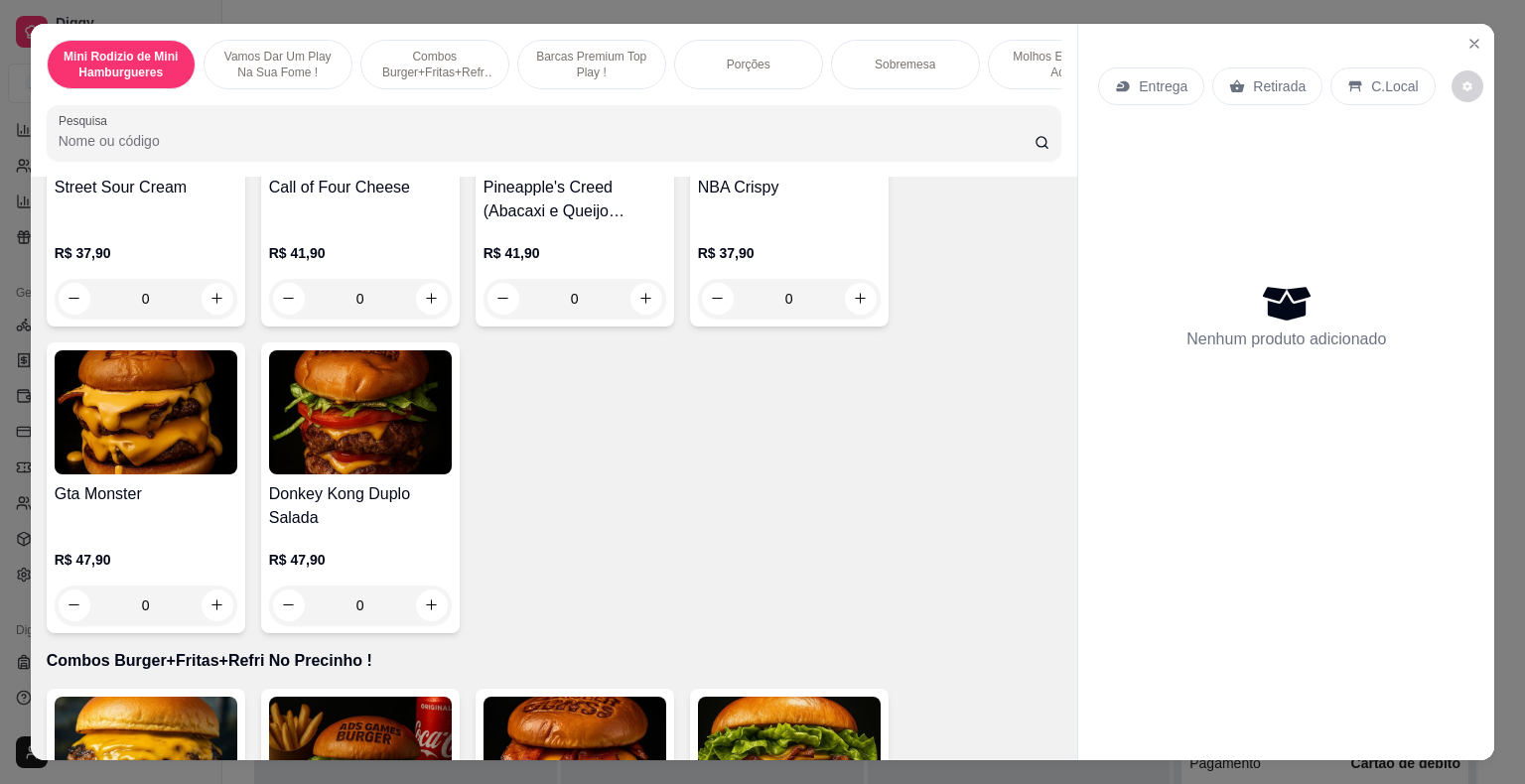 click on "0" at bounding box center [146, 605] 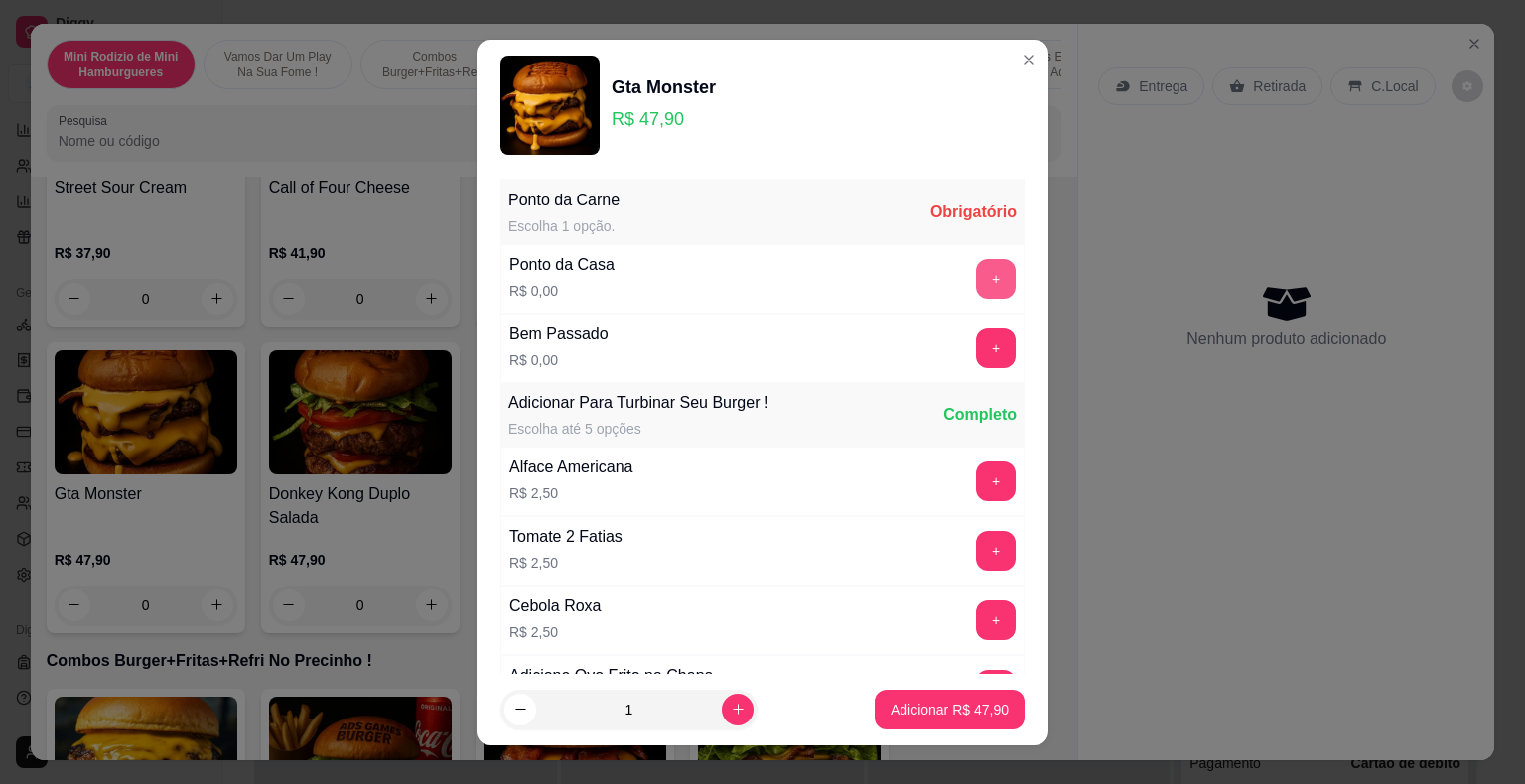 click on "+" at bounding box center (996, 279) 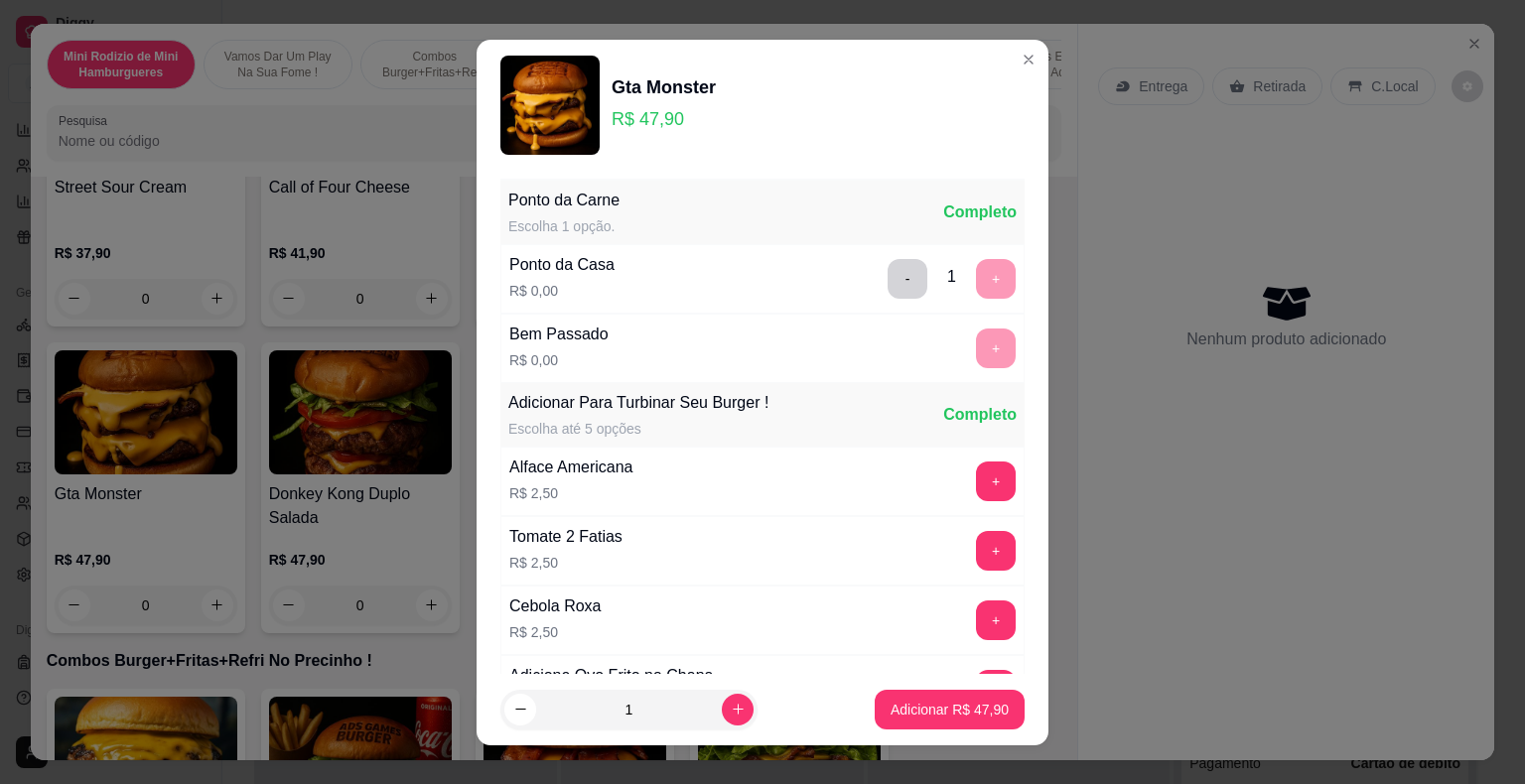 scroll, scrollTop: 24, scrollLeft: 0, axis: vertical 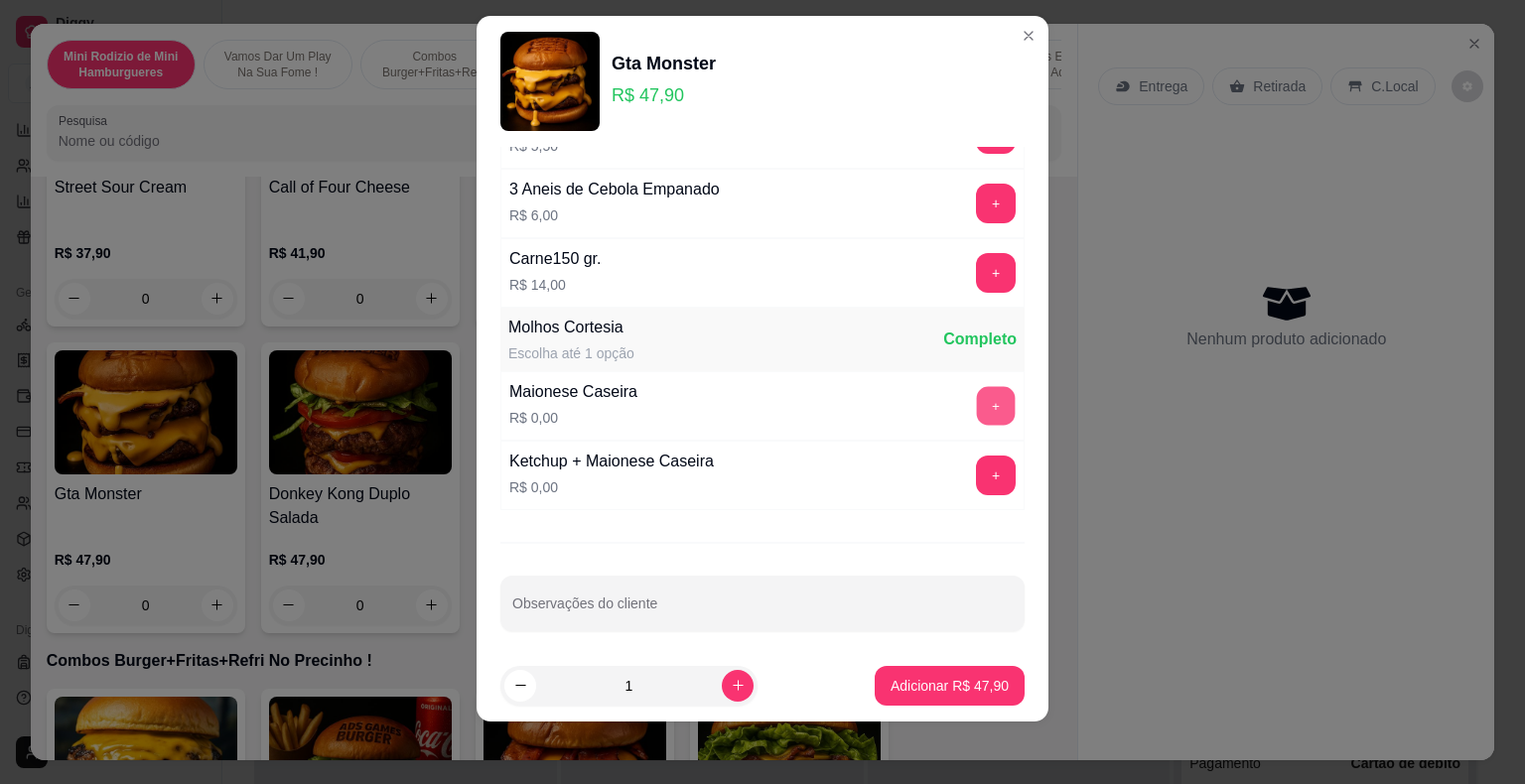 click on "+" at bounding box center (996, 405) 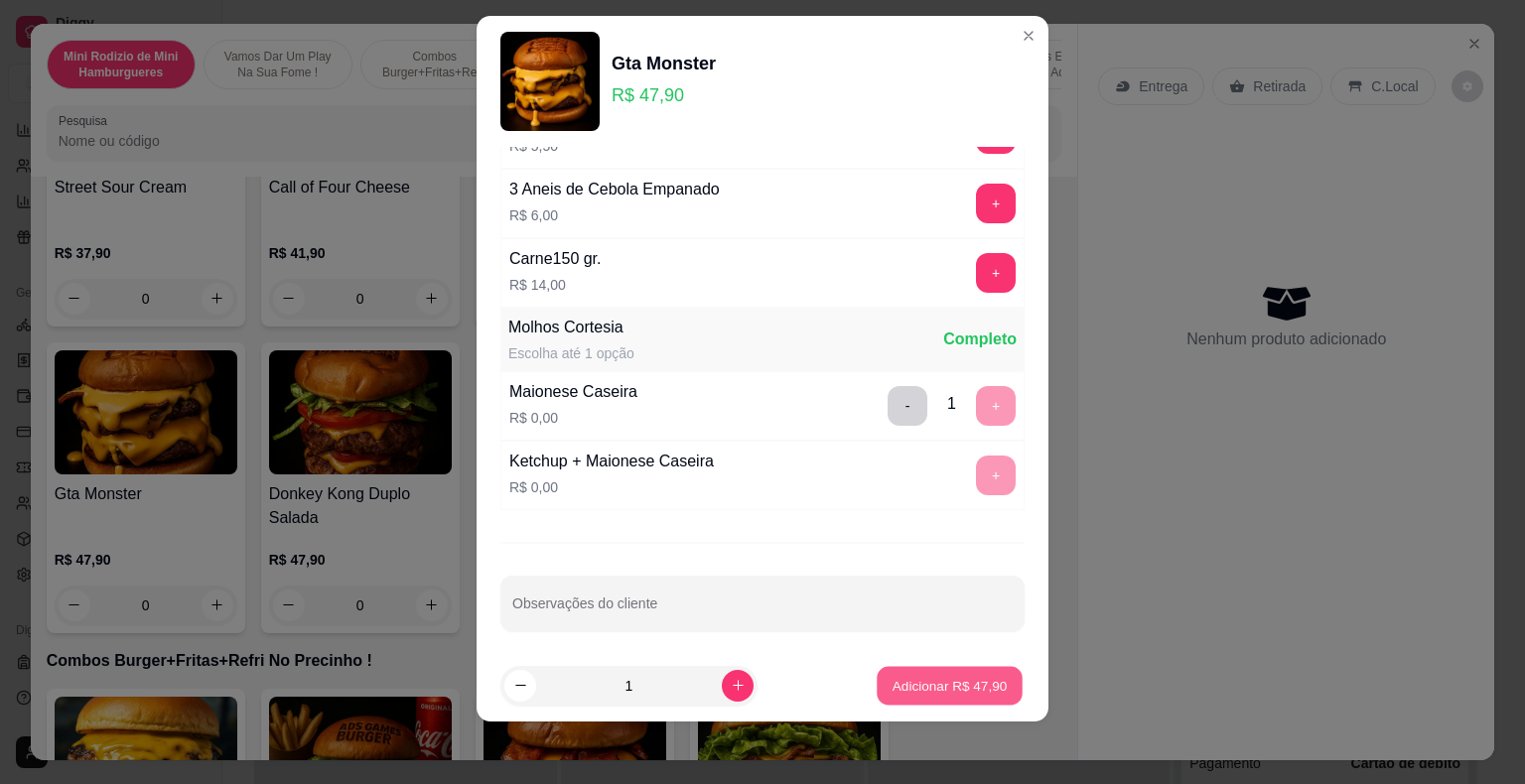 click on "Adicionar   R$ 47,90" at bounding box center (950, 685) 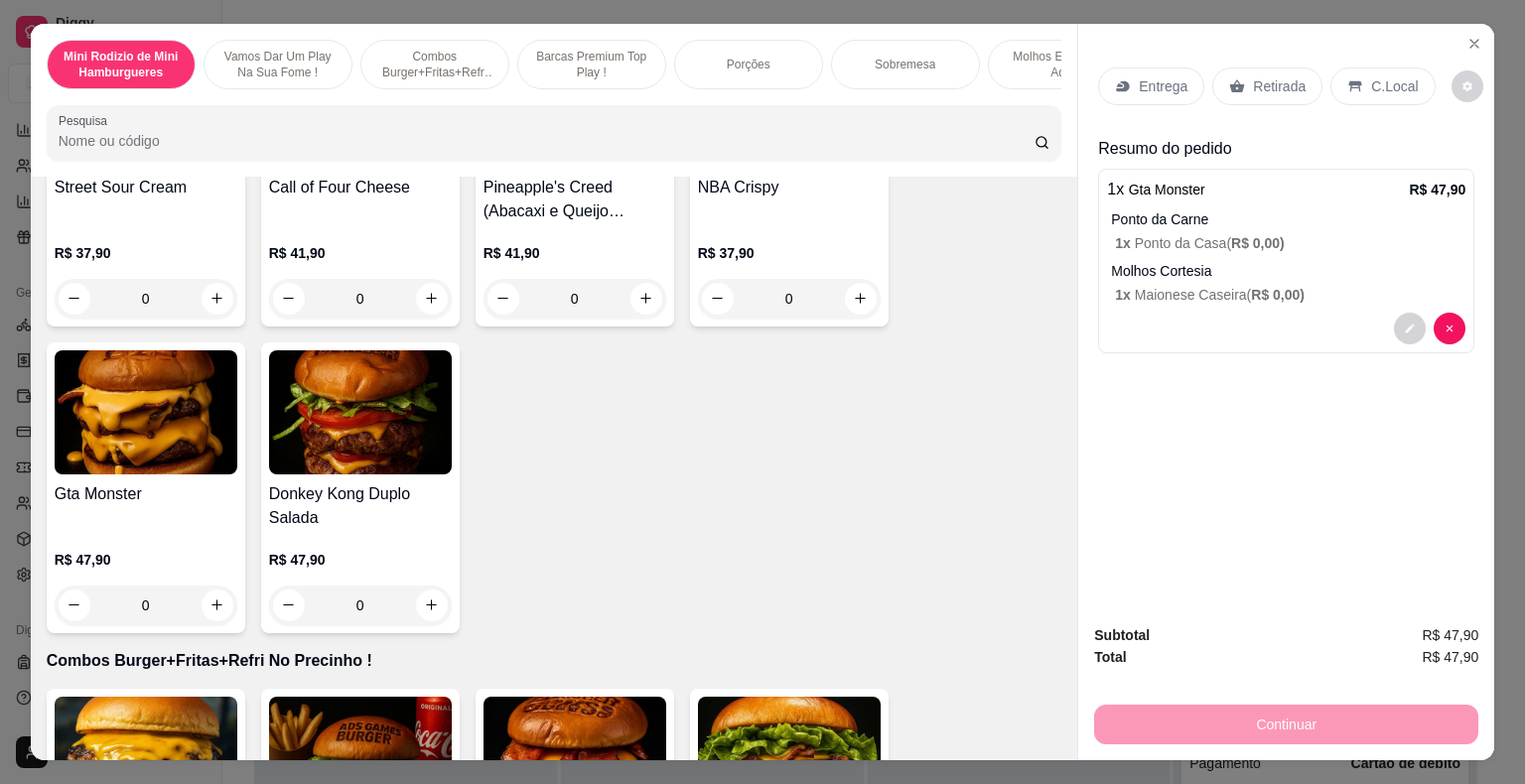 click on "Retirada" at bounding box center (1279, 86) 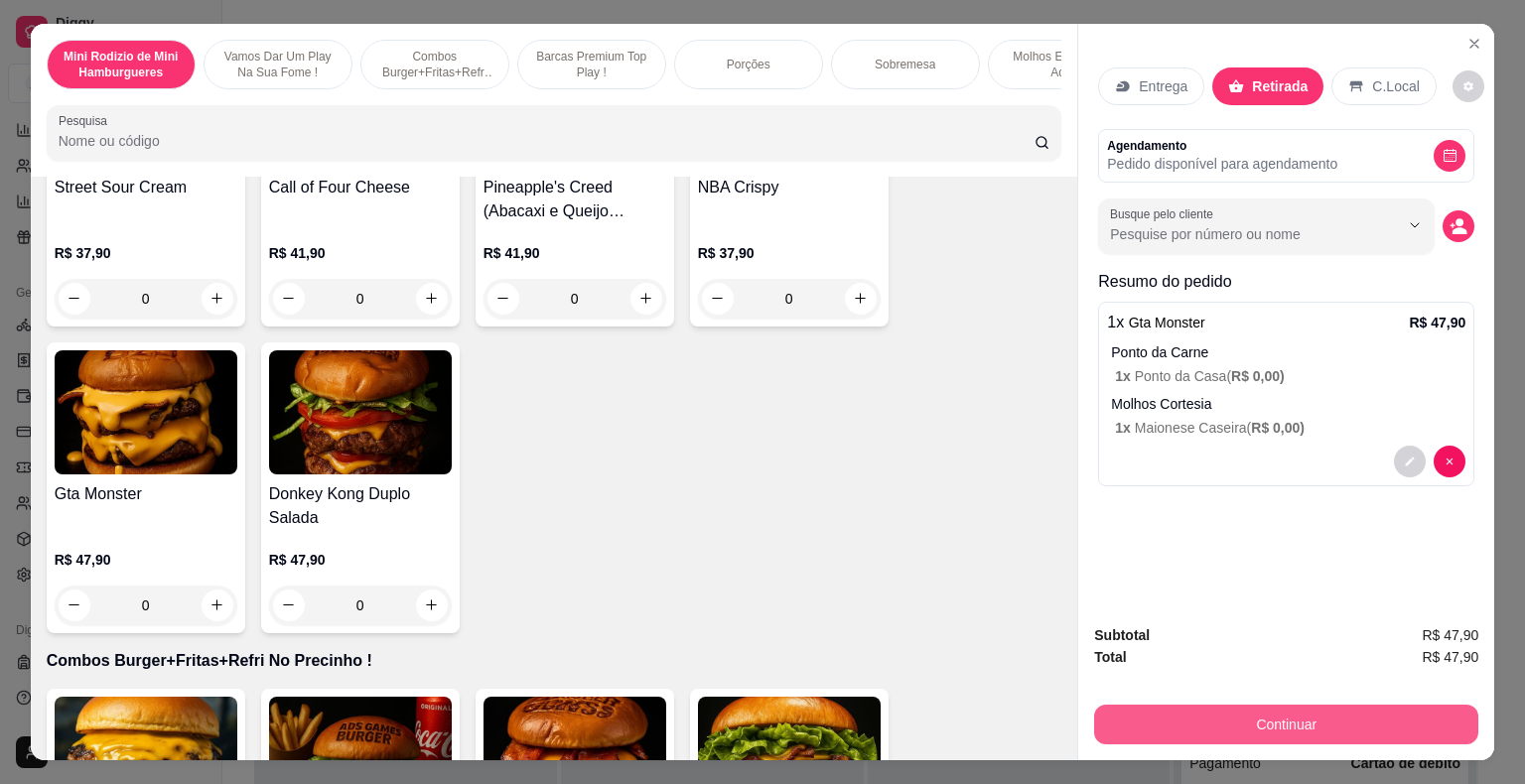 click on "Continuar" at bounding box center (1286, 724) 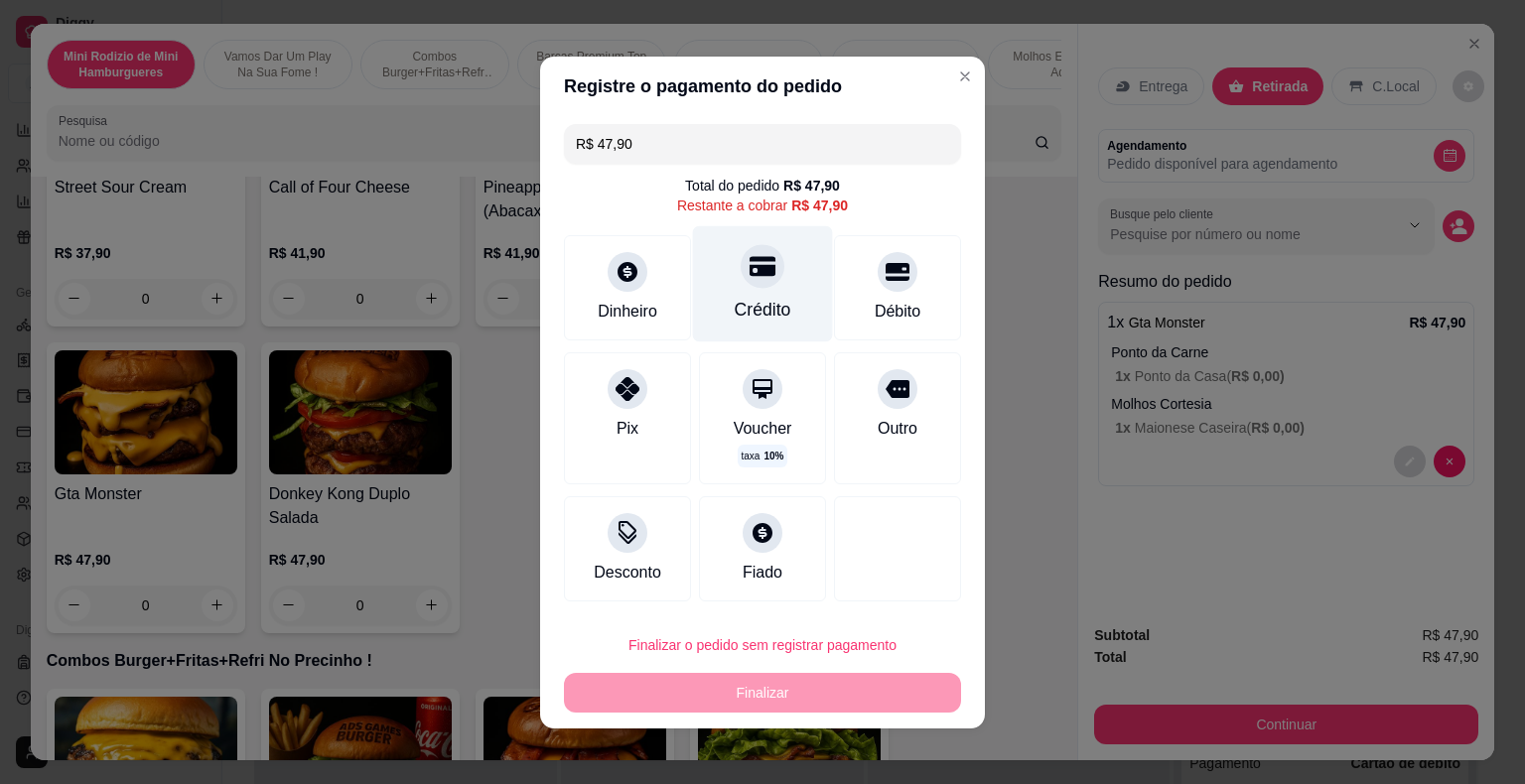 click on "Crédito" at bounding box center [762, 283] 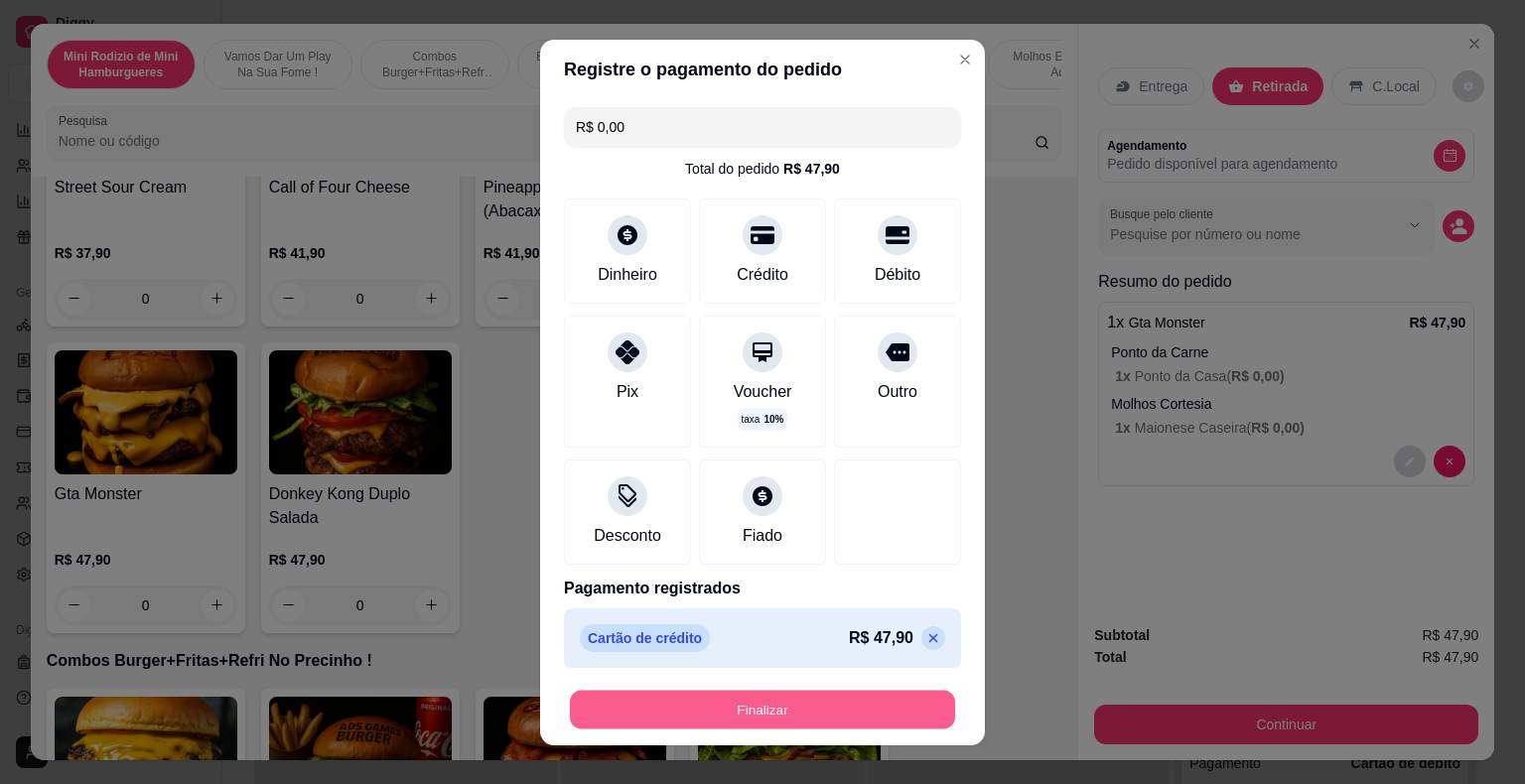 click on "Finalizar" at bounding box center [762, 709] 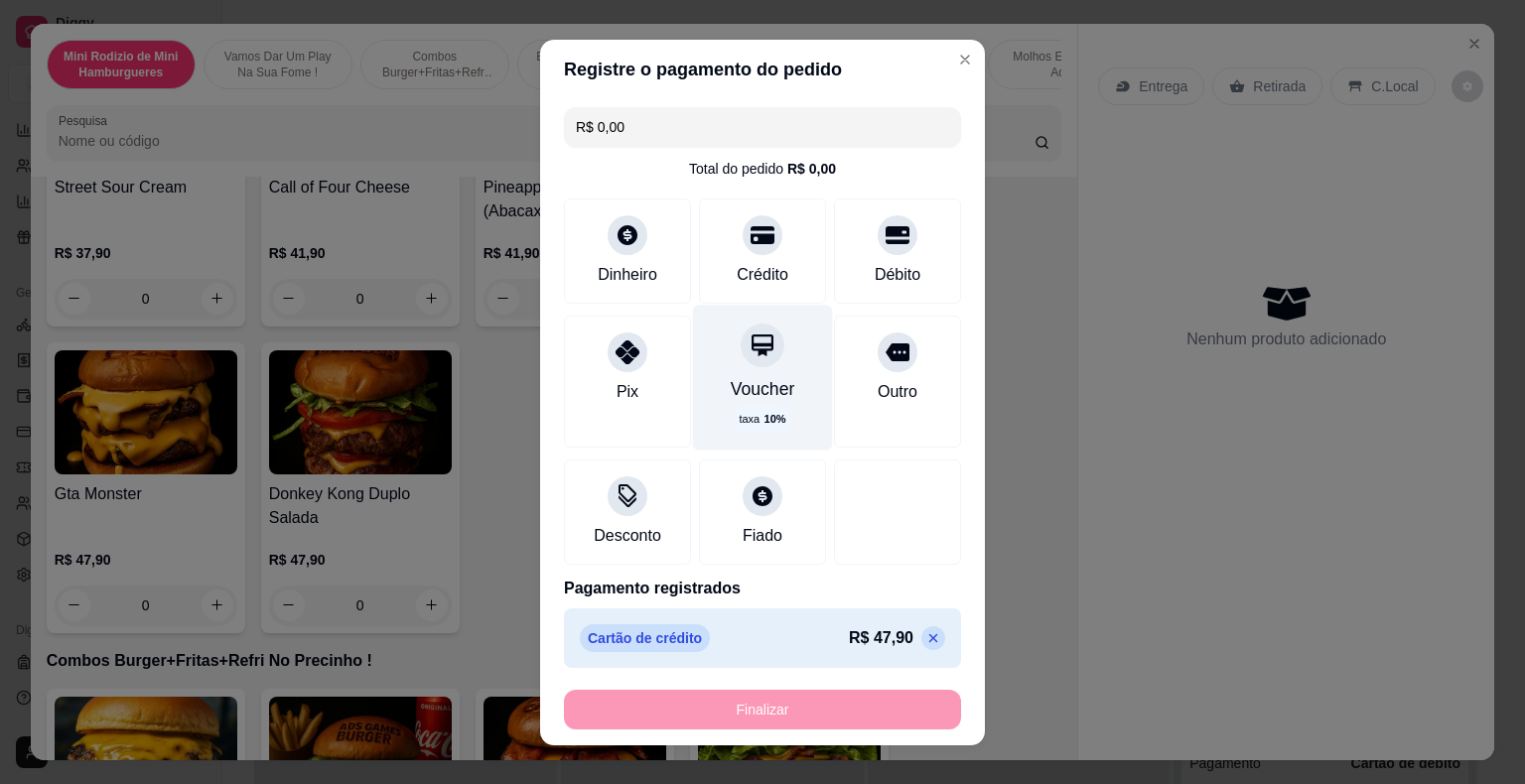 type on "-R$ 47,90" 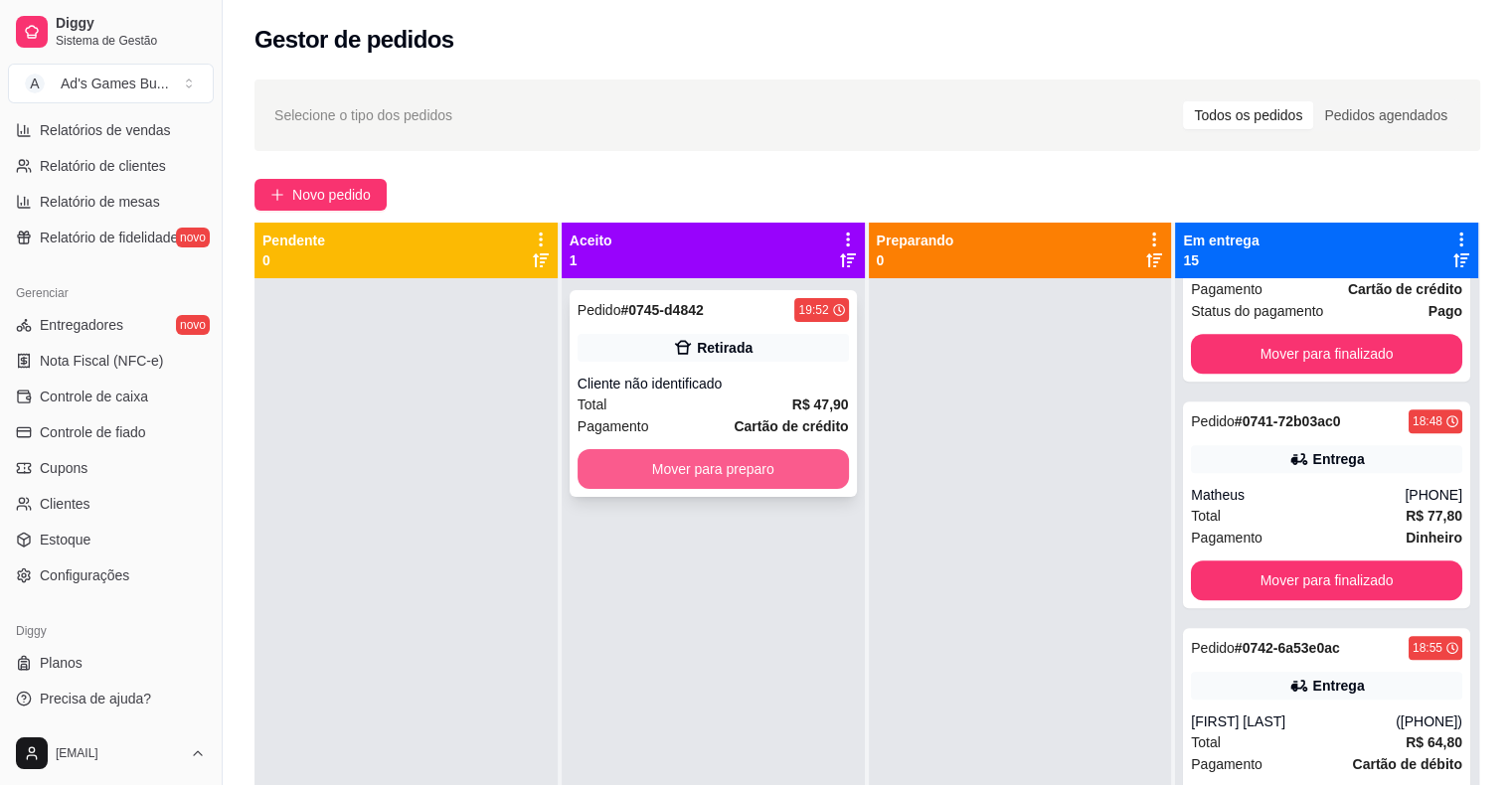 click on "Mover para preparo" at bounding box center (713, 469) 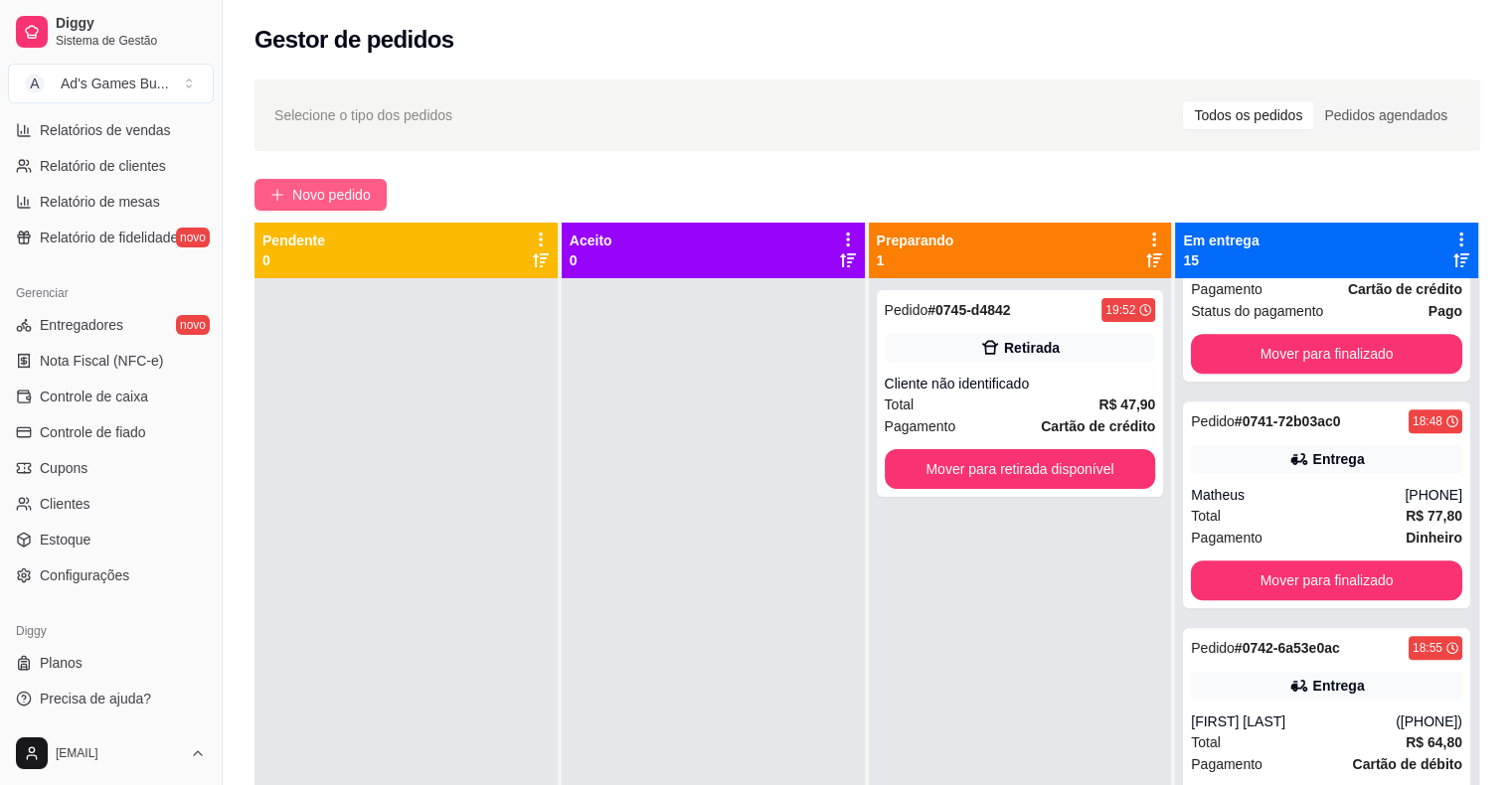 click on "Novo pedido" at bounding box center [331, 195] 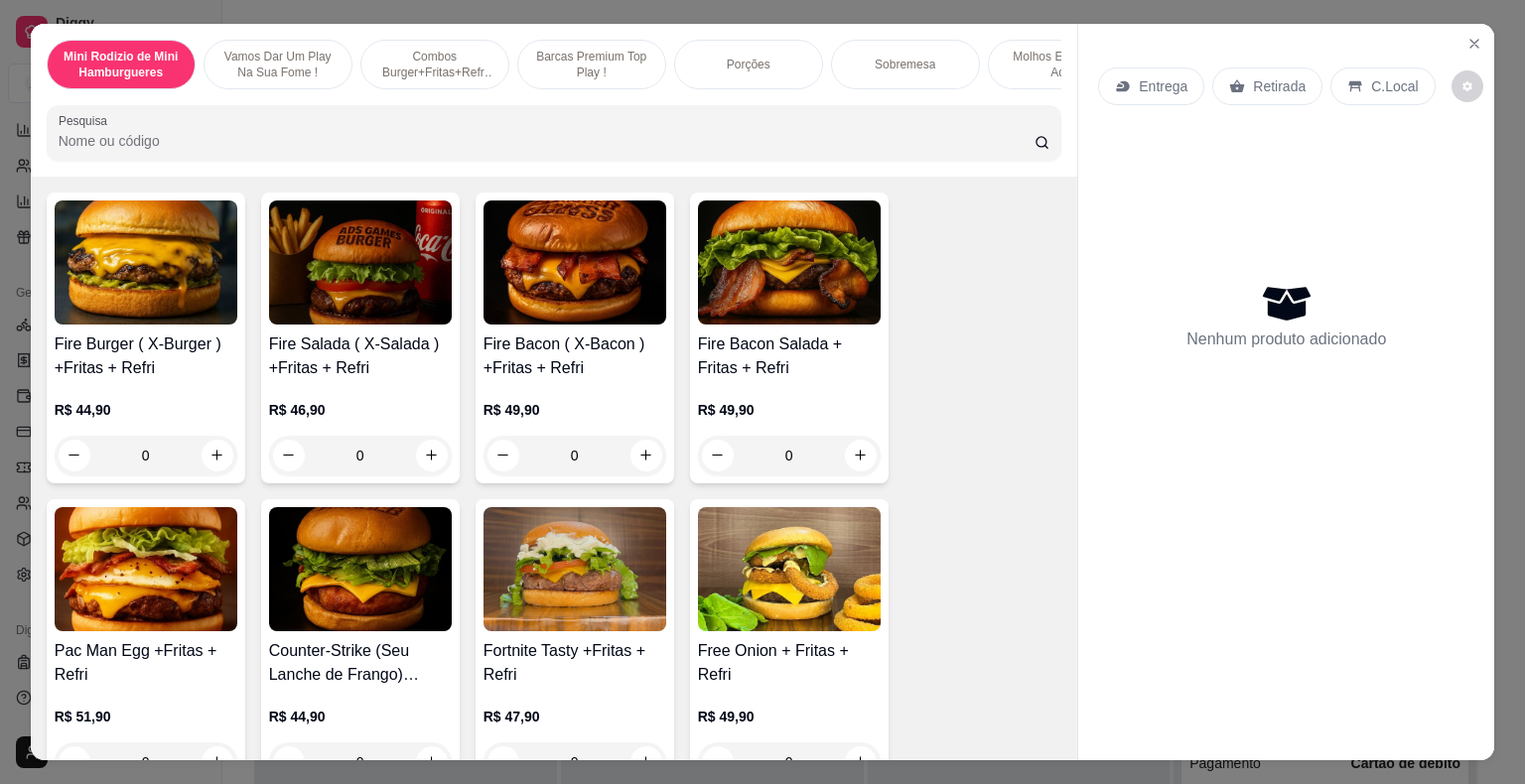 scroll, scrollTop: 2084, scrollLeft: 0, axis: vertical 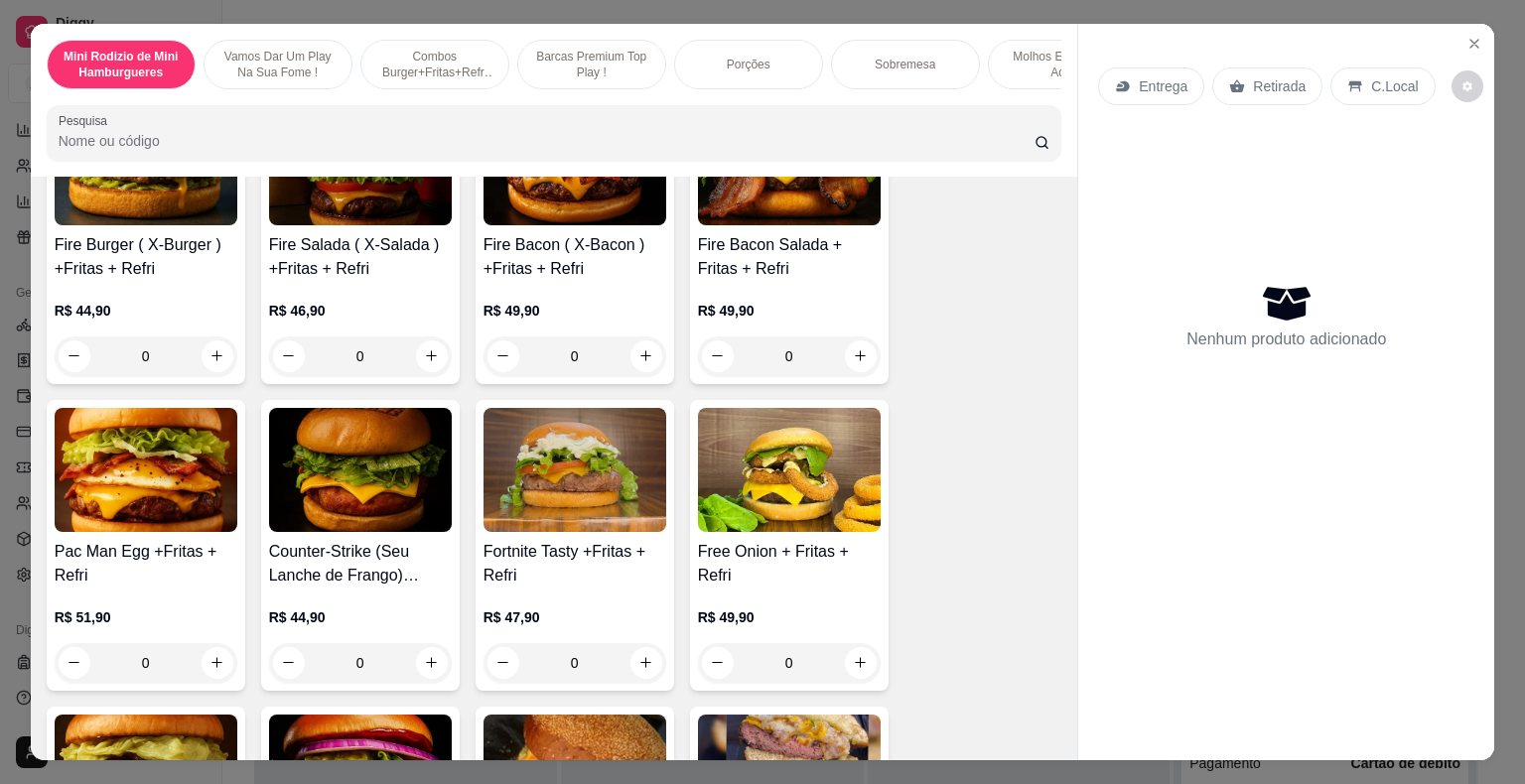 click on "0" at bounding box center (146, 663) 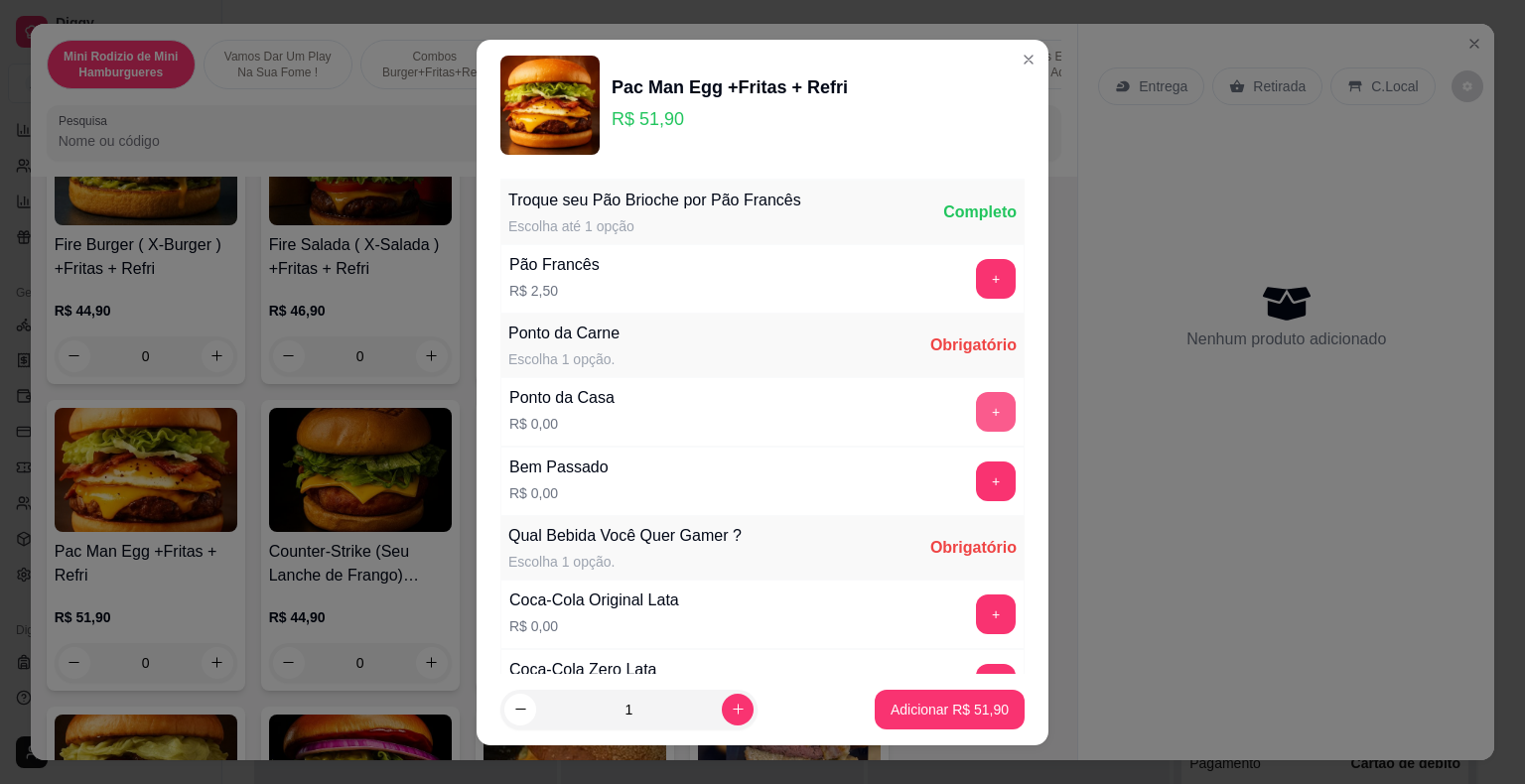click on "+" at bounding box center [996, 412] 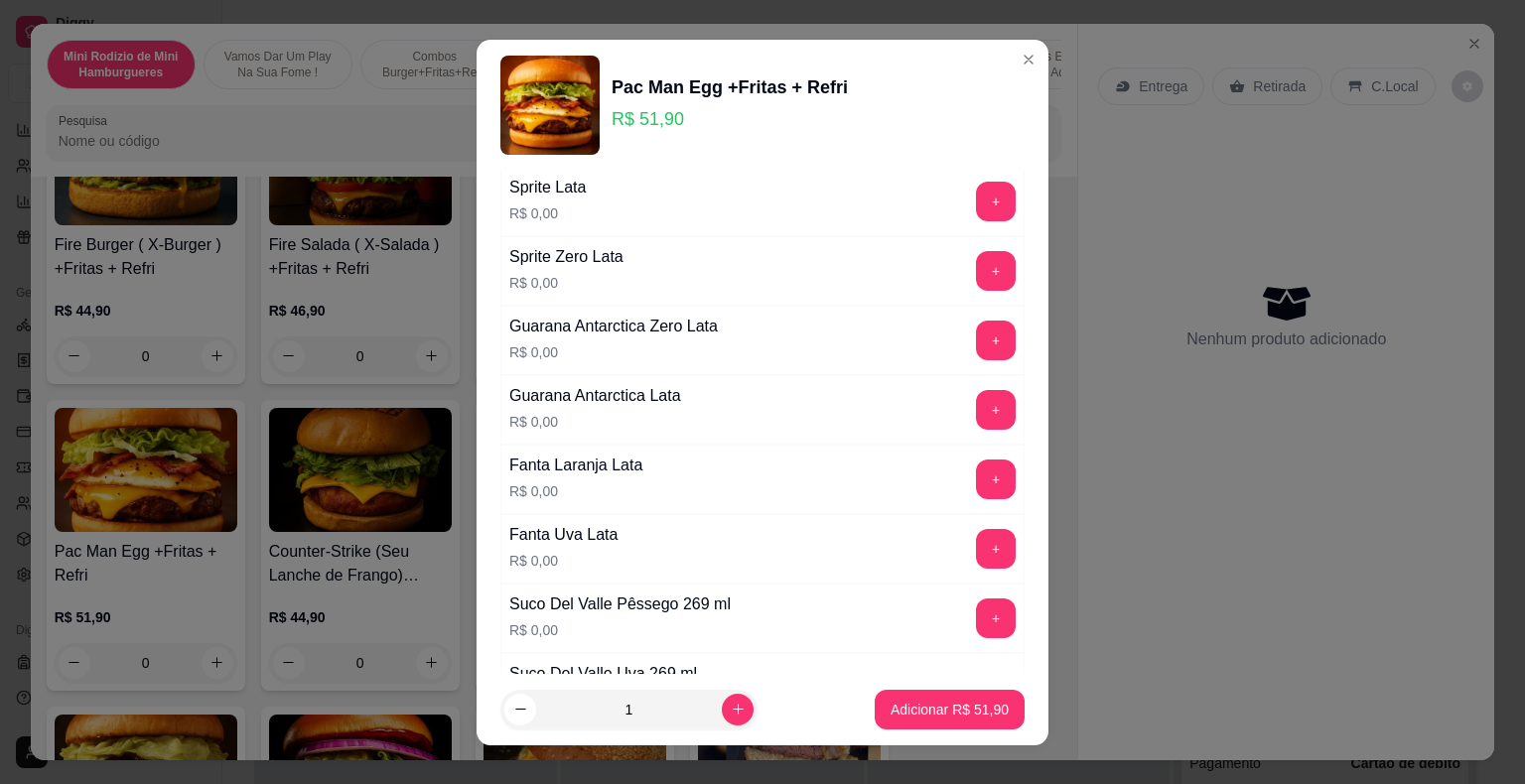 scroll, scrollTop: 595, scrollLeft: 0, axis: vertical 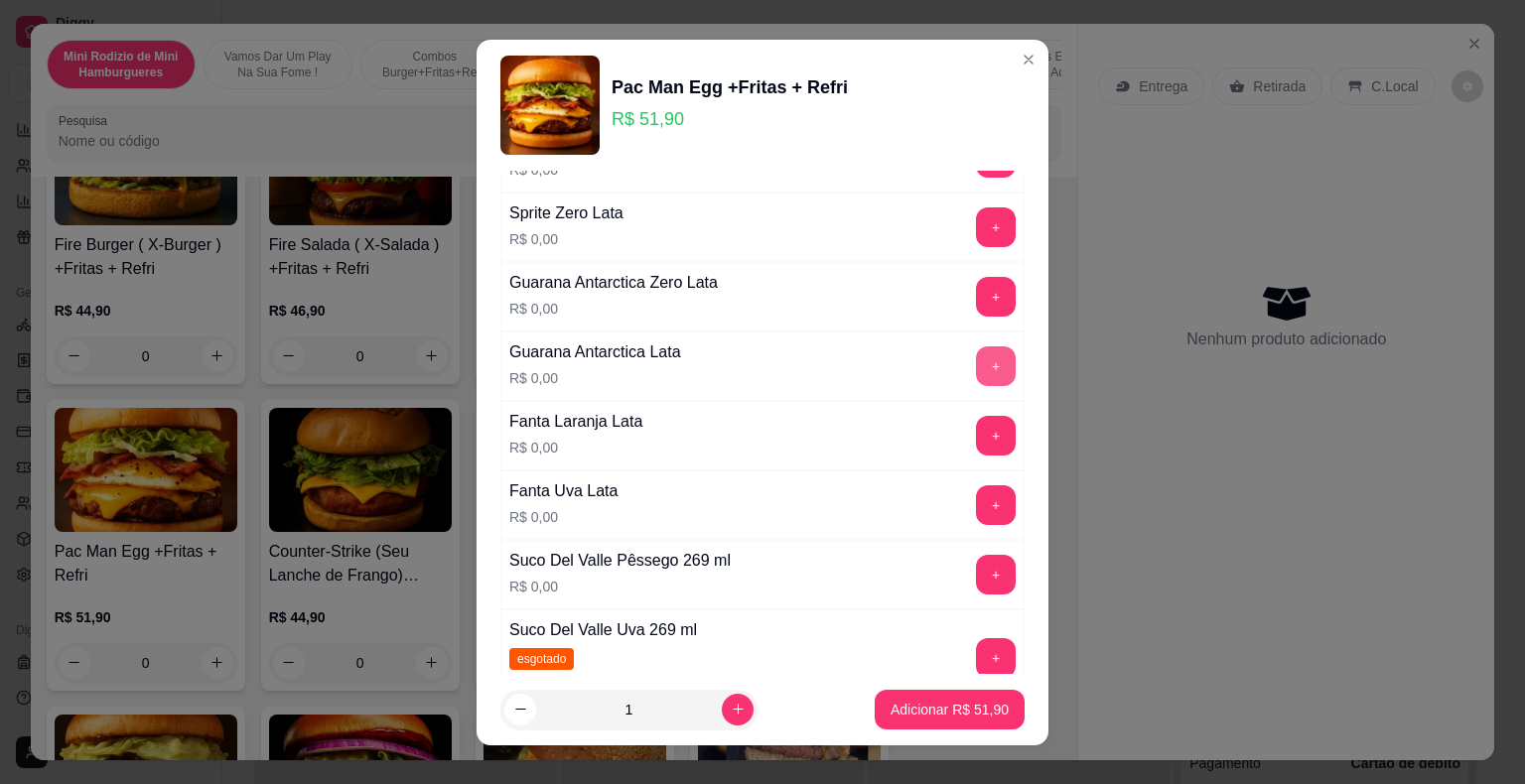 click on "+" at bounding box center (996, 366) 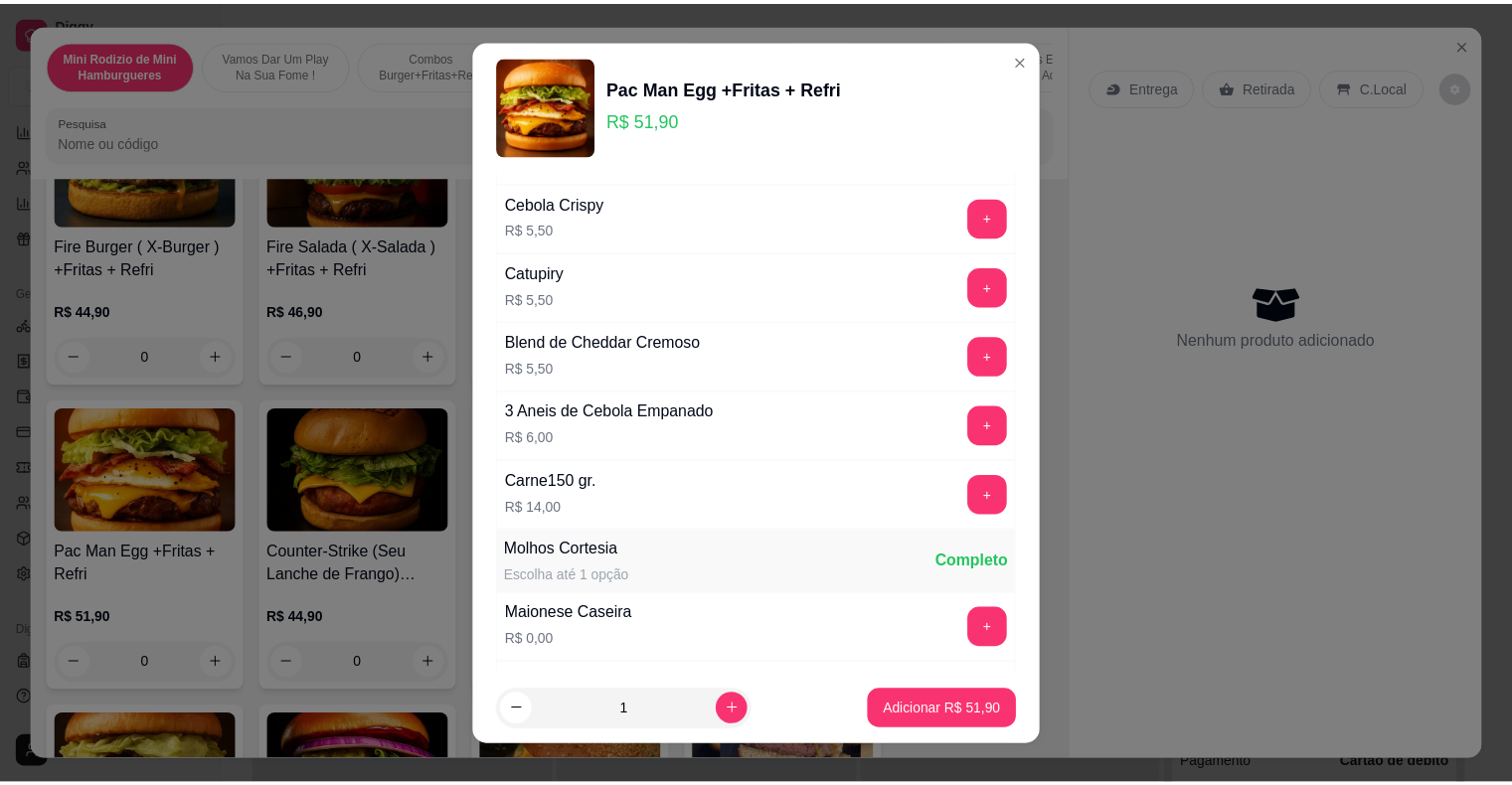scroll, scrollTop: 1936, scrollLeft: 0, axis: vertical 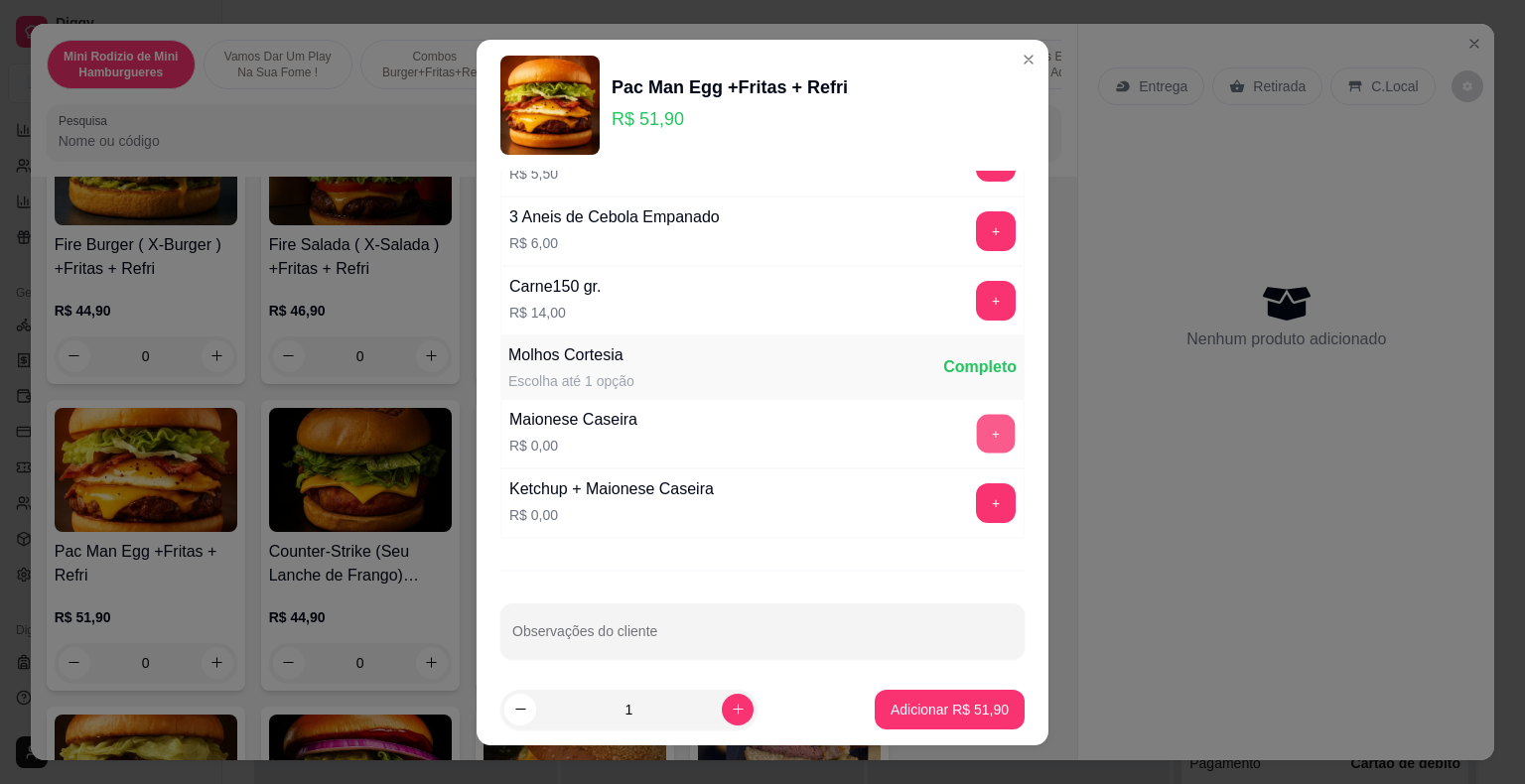 click on "+" at bounding box center [996, 433] 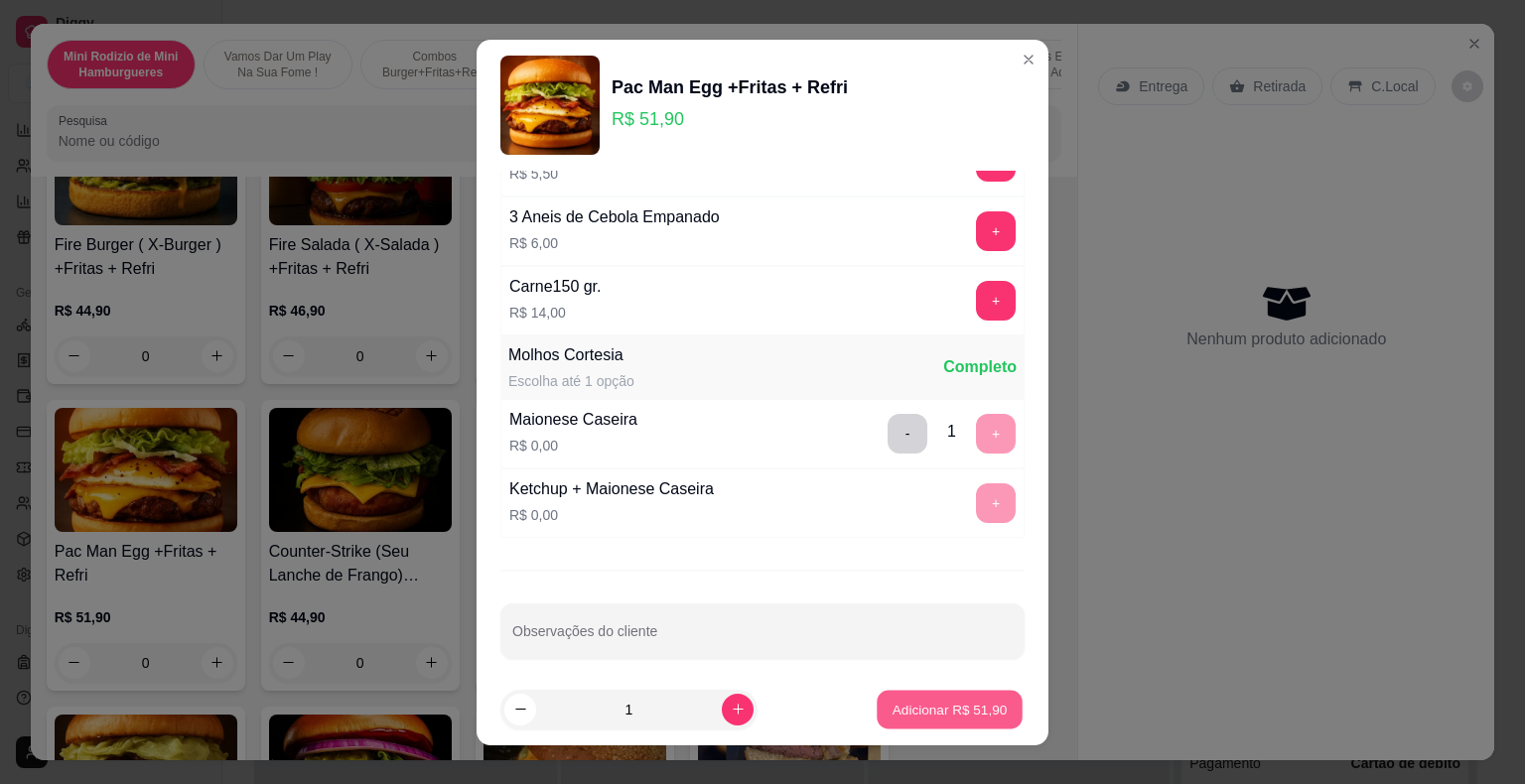 click on "Adicionar   R$ 51,90" at bounding box center (950, 709) 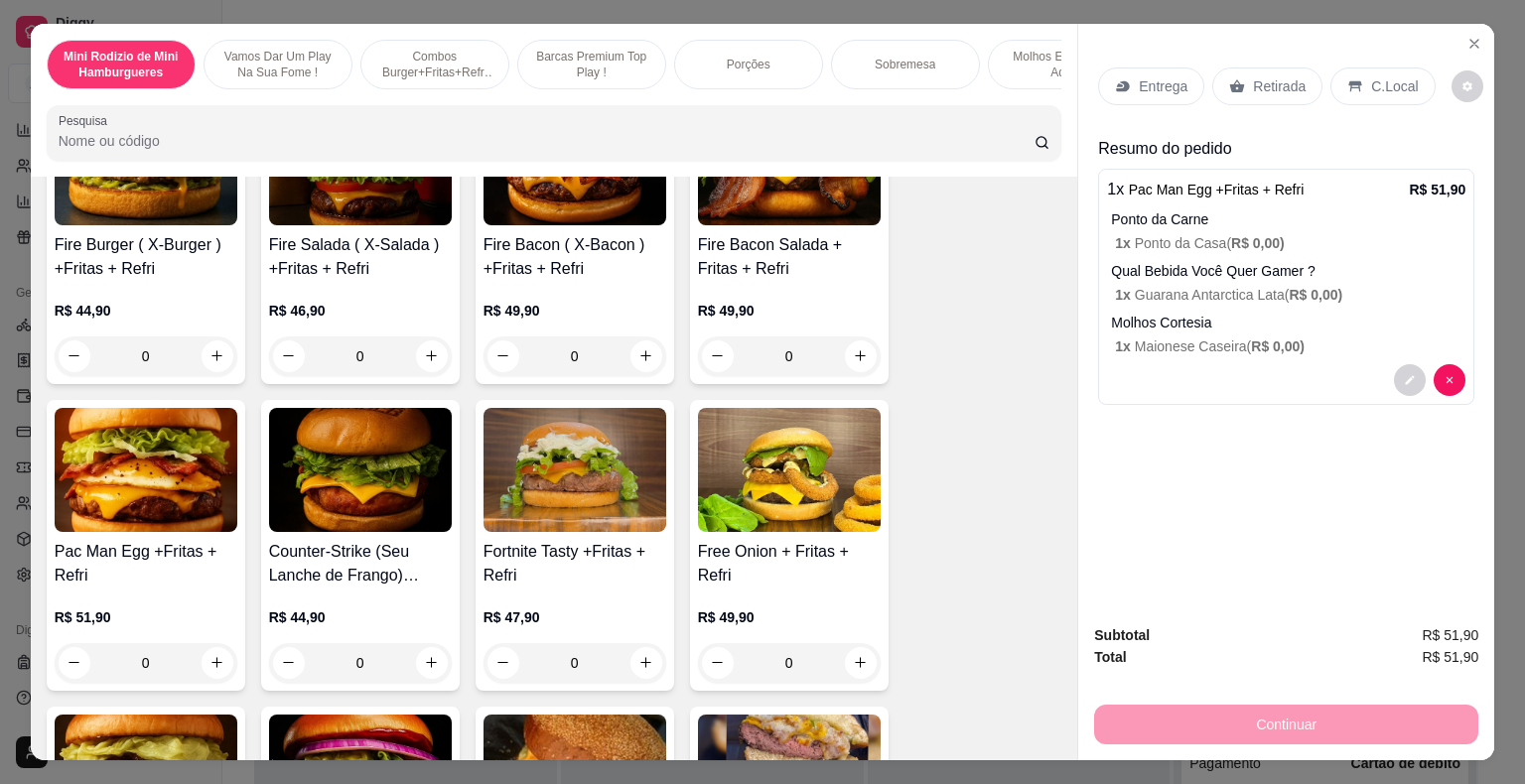 click on "Retirada" at bounding box center (1279, 86) 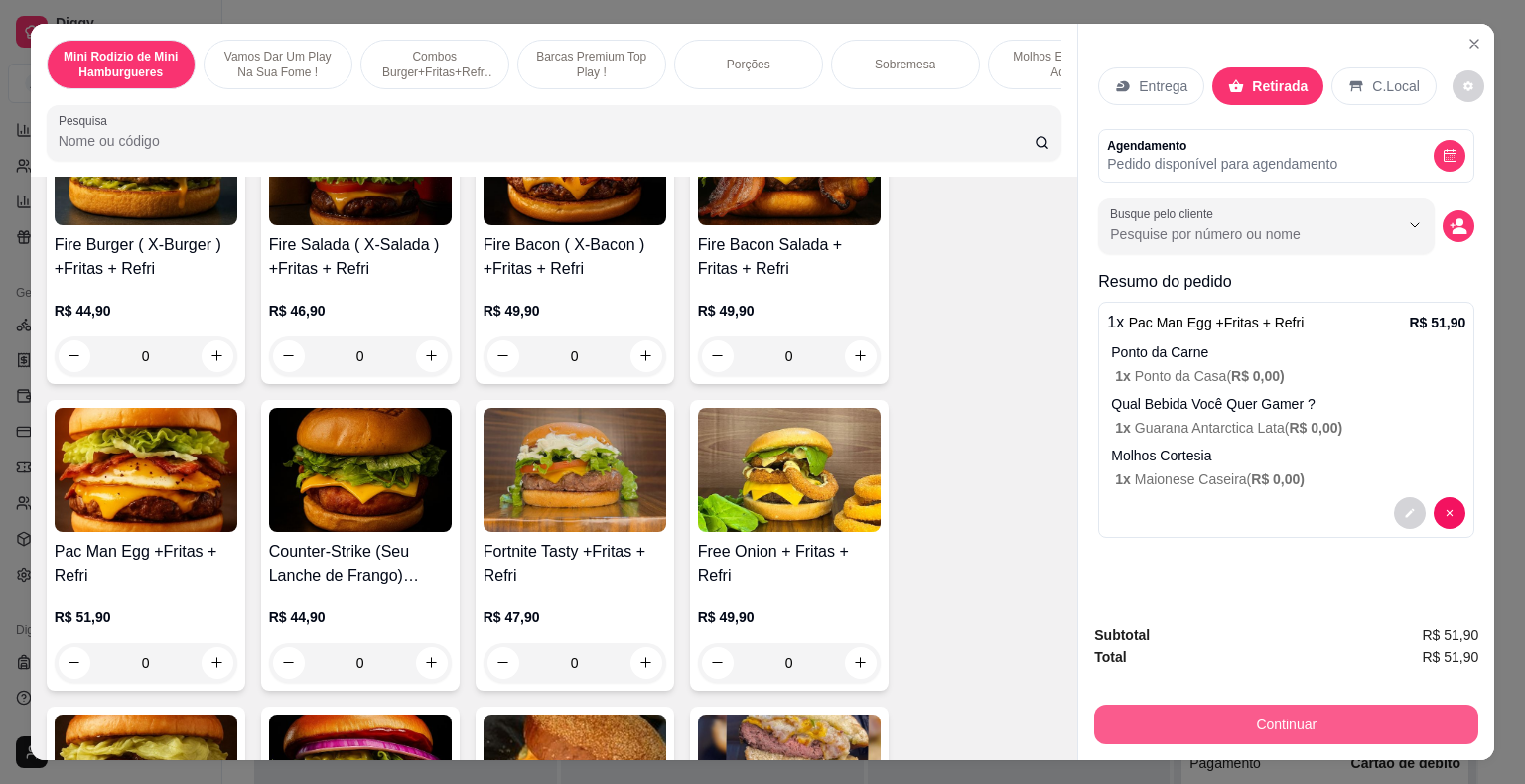 click on "Continuar" at bounding box center [1286, 724] 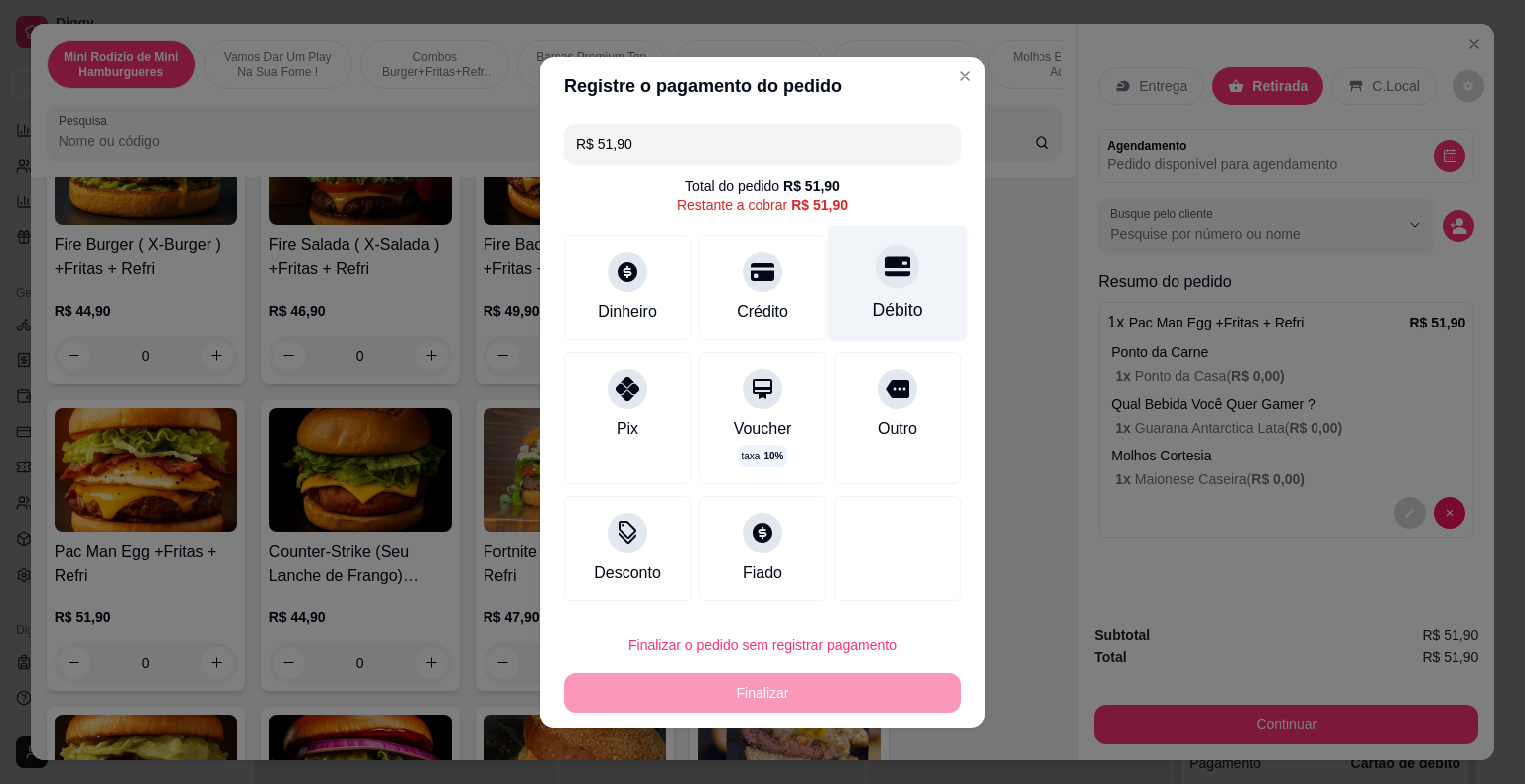 click on "Débito" at bounding box center [898, 310] 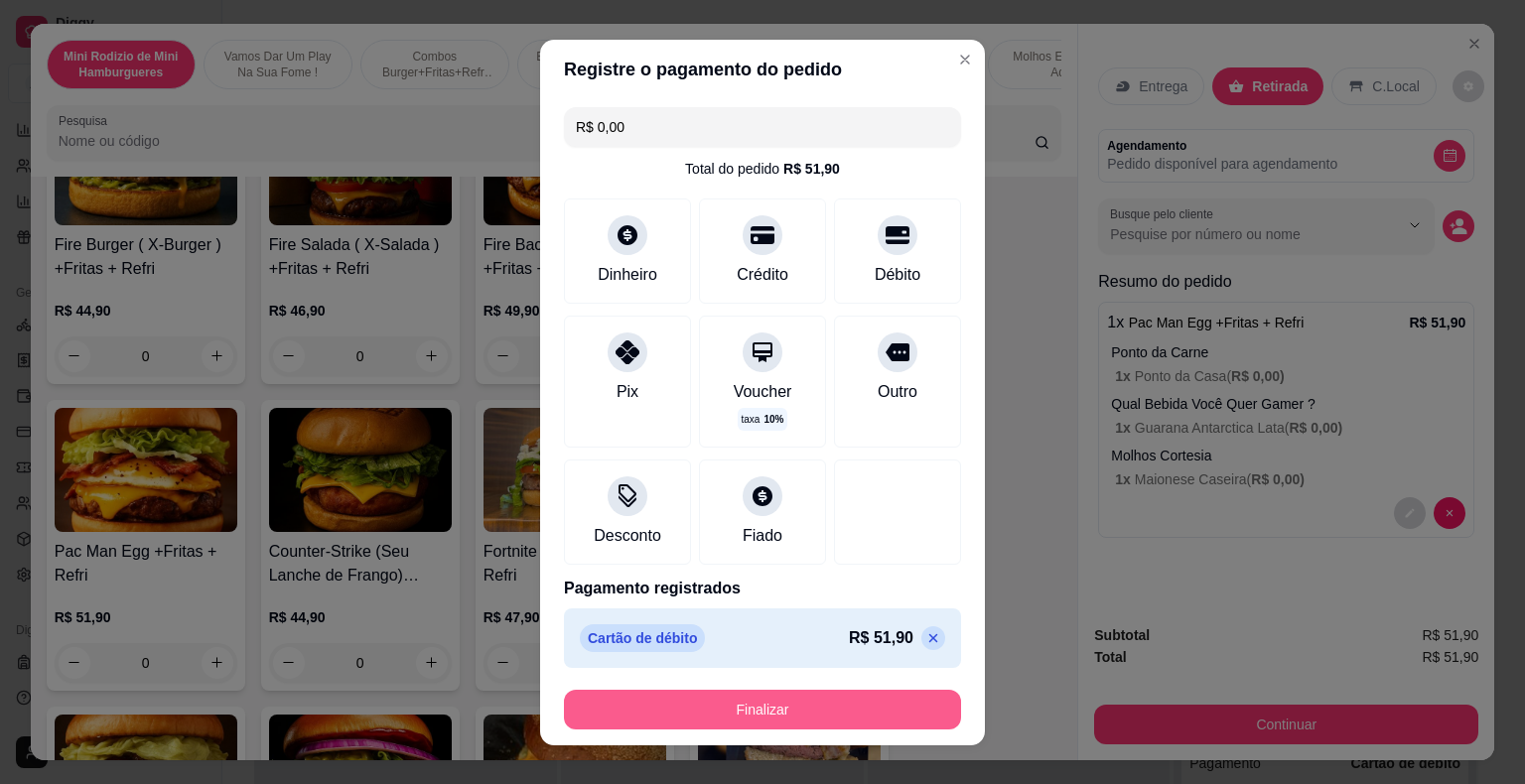 click on "Finalizar" at bounding box center [762, 710] 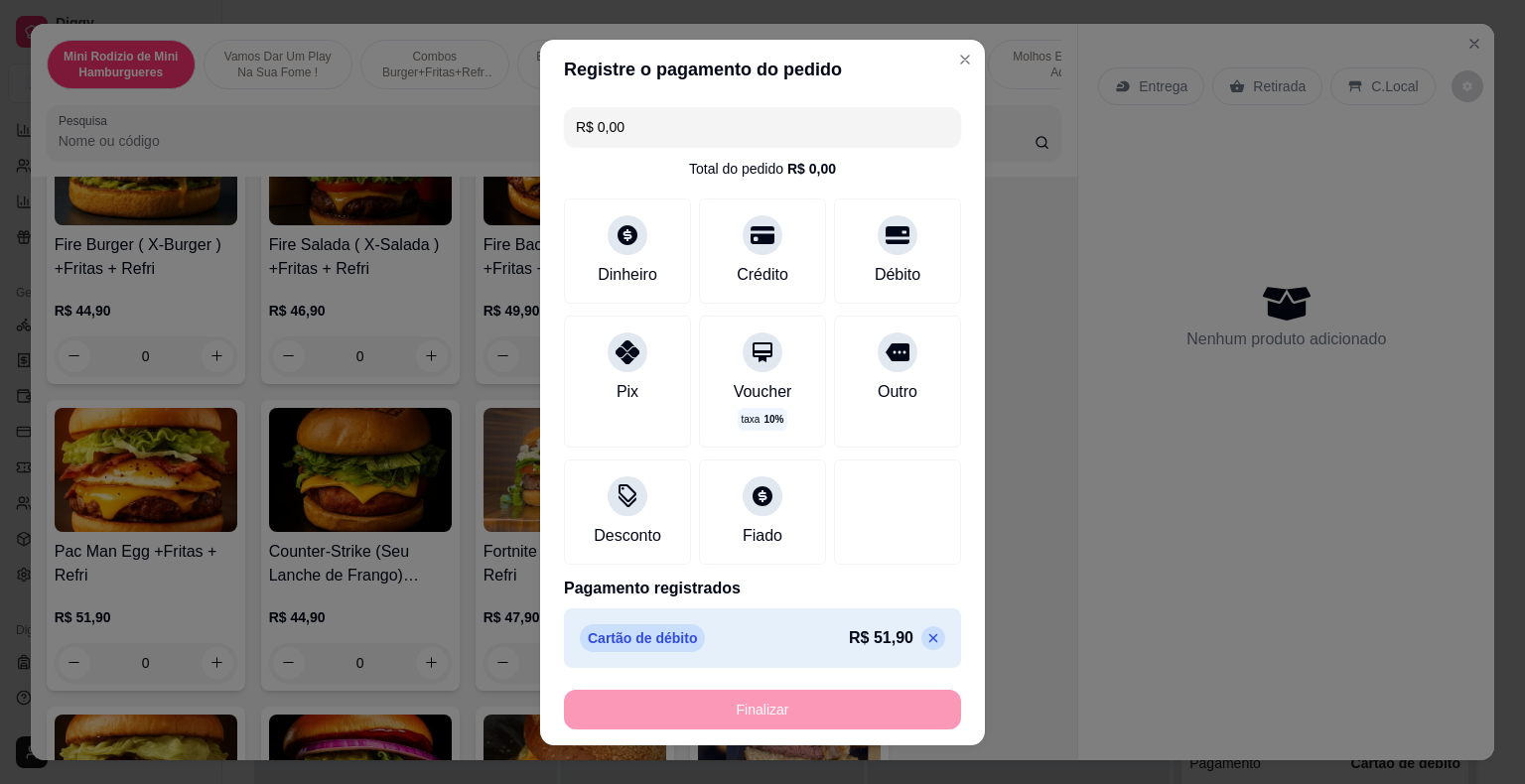 type on "-R$ 51,90" 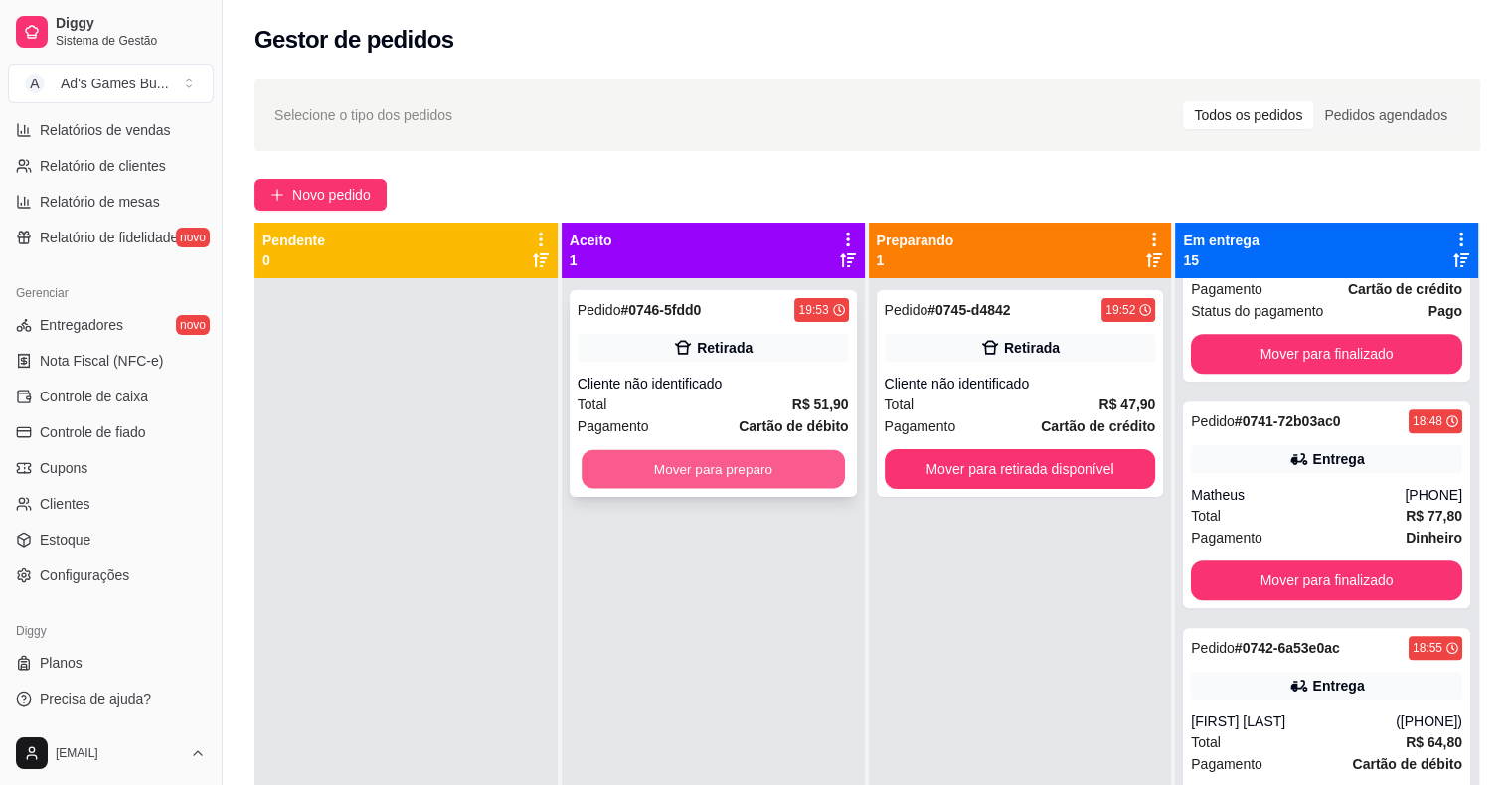 click on "Mover para preparo" at bounding box center (713, 469) 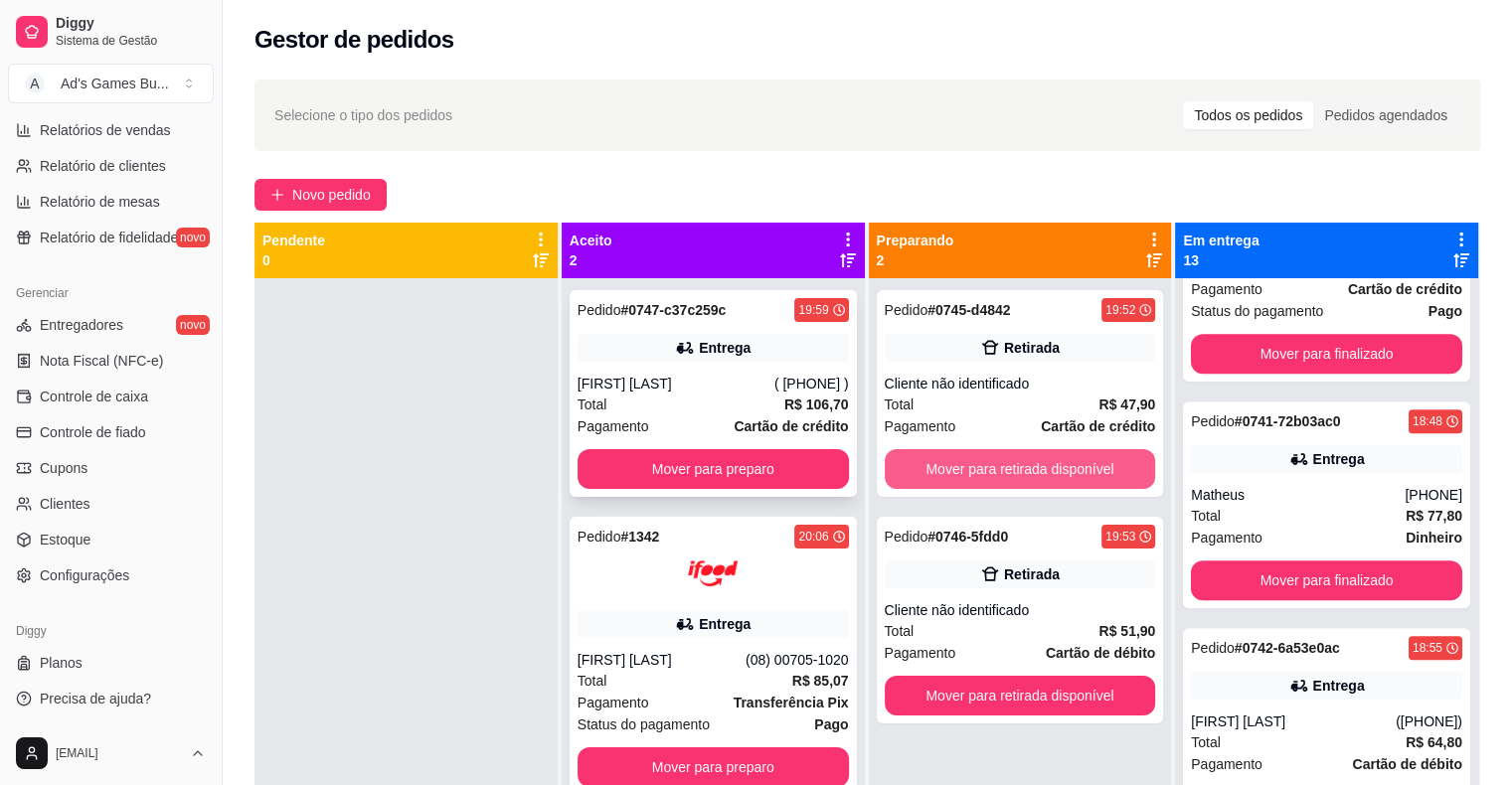 scroll, scrollTop: 56, scrollLeft: 0, axis: vertical 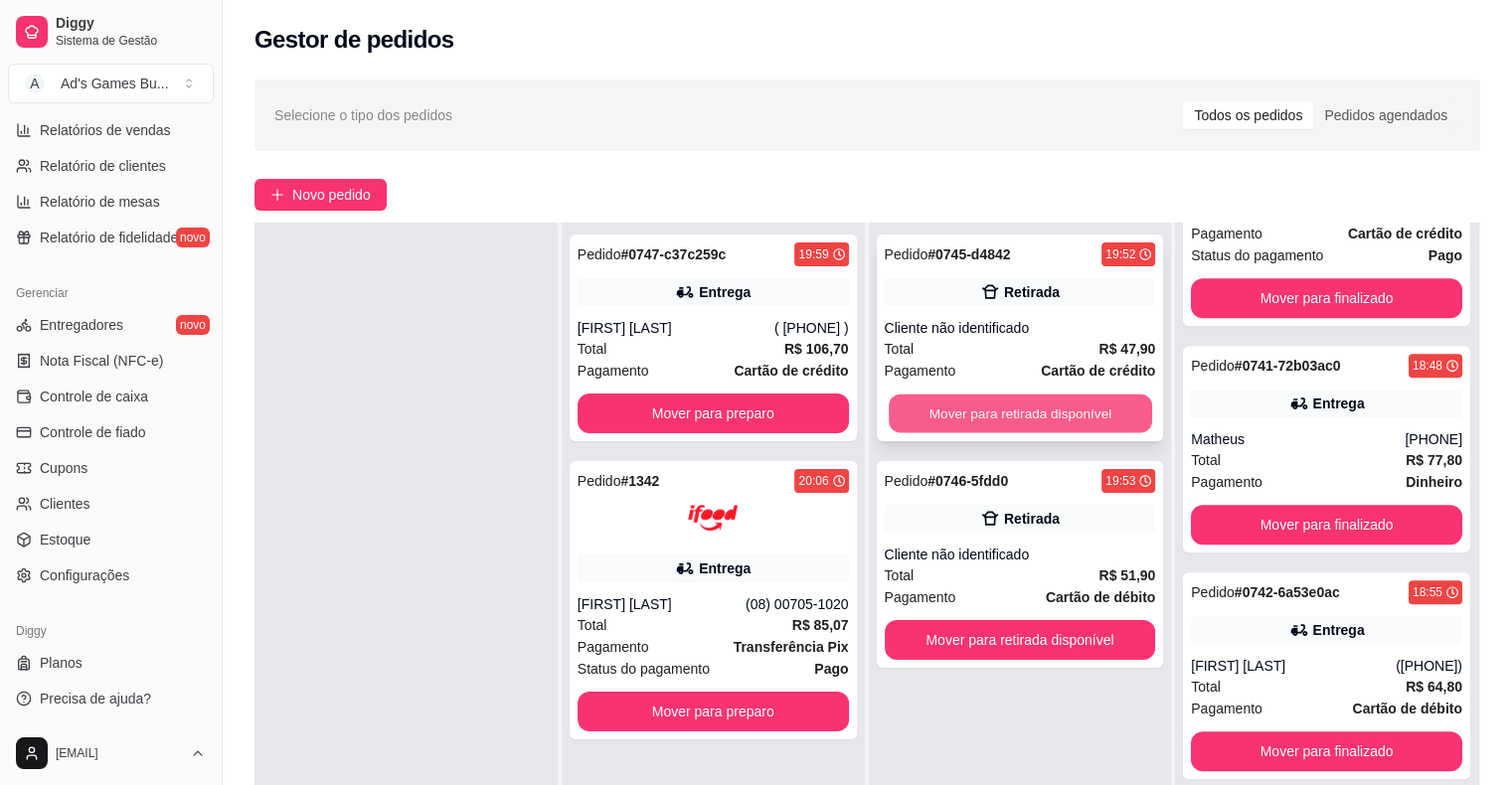 click on "Mover para retirada disponível" at bounding box center (1020, 413) 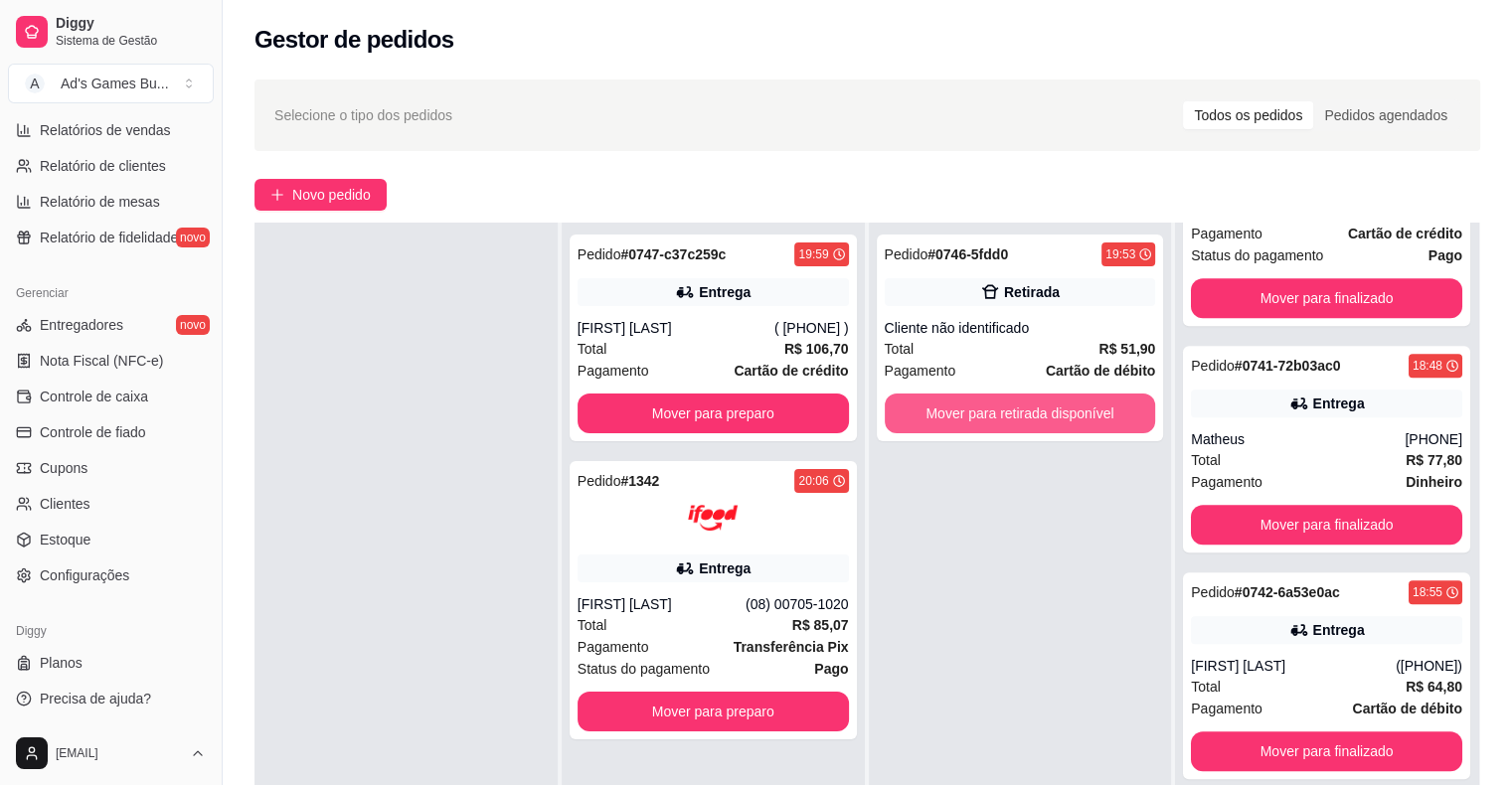 click on "Mover para retirada disponível" at bounding box center [1020, 413] 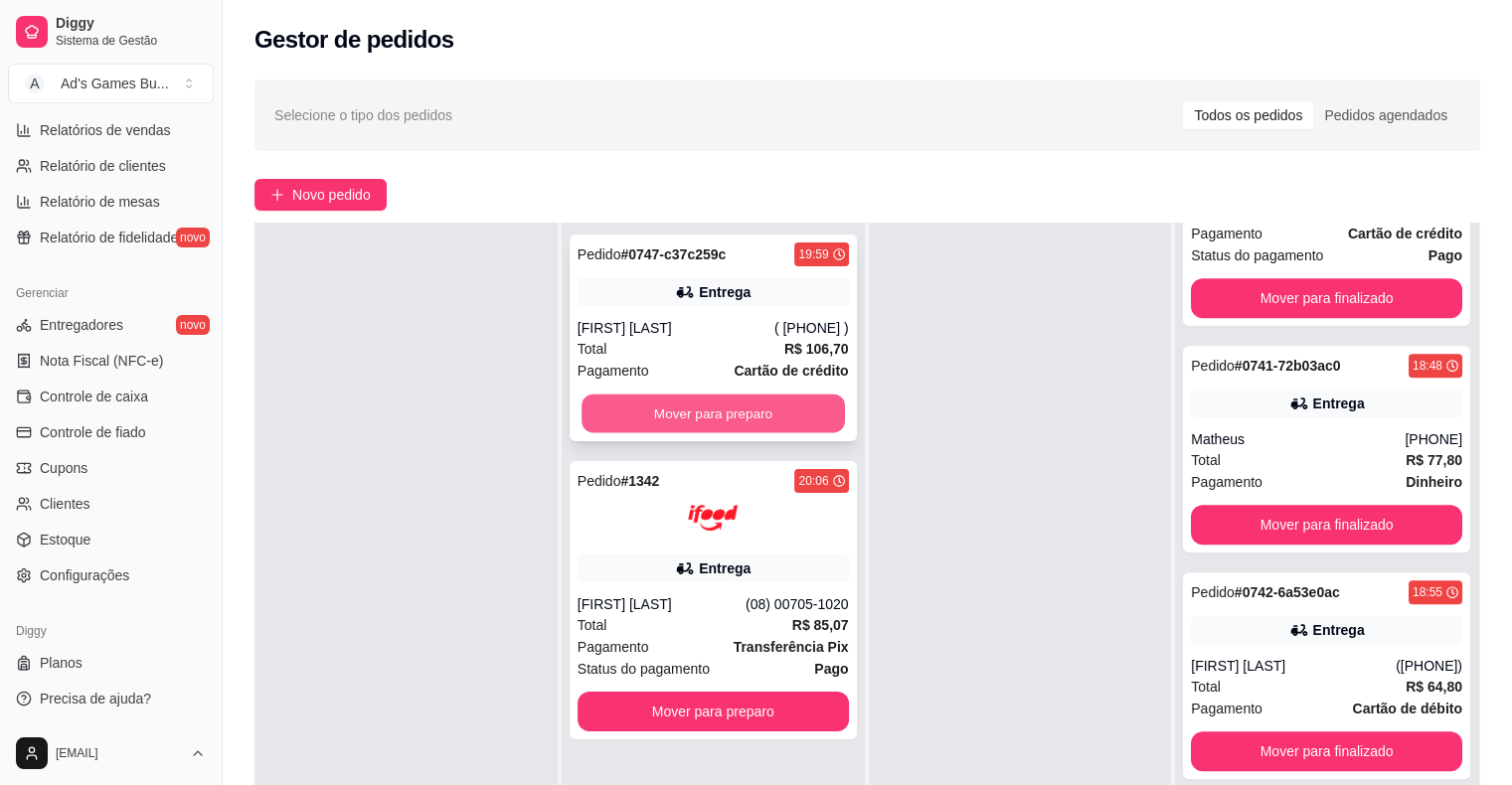 click on "Mover para preparo" at bounding box center (713, 413) 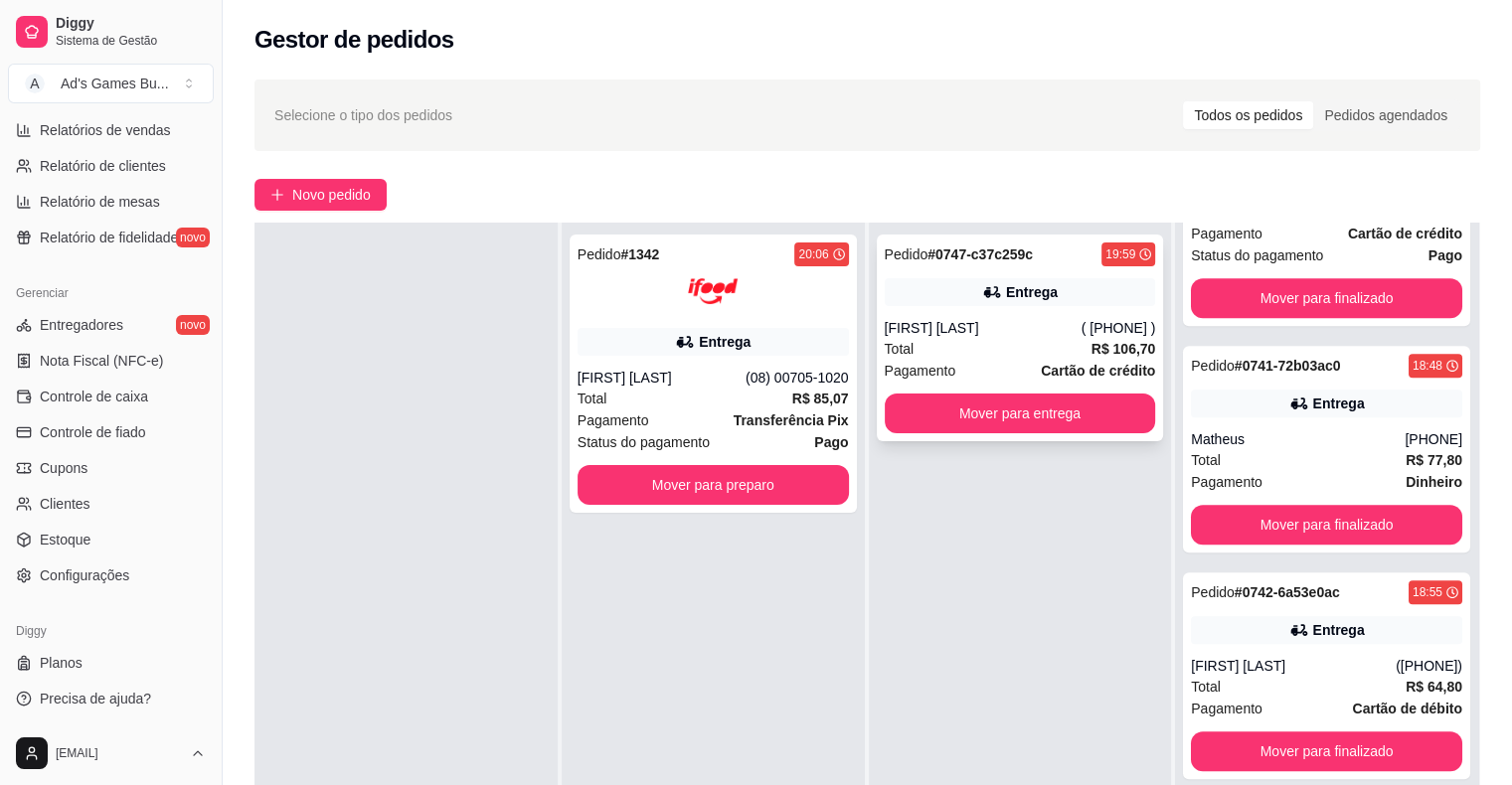 click on "Pagamento Cartão de crédito" at bounding box center [1020, 371] 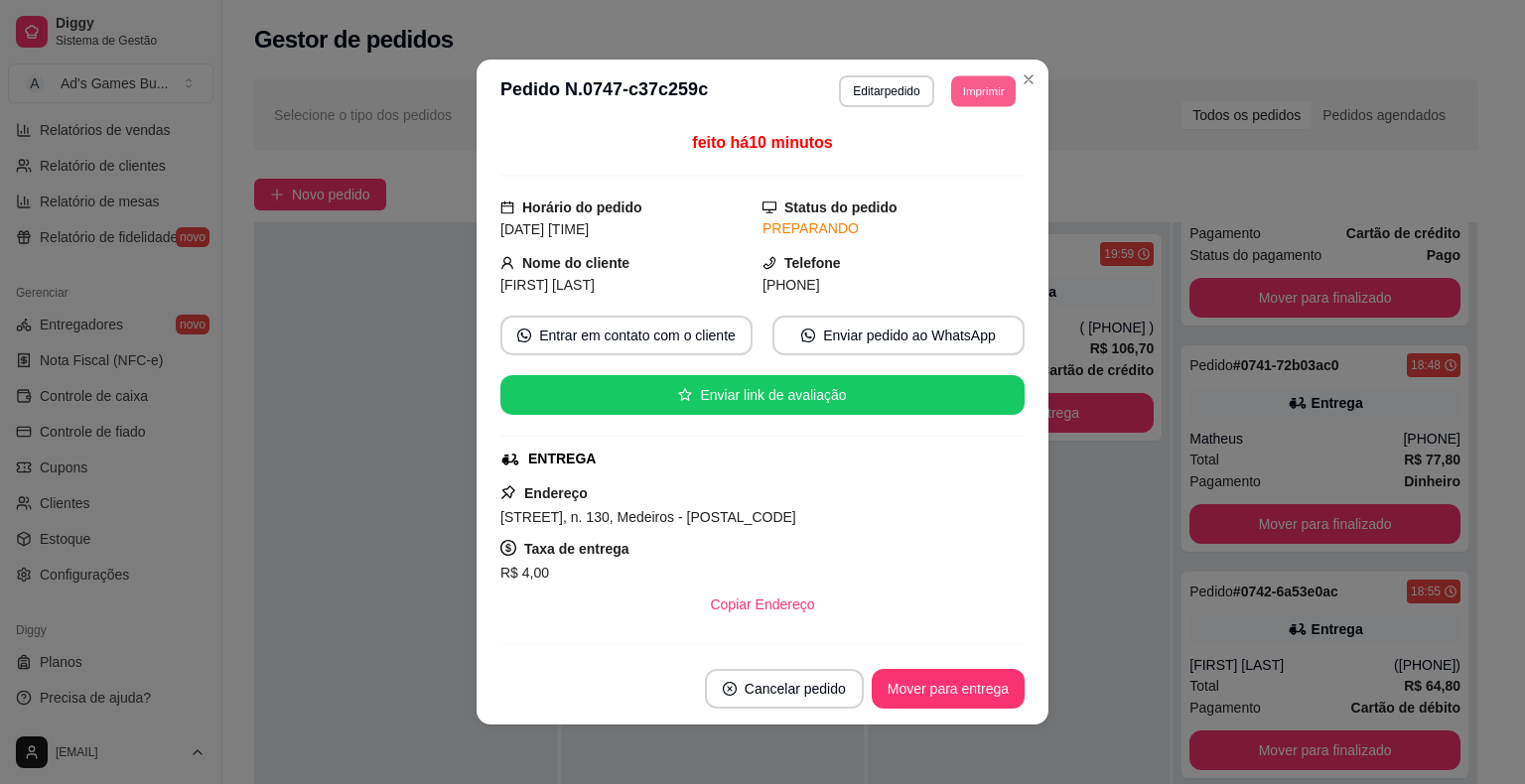 click on "Imprimir" at bounding box center (983, 90) 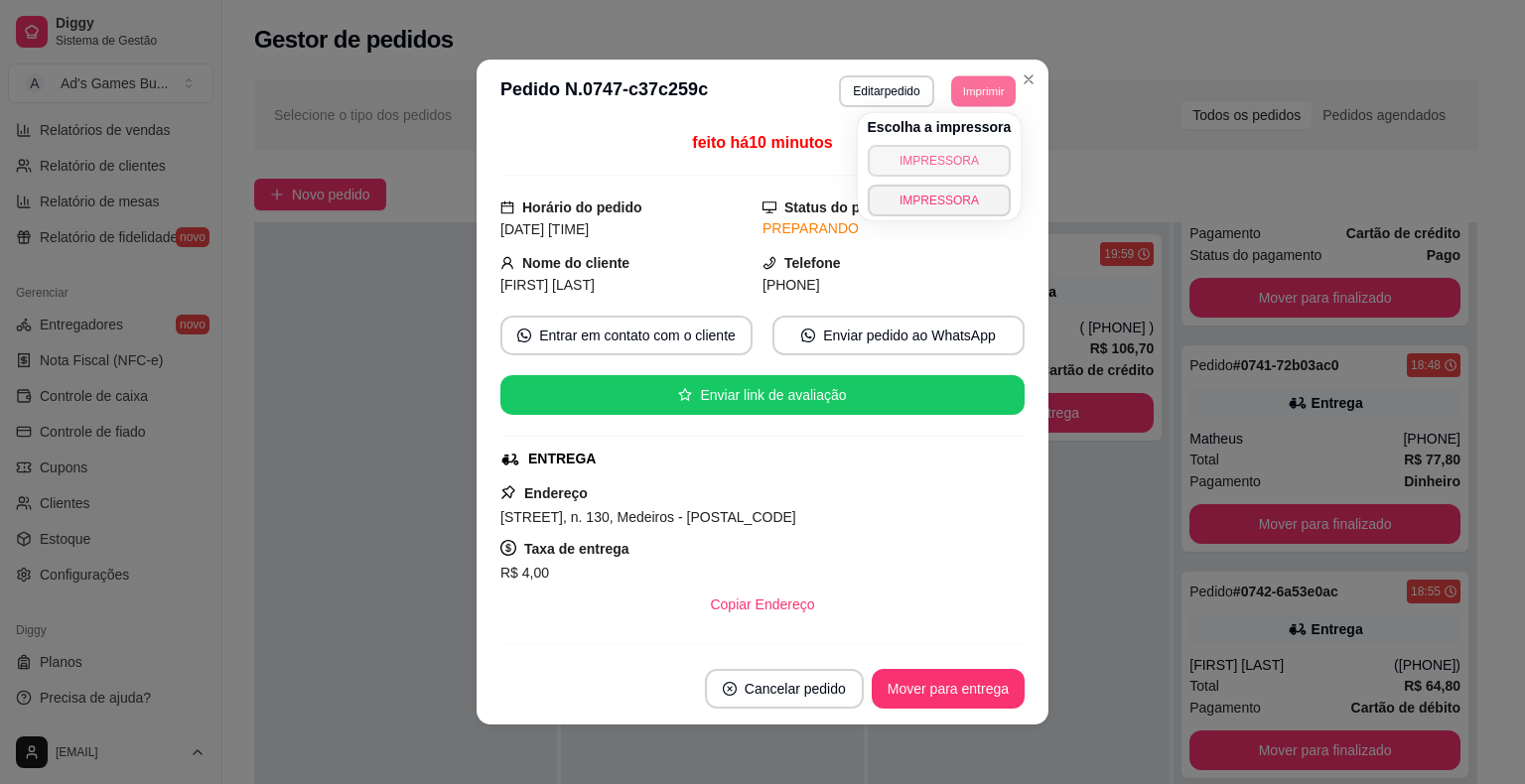 click on "IMPRESSORA" at bounding box center [939, 161] 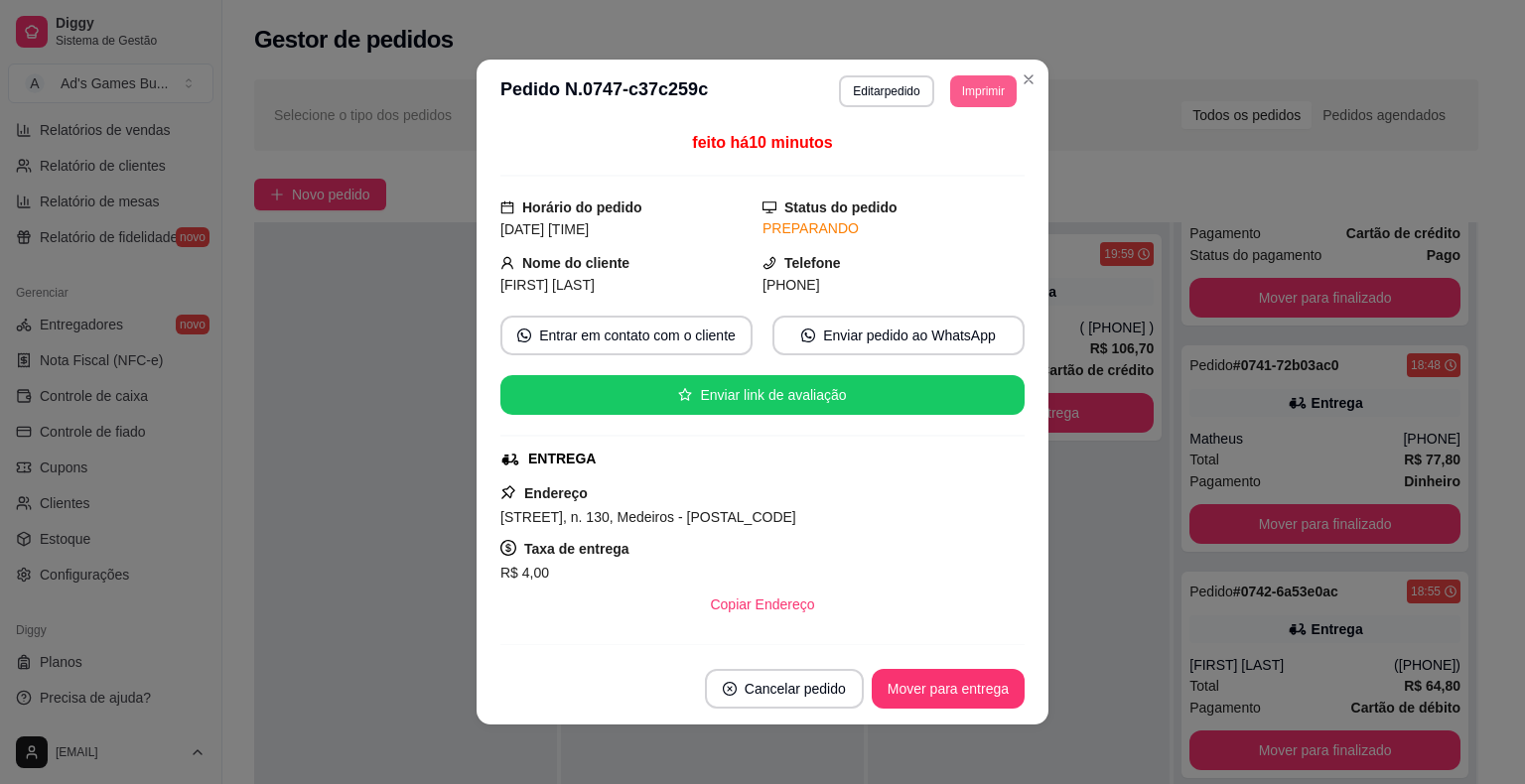 click on "Imprimir" at bounding box center [983, 91] 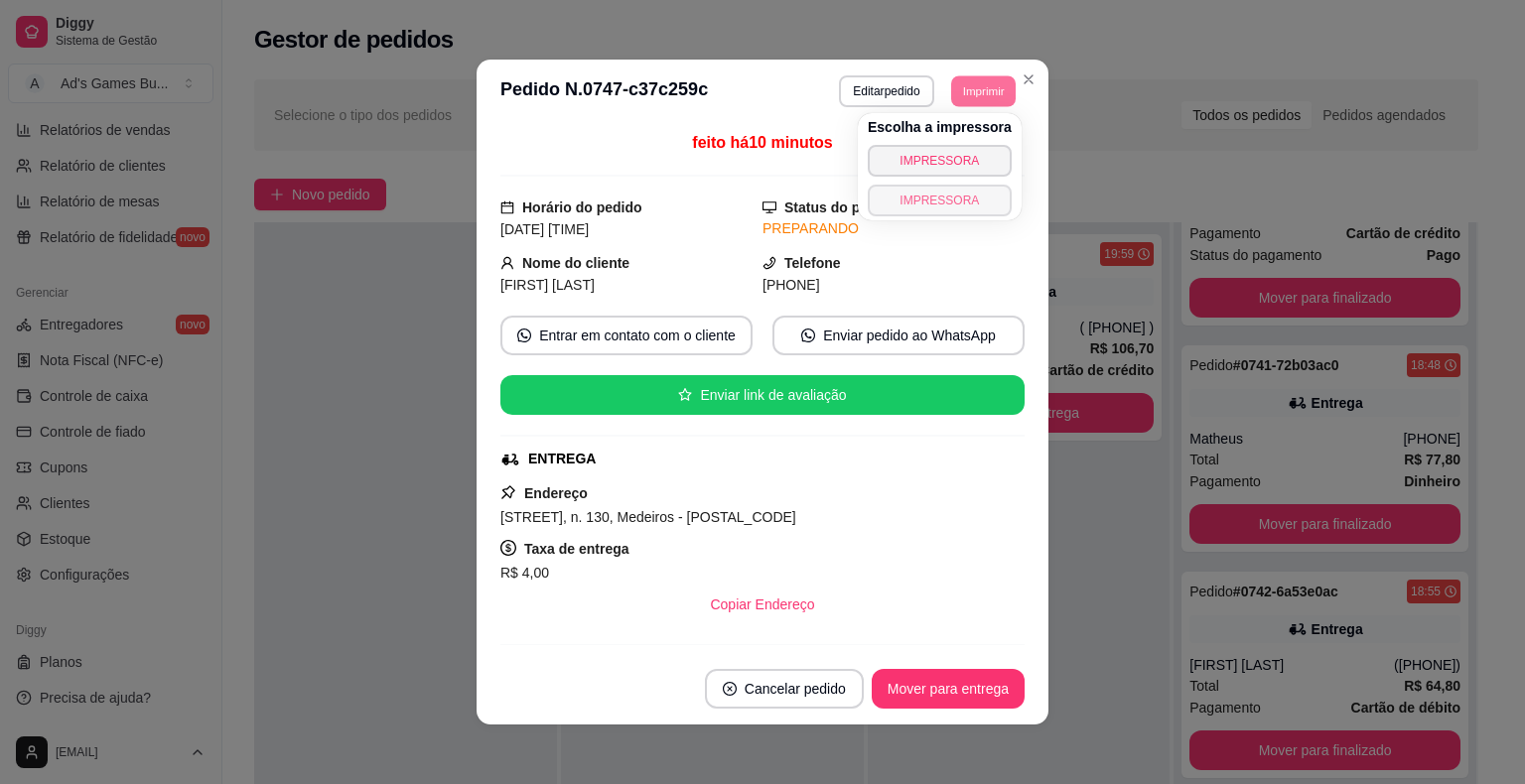 click on "Escolha a impressora IMPRESSORA IMPRESSORA" at bounding box center [939, 167] 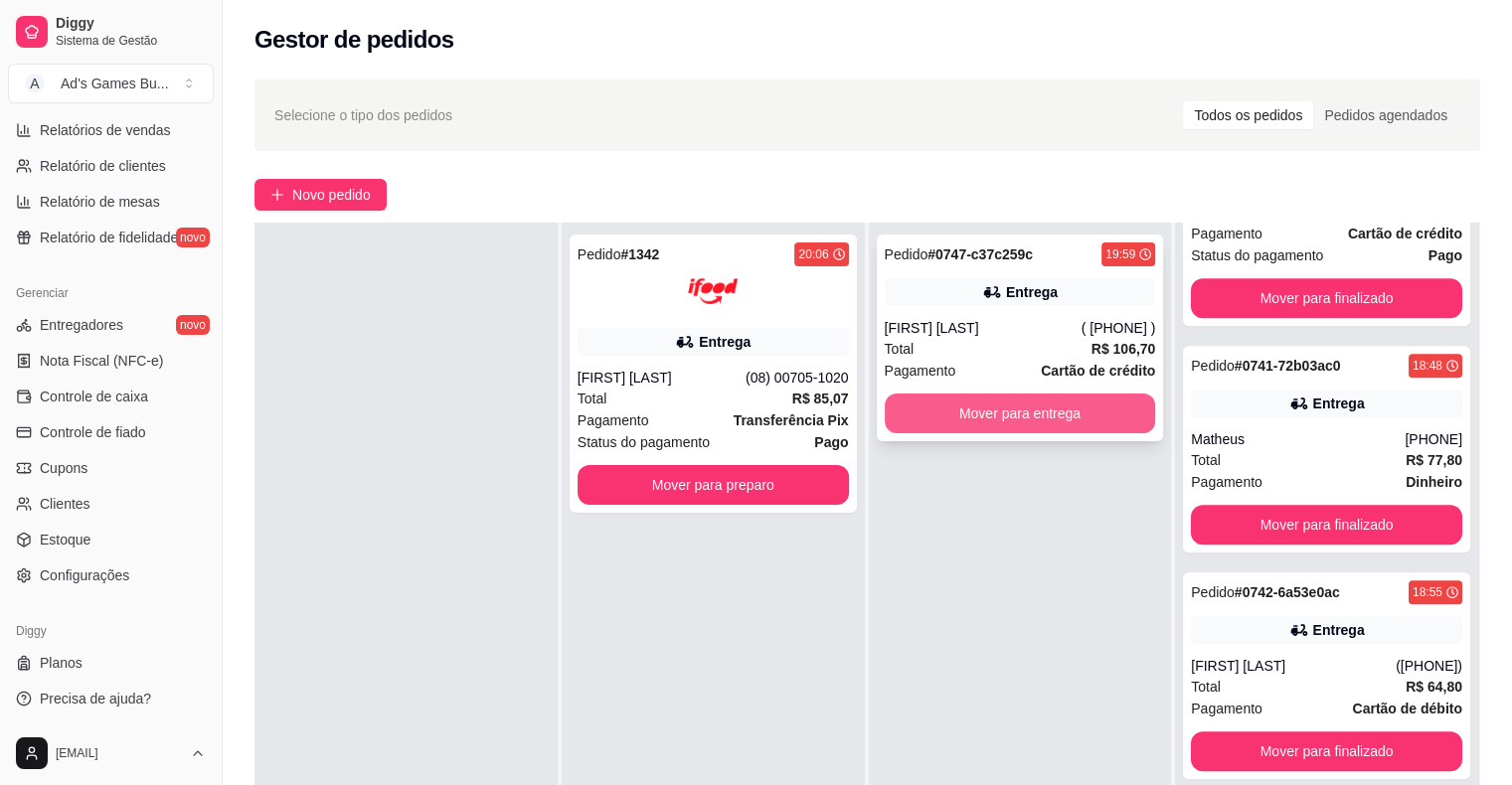 click on "Mover para entrega" at bounding box center (1020, 413) 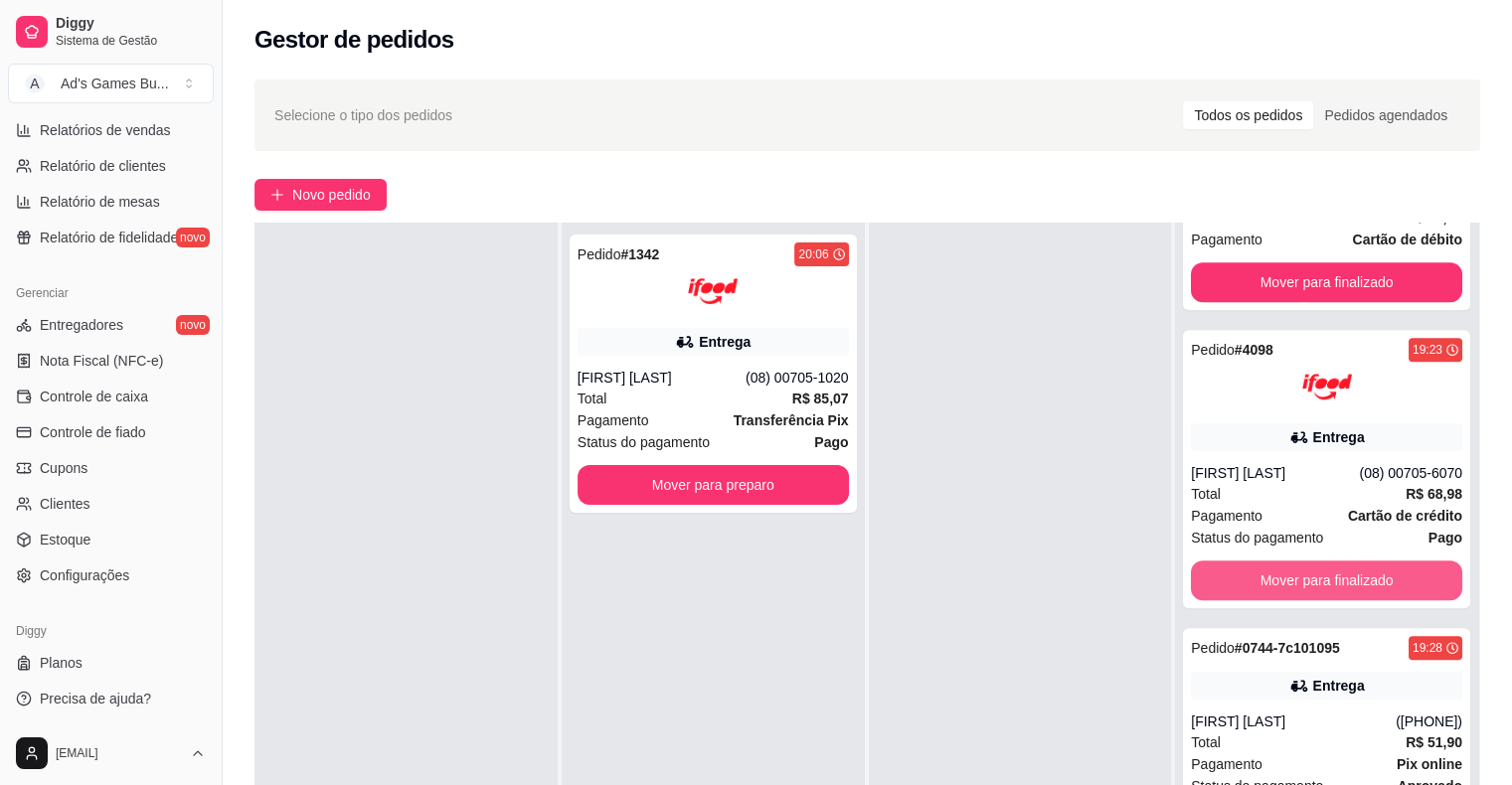 scroll, scrollTop: 2663, scrollLeft: 0, axis: vertical 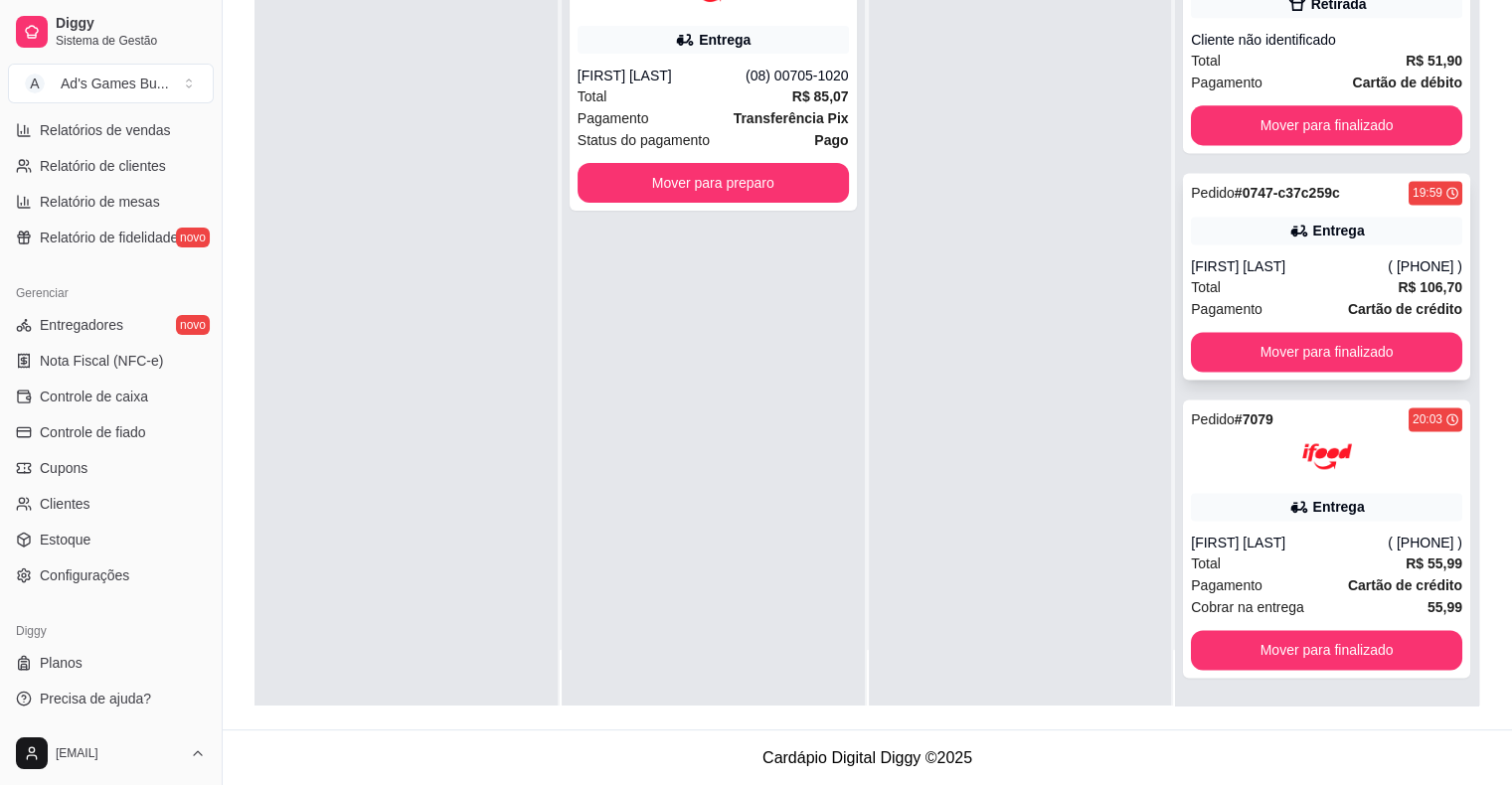 click on "Entrega" at bounding box center (1326, 231) 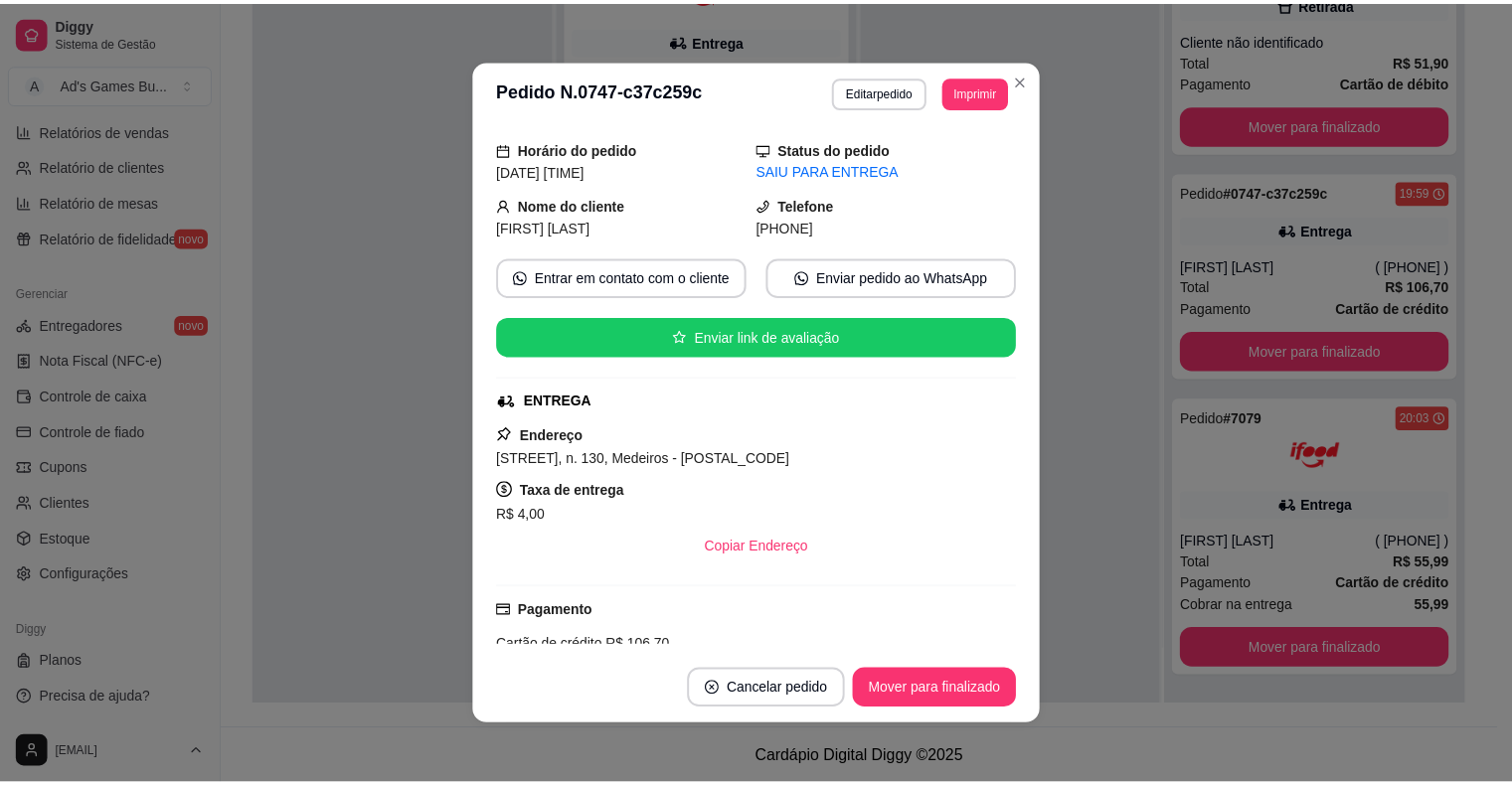 scroll, scrollTop: 0, scrollLeft: 0, axis: both 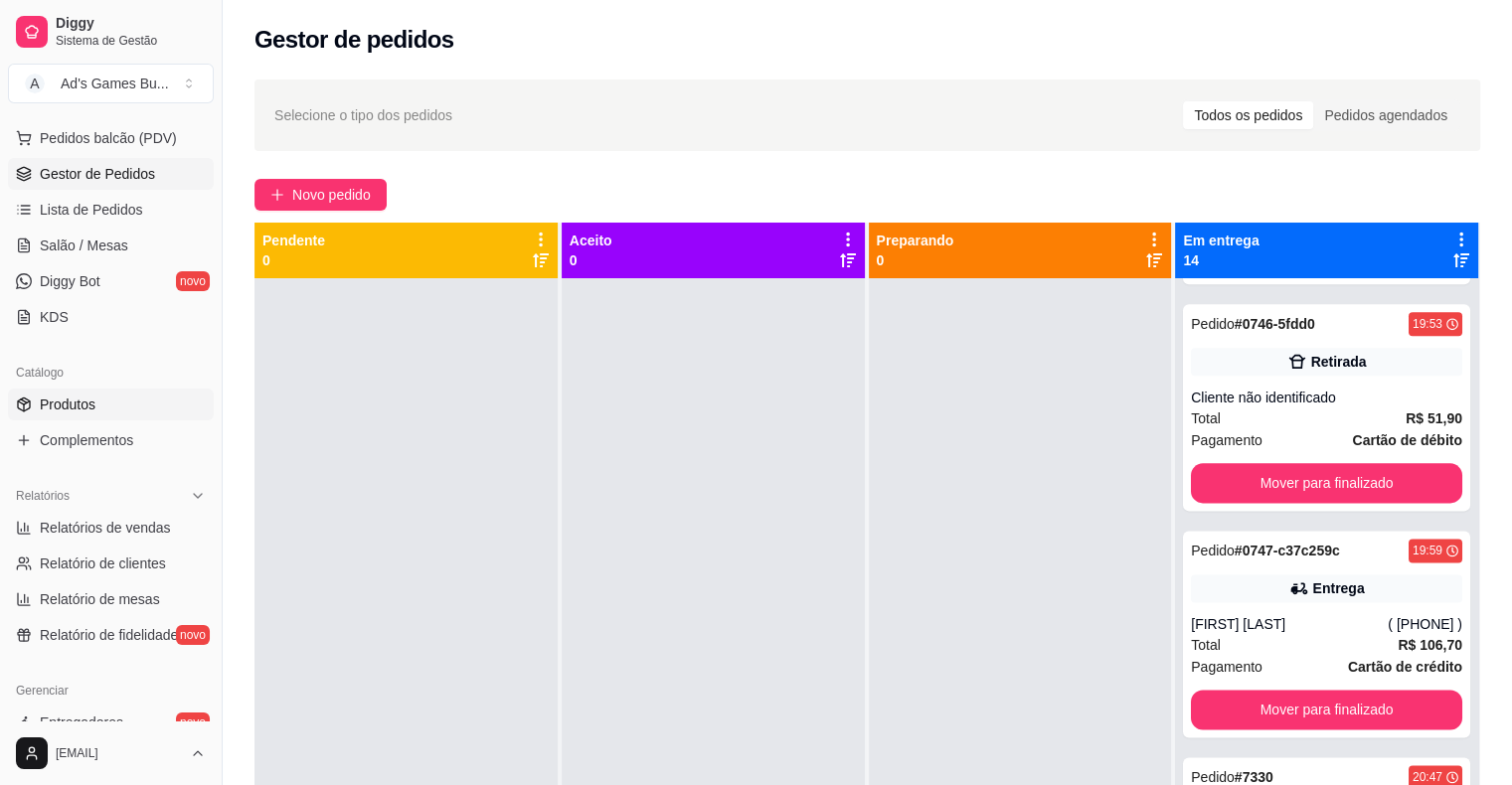 click on "Produtos" at bounding box center [110, 404] 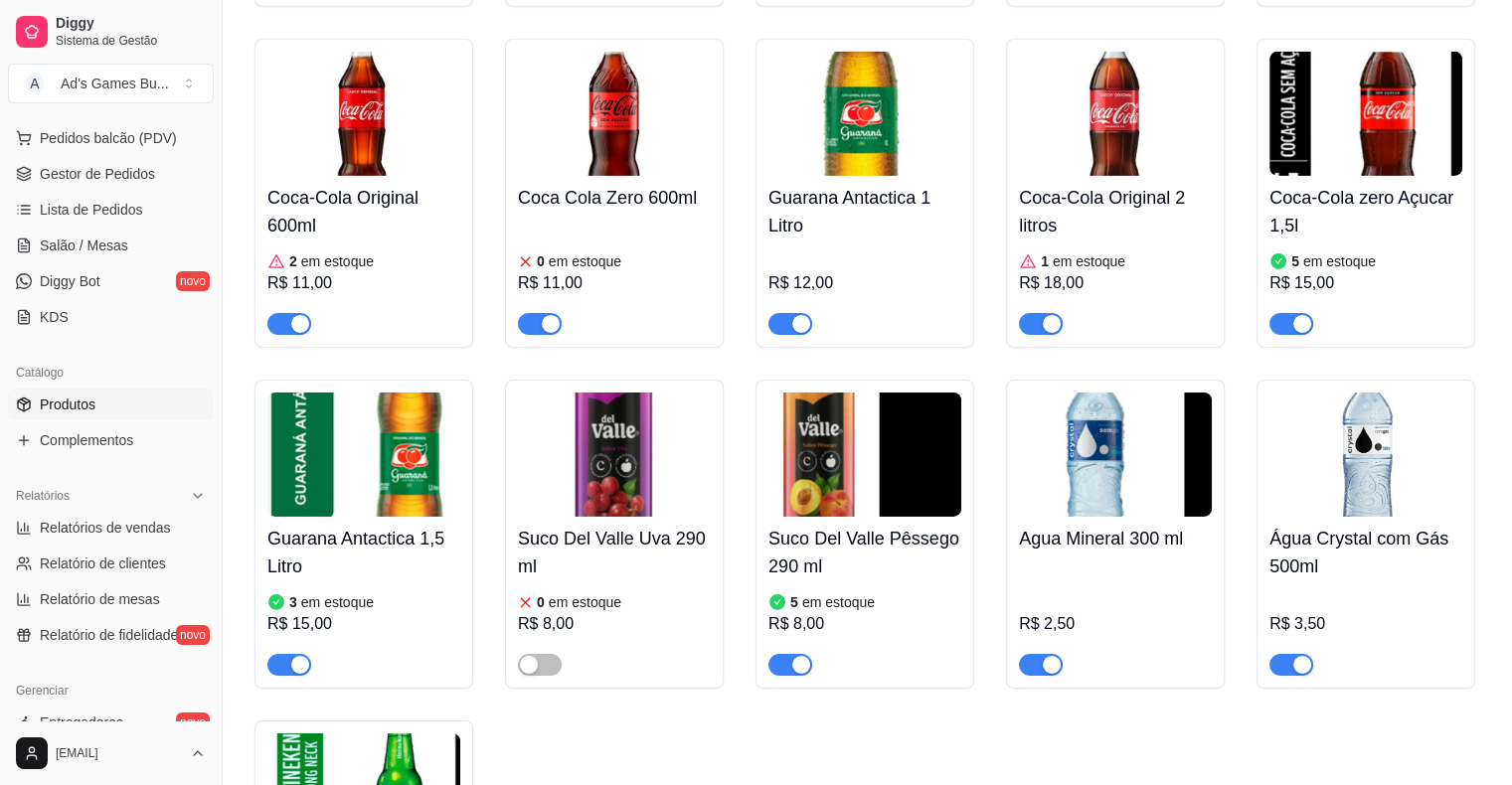 scroll, scrollTop: 6260, scrollLeft: 0, axis: vertical 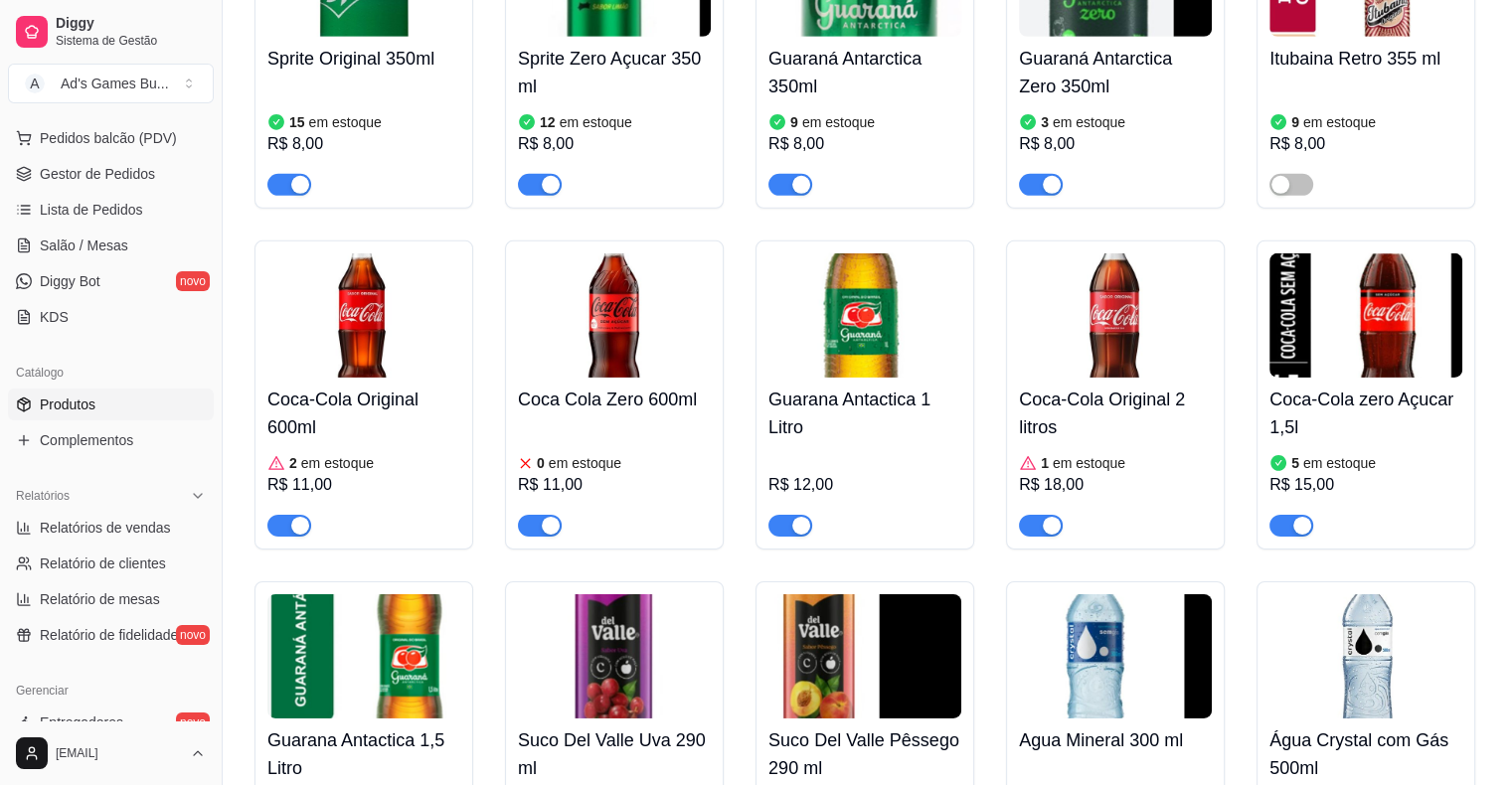 click at bounding box center [364, 315] 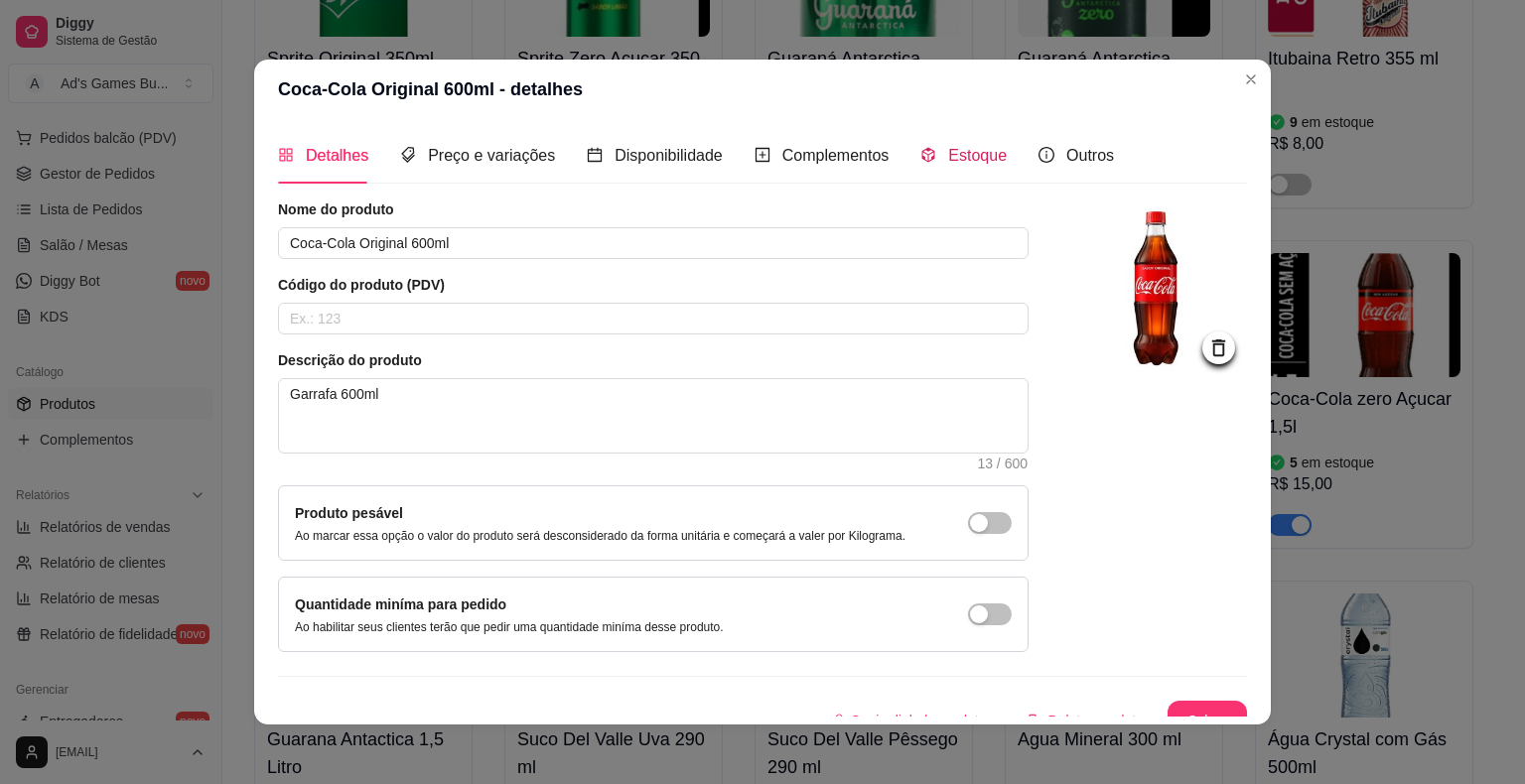 click on "Estoque" at bounding box center [977, 155] 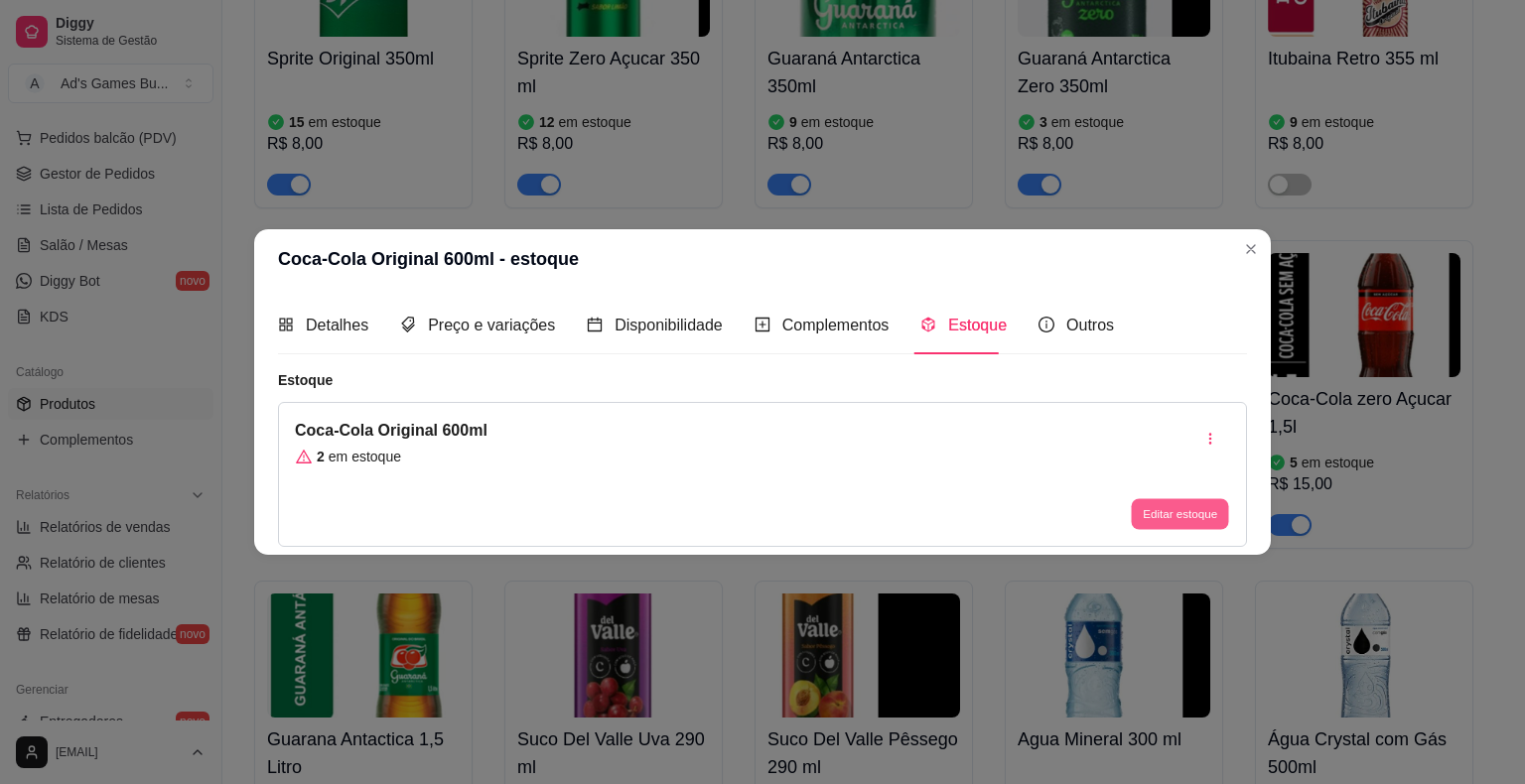click on "Editar estoque" at bounding box center [1179, 513] 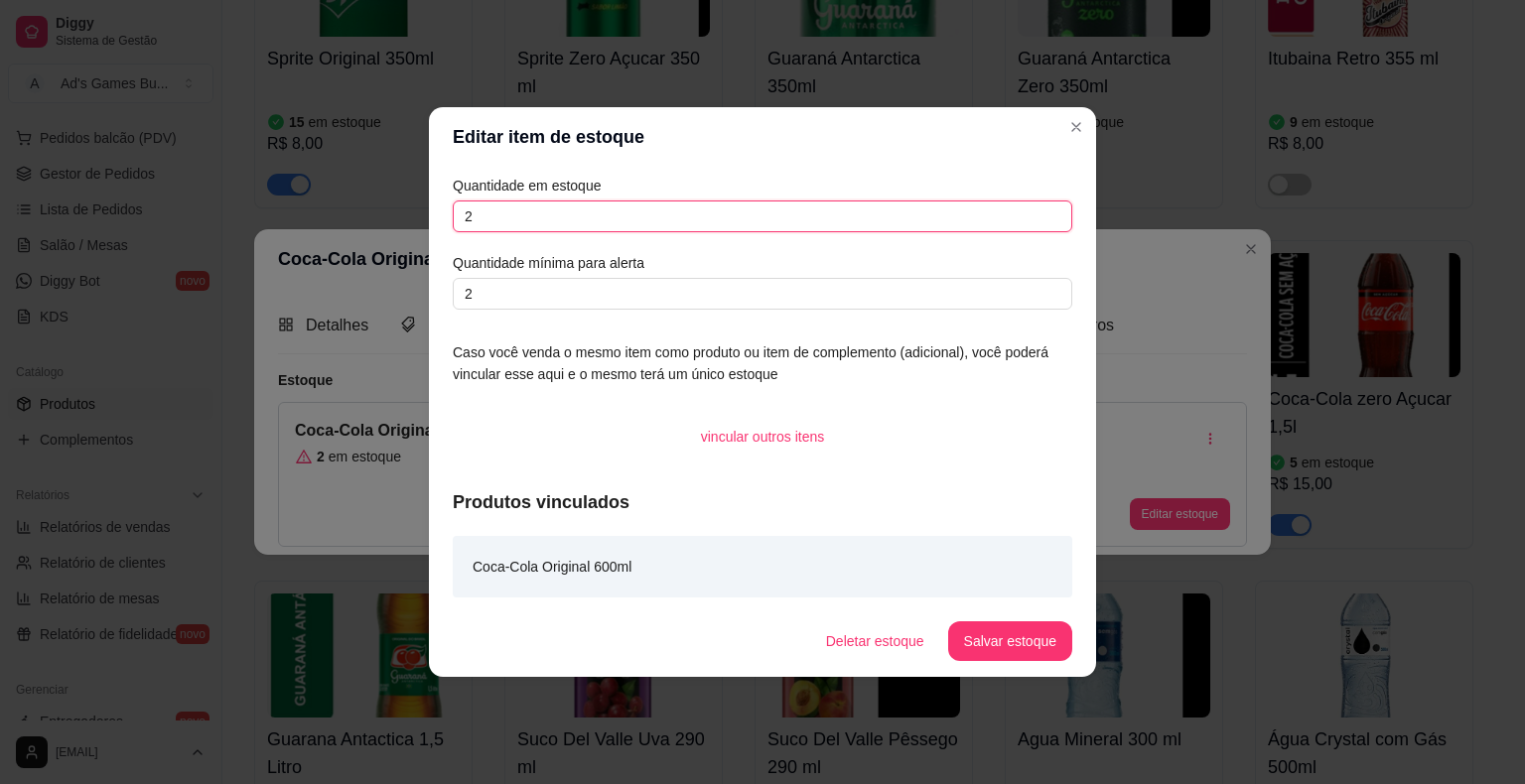 drag, startPoint x: 588, startPoint y: 212, endPoint x: 492, endPoint y: 208, distance: 96.0833 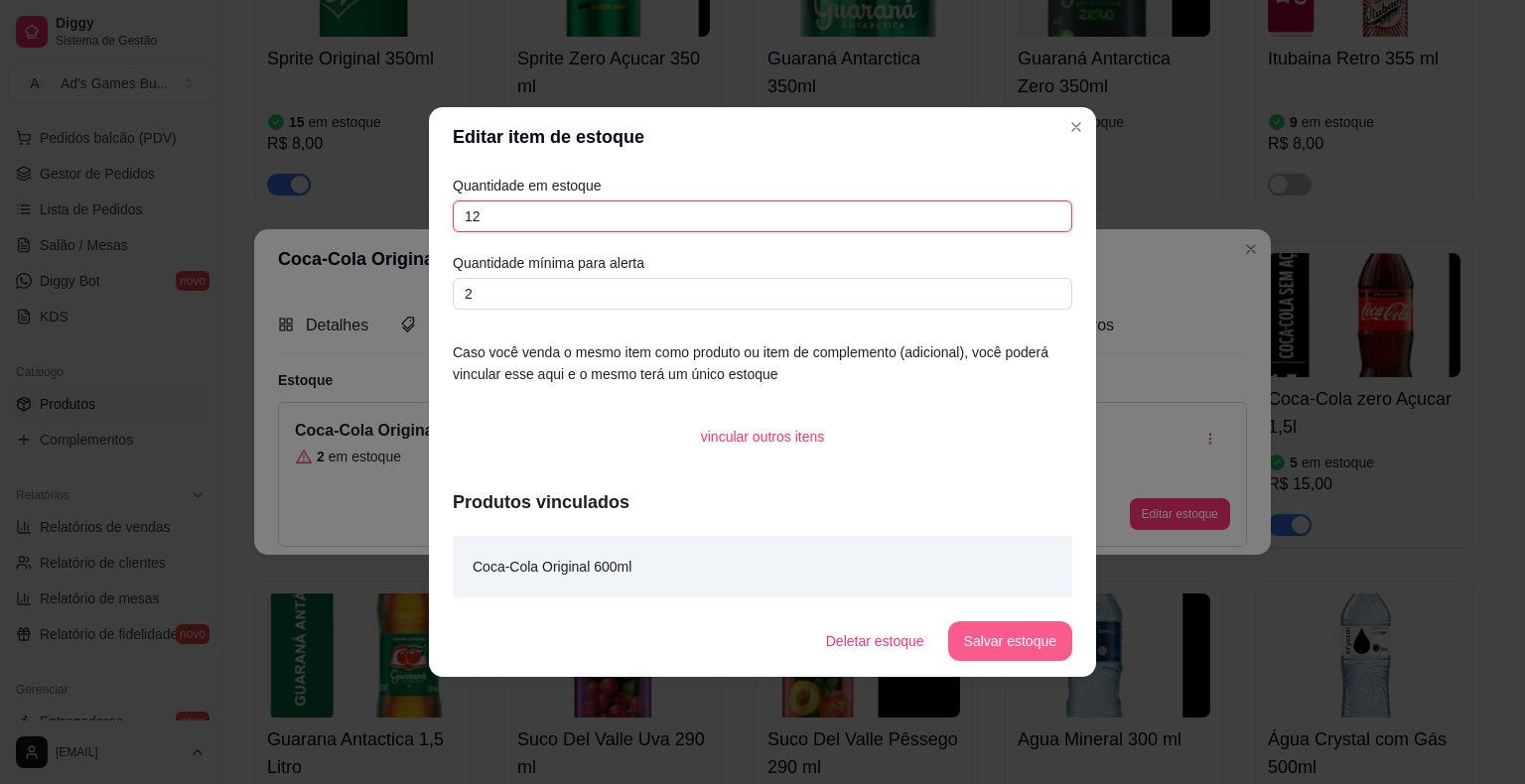 type on "12" 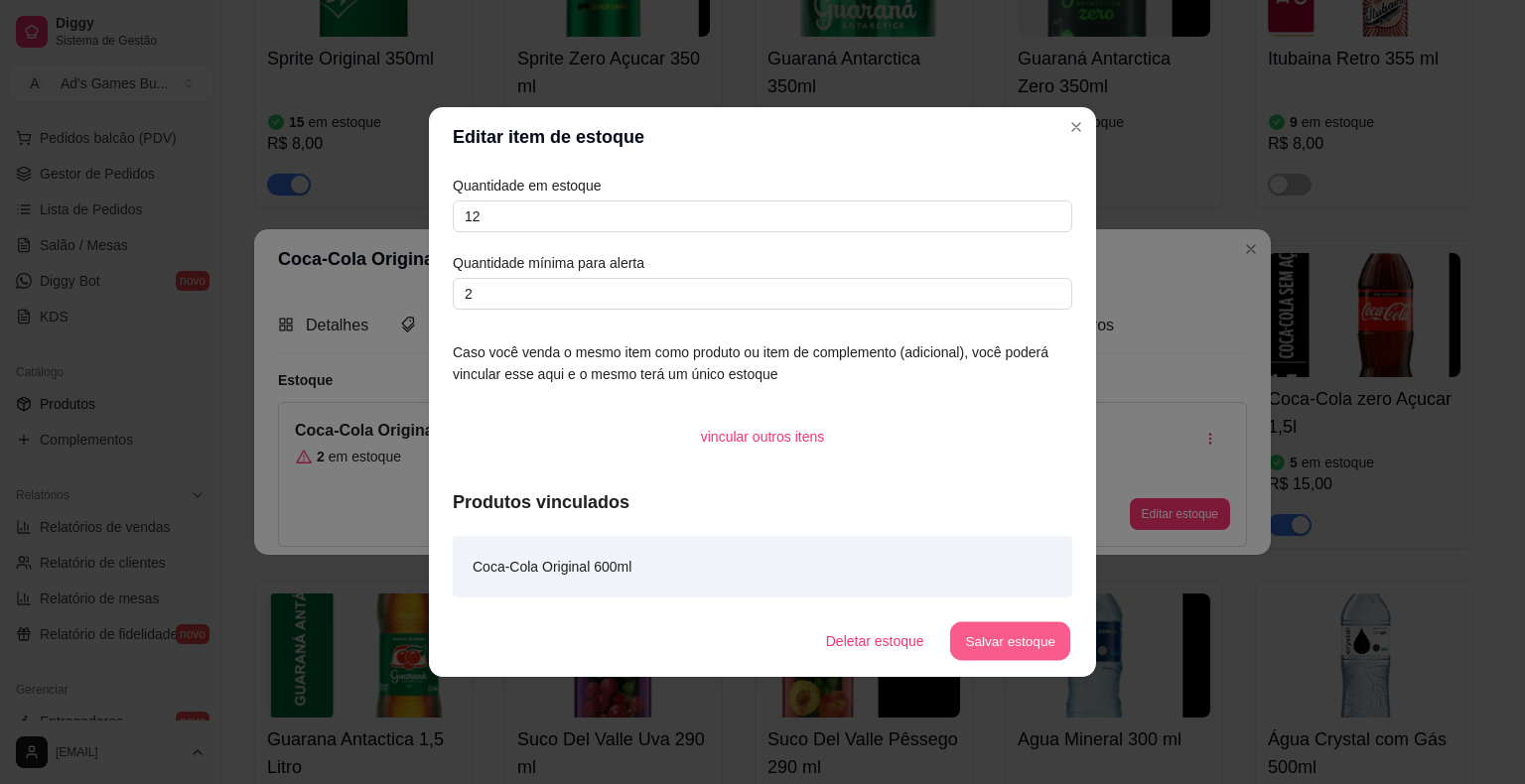 click on "Salvar estoque" at bounding box center (1010, 641) 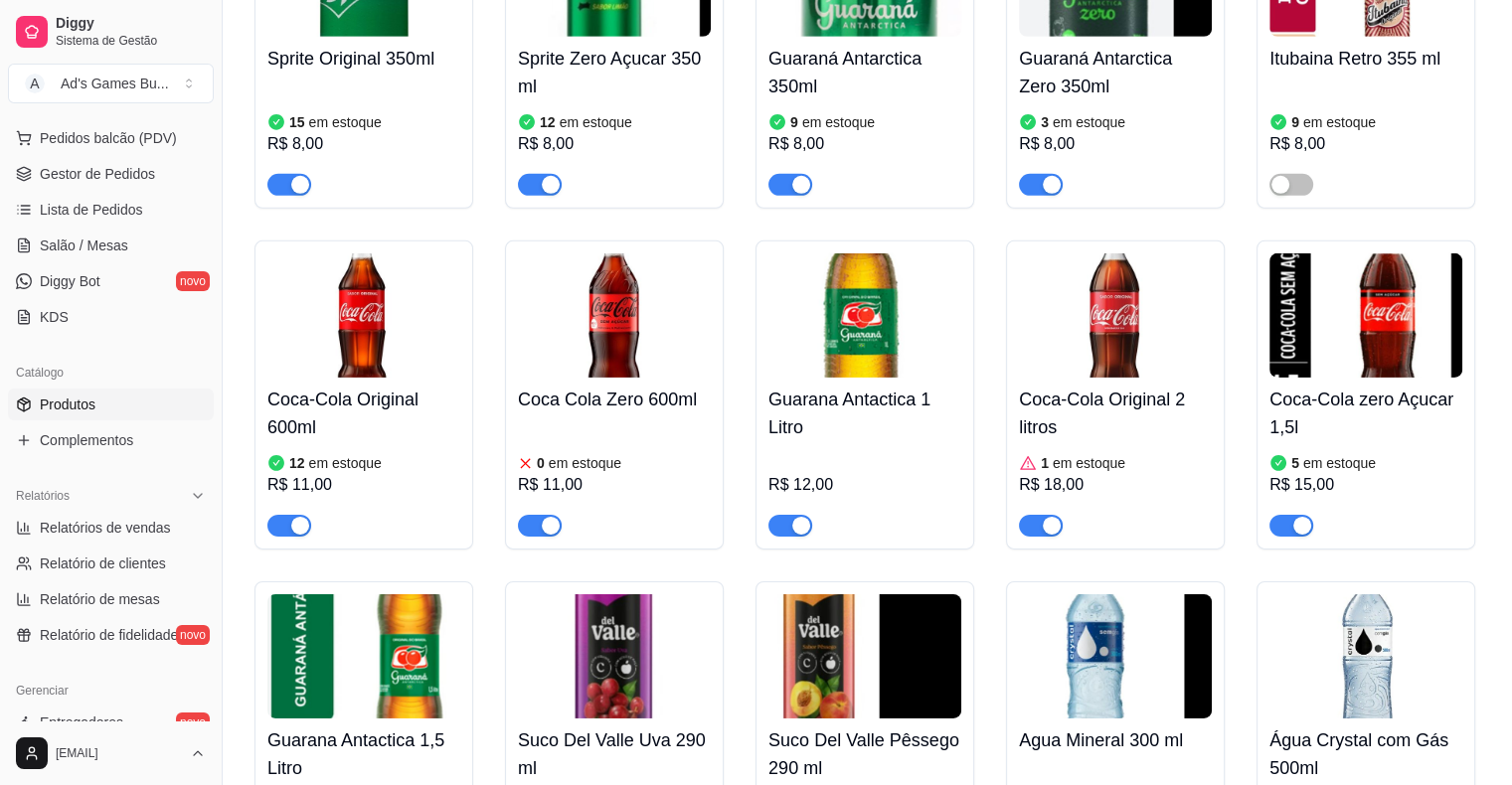click at bounding box center [614, 315] 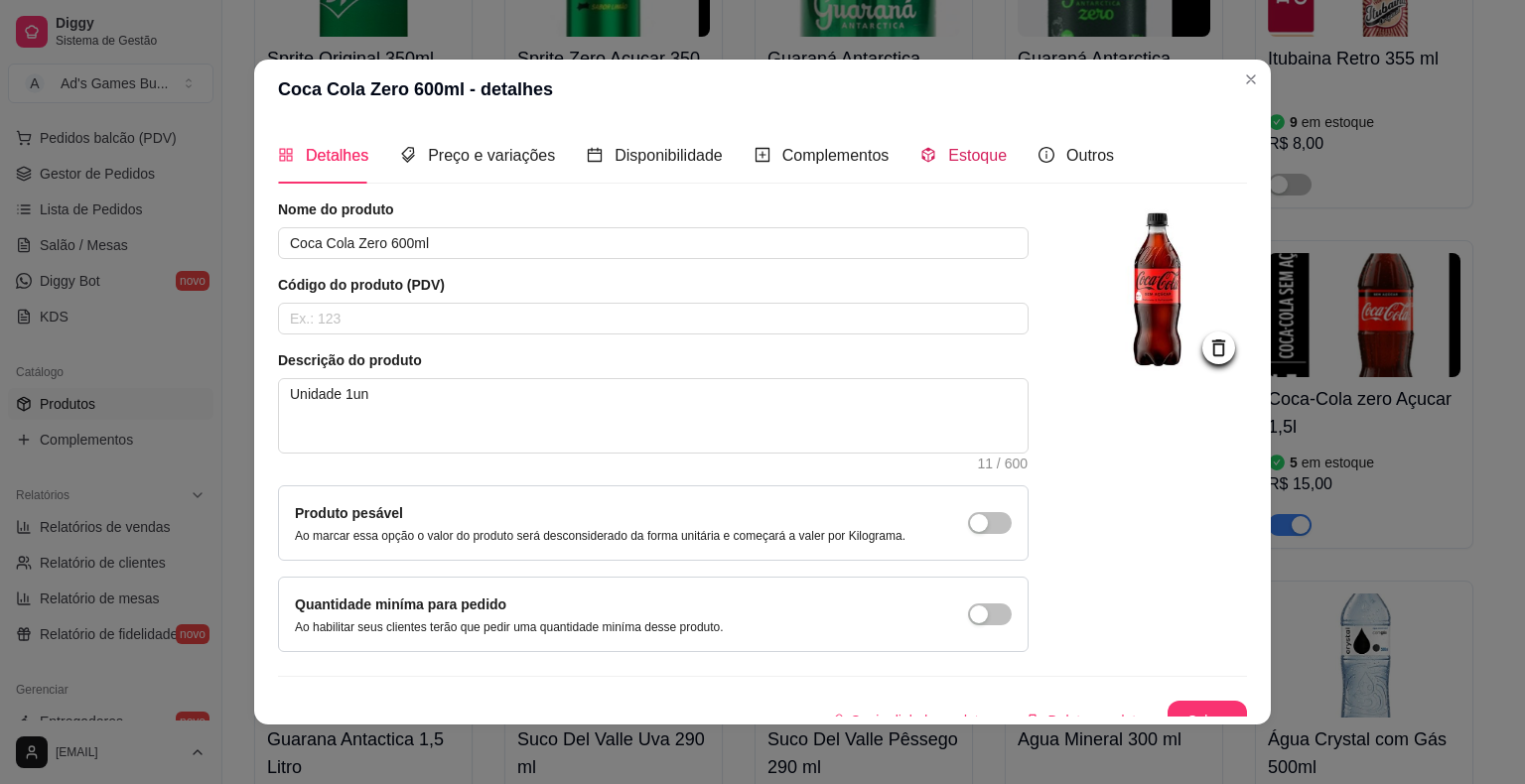click on "Estoque" at bounding box center [977, 155] 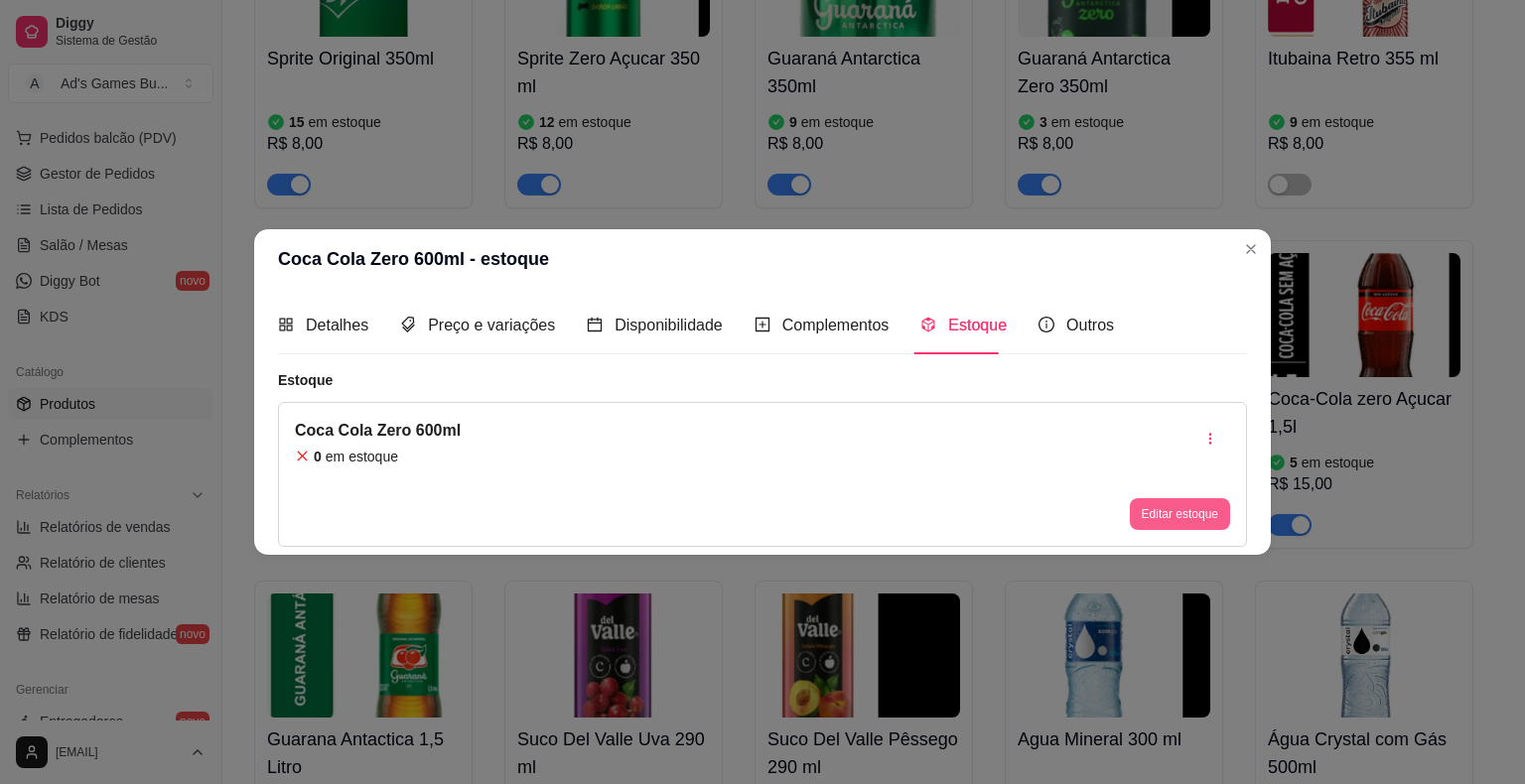 click on "Editar estoque" at bounding box center (1179, 514) 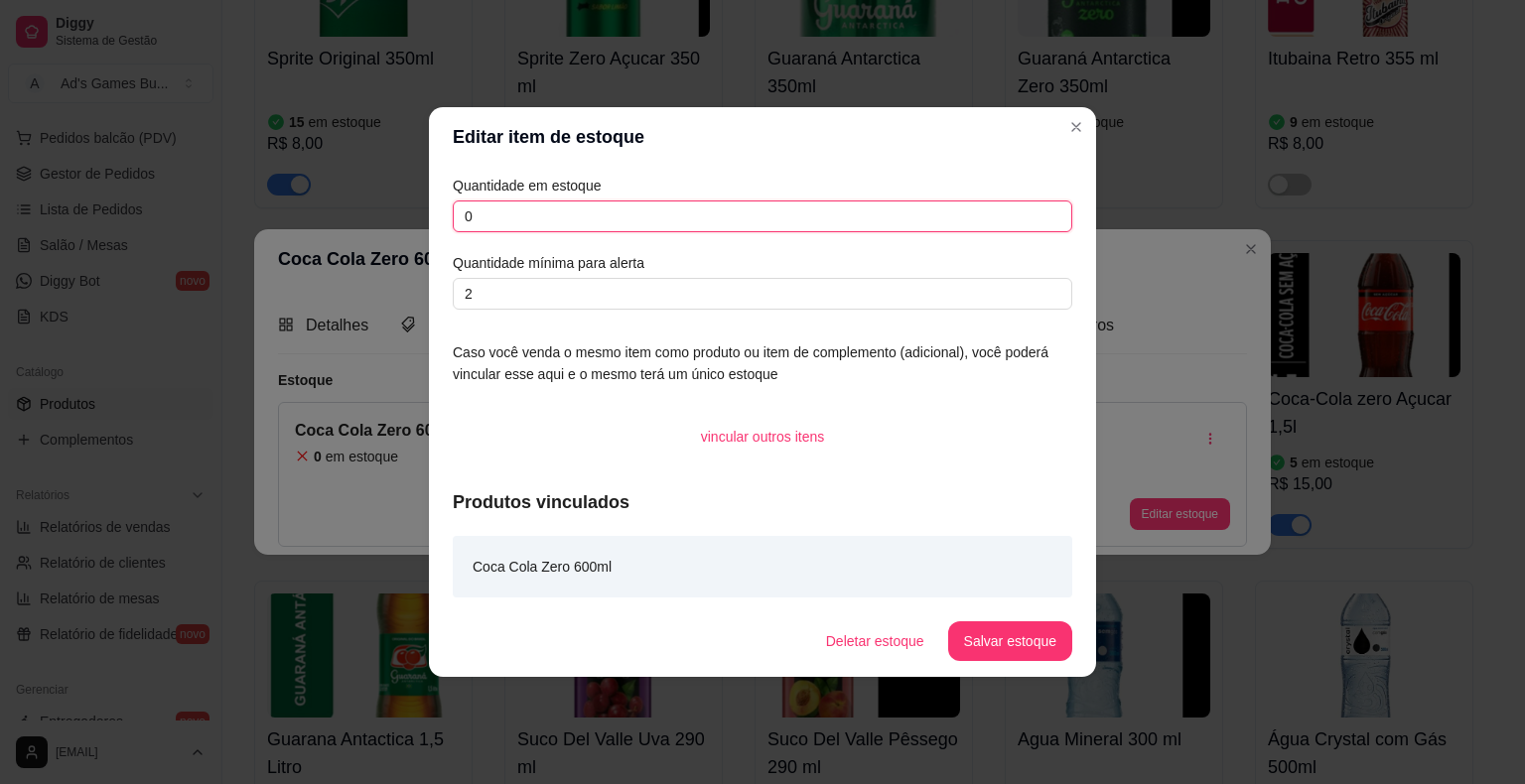 drag, startPoint x: 499, startPoint y: 226, endPoint x: 417, endPoint y: 208, distance: 83.95237 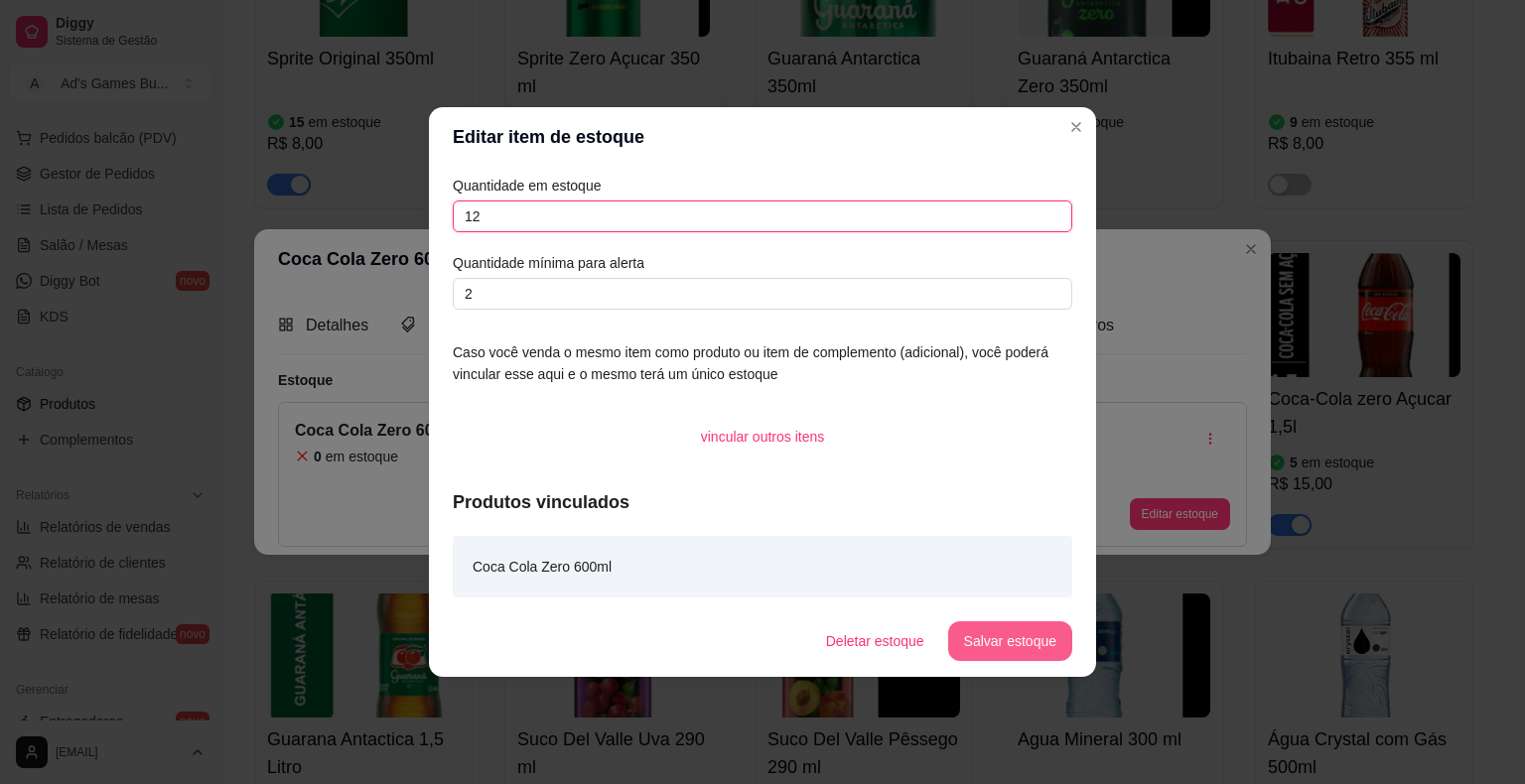 type on "12" 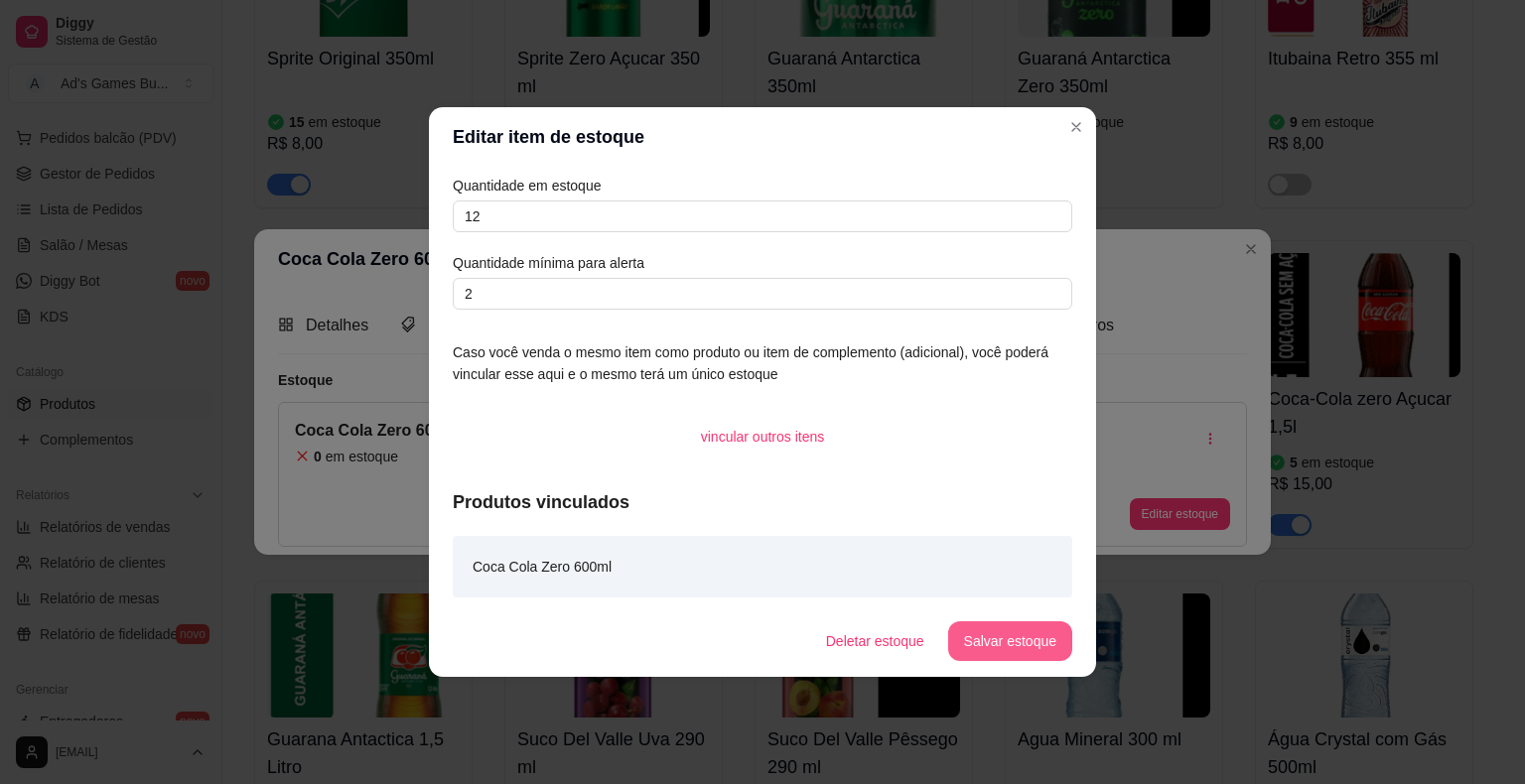 click on "Salvar estoque" at bounding box center (1010, 641) 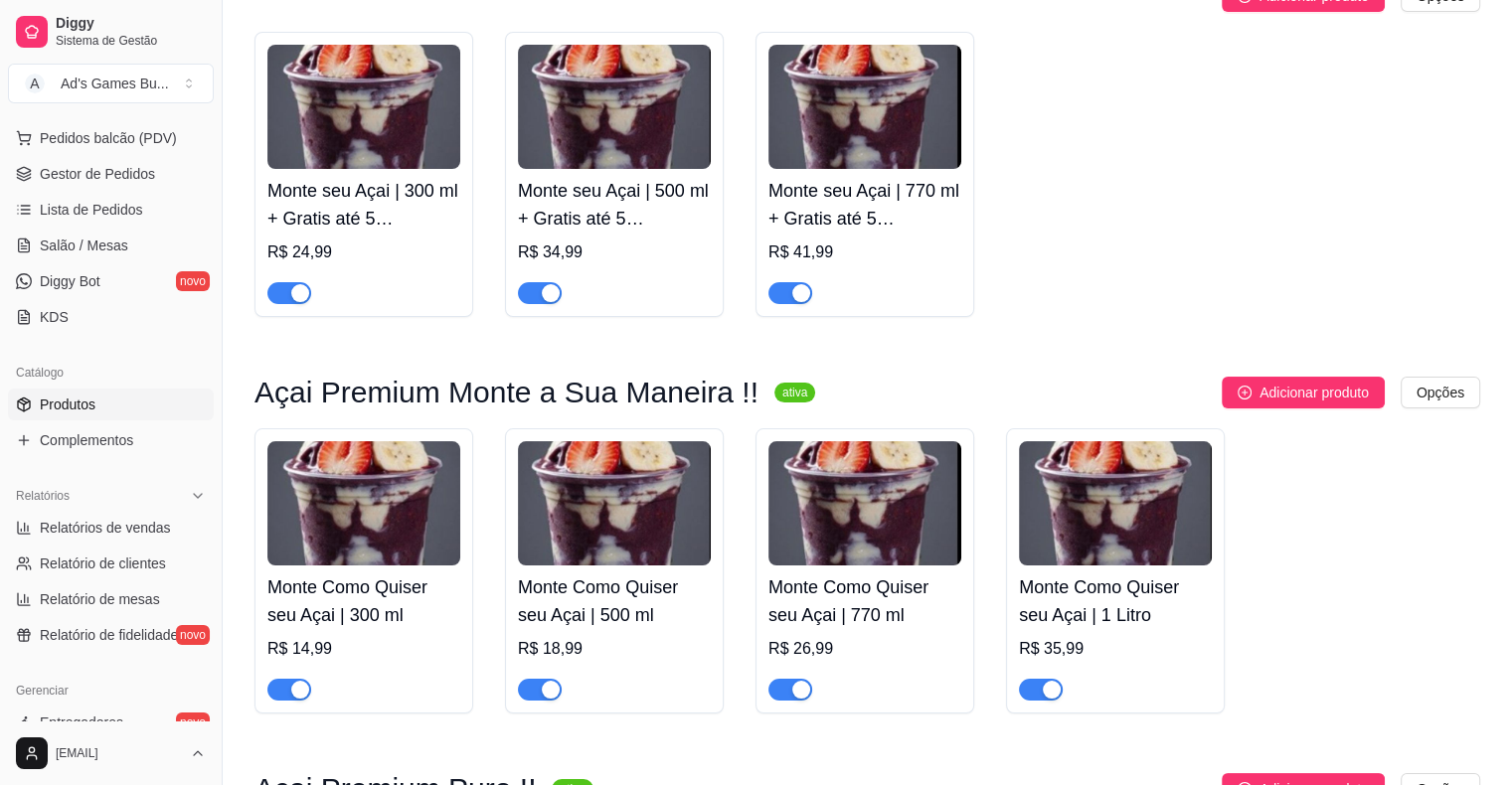scroll, scrollTop: 7552, scrollLeft: 0, axis: vertical 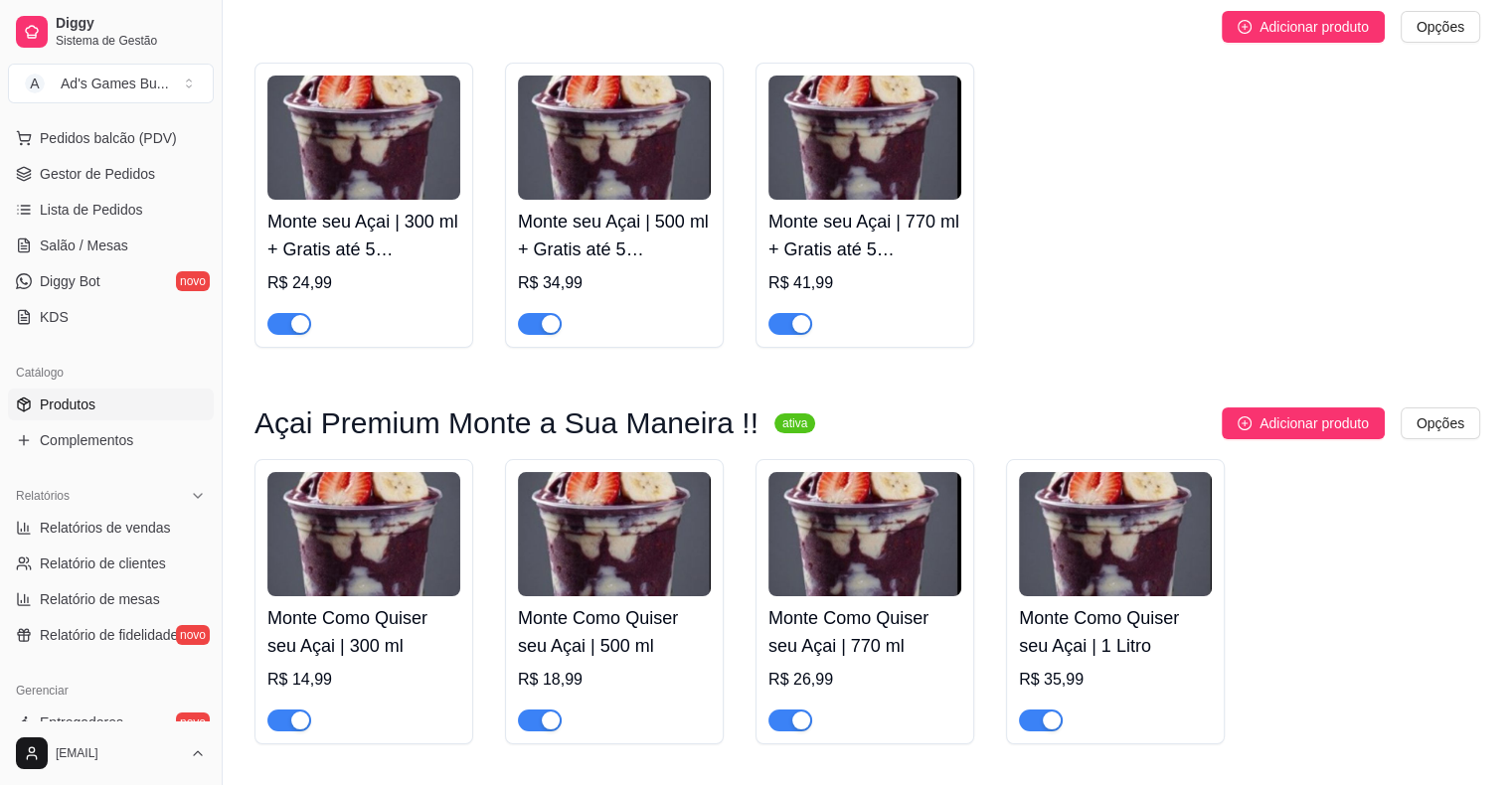 click at bounding box center (364, 137) 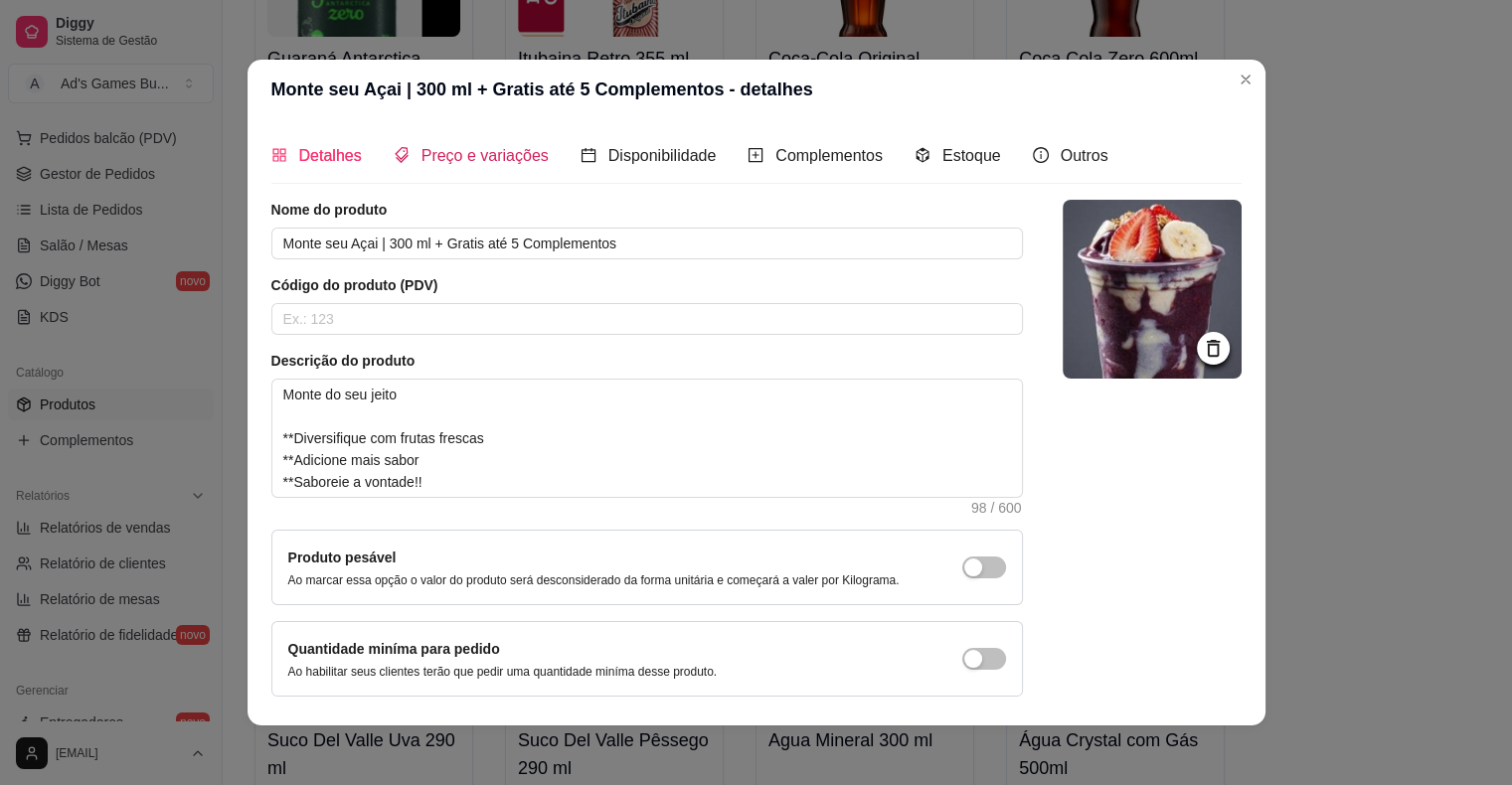 click on "Preço e variações" at bounding box center (485, 155) 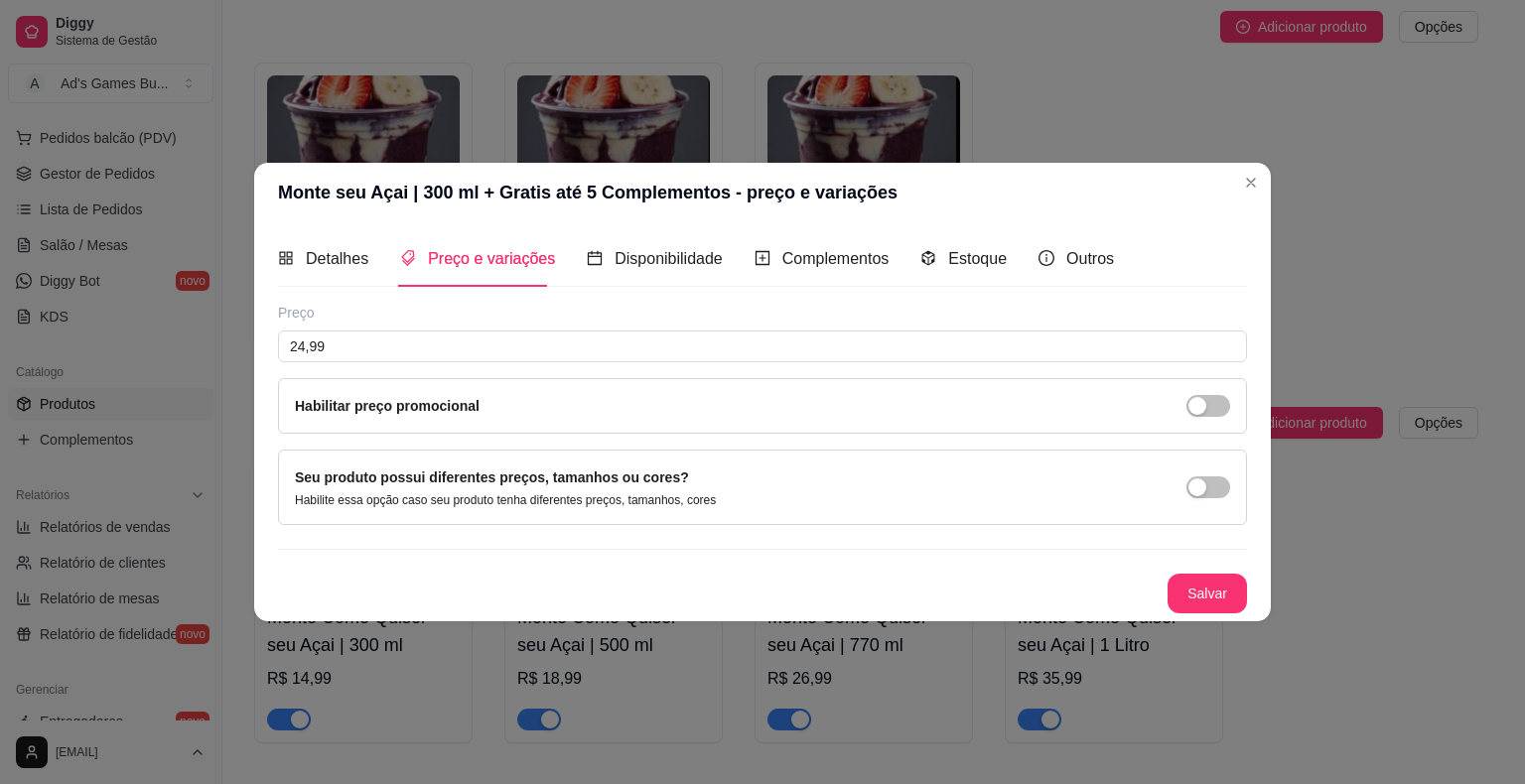 type 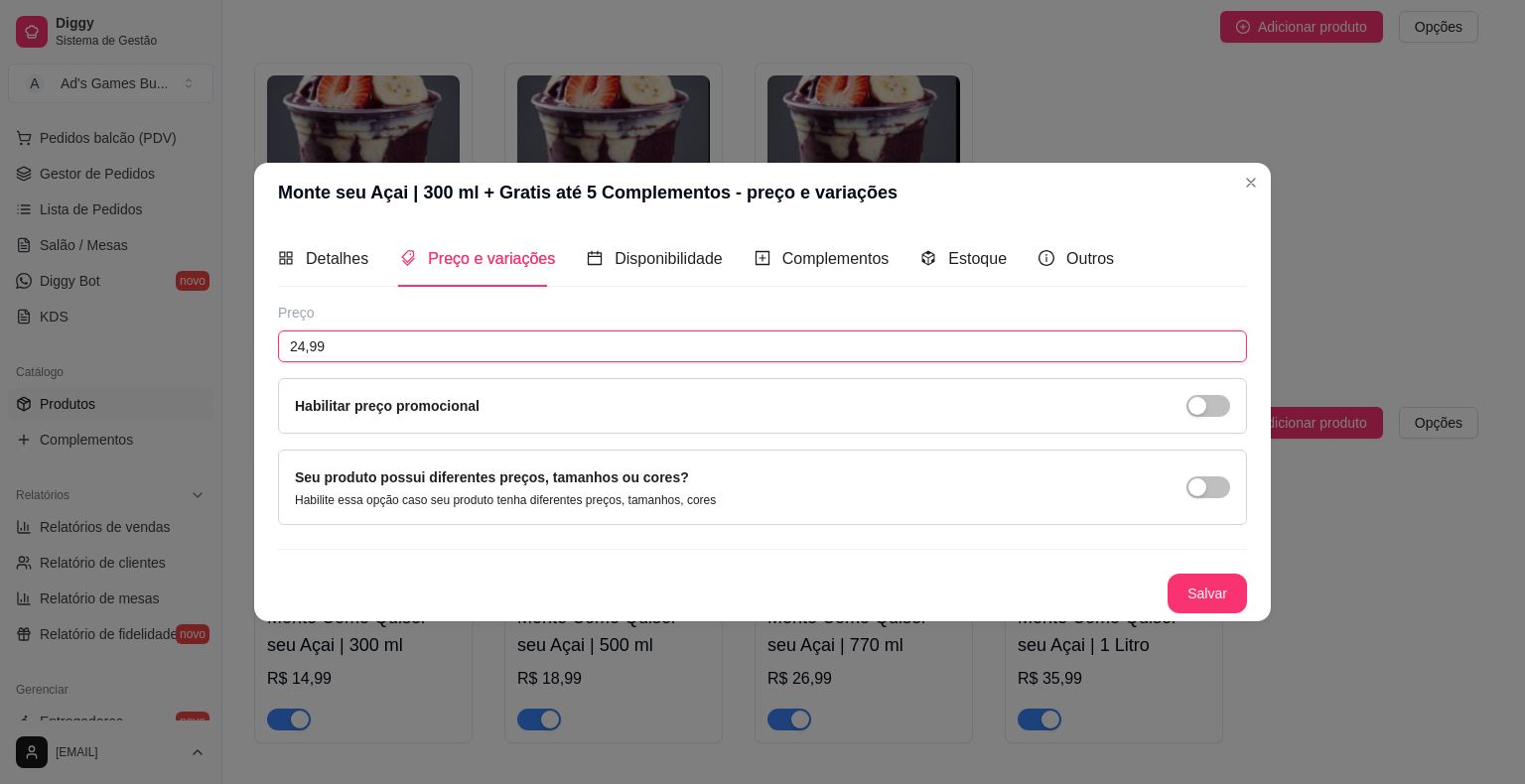 drag, startPoint x: 409, startPoint y: 347, endPoint x: 286, endPoint y: 339, distance: 123.2599 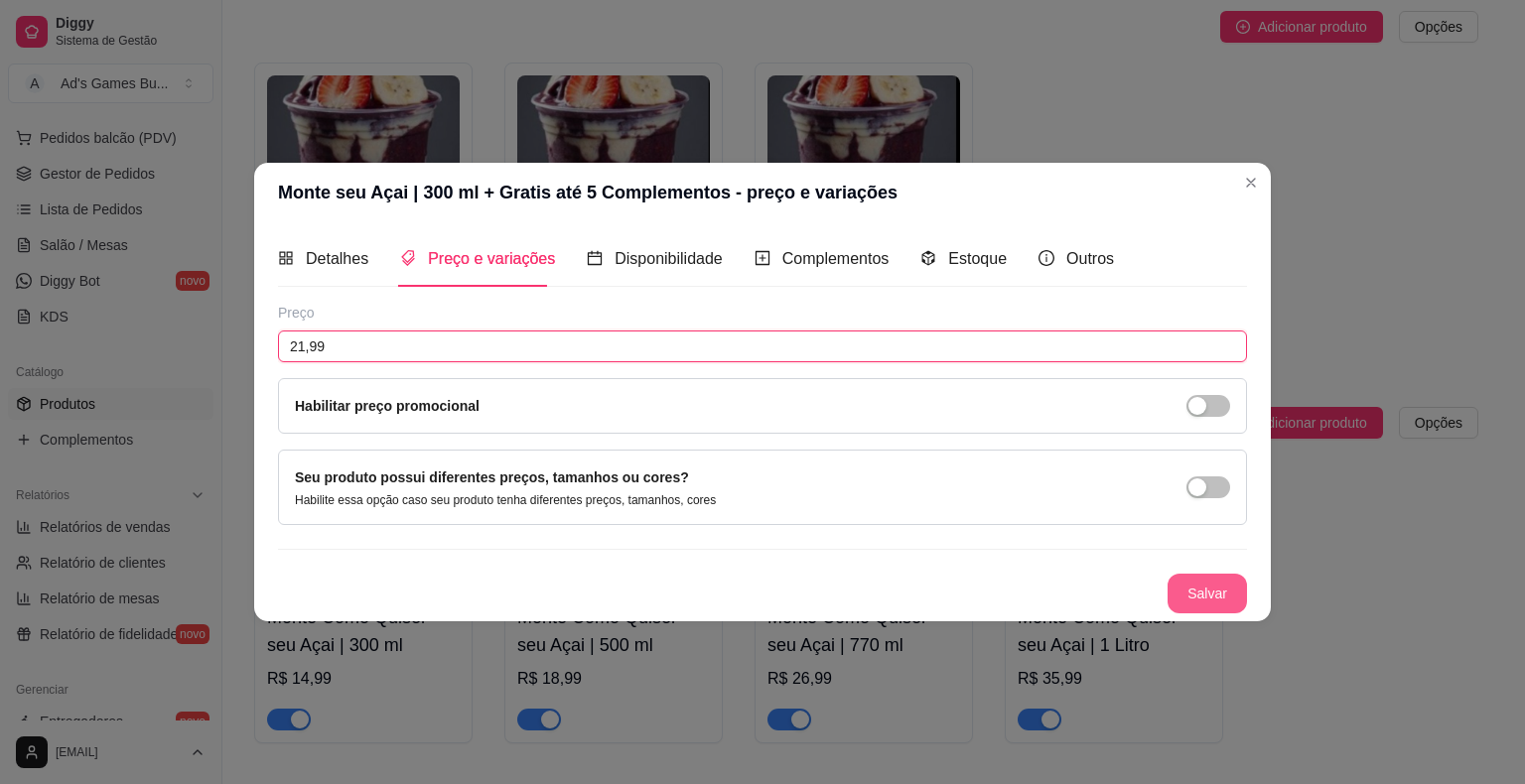 type on "21,99" 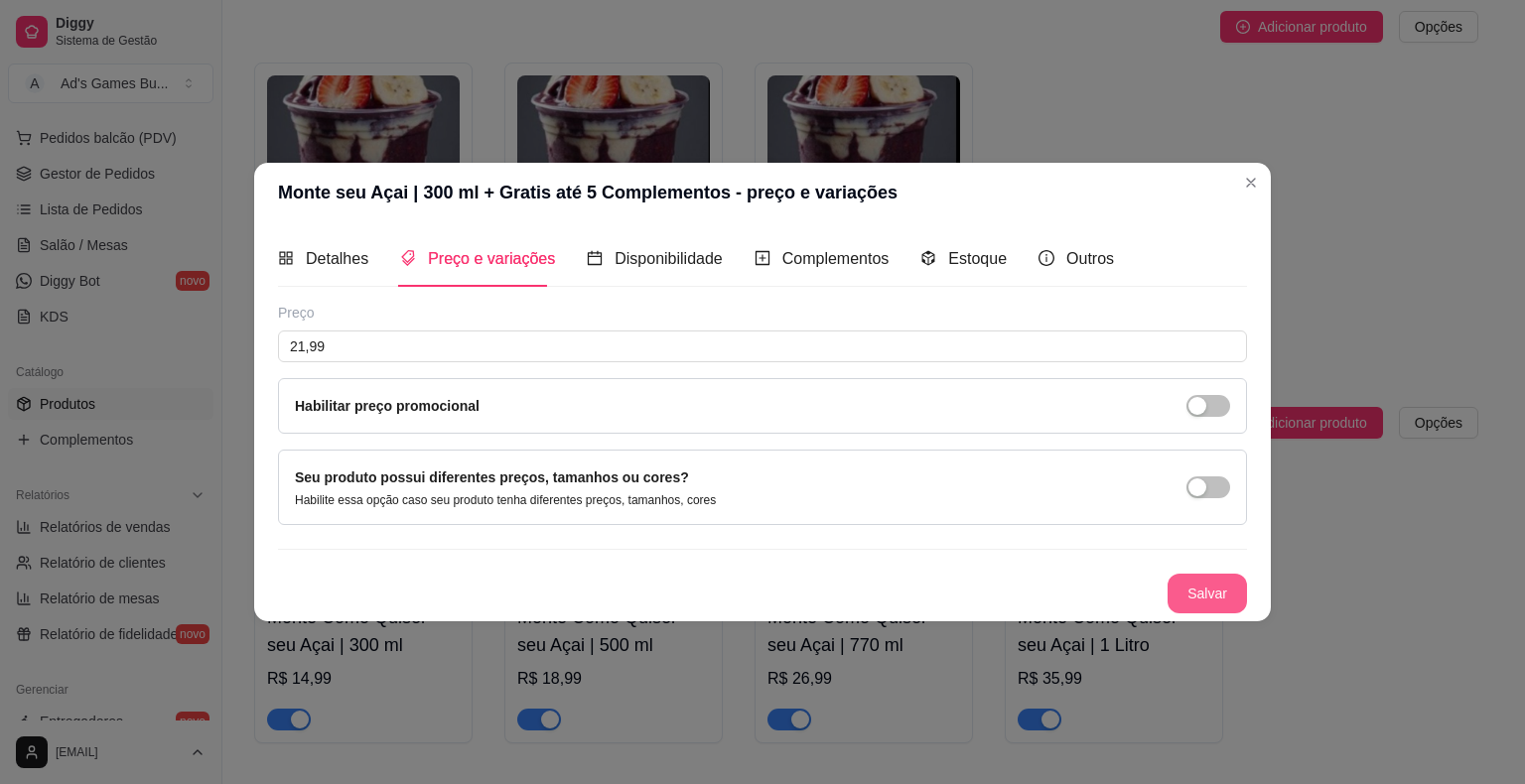 click on "Salvar" at bounding box center [1207, 593] 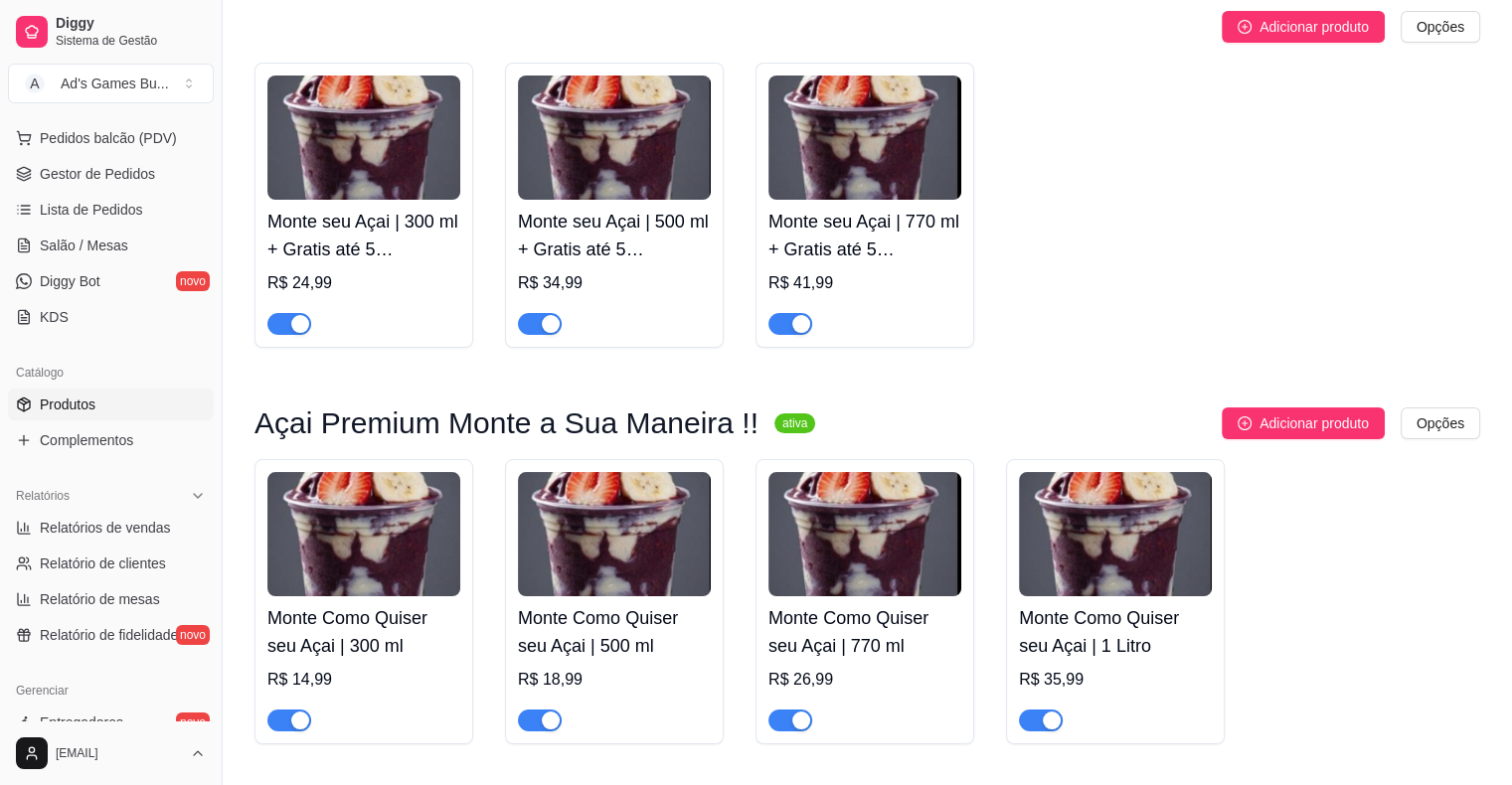 click at bounding box center [614, 137] 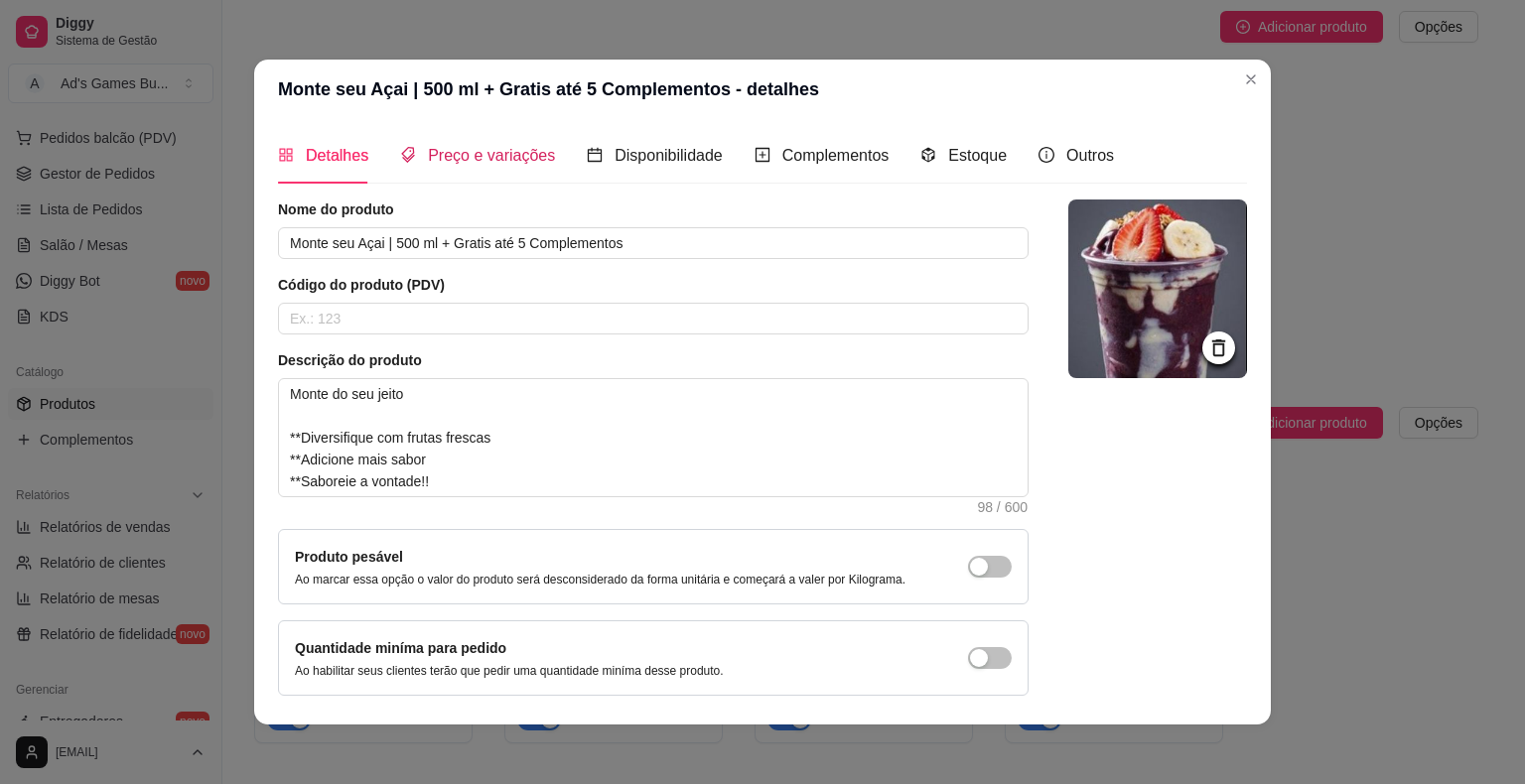 click on "Preço e variações" at bounding box center (491, 155) 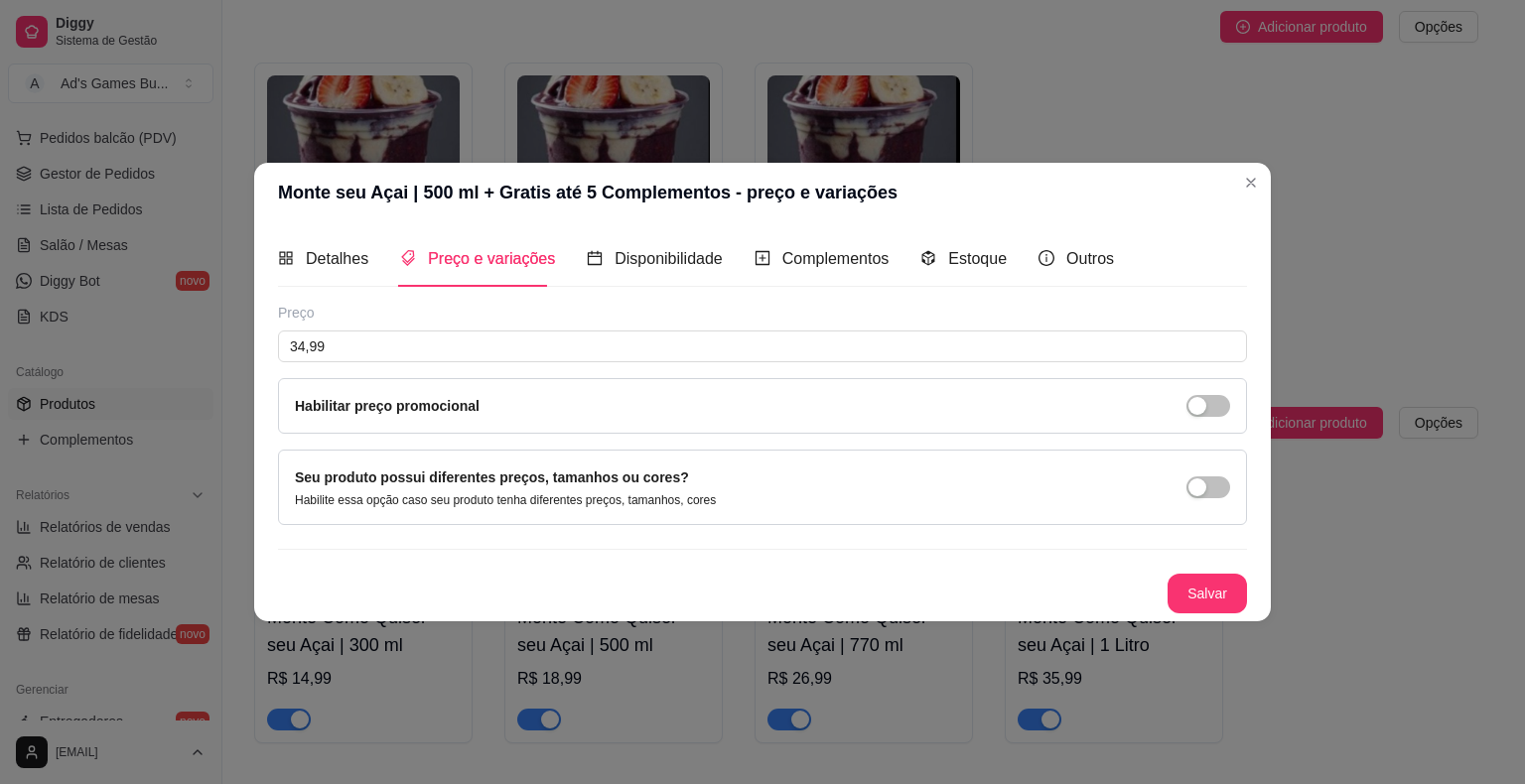 type 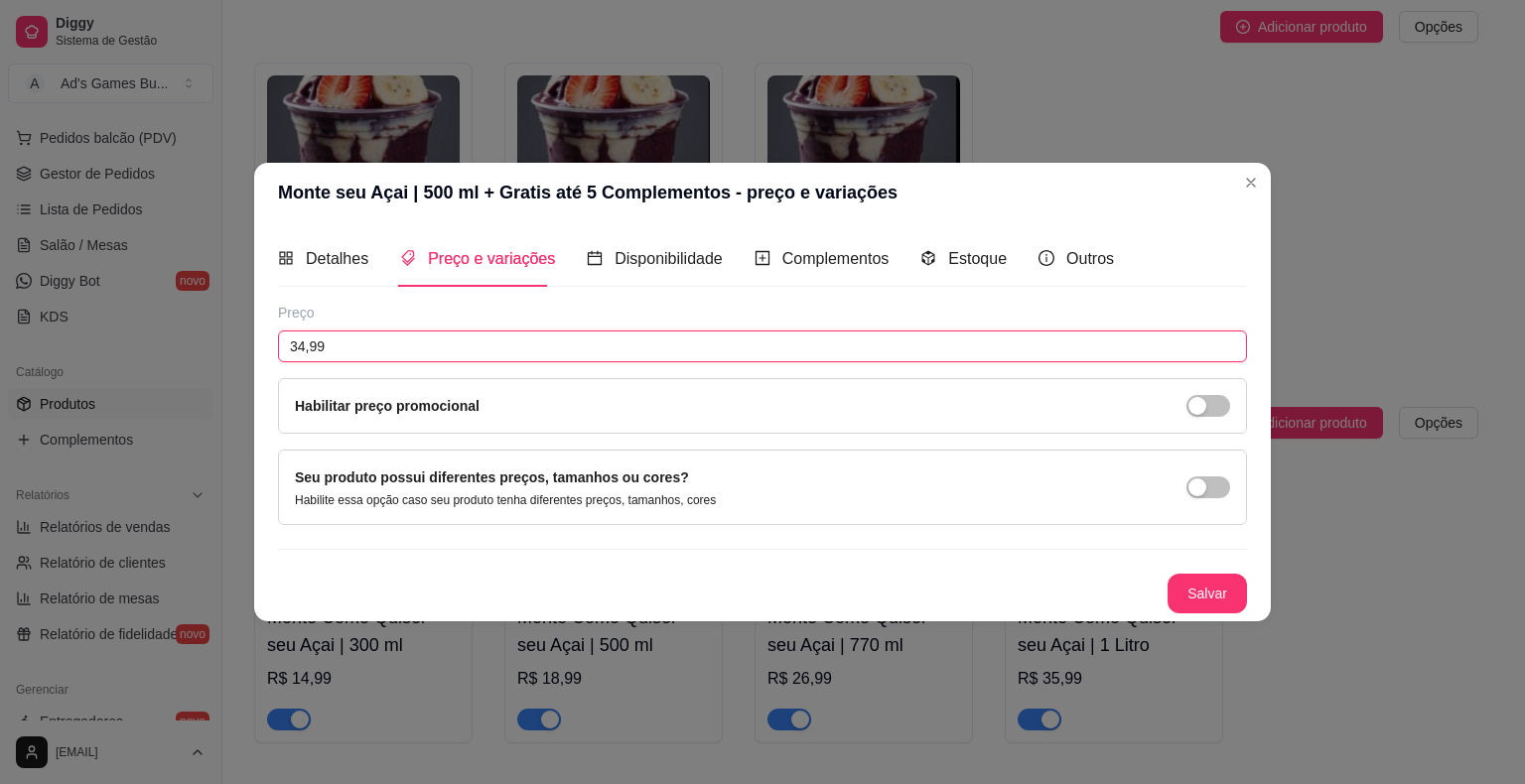 click on "Detalhes Preço e variações Disponibilidade Complementos Estoque Outros Nome do produto Monte seu Açai | 500 ml  + Gratis até 5 Complementos Código do produto (PDV) Descrição do produto Monte do seu jeito
**Diversifique com frutas frescas
**Adicione mais sabor
**Saboreie a vontade!! 98 / 600 Produto pesável Ao marcar essa opção o valor do produto será desconsiderado da forma unitária e começará a valer por Kilograma. Quantidade miníma para pedido Ao habilitar seus clientes terão que pedir uma quantidade miníma desse produto. Copiar link do produto Deletar produto Salvar Preço  34,99 Habilitar preço promocional Seu produto possui diferentes preços, tamanhos ou cores? Habilite essa opção caso seu produto tenha diferentes preços, tamanhos, cores Salvar" at bounding box center [762, 422] 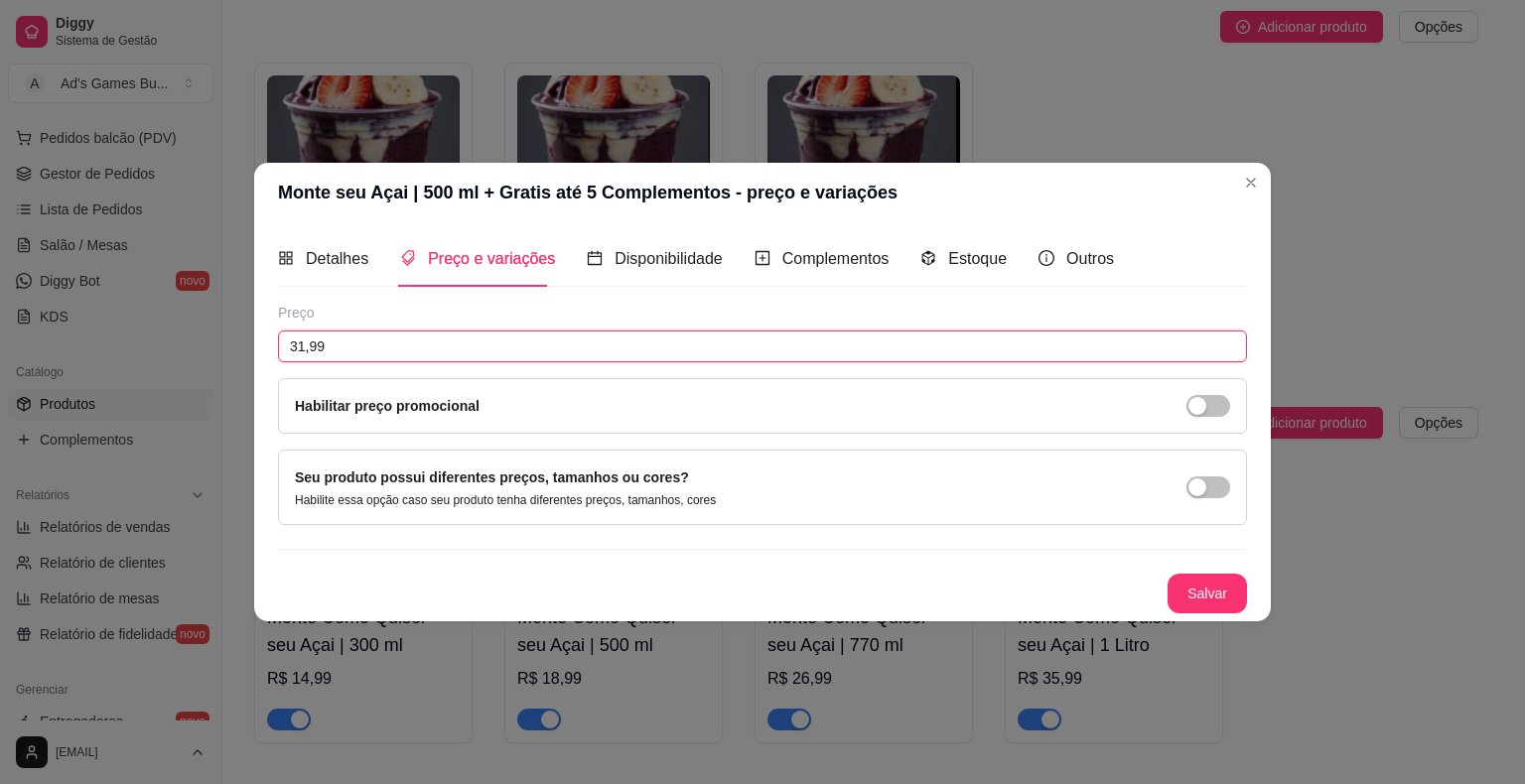 type on "31,99" 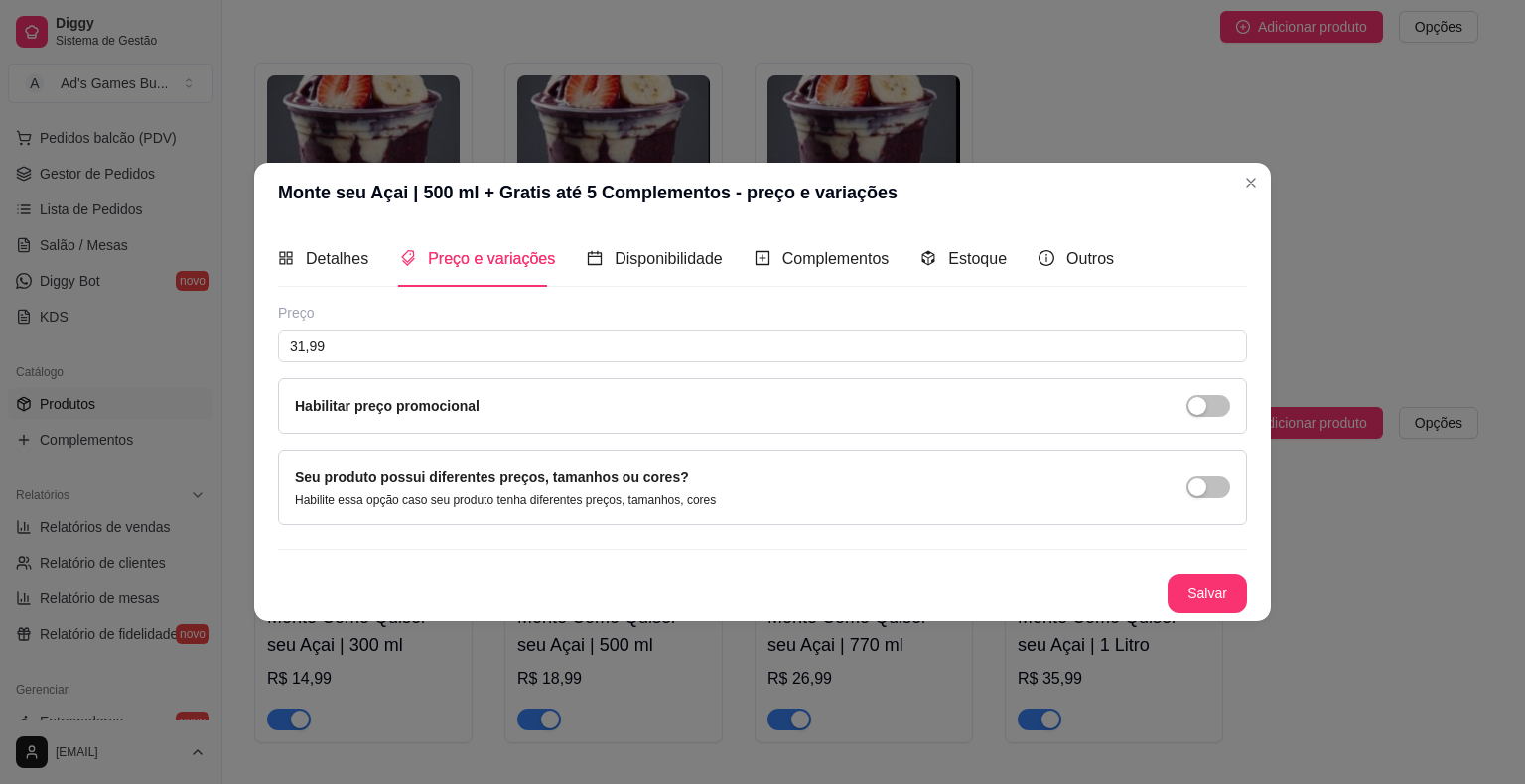 click on "Salvar" at bounding box center (1207, 593) 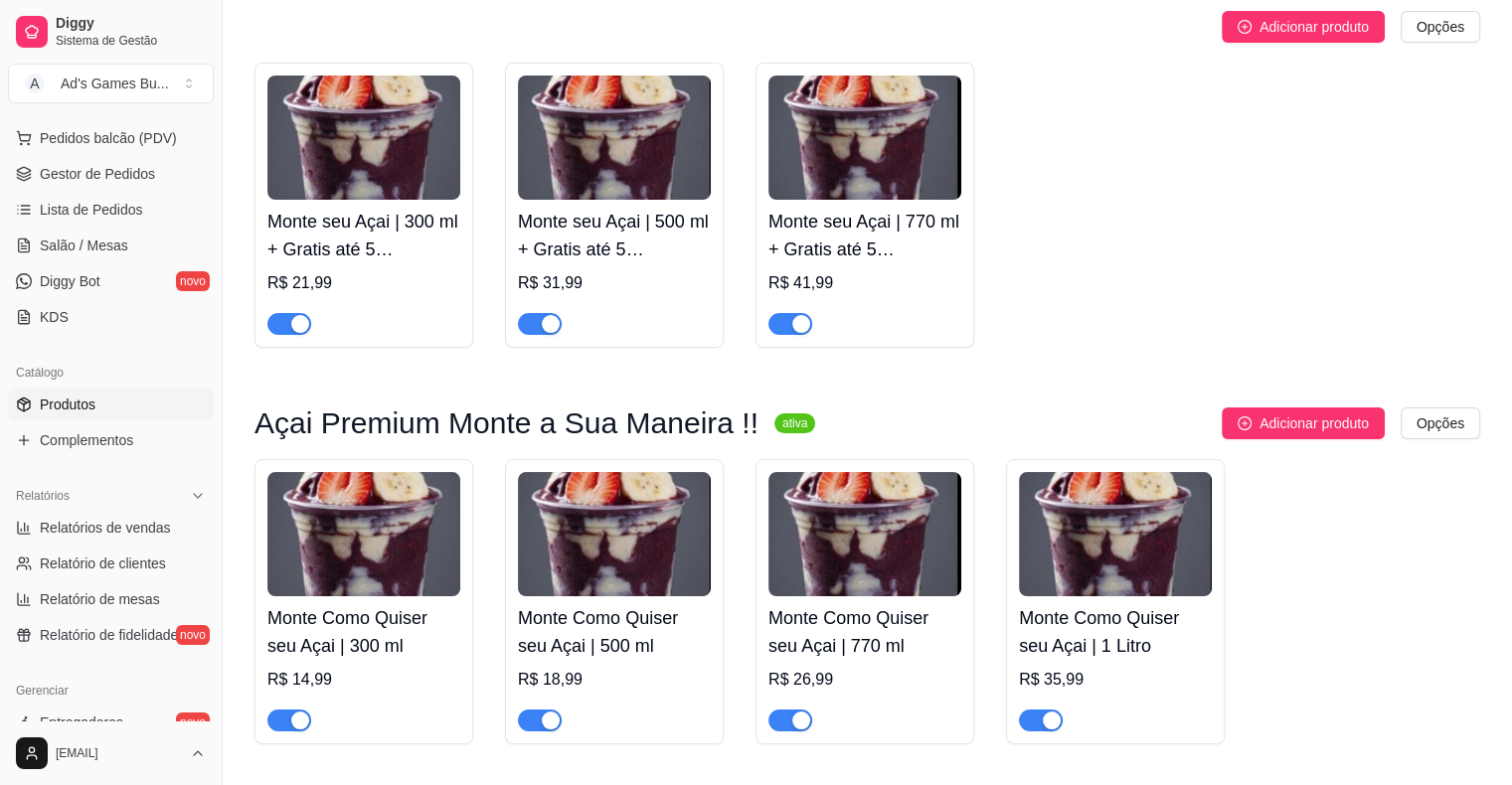 click at bounding box center [865, 137] 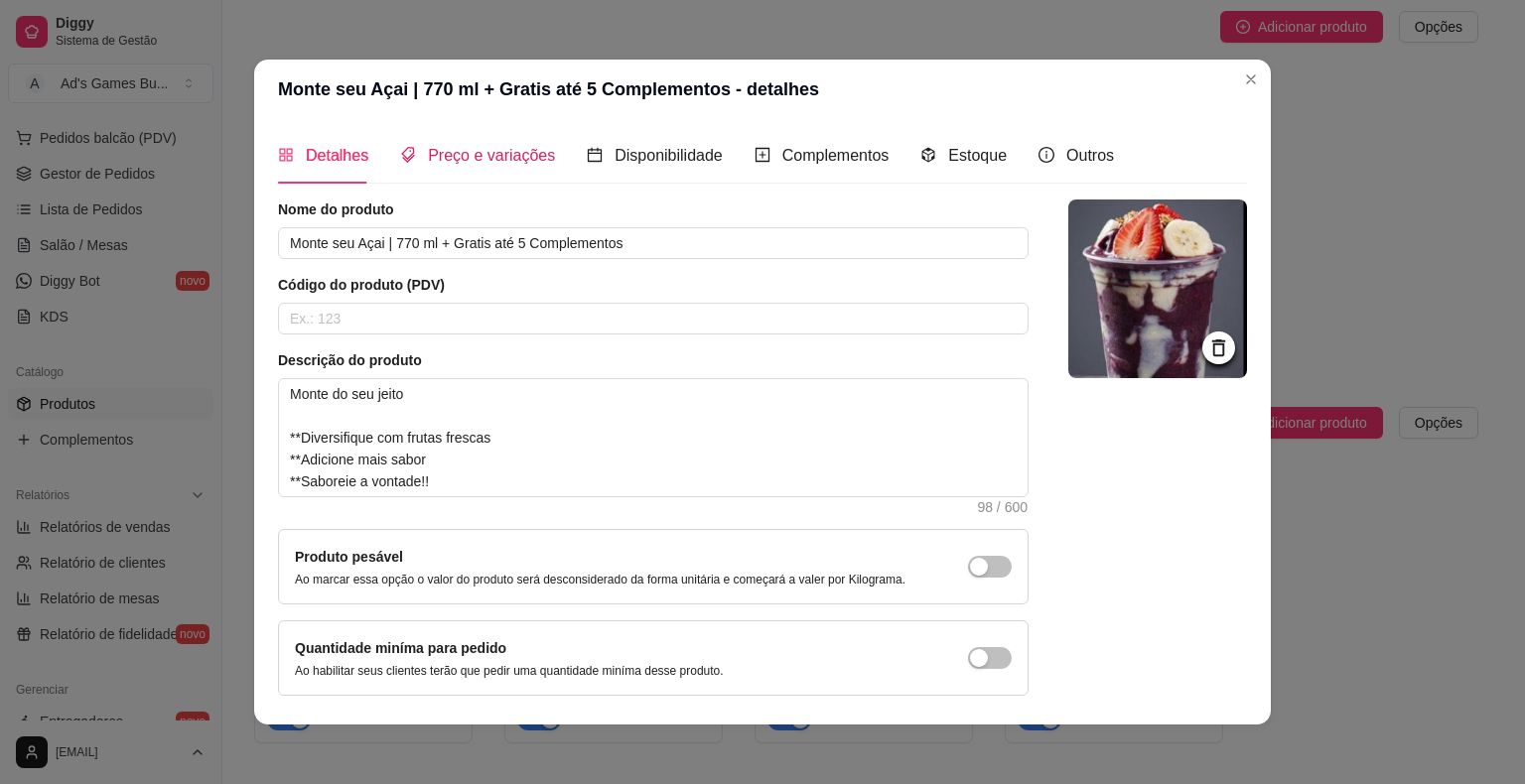 click on "Preço e variações" at bounding box center [478, 155] 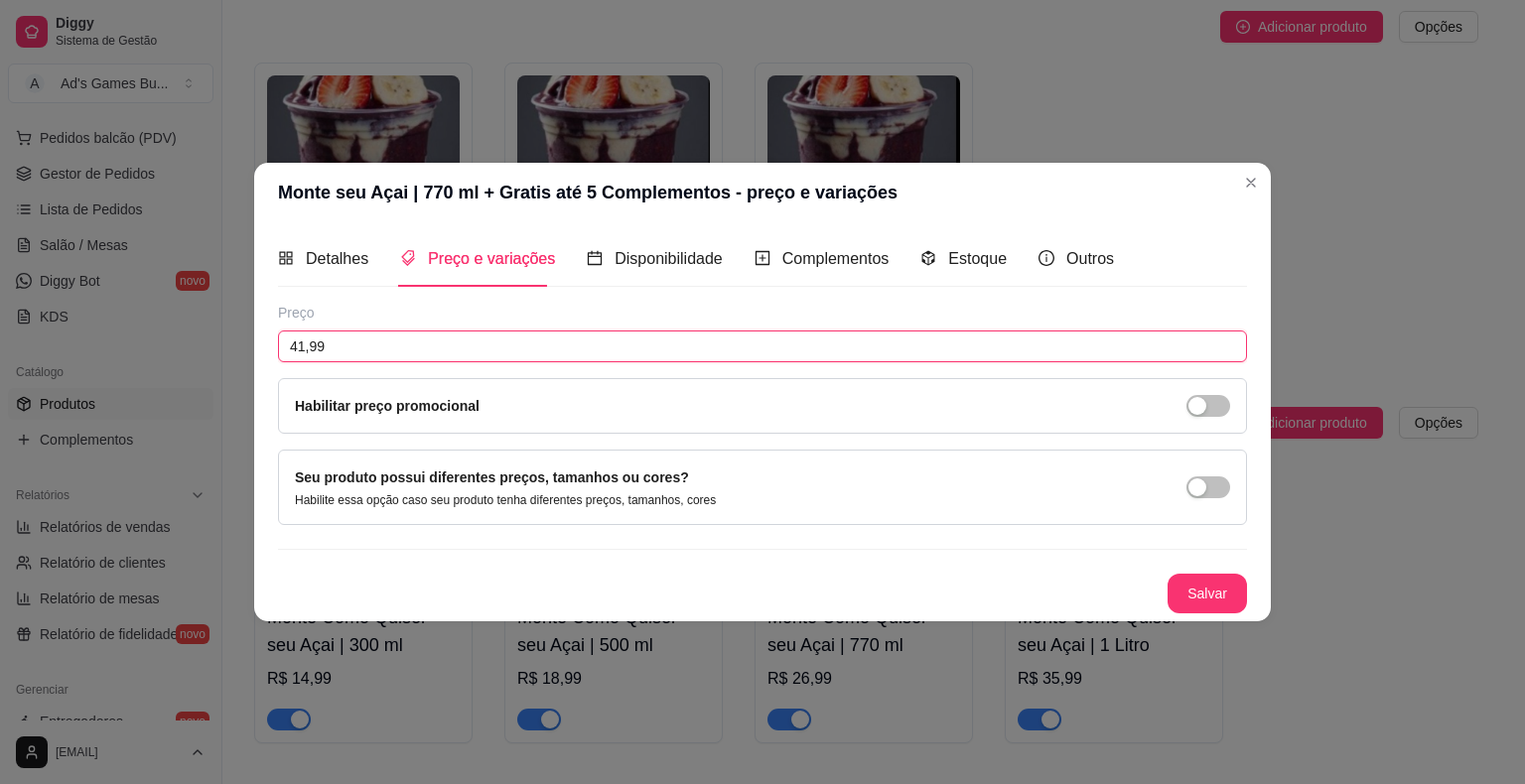 drag, startPoint x: 374, startPoint y: 350, endPoint x: 354, endPoint y: 341, distance: 21.931712 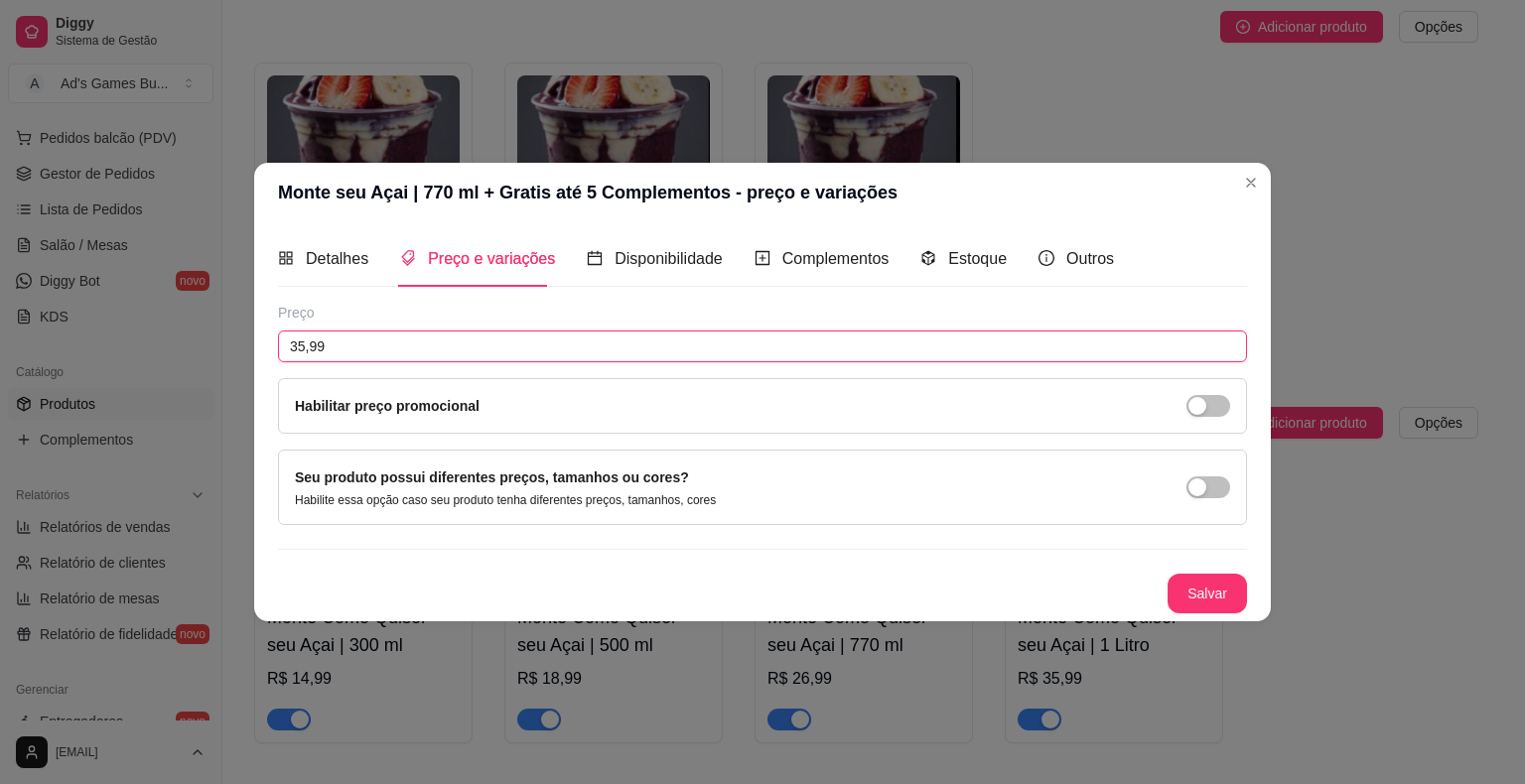 type on "35,99" 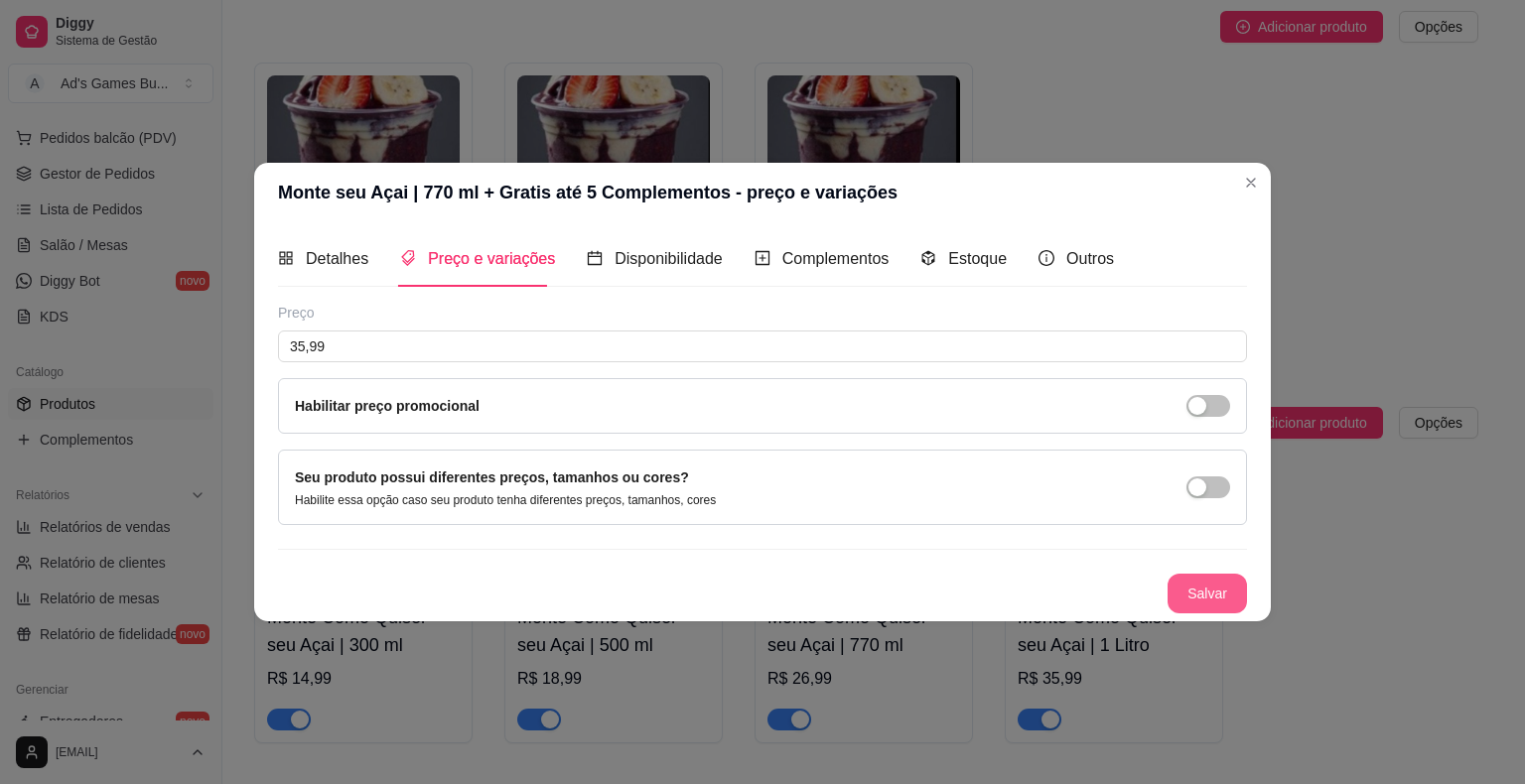 click on "Salvar" at bounding box center (1207, 593) 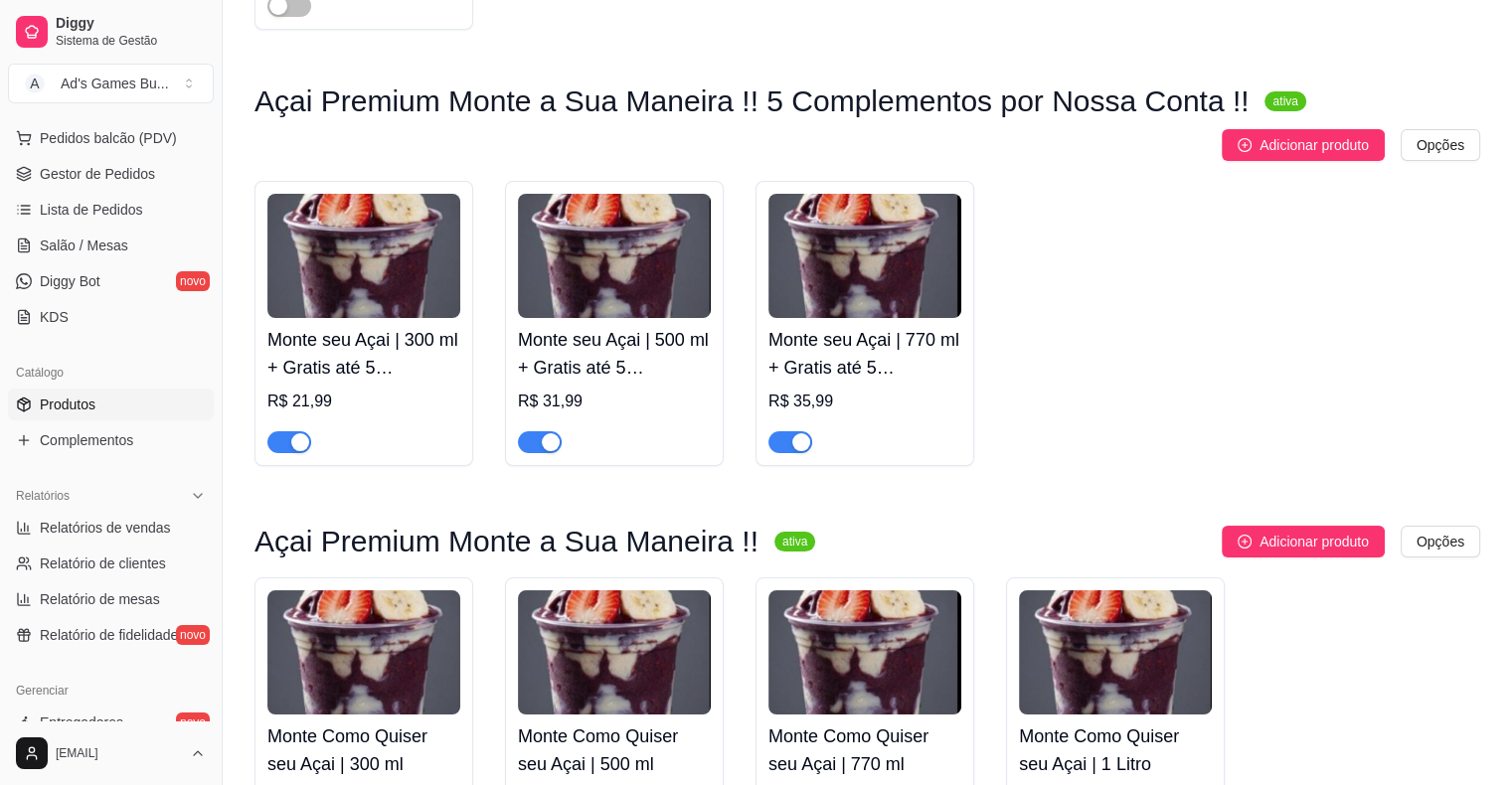 scroll, scrollTop: 7353, scrollLeft: 0, axis: vertical 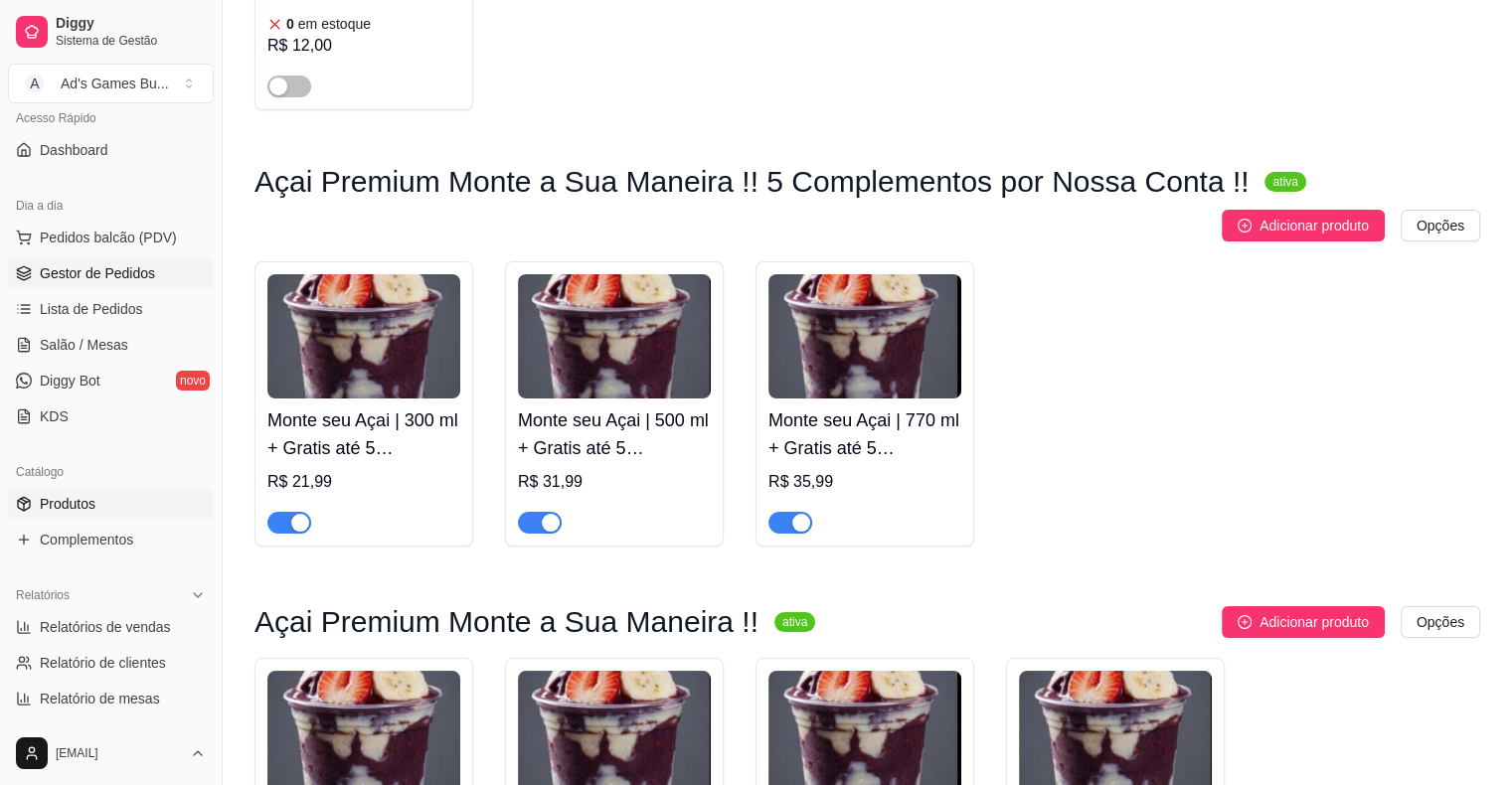 click on "Gestor de Pedidos" at bounding box center (97, 273) 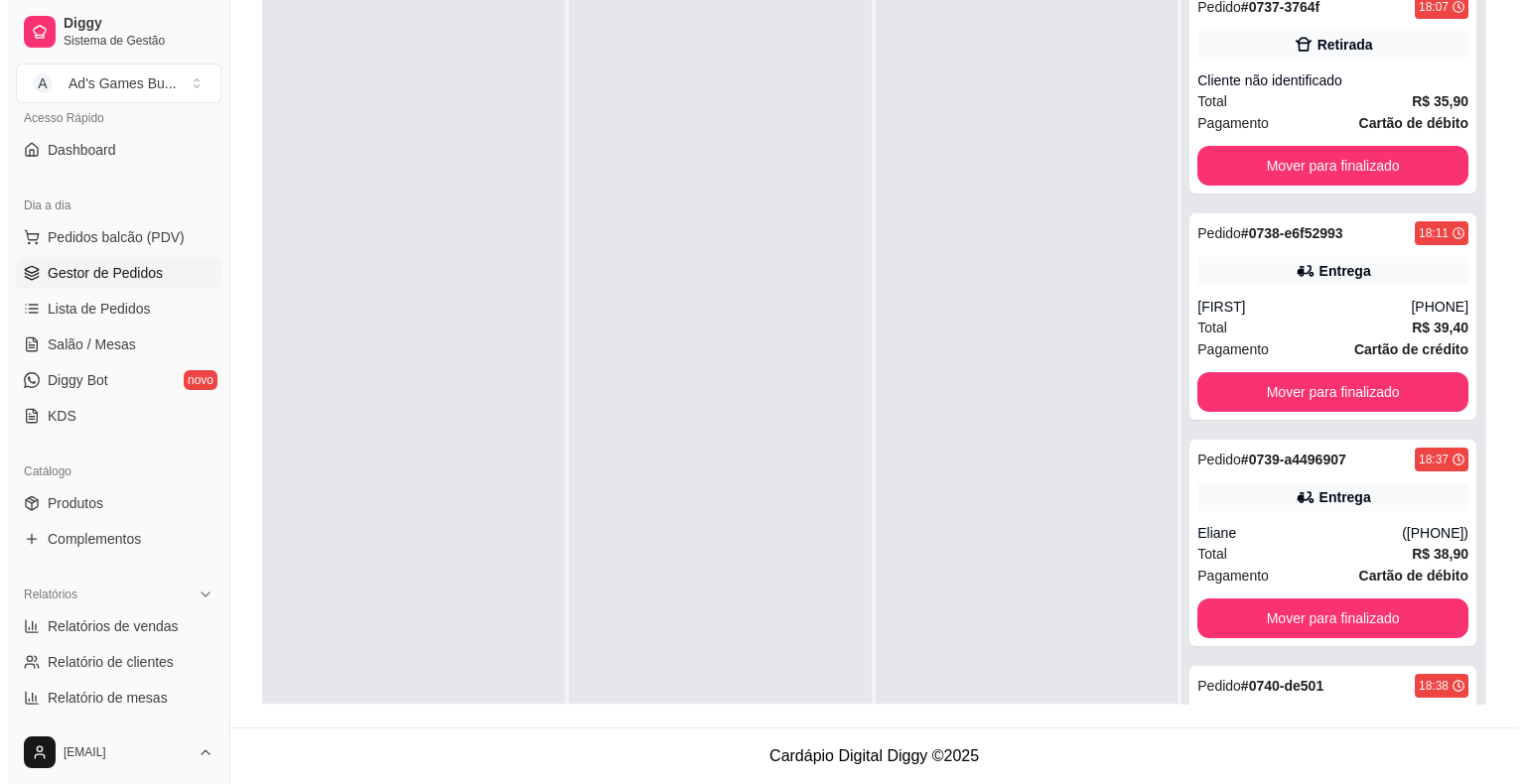 scroll, scrollTop: 0, scrollLeft: 0, axis: both 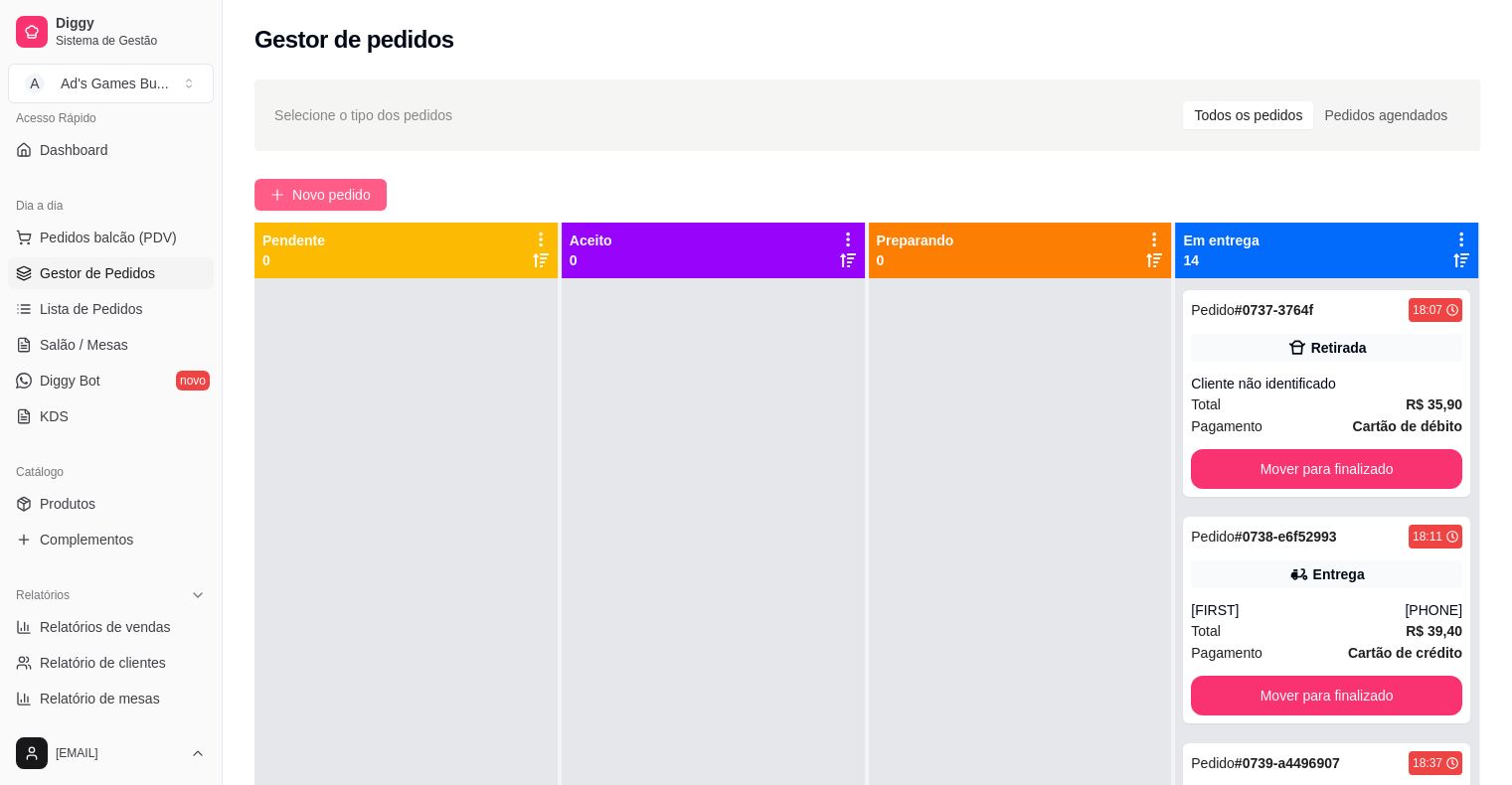 click on "Novo pedido" at bounding box center [331, 195] 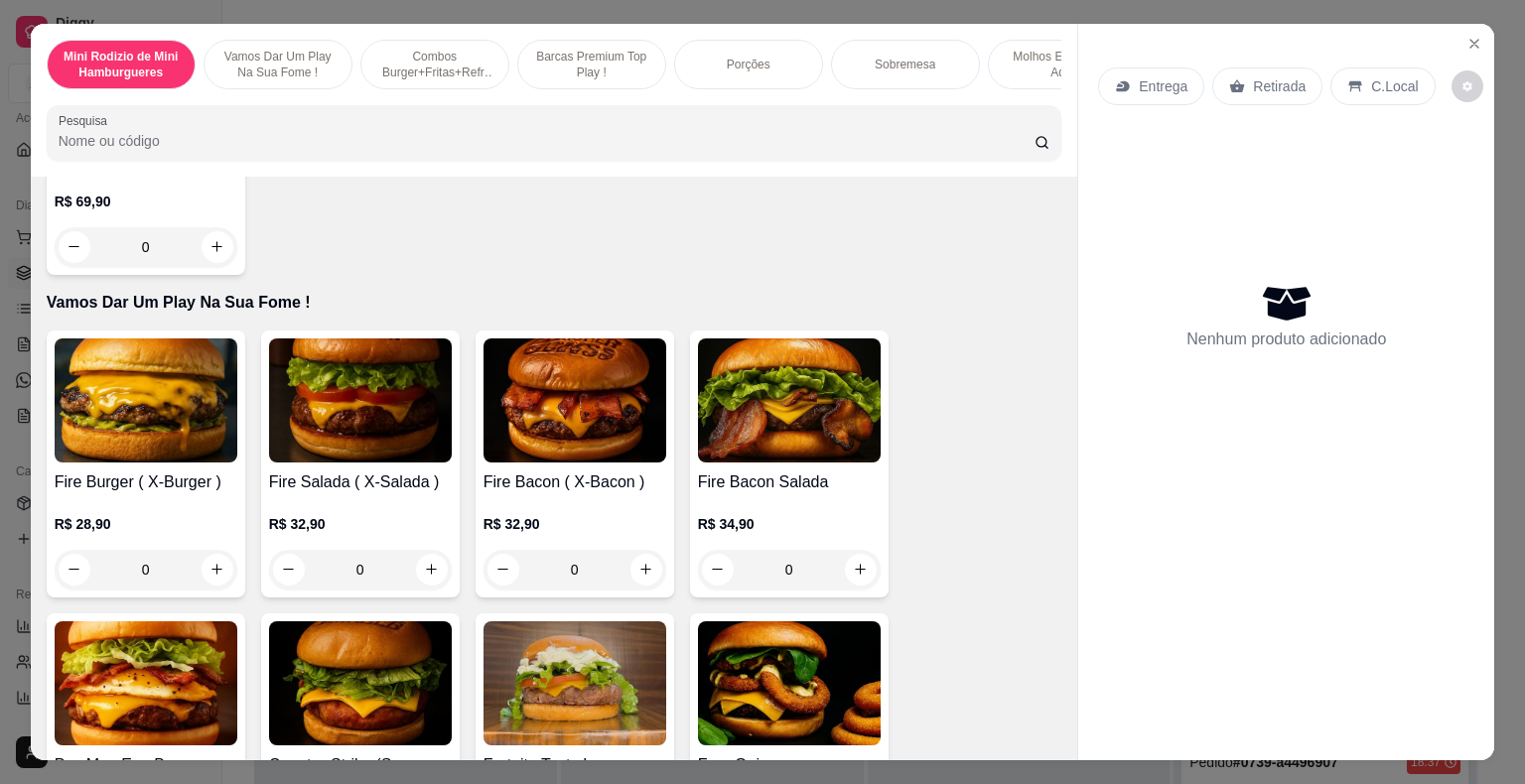 scroll, scrollTop: 397, scrollLeft: 0, axis: vertical 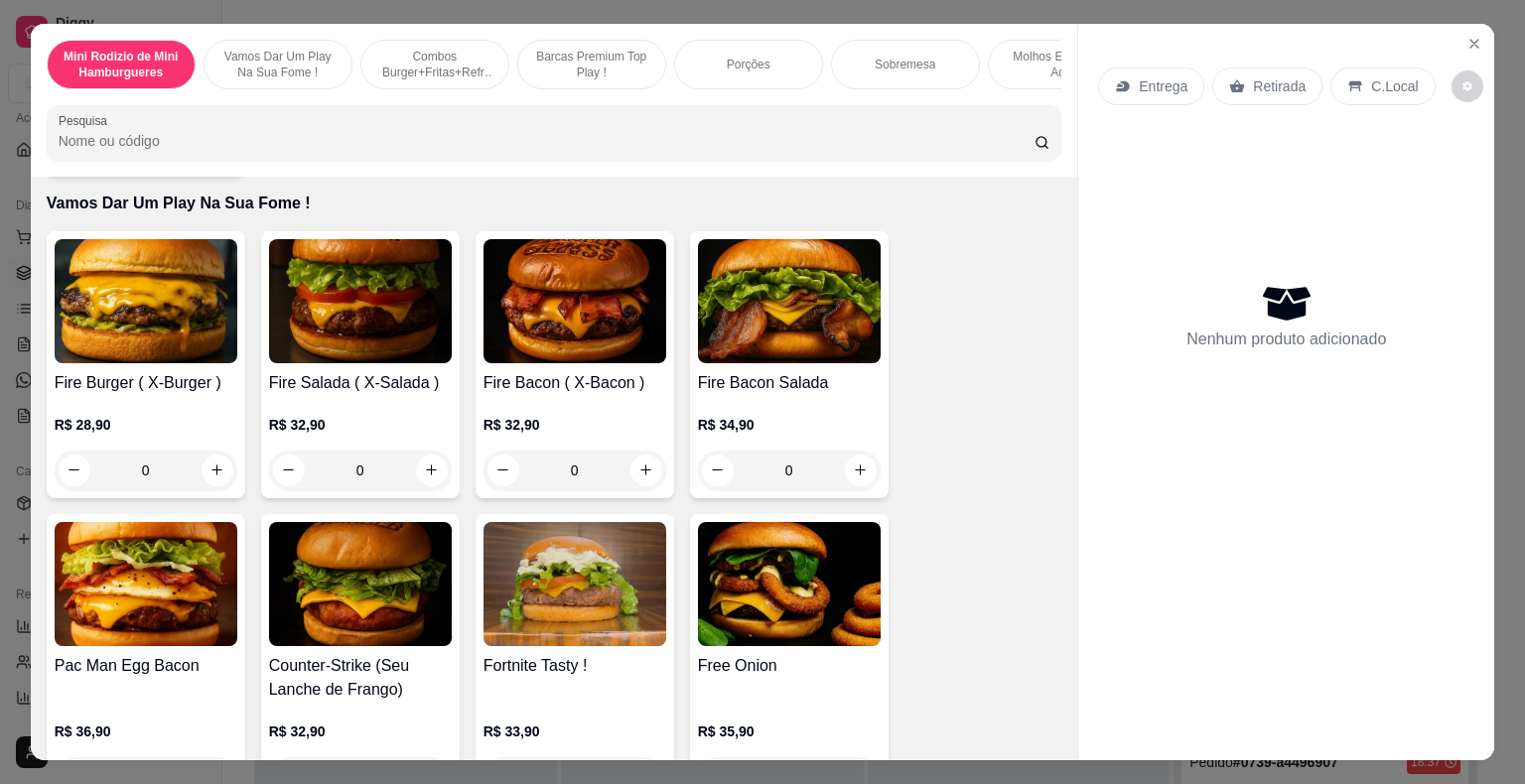 click on "0" at bounding box center [575, 470] 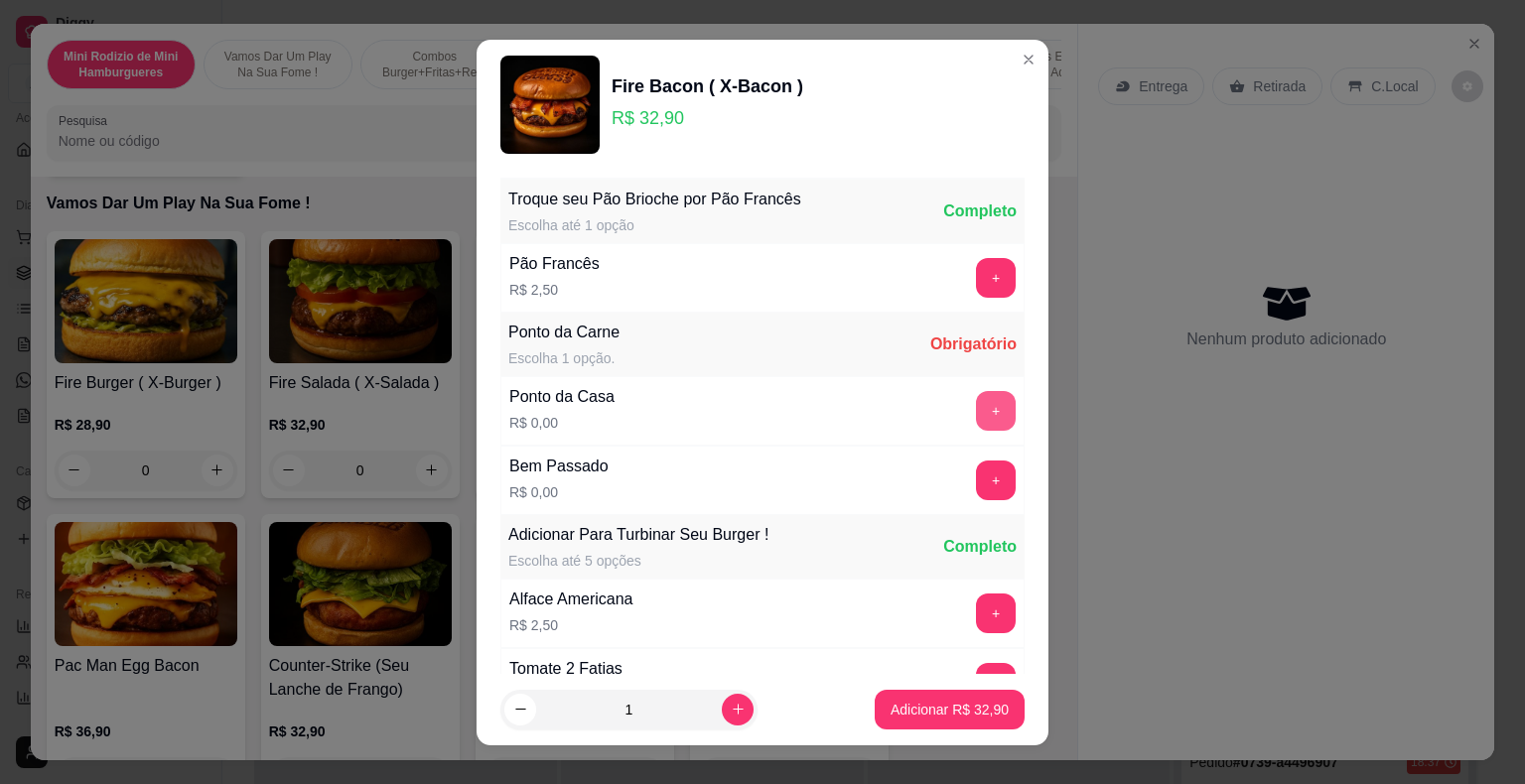 click on "+" at bounding box center (996, 411) 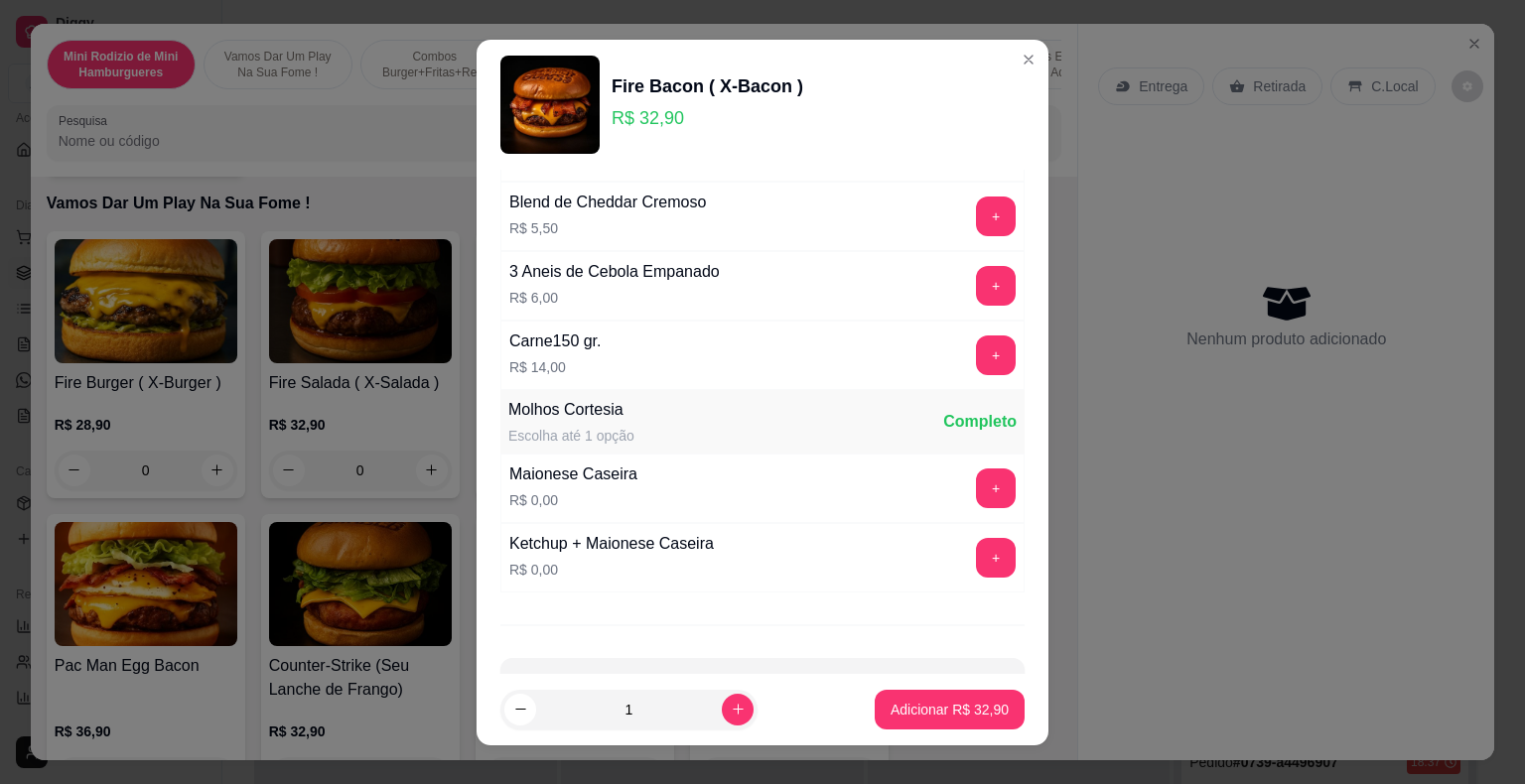 scroll, scrollTop: 1151, scrollLeft: 0, axis: vertical 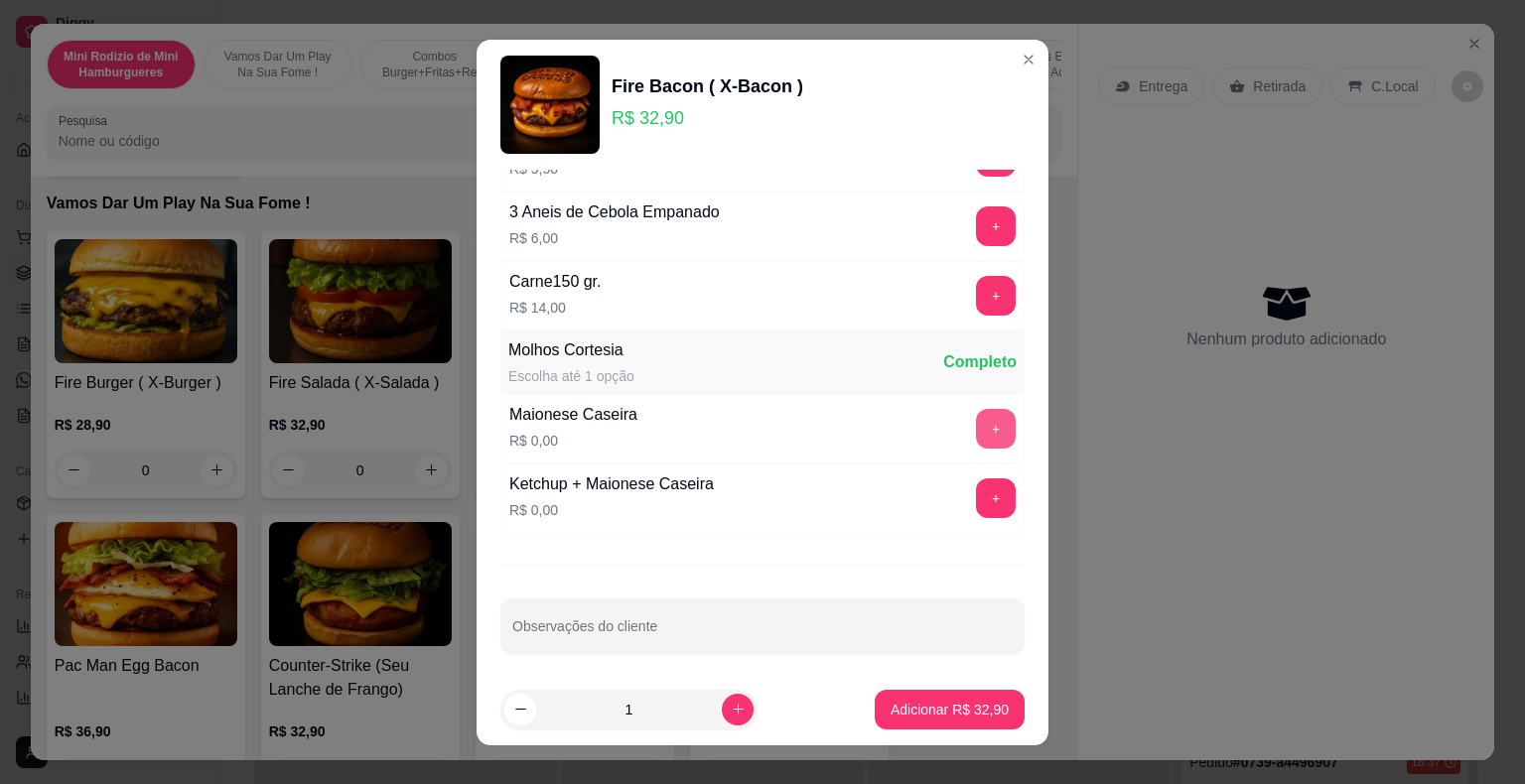 click on "+" at bounding box center [996, 429] 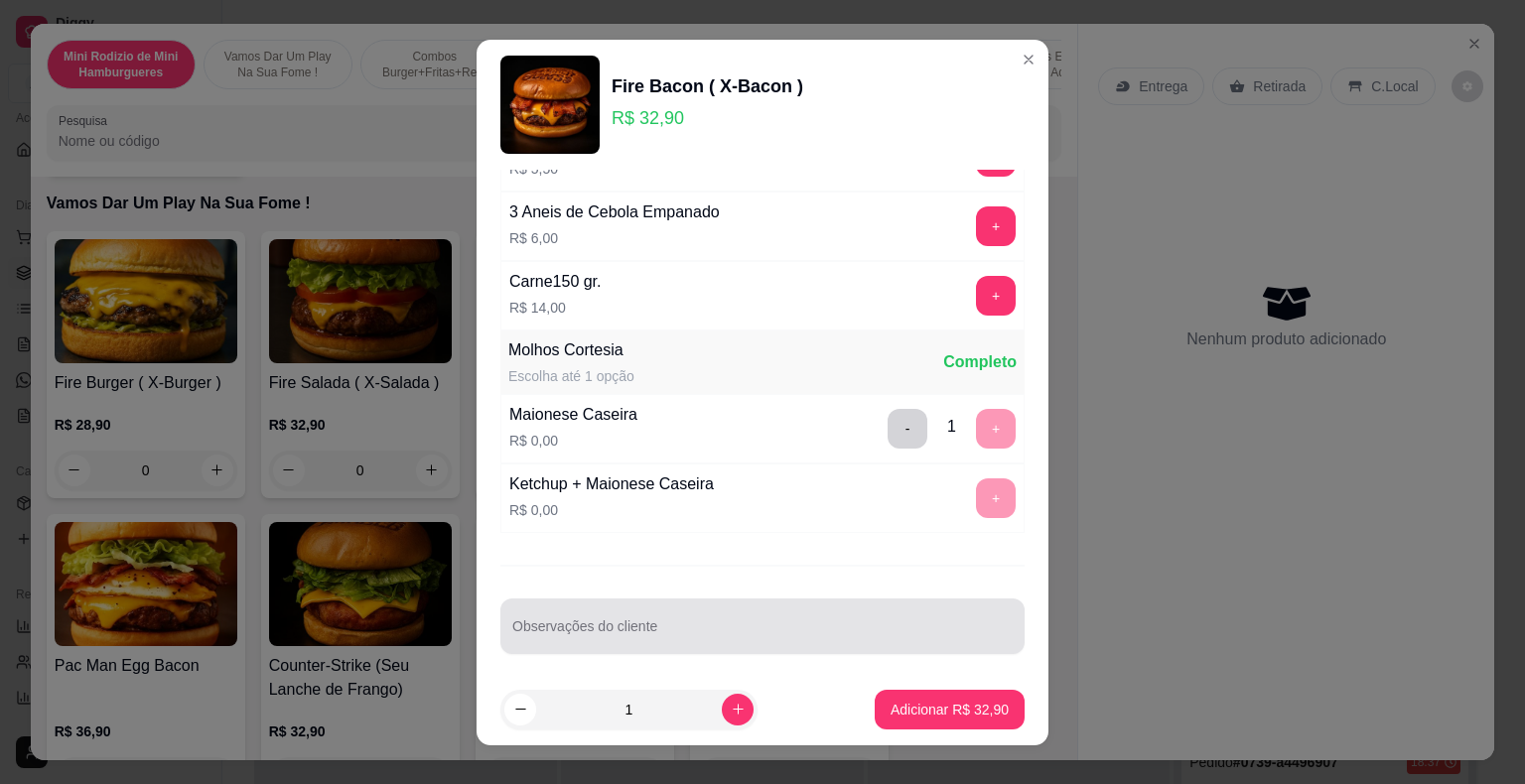 click at bounding box center (762, 626) 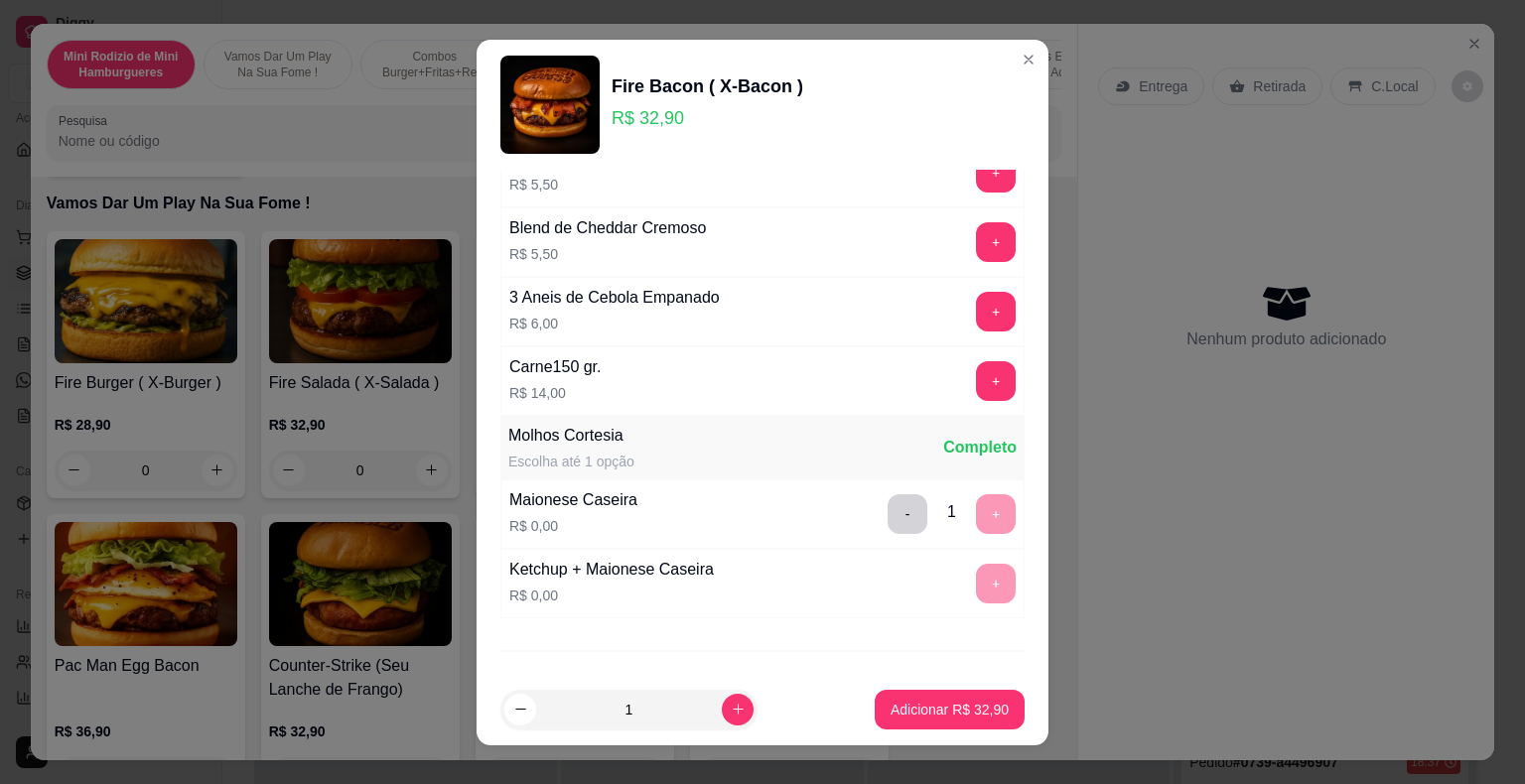 scroll, scrollTop: 1151, scrollLeft: 0, axis: vertical 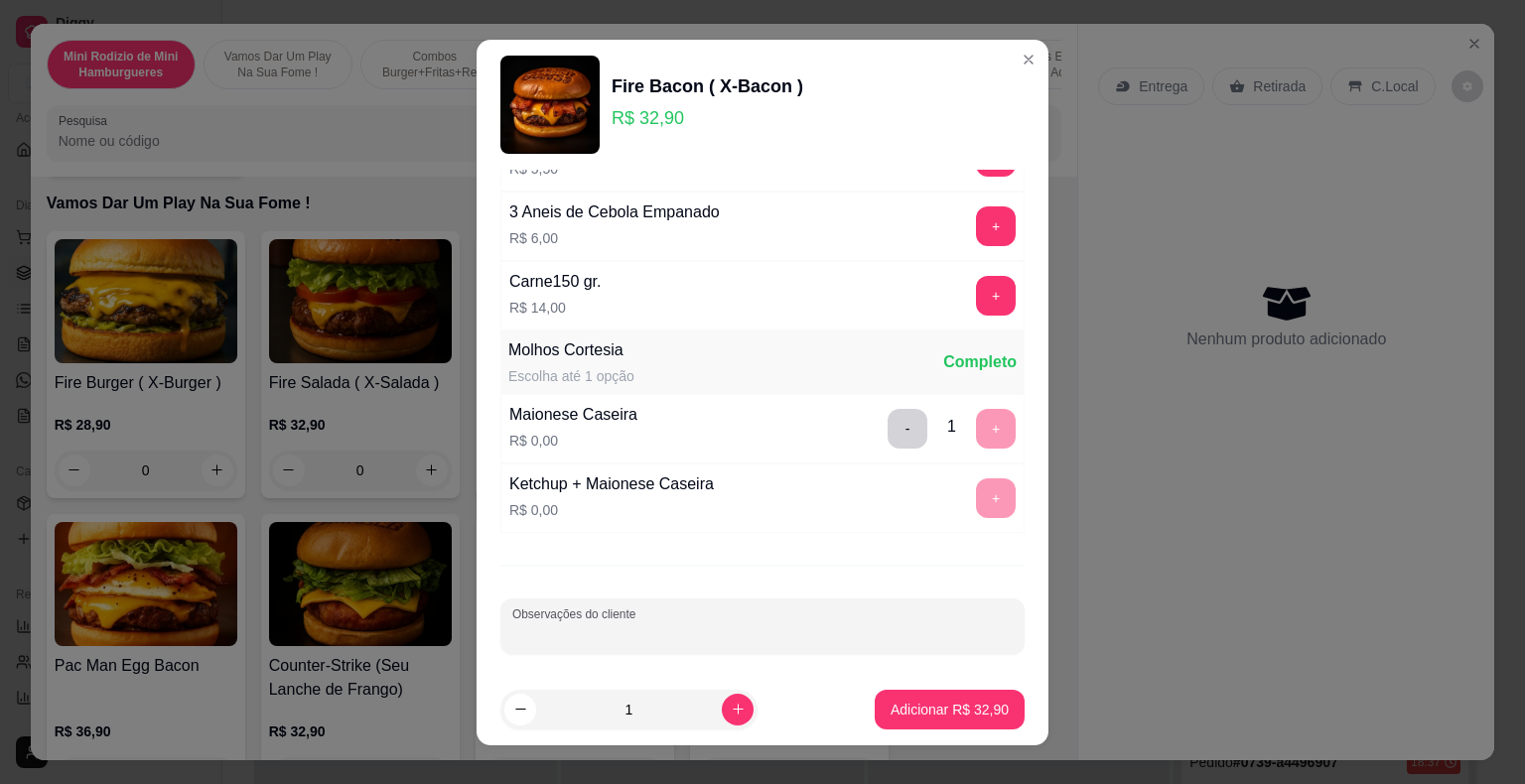 click on "Observações do cliente" at bounding box center (762, 634) 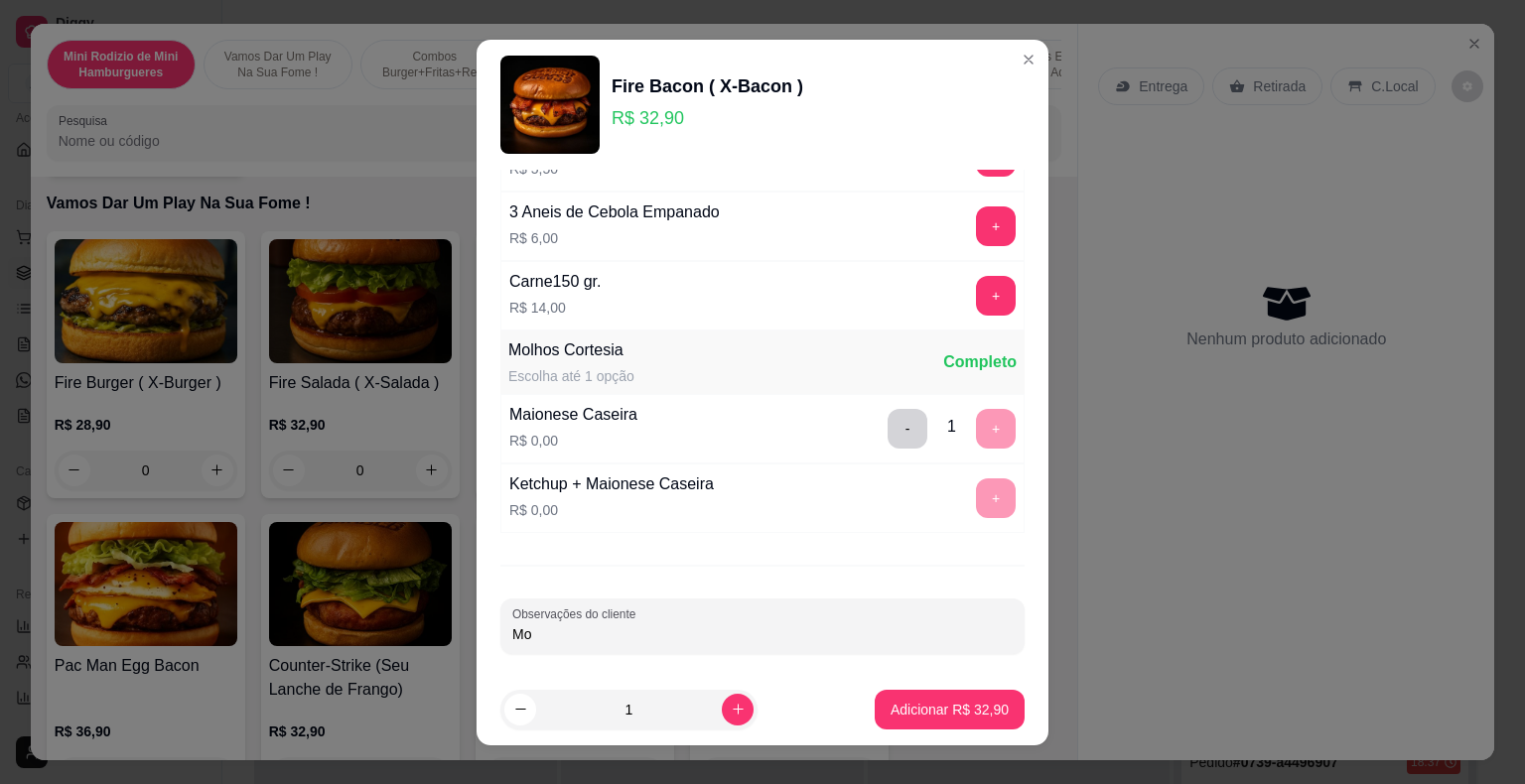 type on "M" 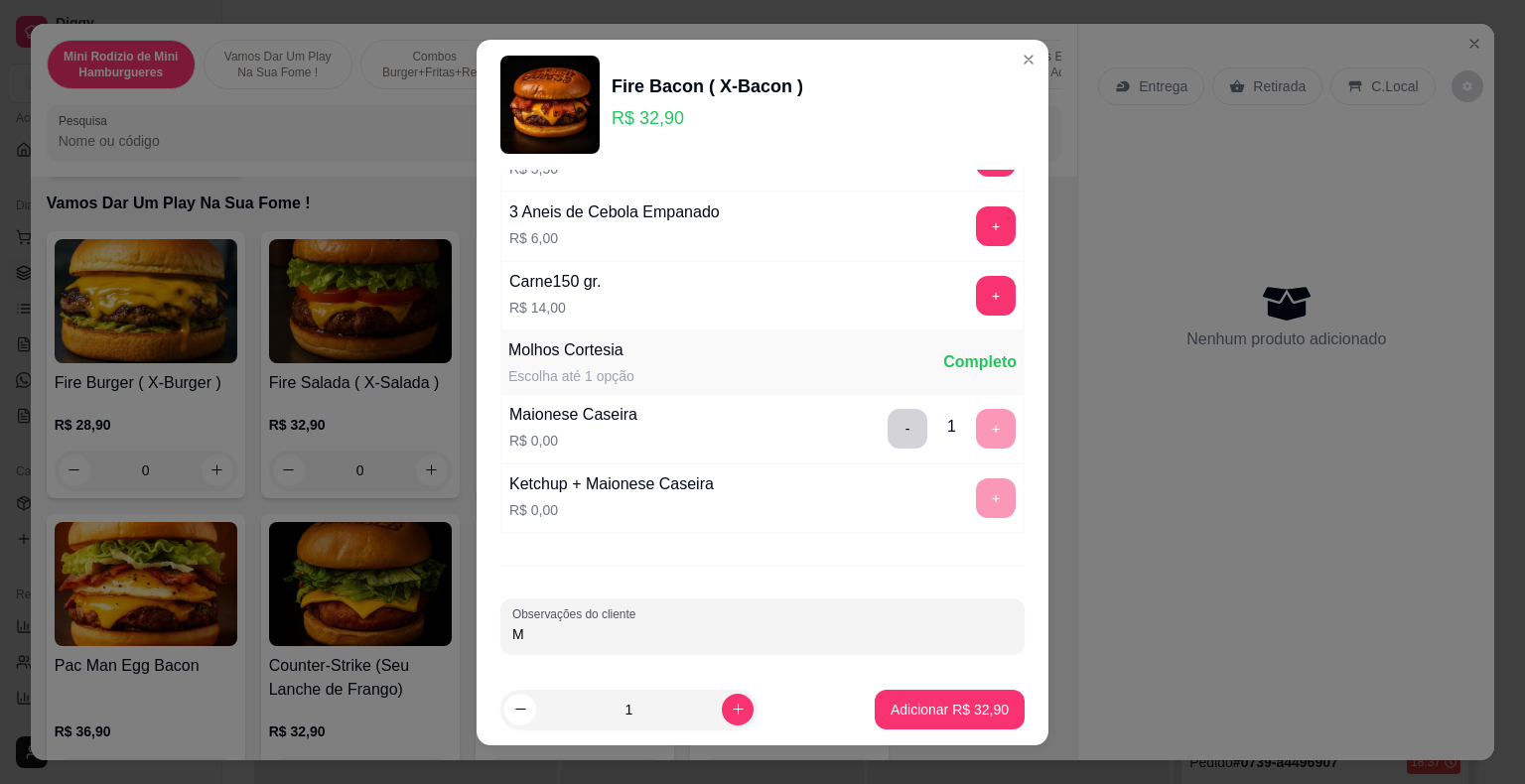 type 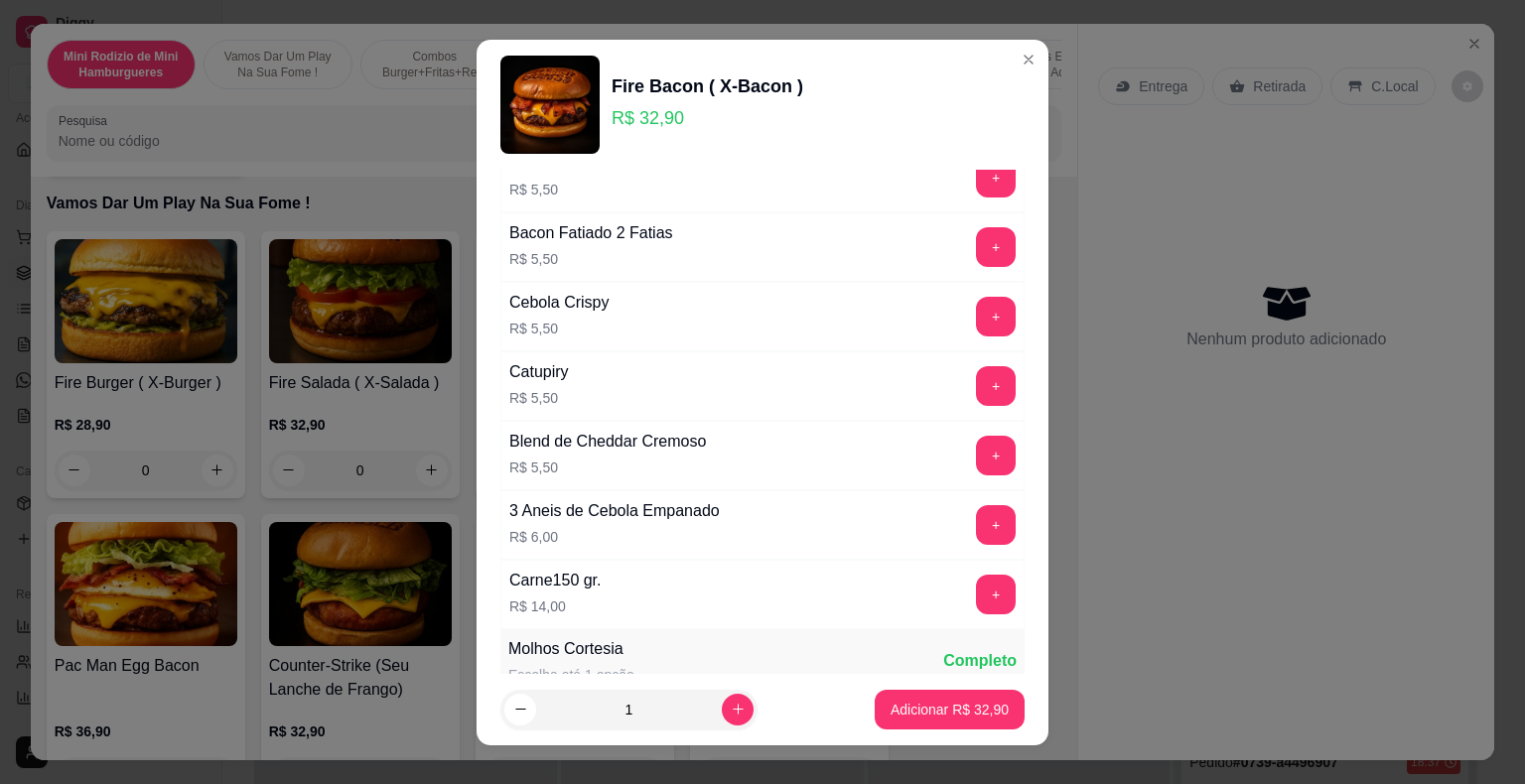 scroll, scrollTop: 853, scrollLeft: 0, axis: vertical 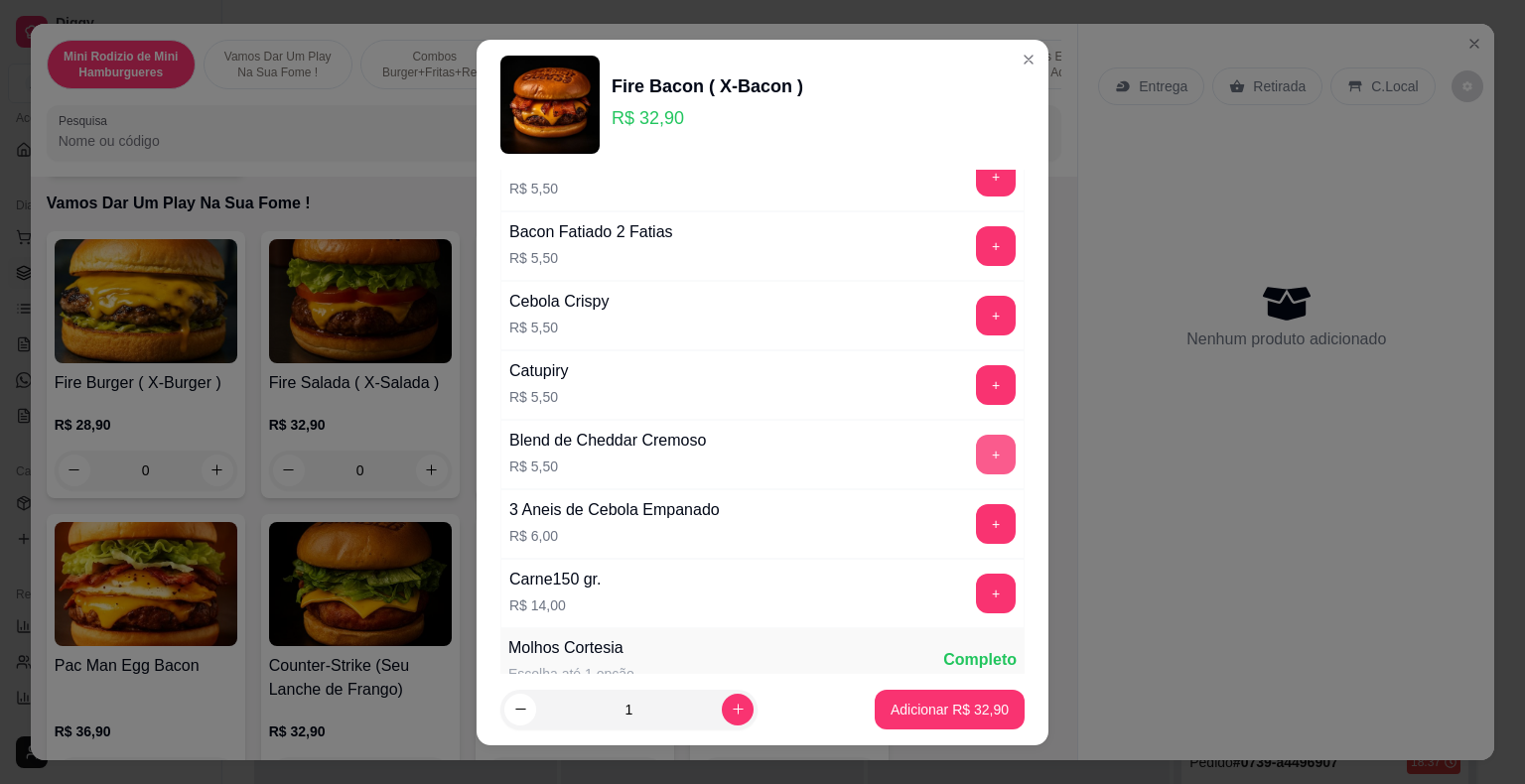 click on "+" at bounding box center (996, 455) 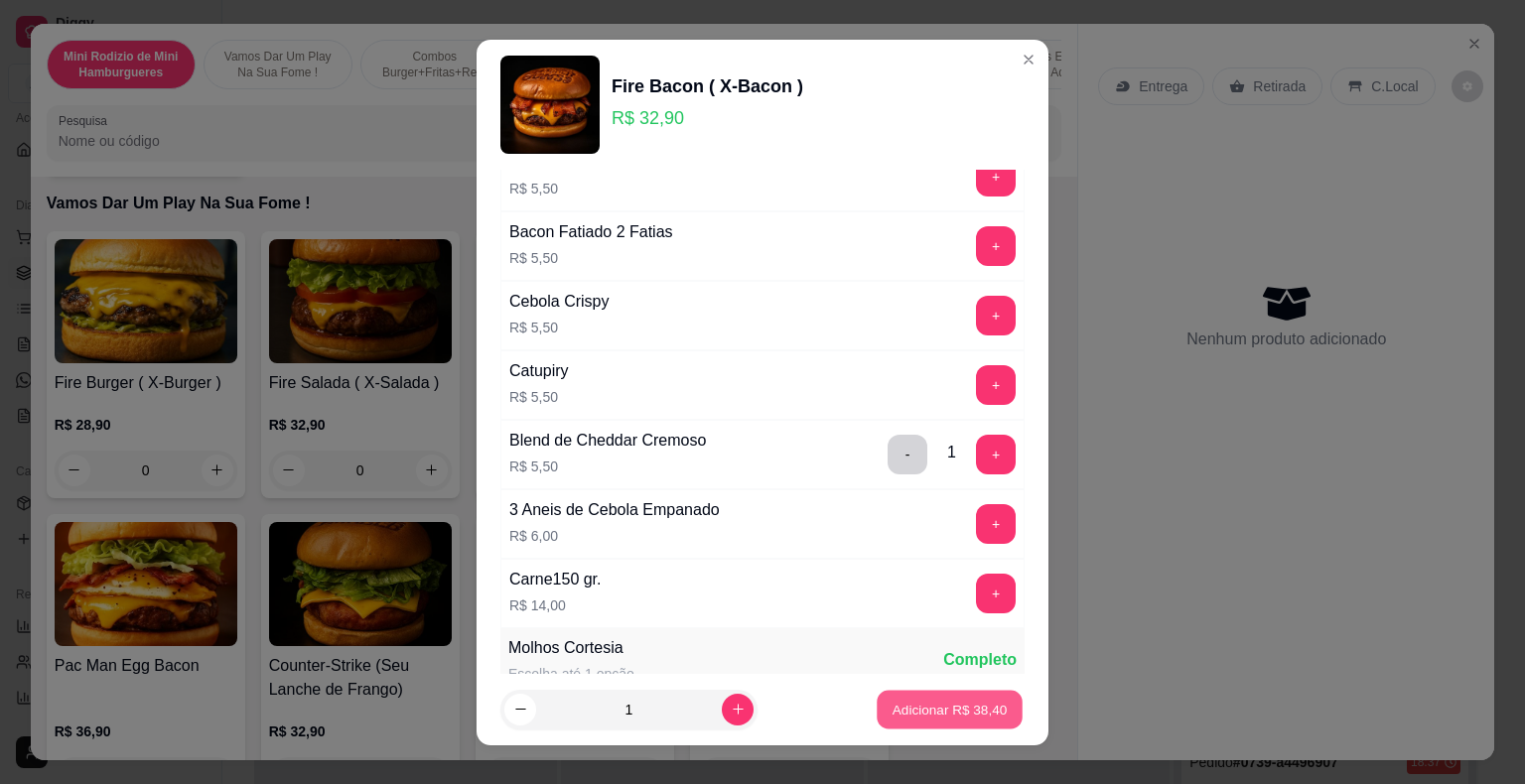 click on "Adicionar   R$ 38,40" at bounding box center [950, 709] 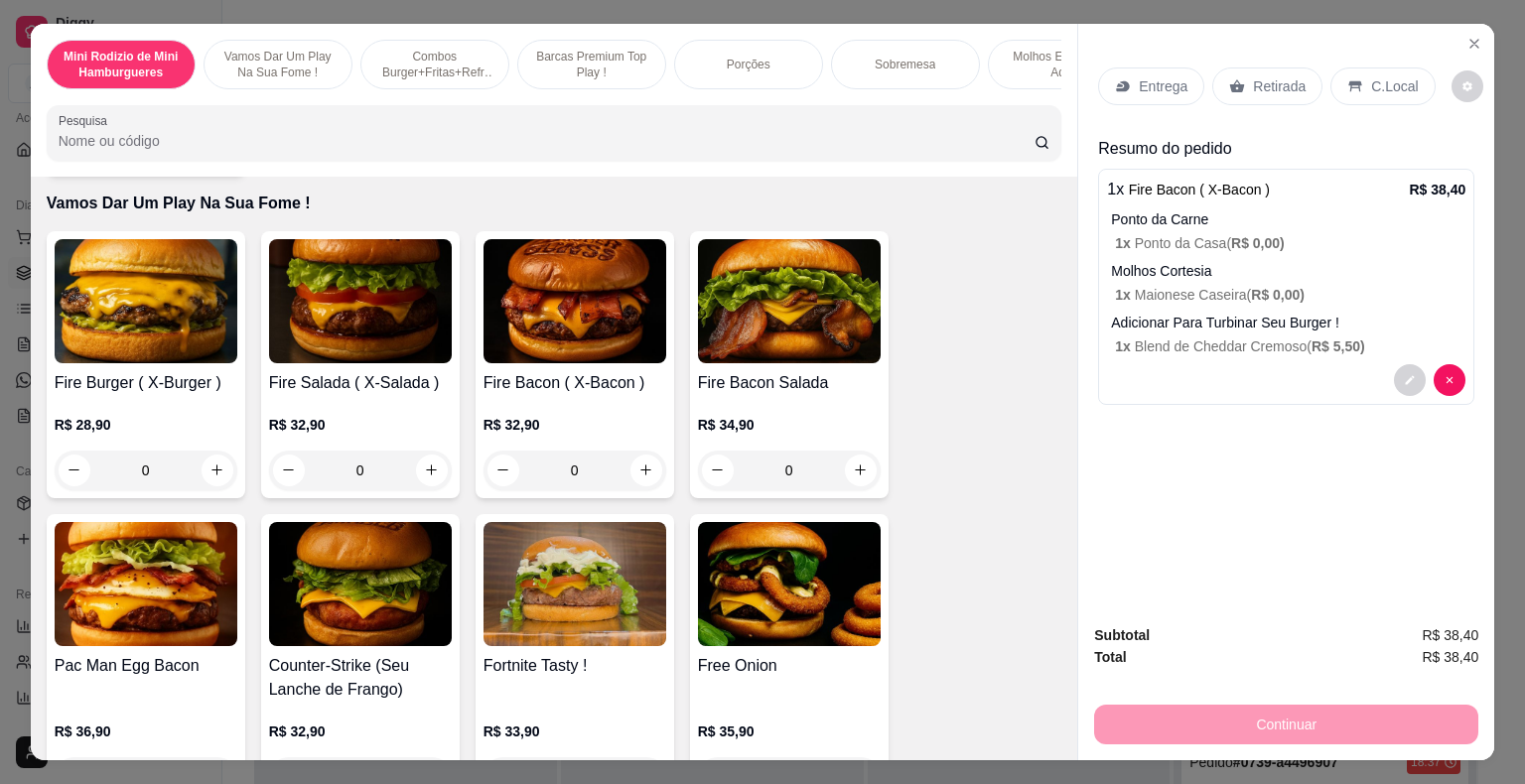 click on "0" at bounding box center (360, 470) 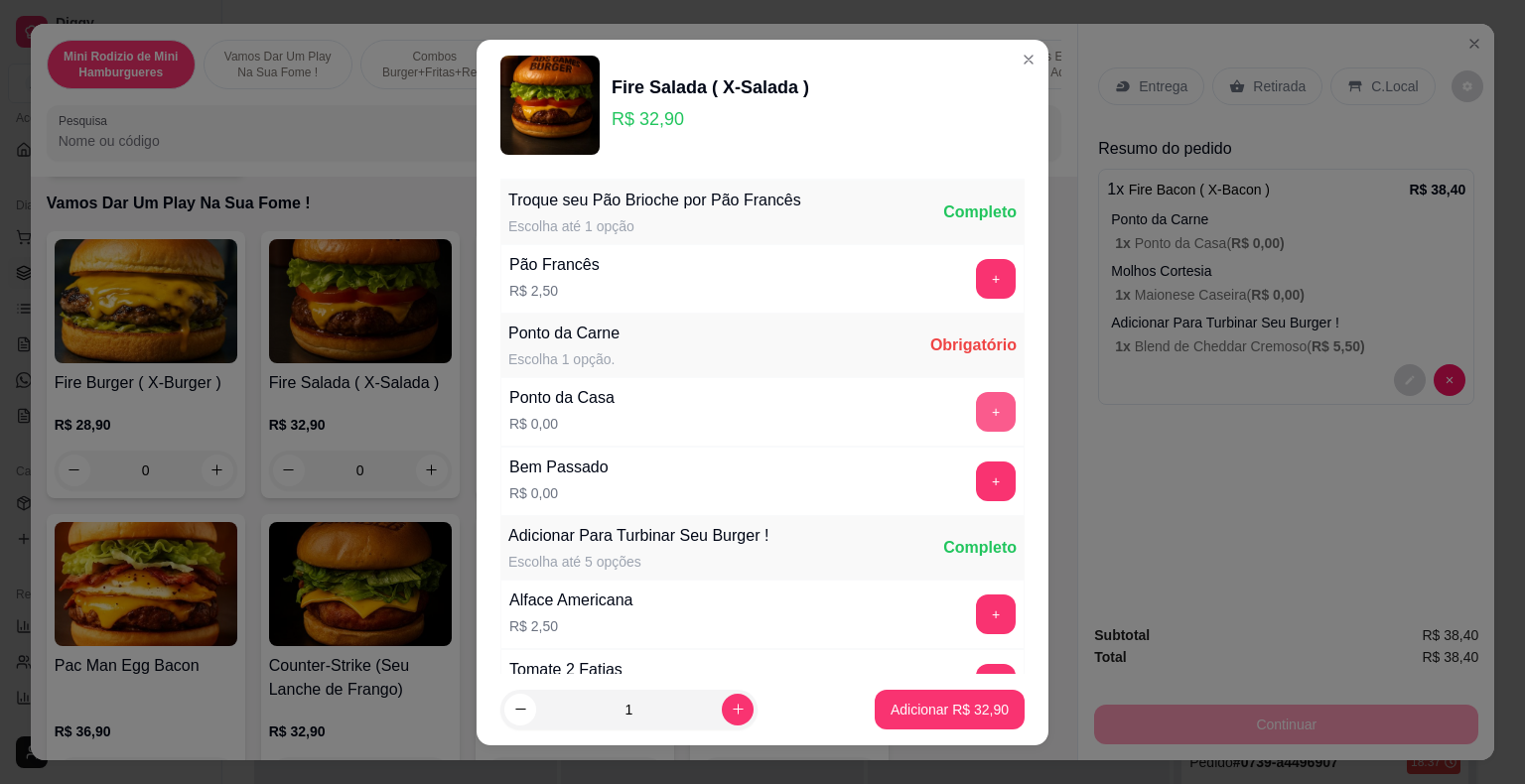 click on "+" at bounding box center (996, 412) 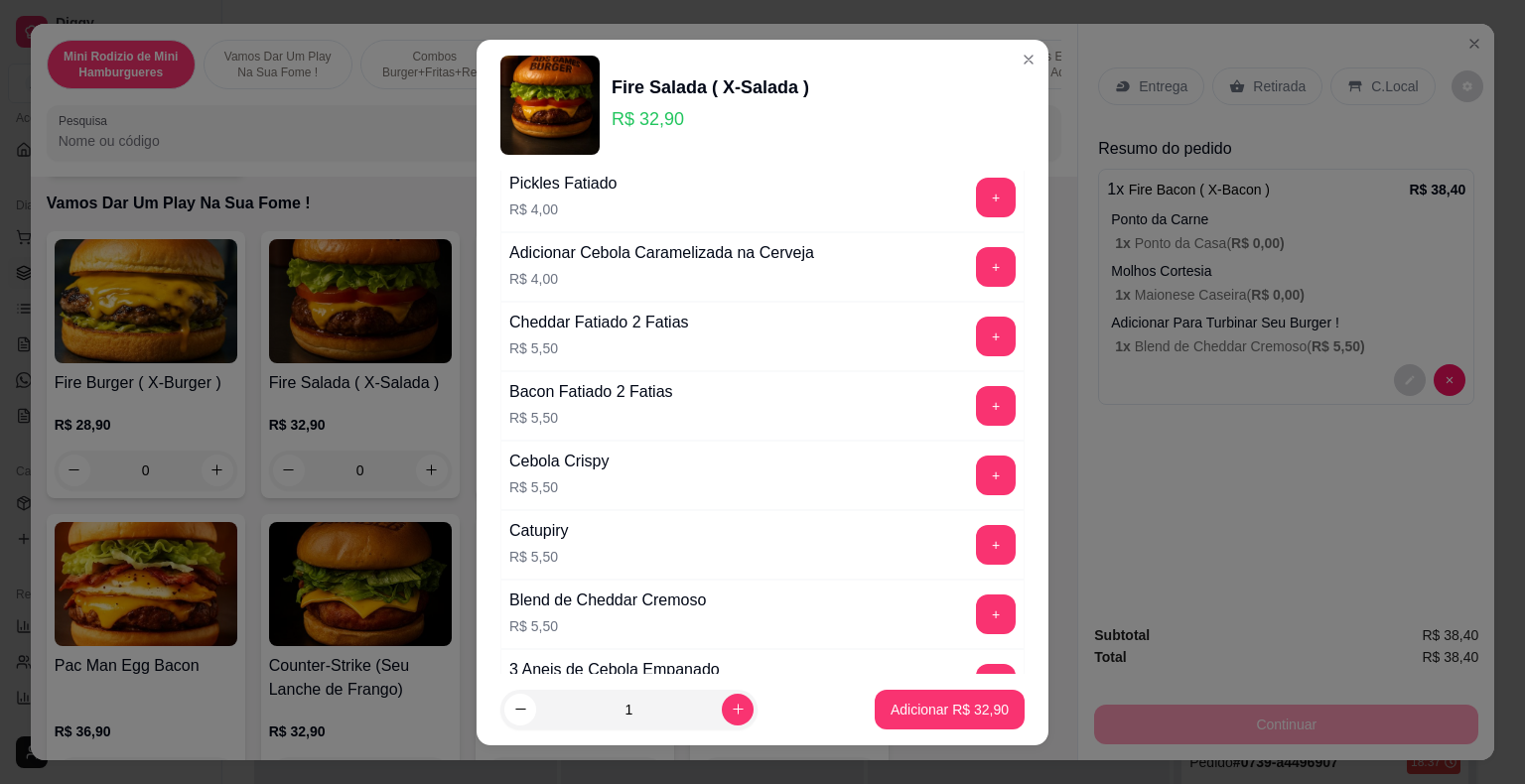 scroll, scrollTop: 1151, scrollLeft: 0, axis: vertical 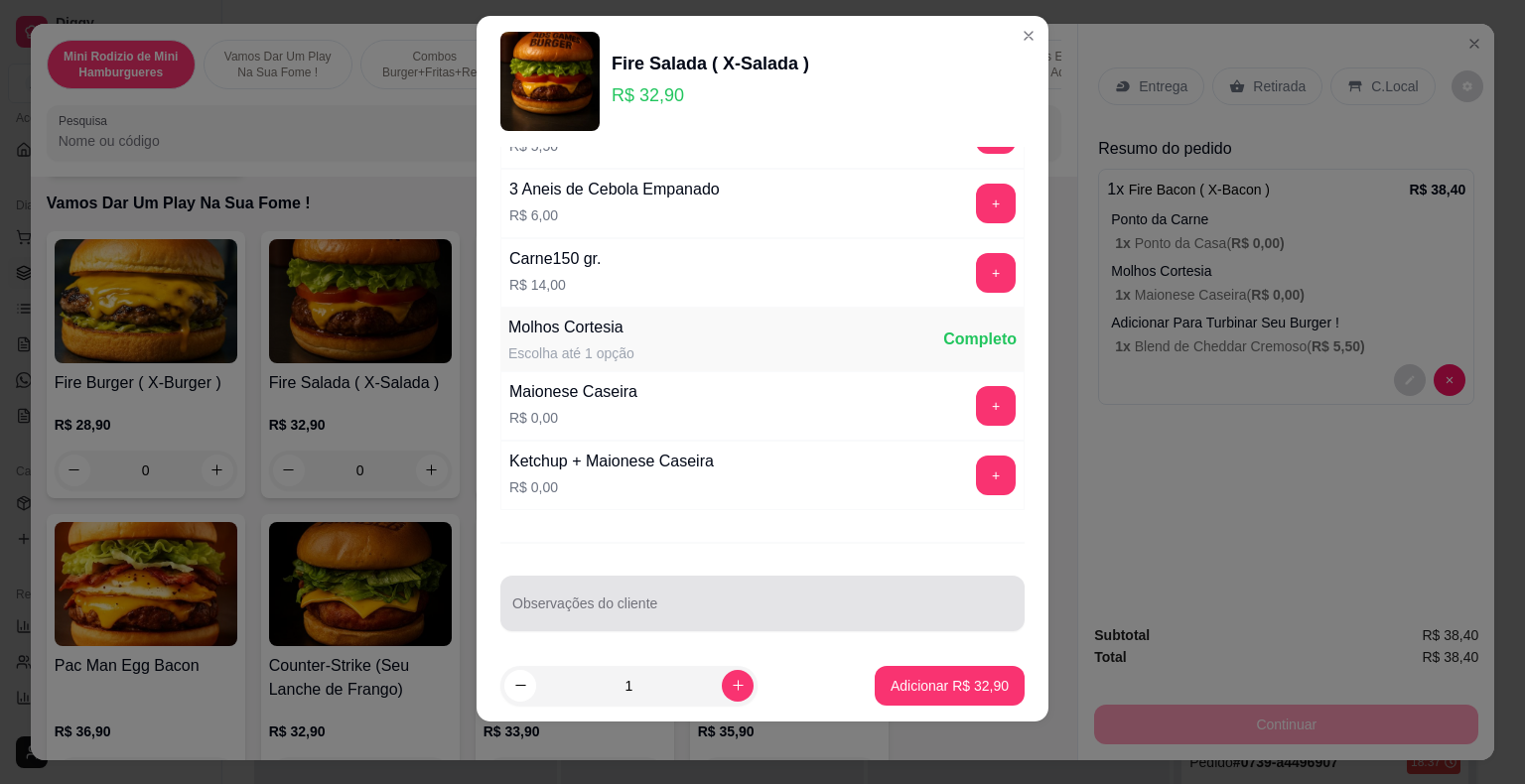 click at bounding box center [762, 603] 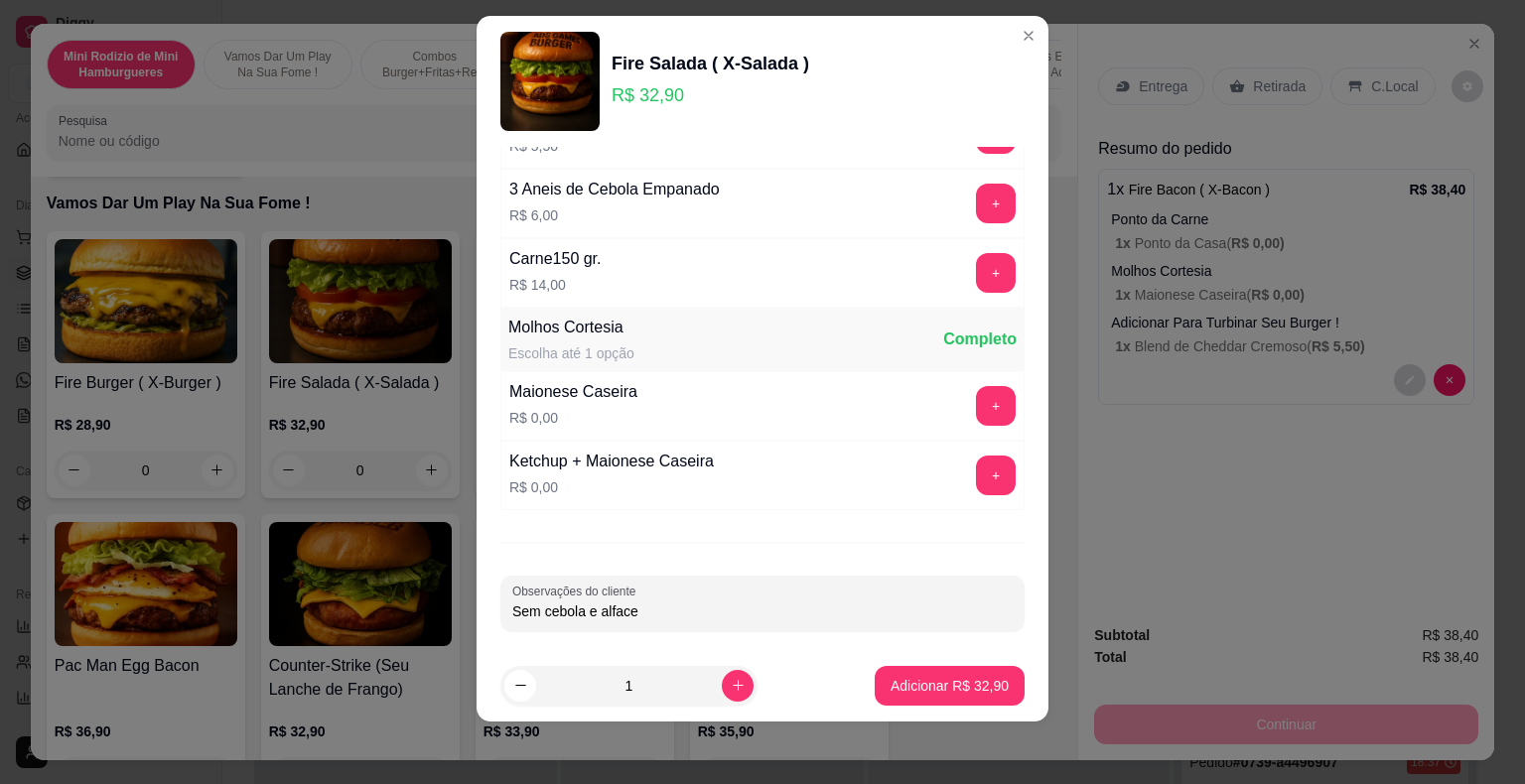 type on "Sem cebola e alface" 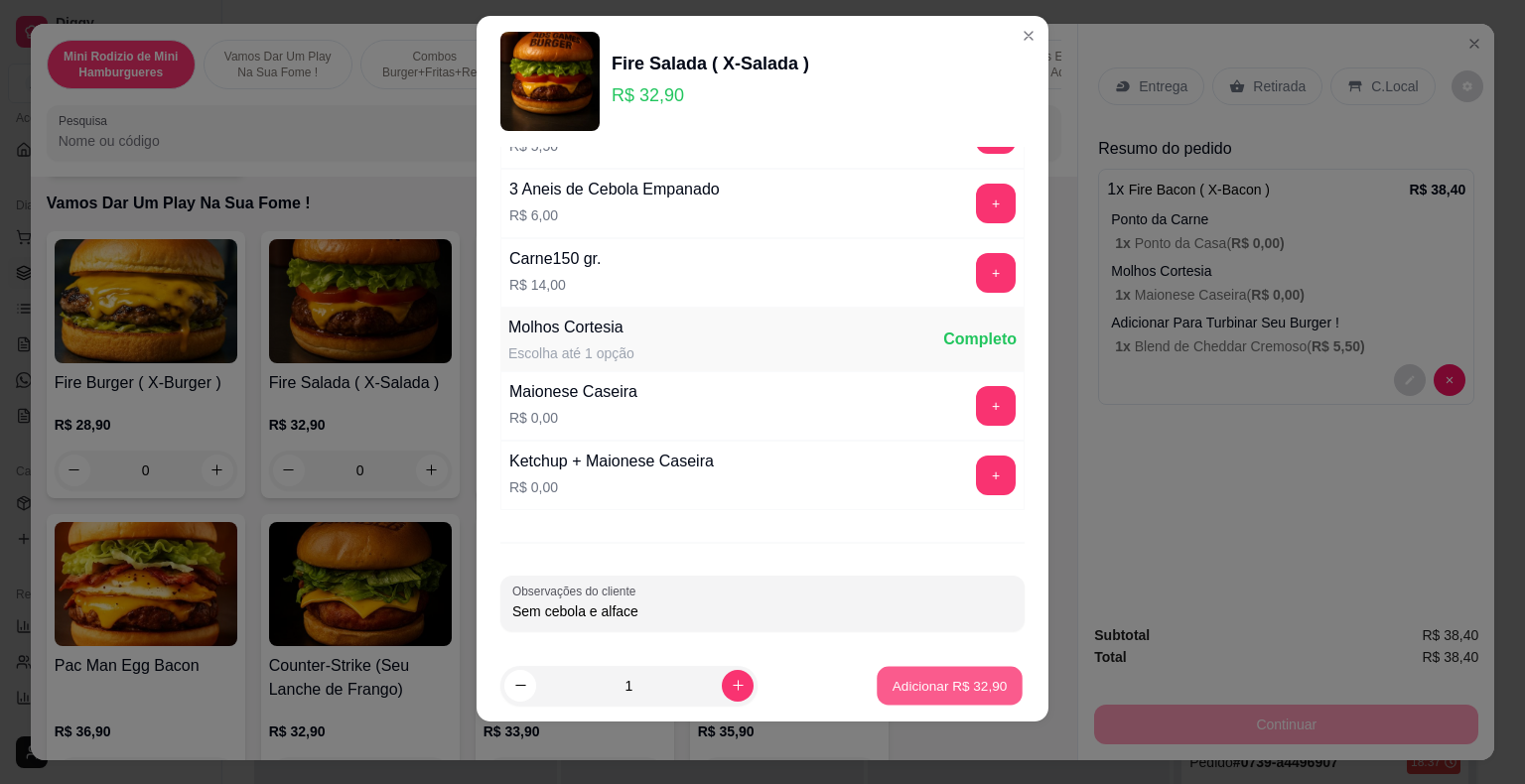 click on "Adicionar   R$ 32,90" at bounding box center [950, 685] 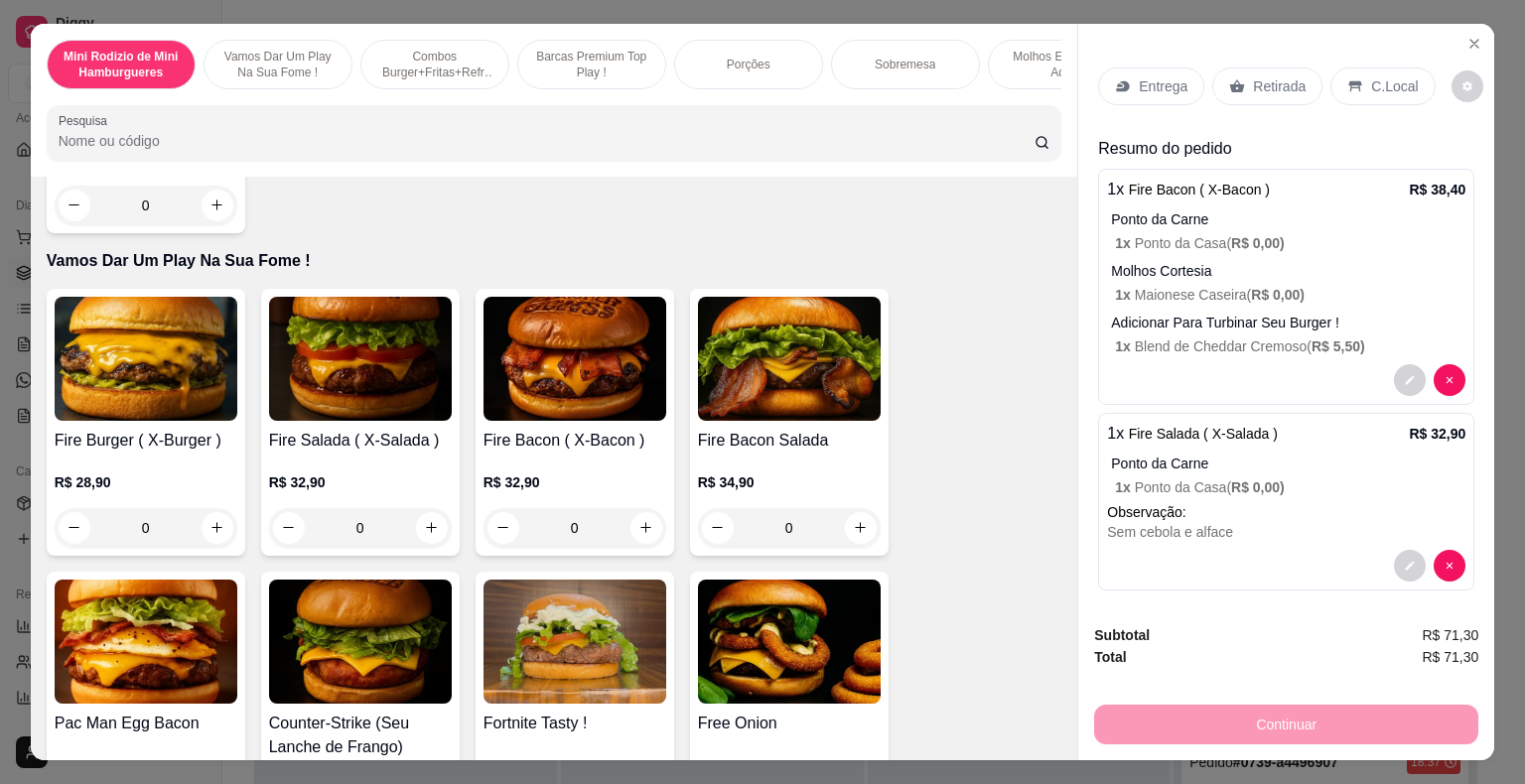 scroll, scrollTop: 496, scrollLeft: 0, axis: vertical 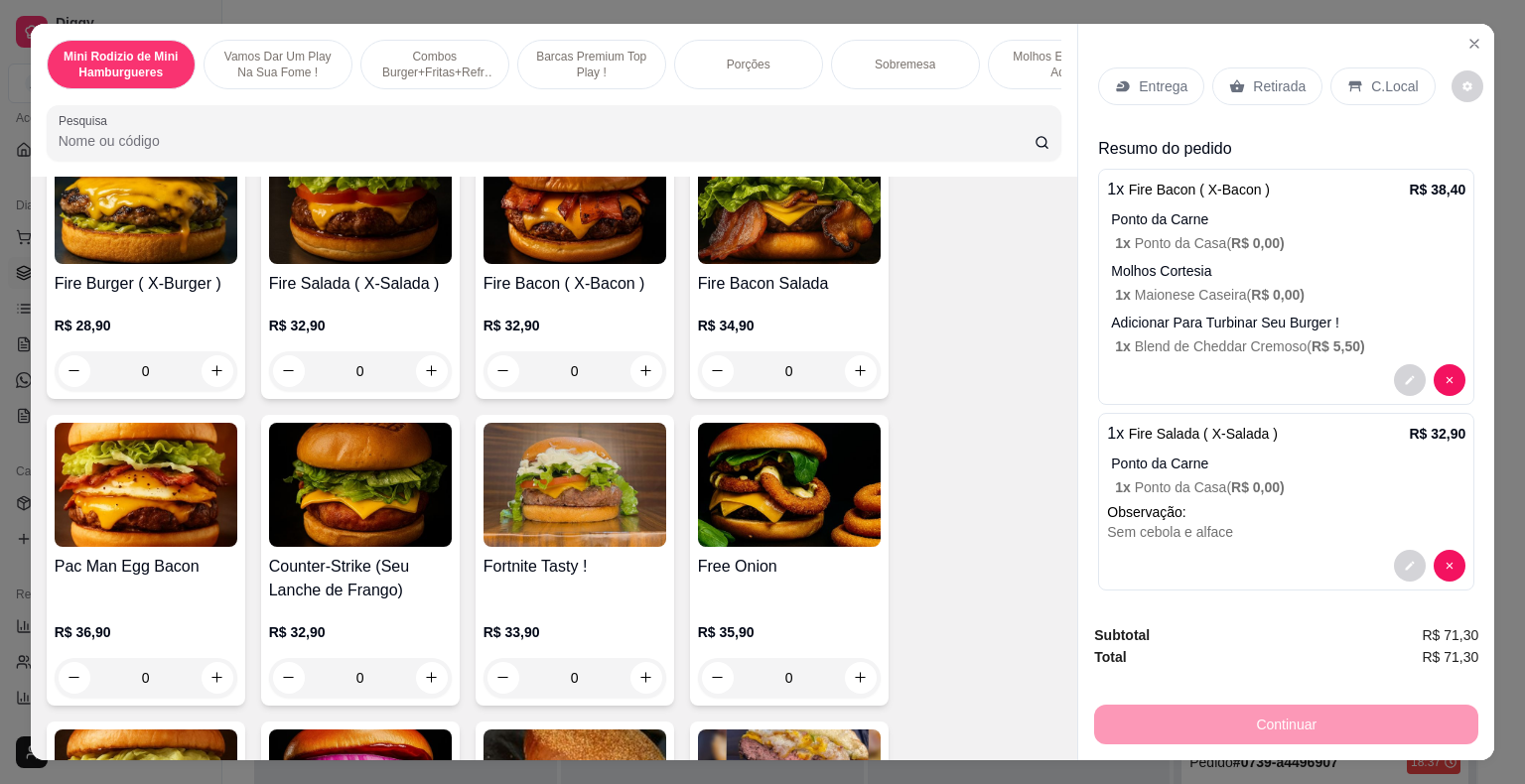 click on "0" at bounding box center [146, 371] 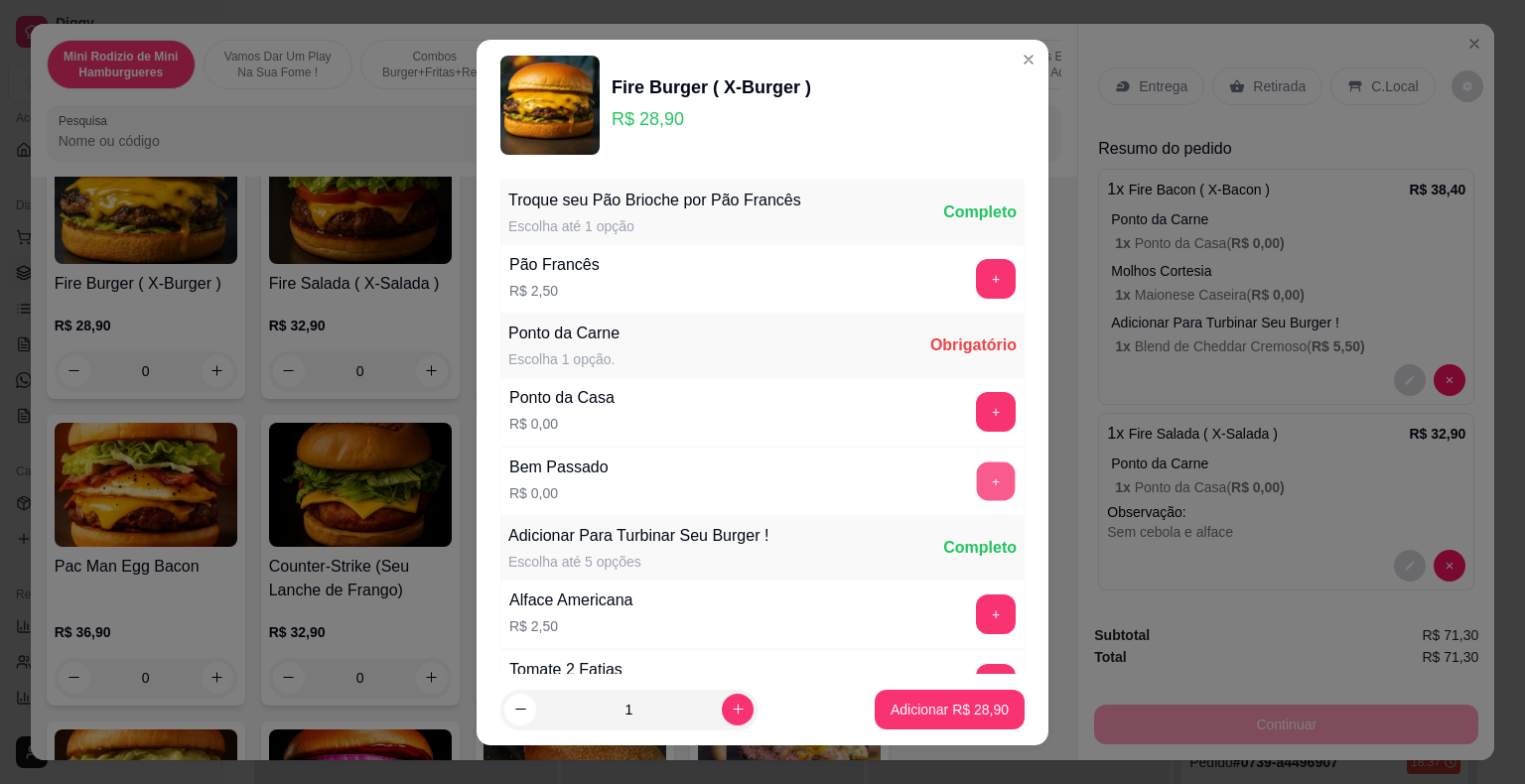 click on "+" at bounding box center [996, 480] 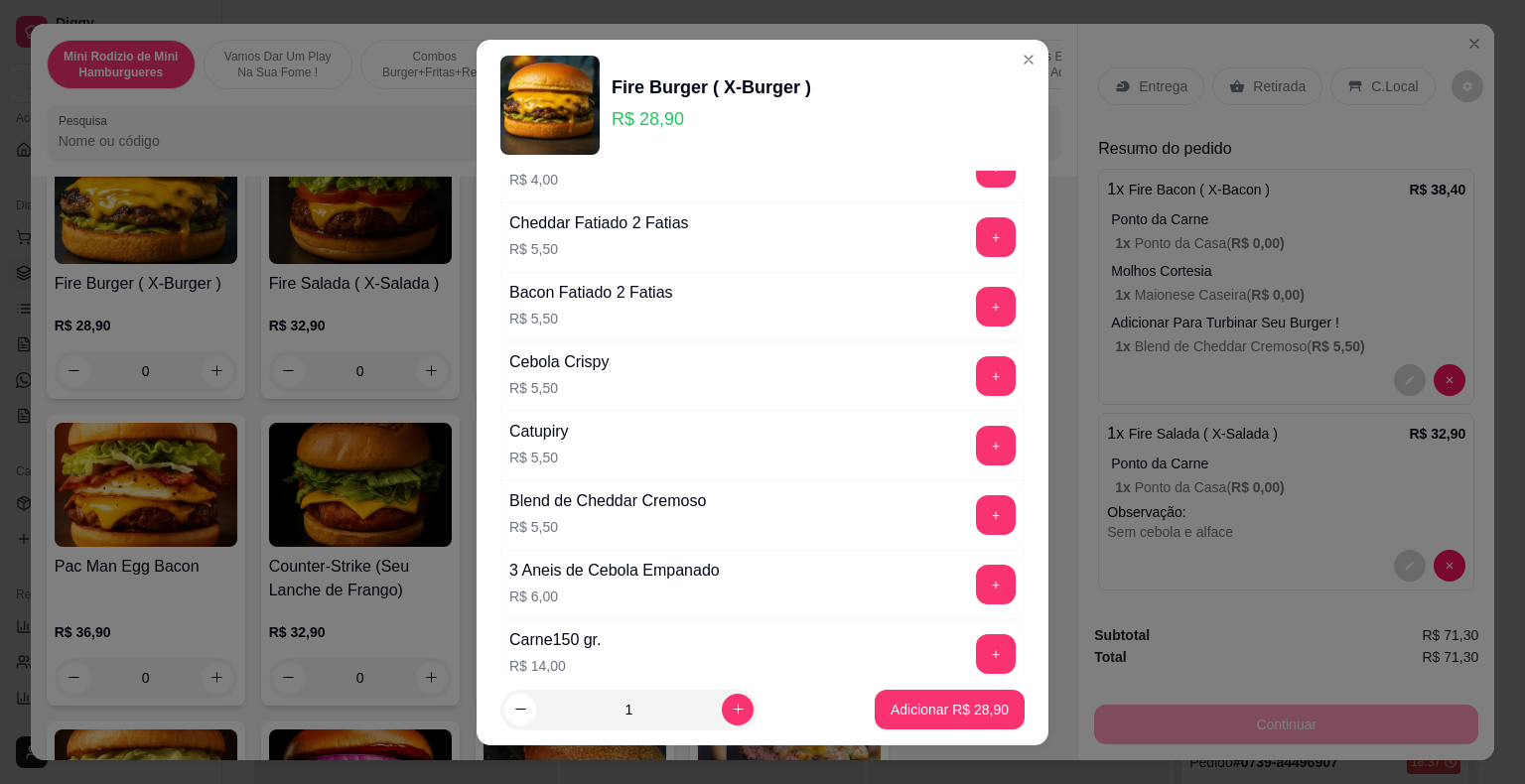 scroll, scrollTop: 1151, scrollLeft: 0, axis: vertical 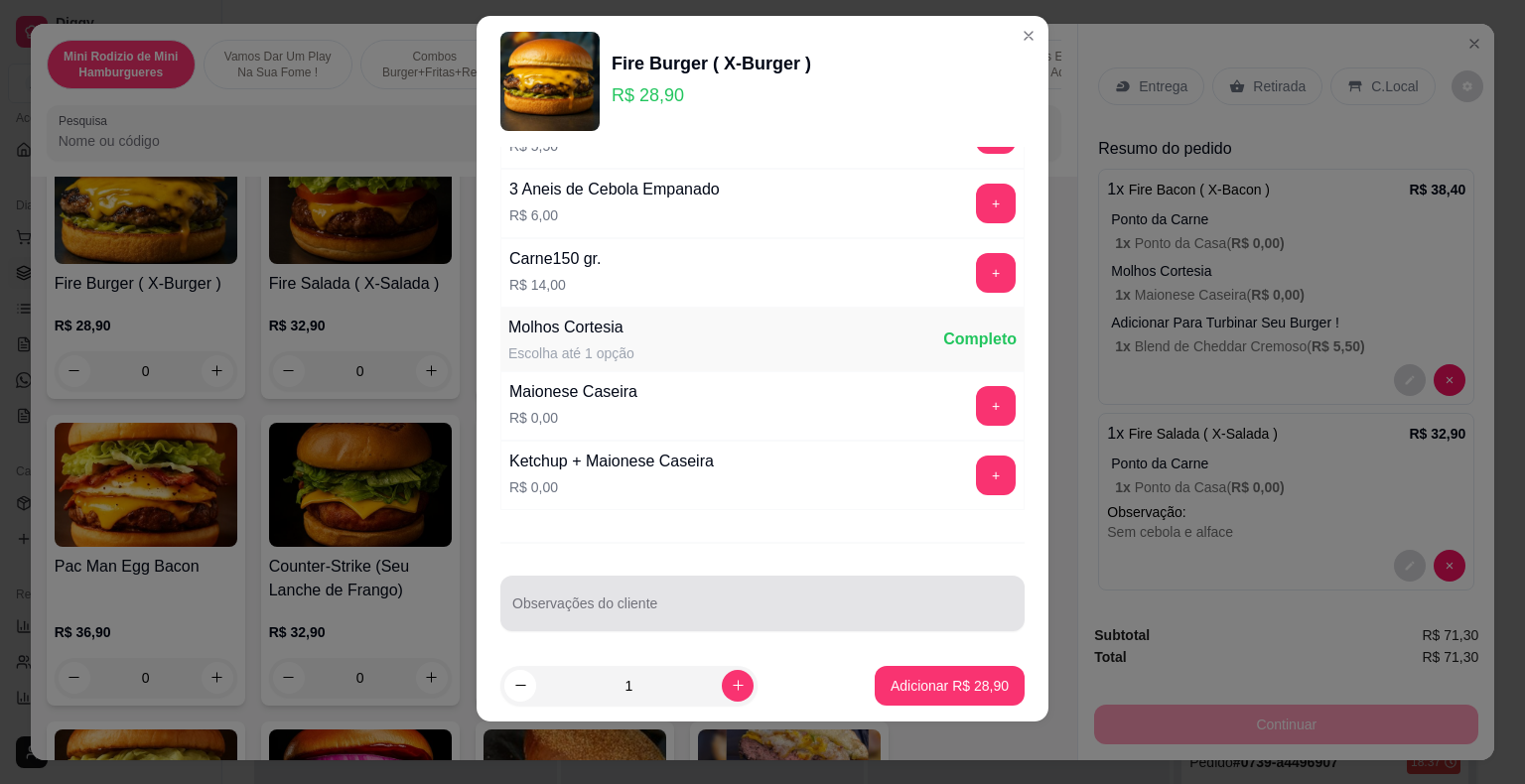 click on "Observações do cliente" at bounding box center (762, 611) 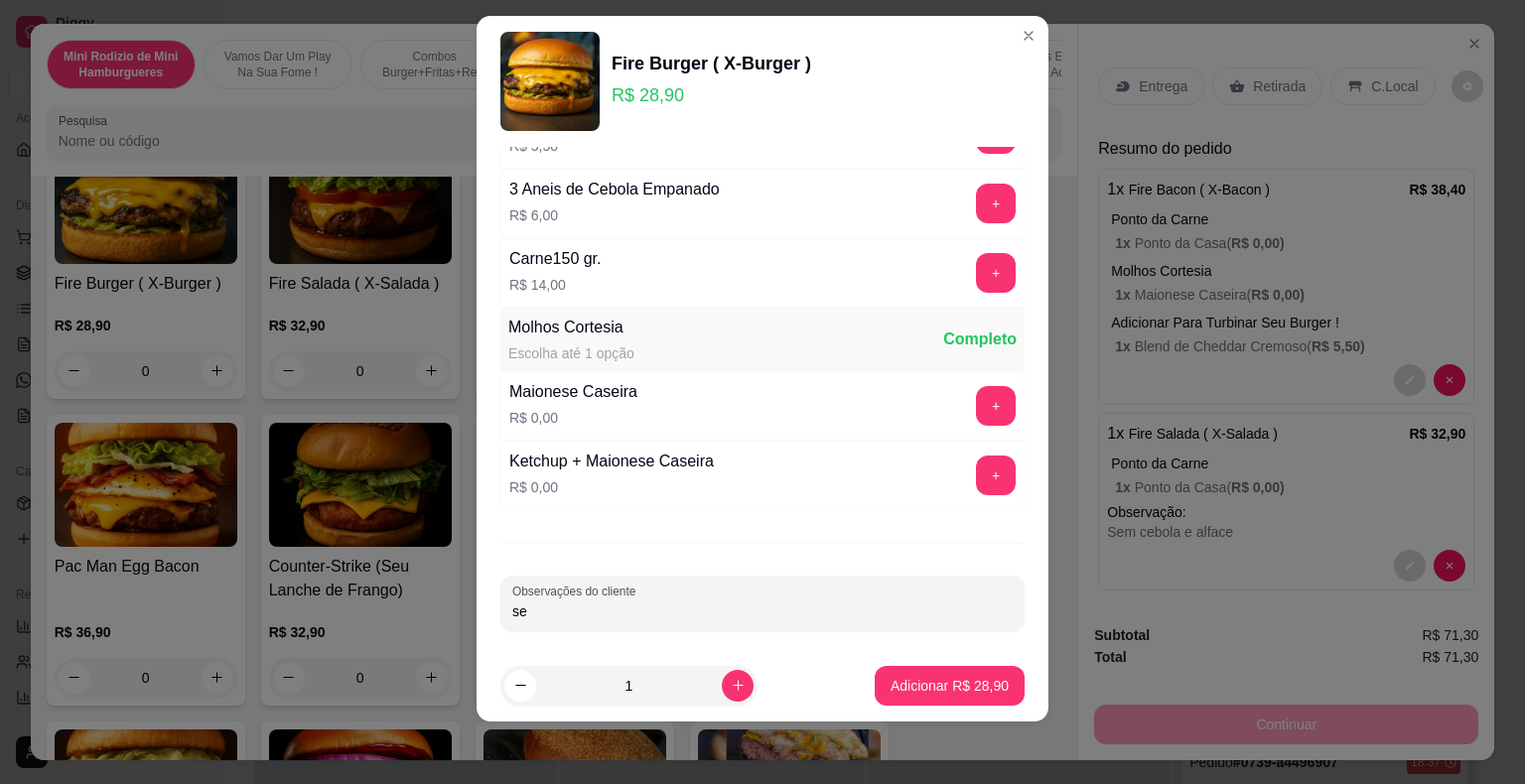type on "s" 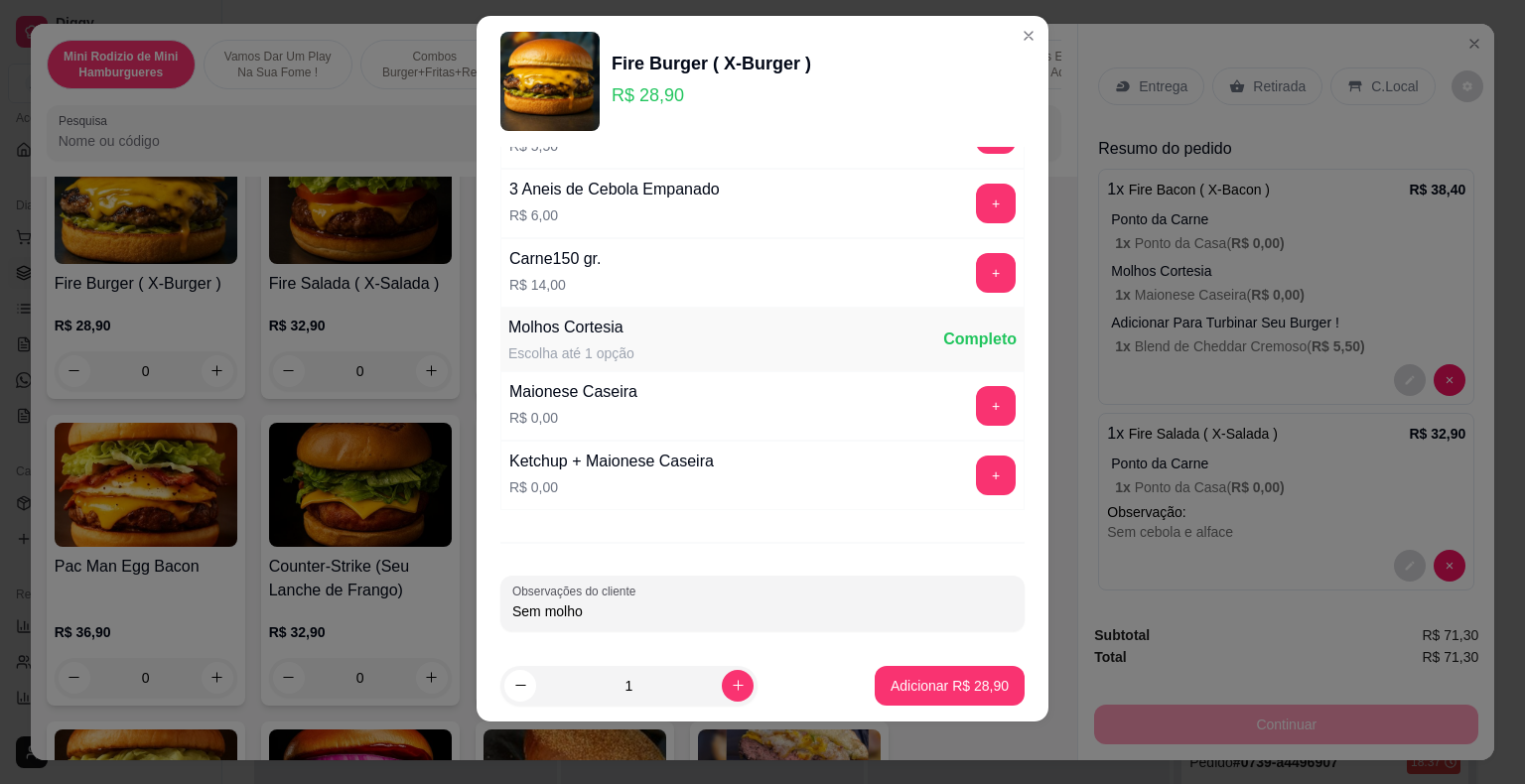 type on "Sem molho" 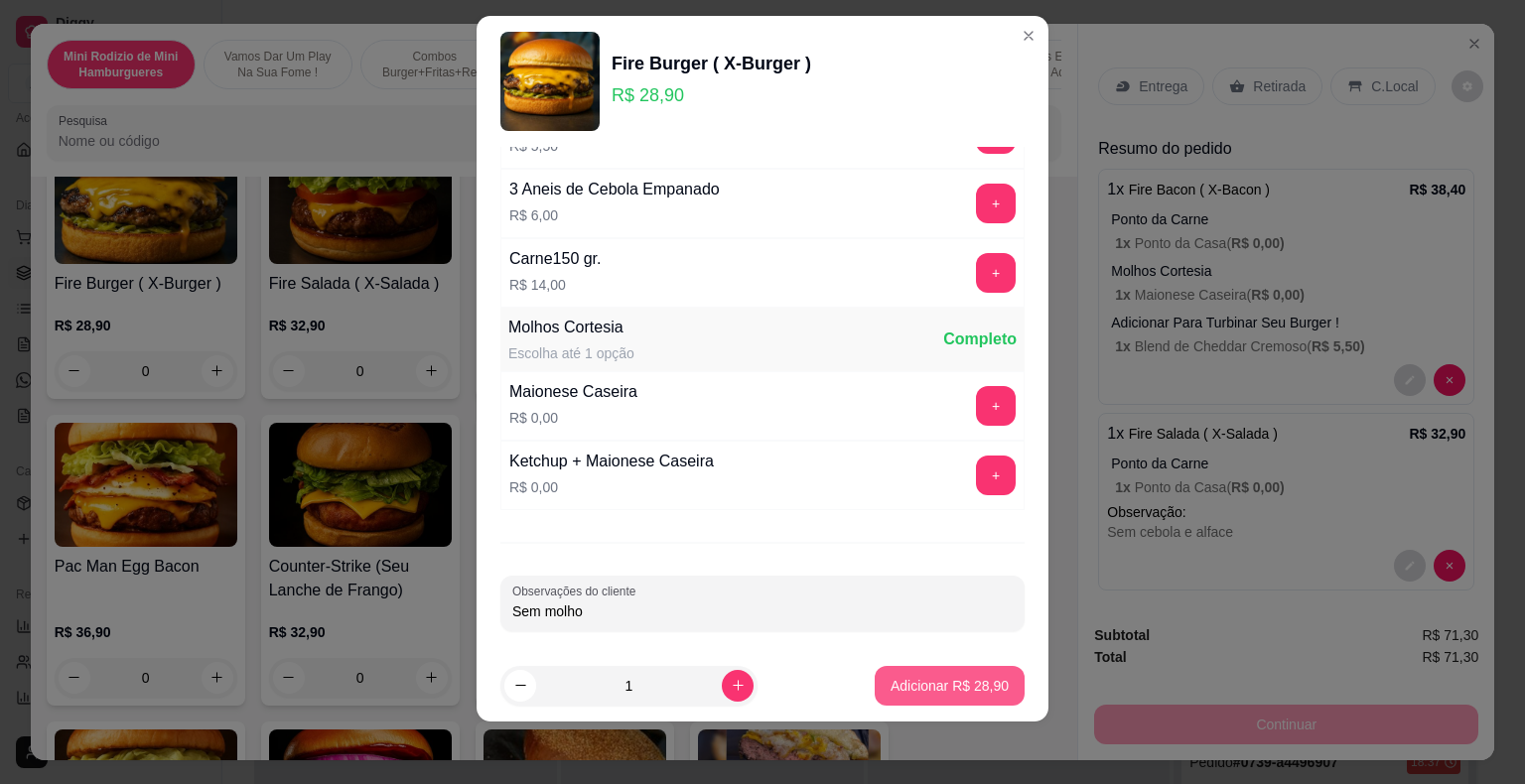click on "Adicionar   R$ 28,90" at bounding box center (949, 686) 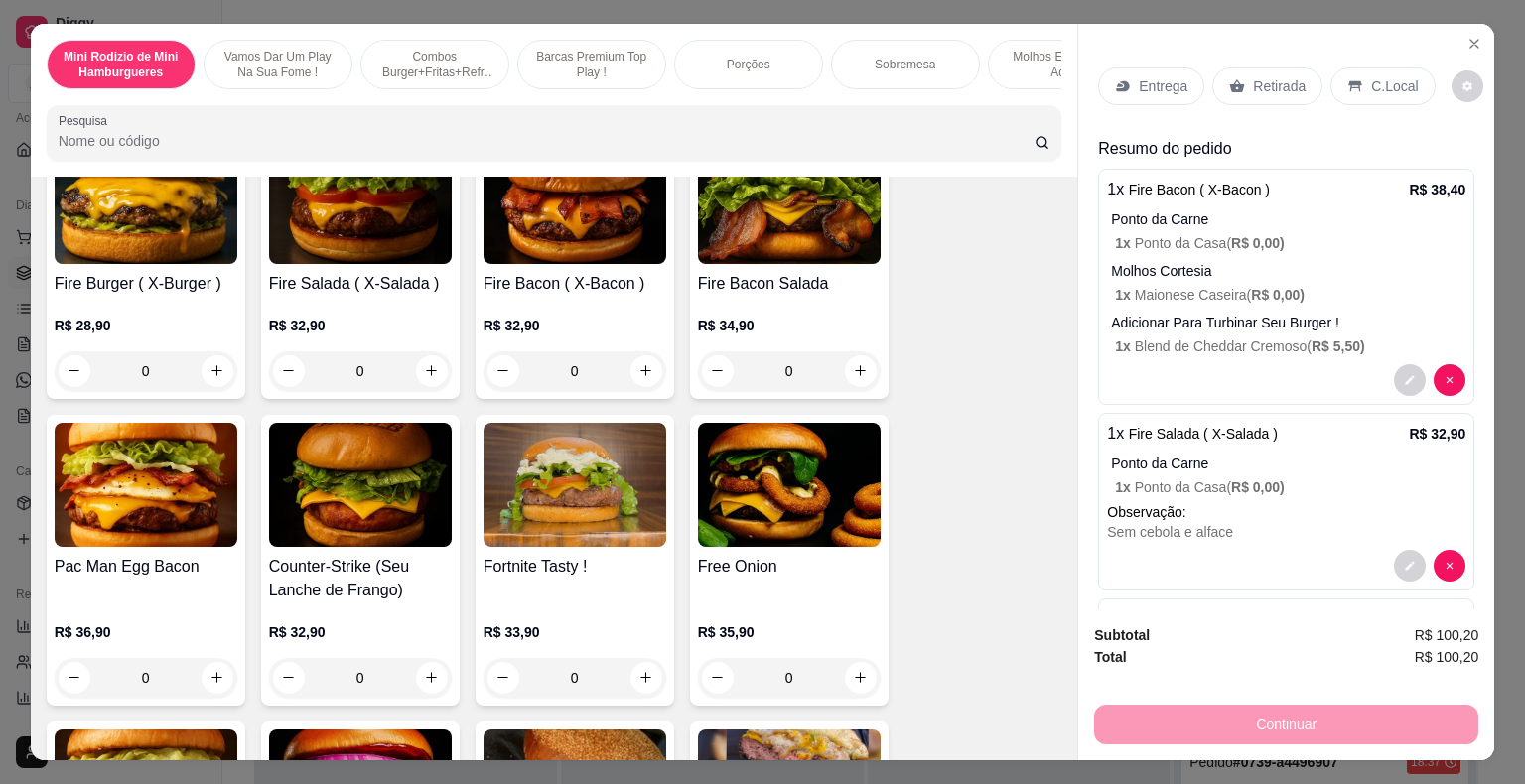 click on "Retirada" at bounding box center (1279, 86) 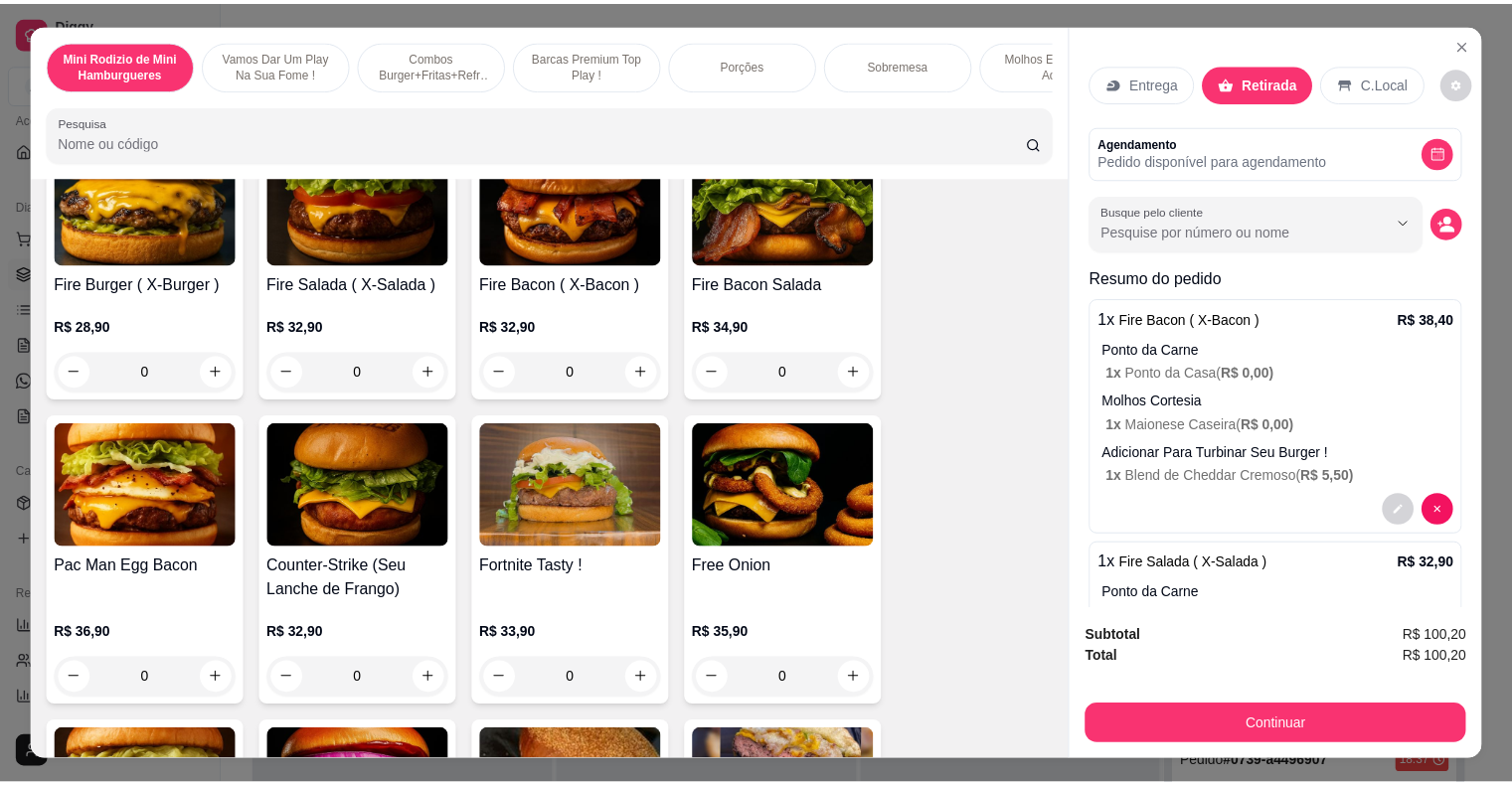 scroll, scrollTop: 0, scrollLeft: 0, axis: both 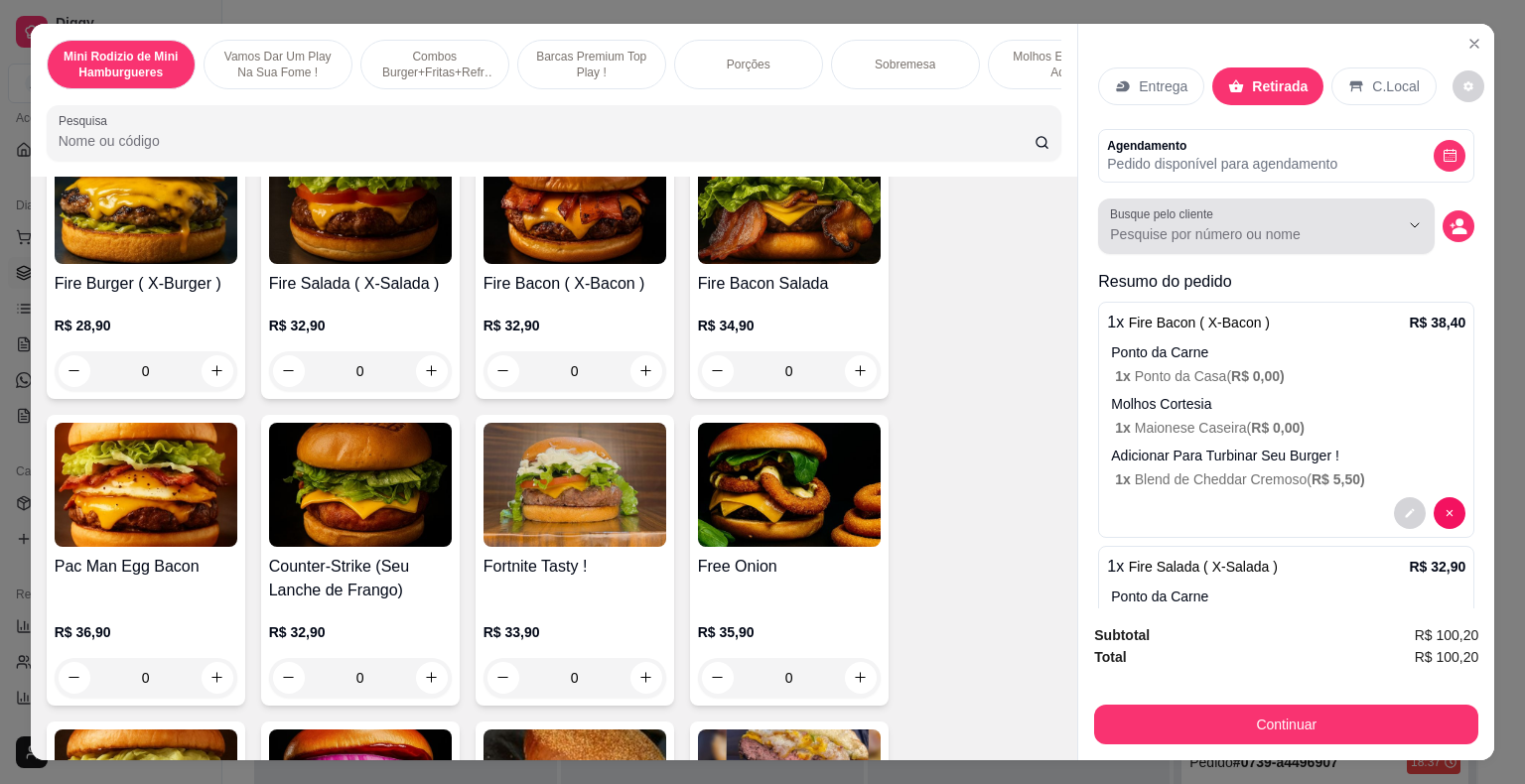 click on "Busque pelo cliente" at bounding box center [1238, 234] 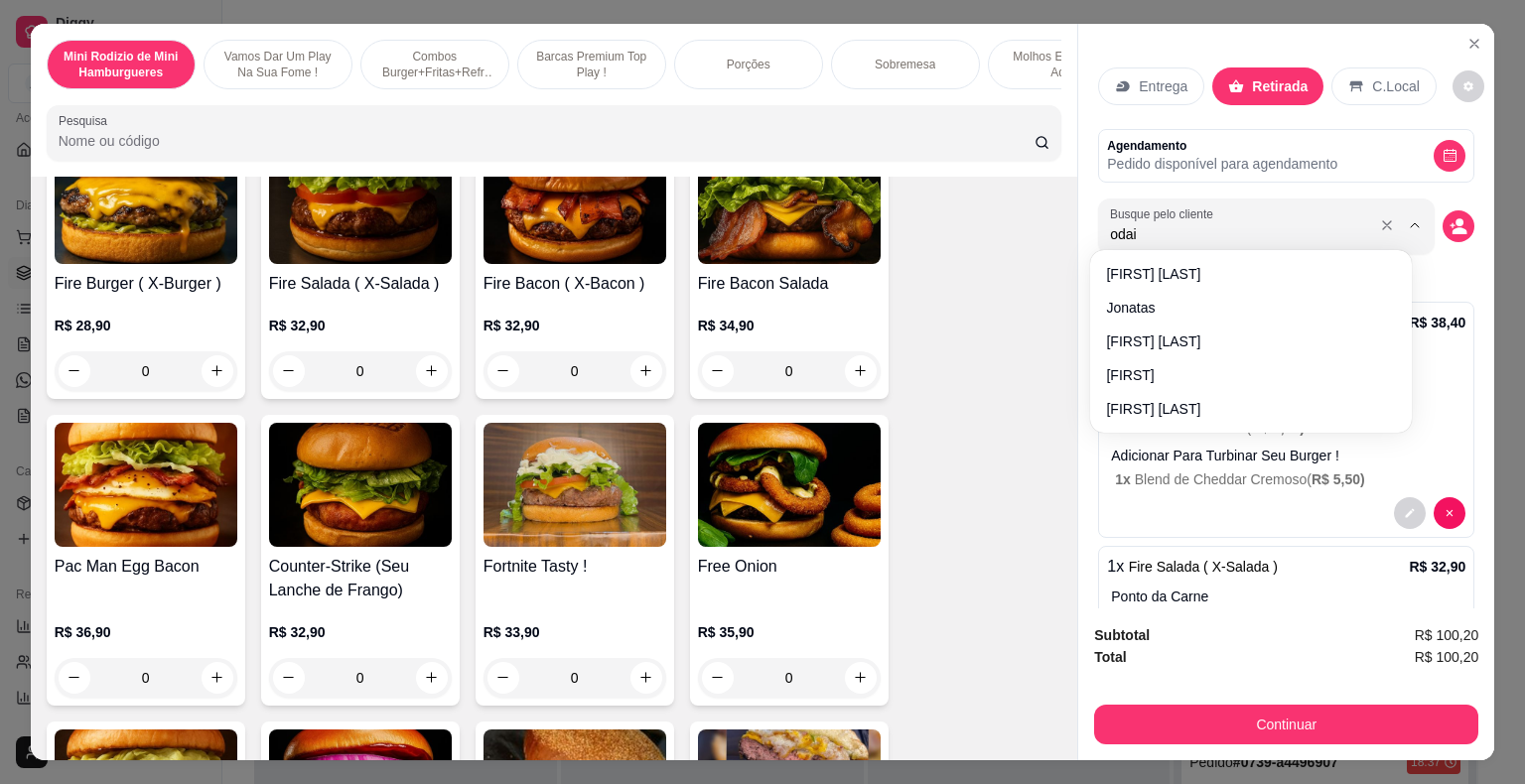 type on "[FIRST]" 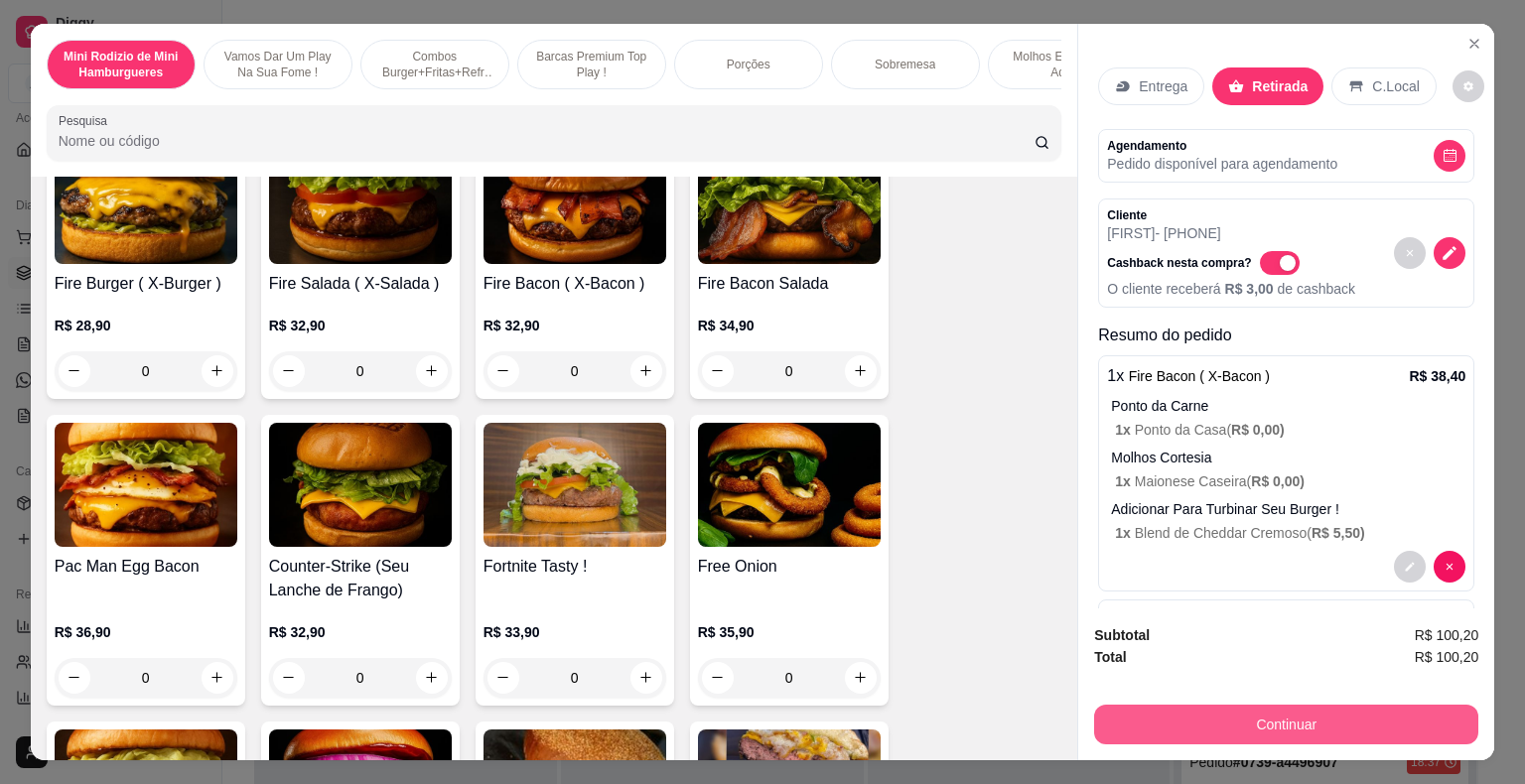 click on "Continuar" at bounding box center [1286, 724] 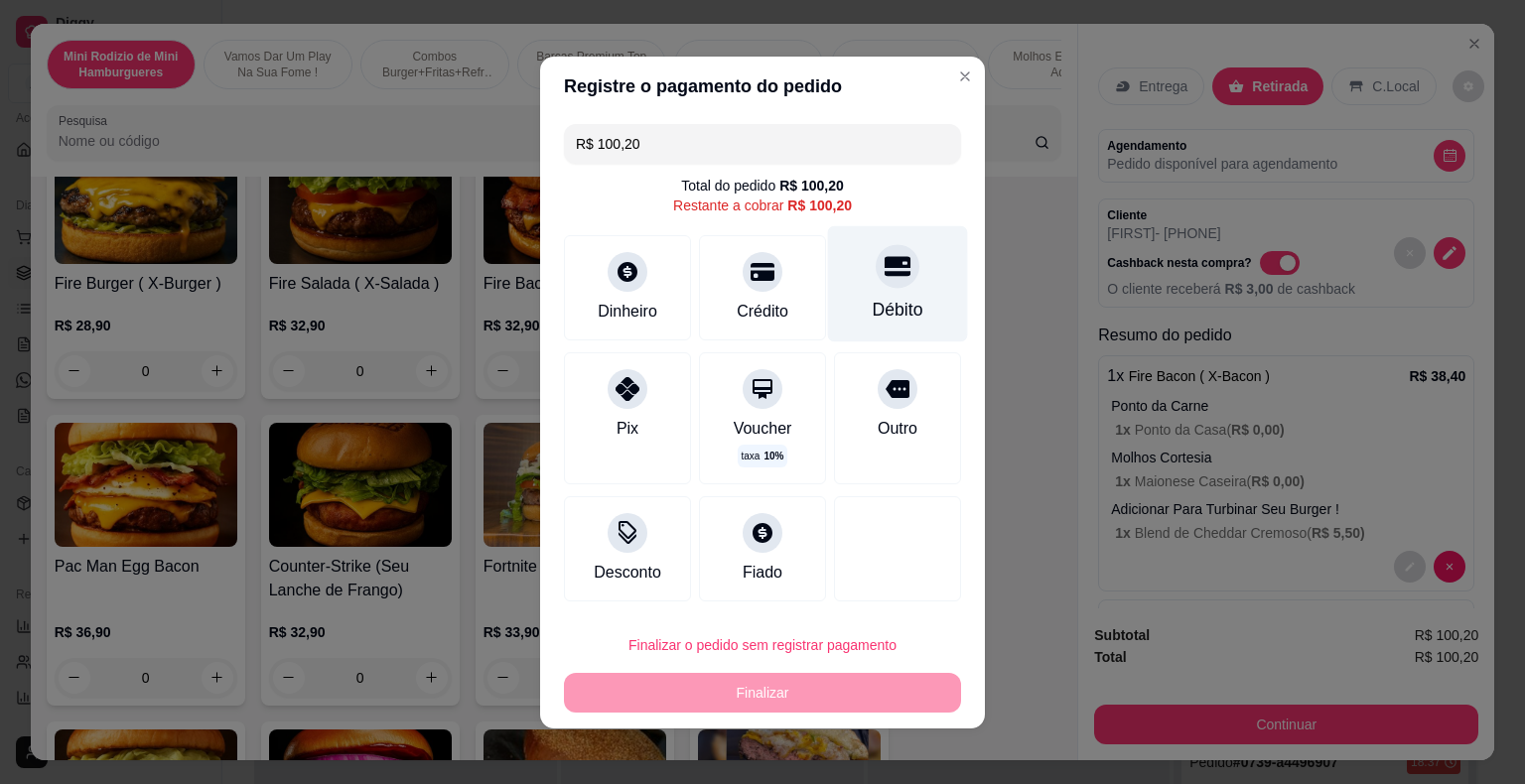 click 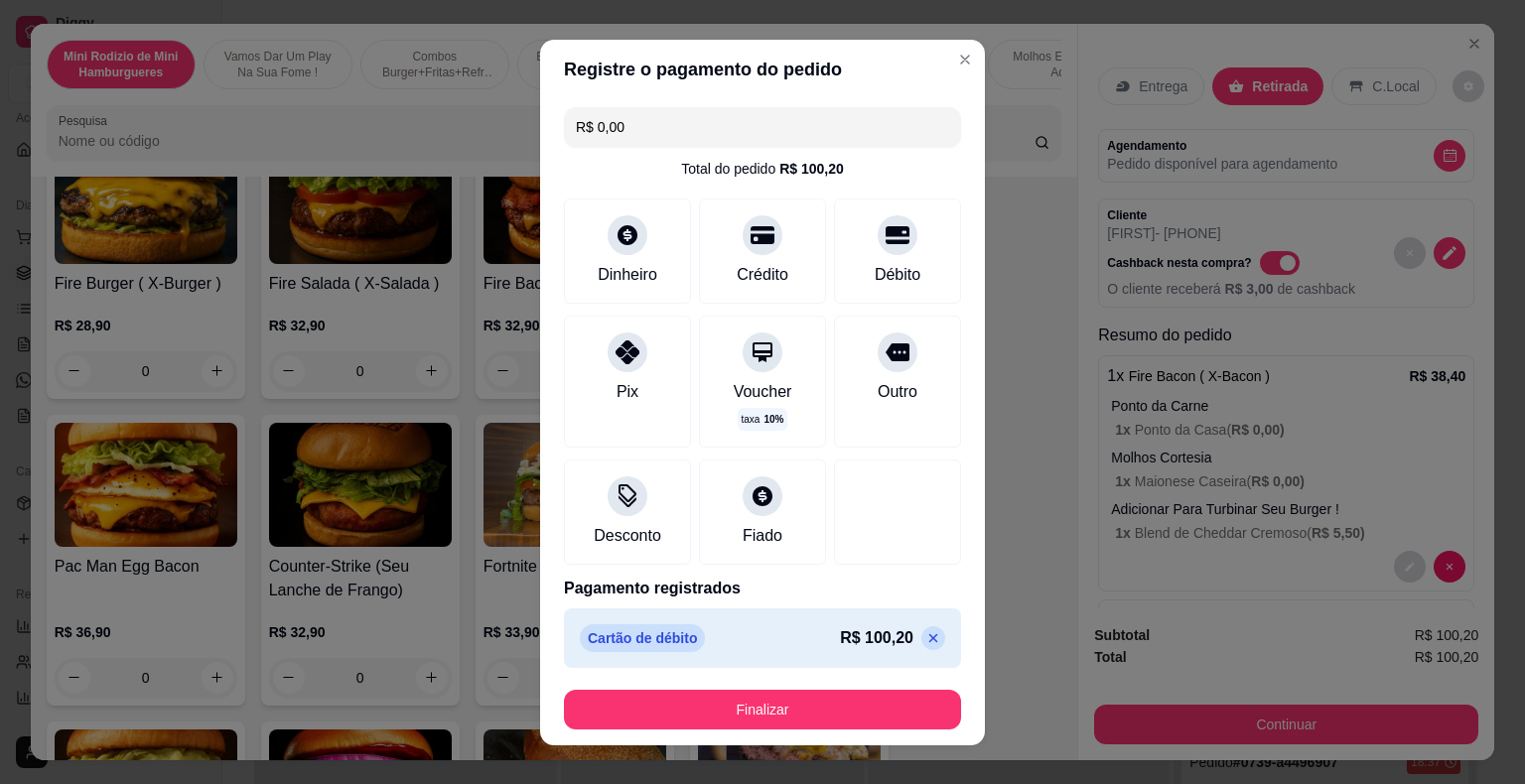 click on "Finalizar" at bounding box center (762, 710) 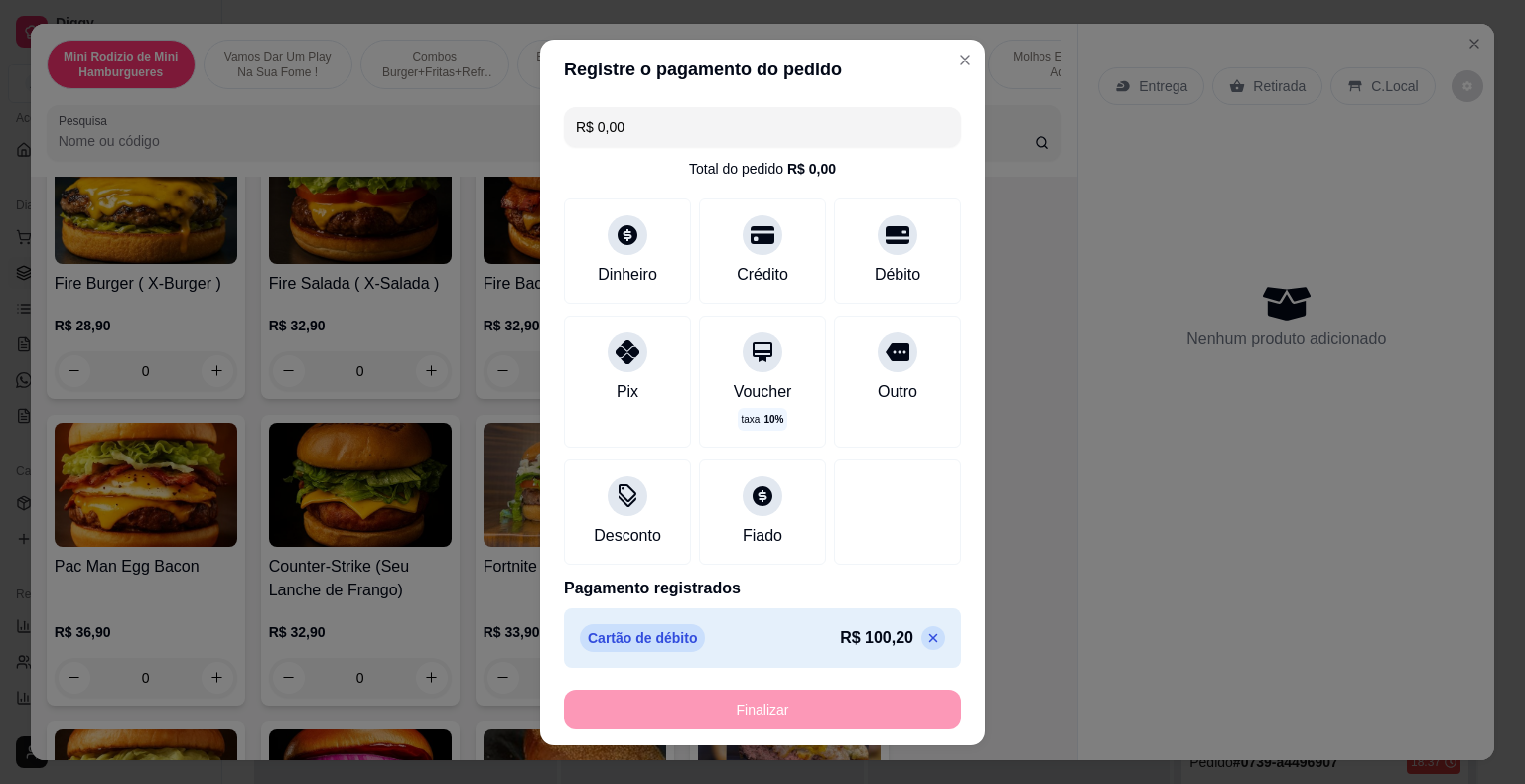 type on "-R$ 100,20" 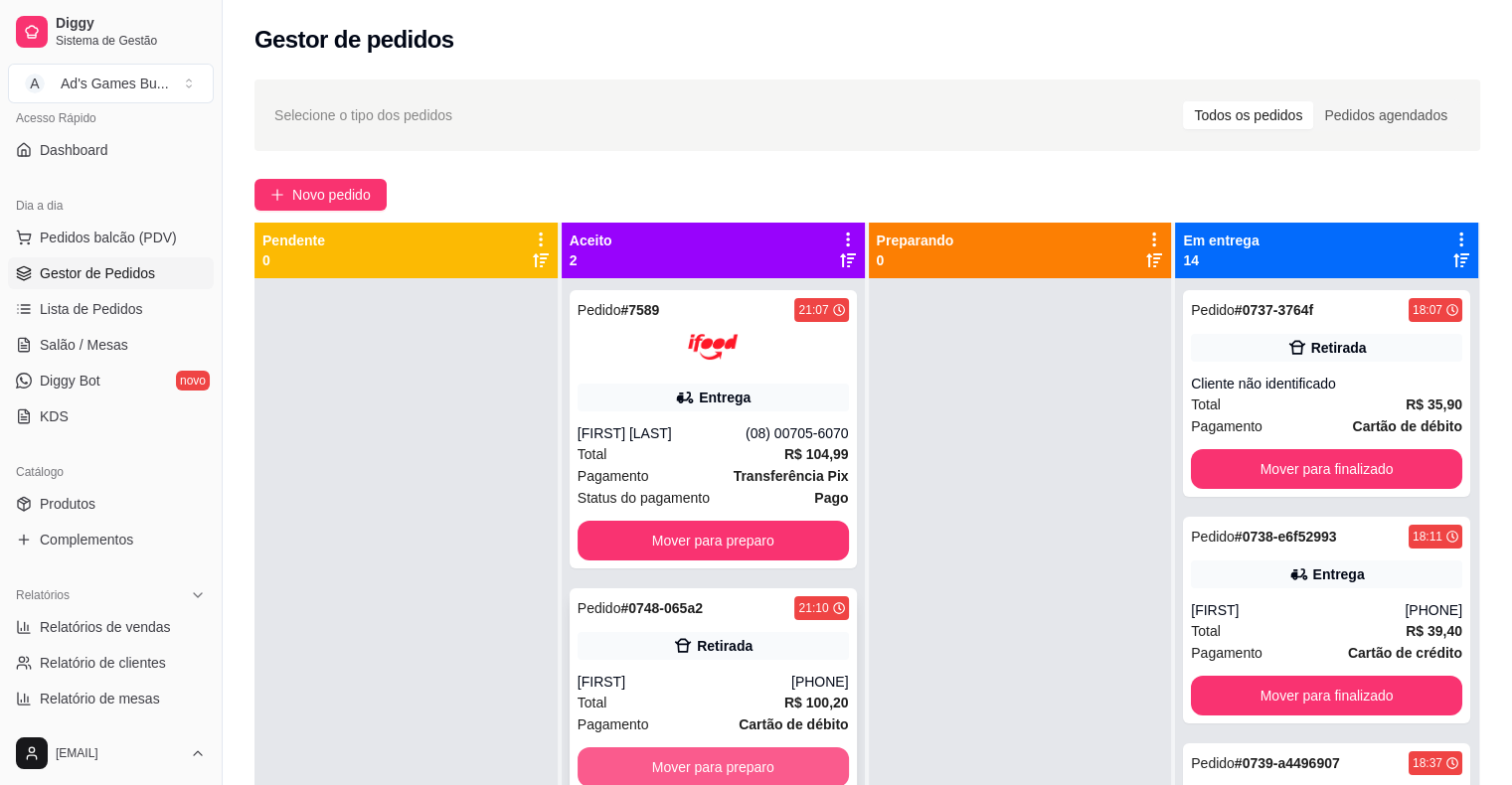 click on "Mover para preparo" at bounding box center [713, 767] 